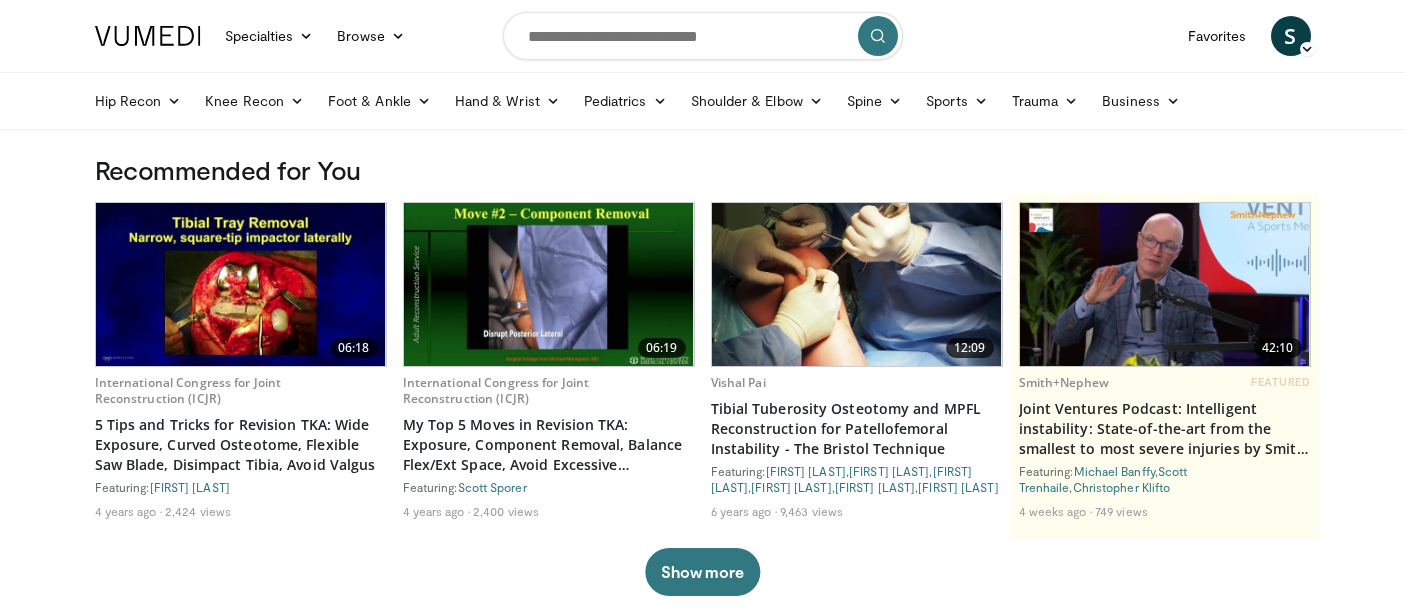 scroll, scrollTop: 0, scrollLeft: 0, axis: both 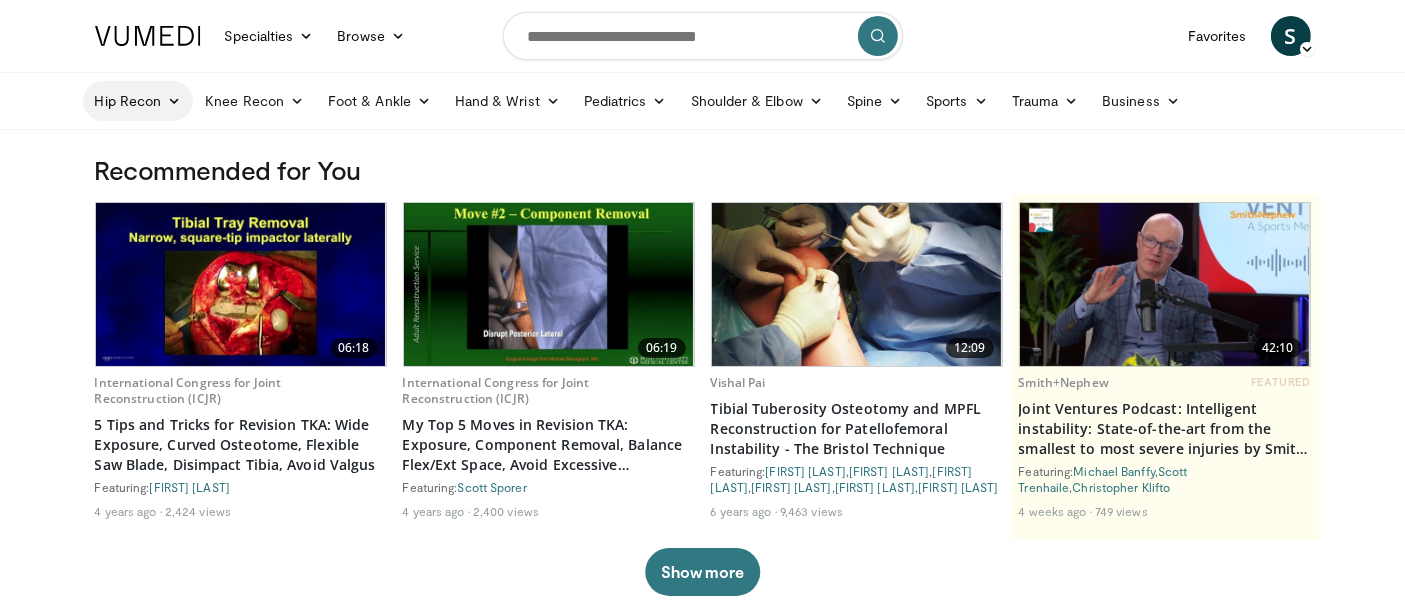 click on "Hip Recon" at bounding box center [138, 101] 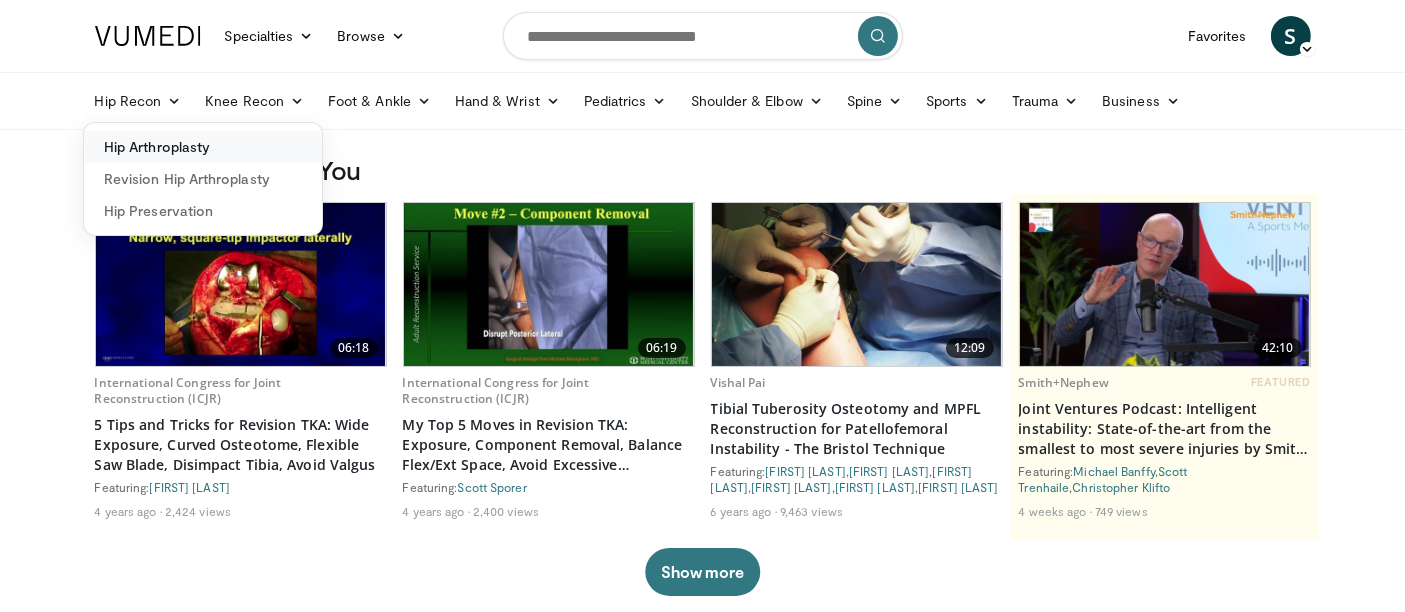 click on "Hip Arthroplasty" at bounding box center (203, 147) 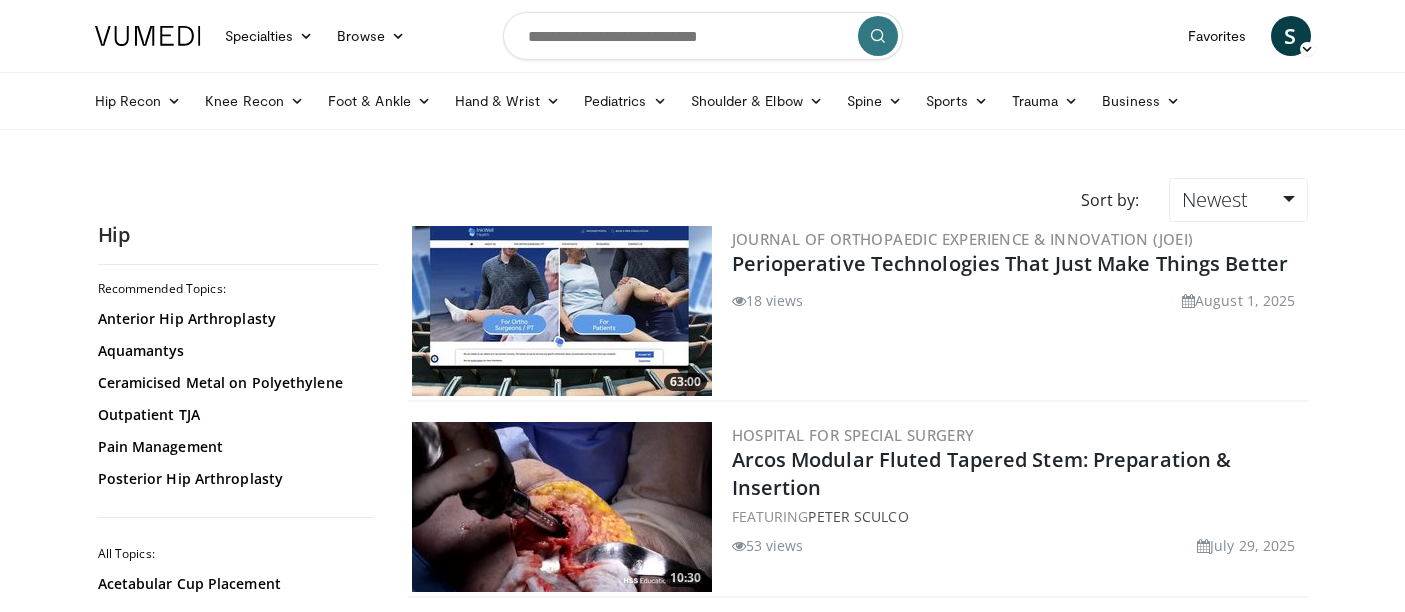 scroll, scrollTop: 0, scrollLeft: 0, axis: both 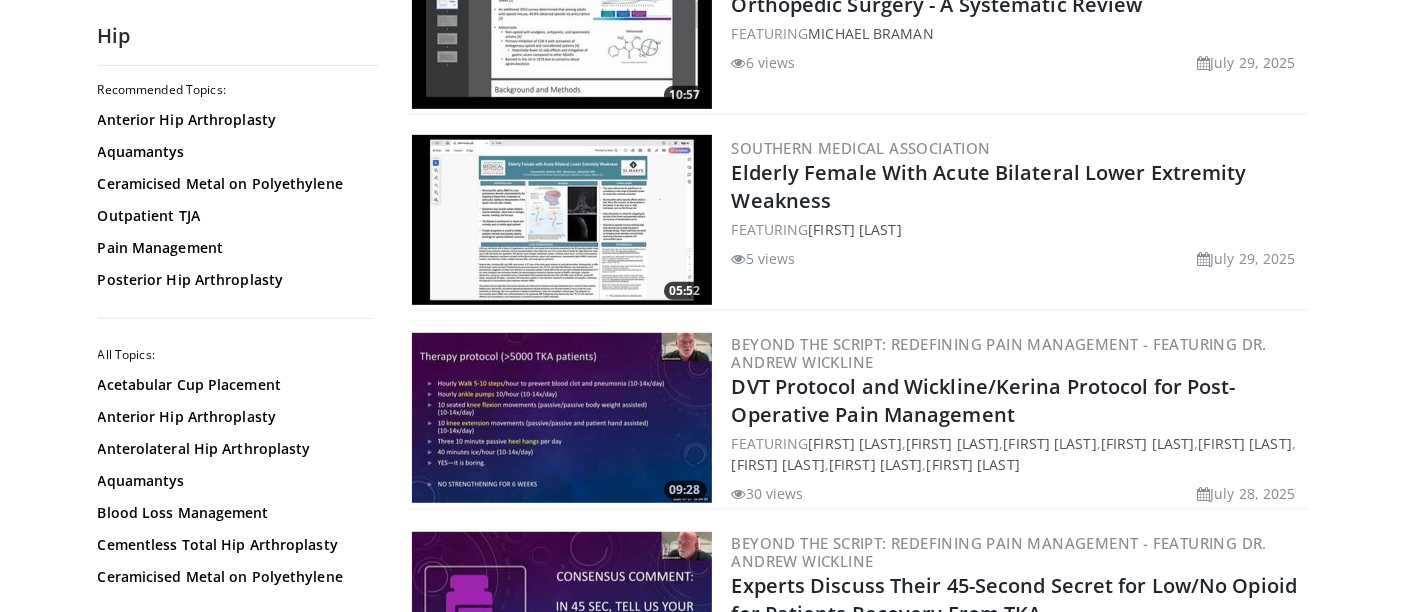 click on "Acetabular Cup Placement
Anterior Hip Arthroplasty
Anterolateral Hip Arthroplasty
Aquamantys
Blood Loss Management
Cementless Total Hip Arthroplasty
Ceramicised Metal on Polyethylene
Ceramic on Ceramic Bearings
Ceramic on Polyethylene Bearings
Coding TJA
DVT
Economics of TJA
Femoral Component THA
Hip Hemiarthroplasty
Hip Navigation
Hip Resurfacing
Hip Resurfacing Revision
Infection THA
Metal on Metal Hip Arthroplasty
Obese THA
Operating Room Efficiency TJA
Outpatient TJA
Pain Management
Polyethylene Bearings
Posterior Hip Arthroplasty Protrusio" at bounding box center (235, 929) 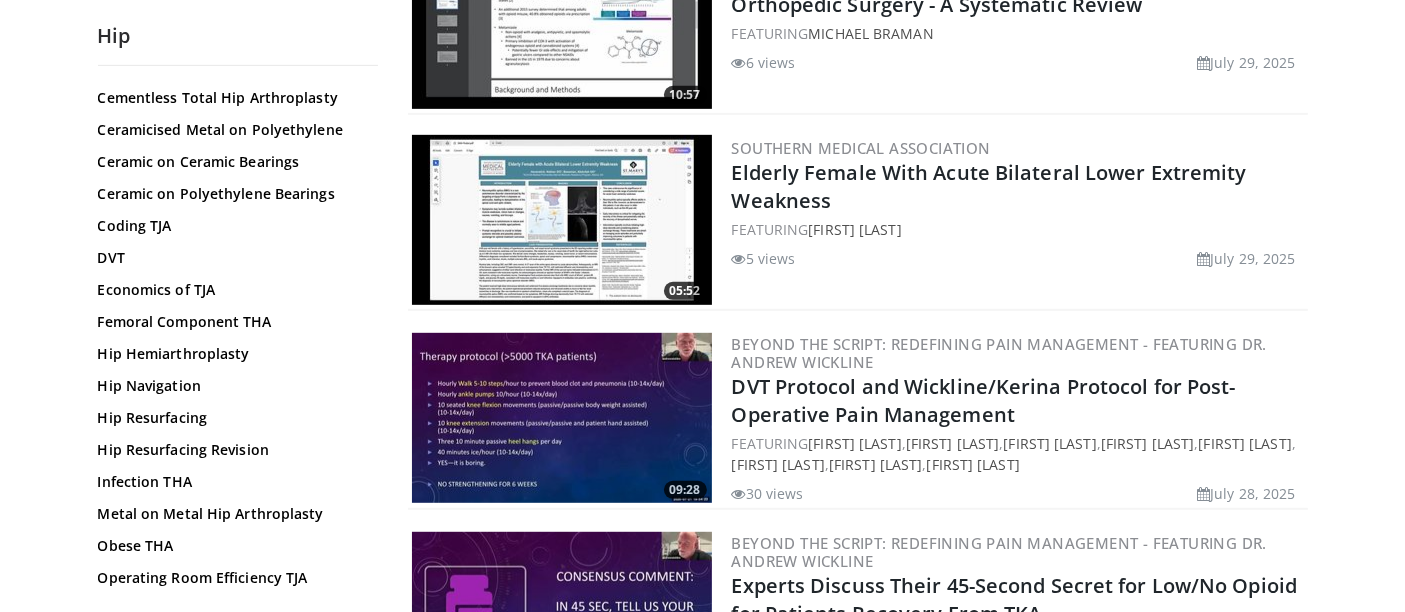 scroll, scrollTop: 888, scrollLeft: 0, axis: vertical 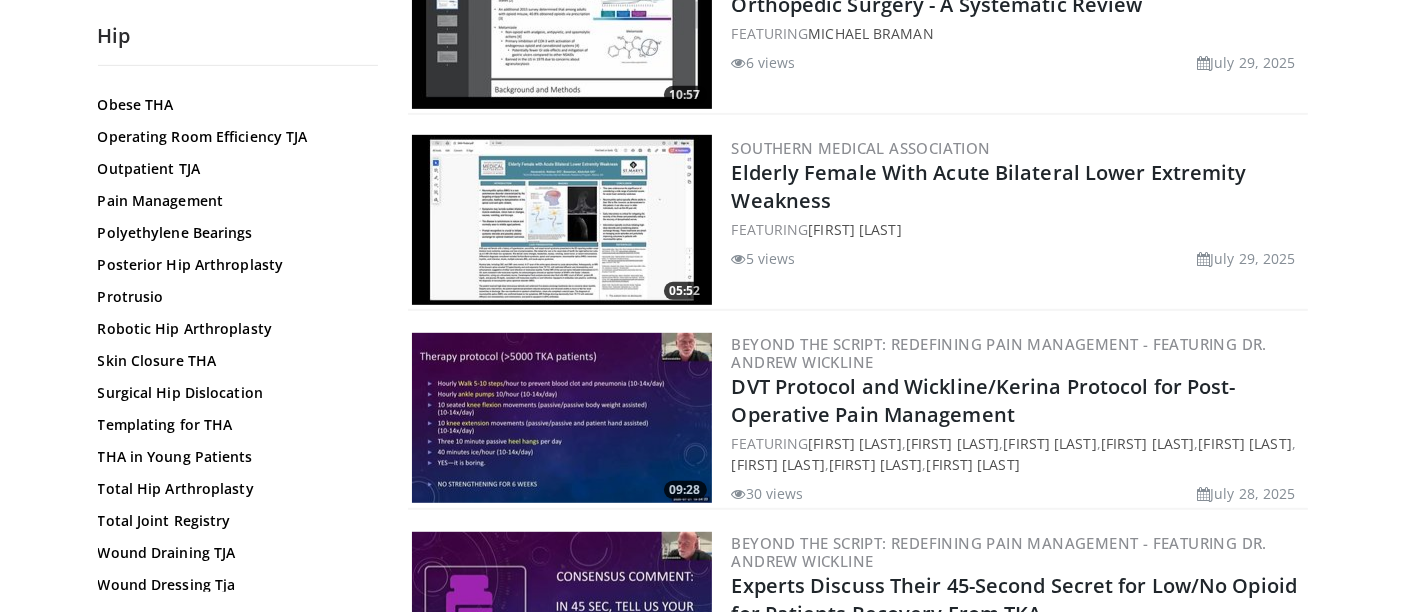 click on "Recommended Topics:
Anterior Hip Arthroplasty
Aquamantys
Ceramicised Metal on Polyethylene
Outpatient TJA
Pain Management
Posterior Hip Arthroplasty
All Topics:
Acetabular Cup Placement
Anterior Hip Arthroplasty
Anterolateral Hip Arthroplasty
Aquamantys
Blood Loss Management
Cementless Total Hip Arthroplasty
Ceramicised Metal on Polyethylene
Ceramic on Ceramic Bearings
Ceramic on Polyethylene Bearings
Coding TJA
DVT
Economics of TJA
Femoral Component THA
Hip Hemiarthroplasty Hip Navigation" at bounding box center (238, -106) 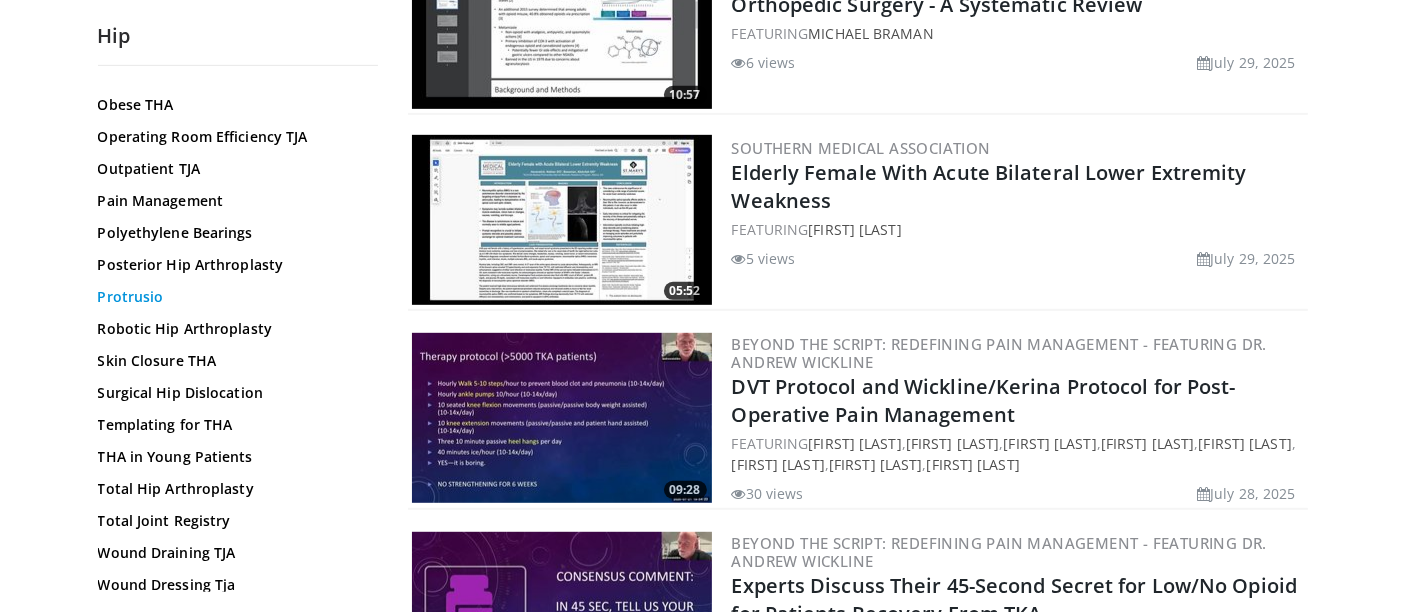 click on "Protrusio" at bounding box center (233, 297) 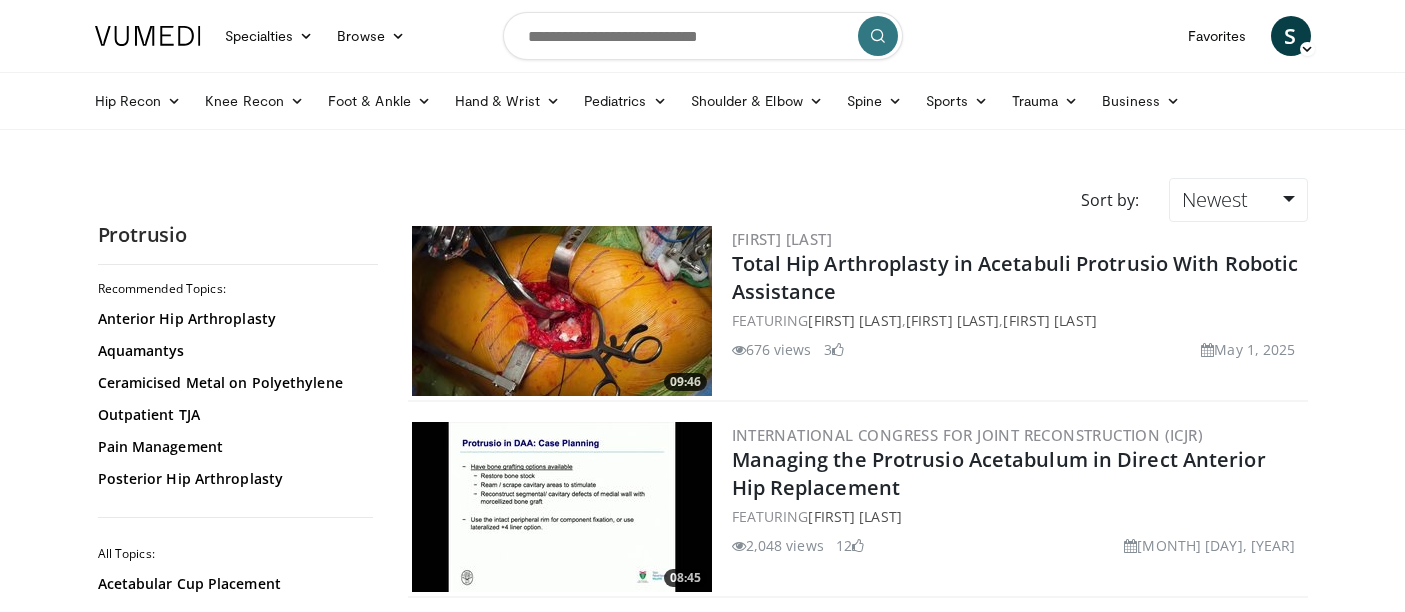 scroll, scrollTop: 0, scrollLeft: 0, axis: both 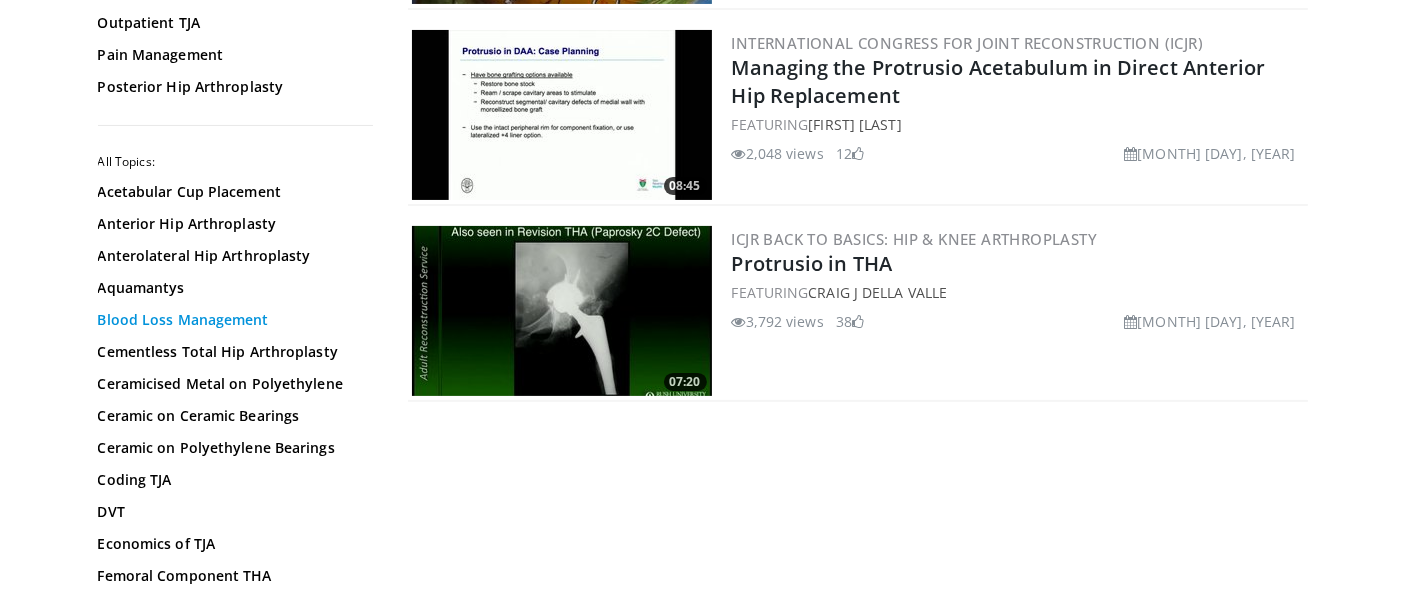 click on "Blood Loss Management" at bounding box center (233, 320) 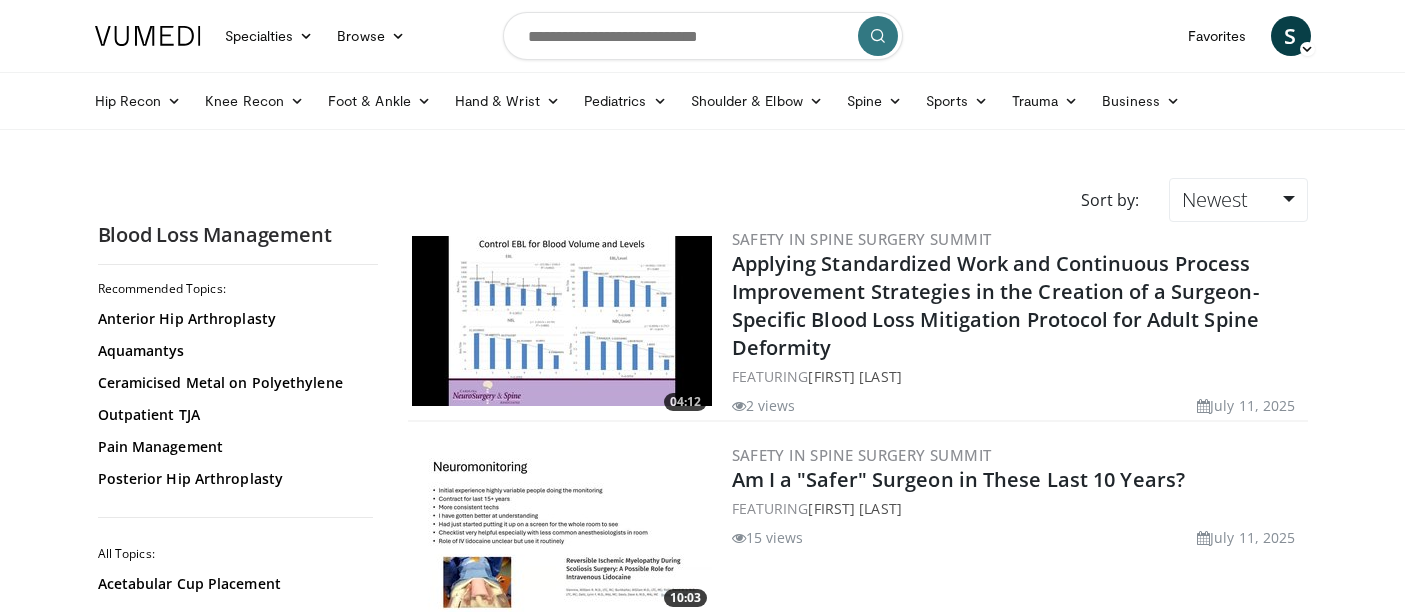 scroll, scrollTop: 0, scrollLeft: 0, axis: both 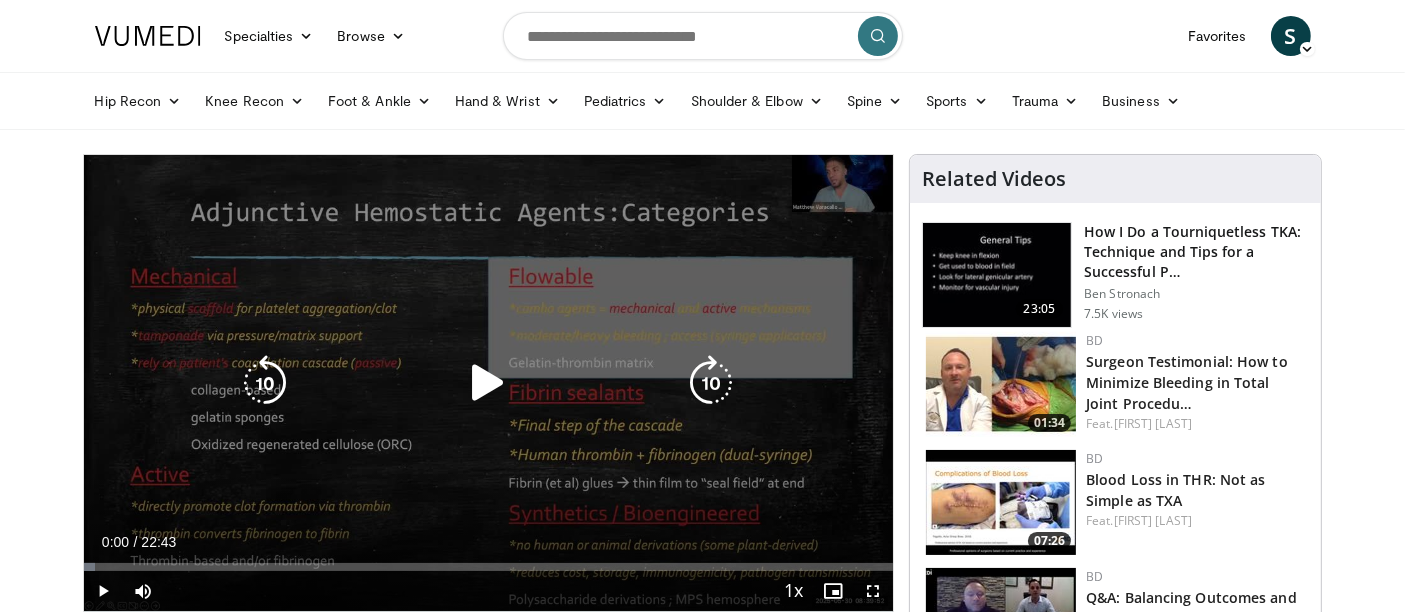 click at bounding box center [488, 383] 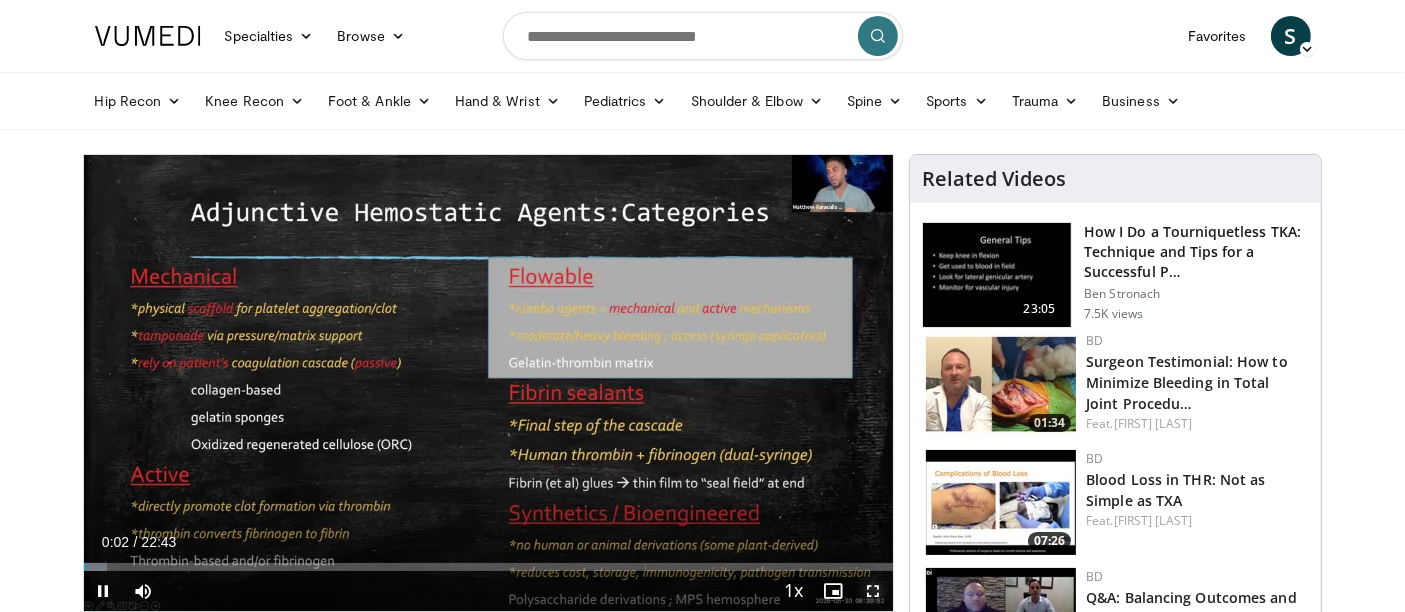 click at bounding box center [873, 591] 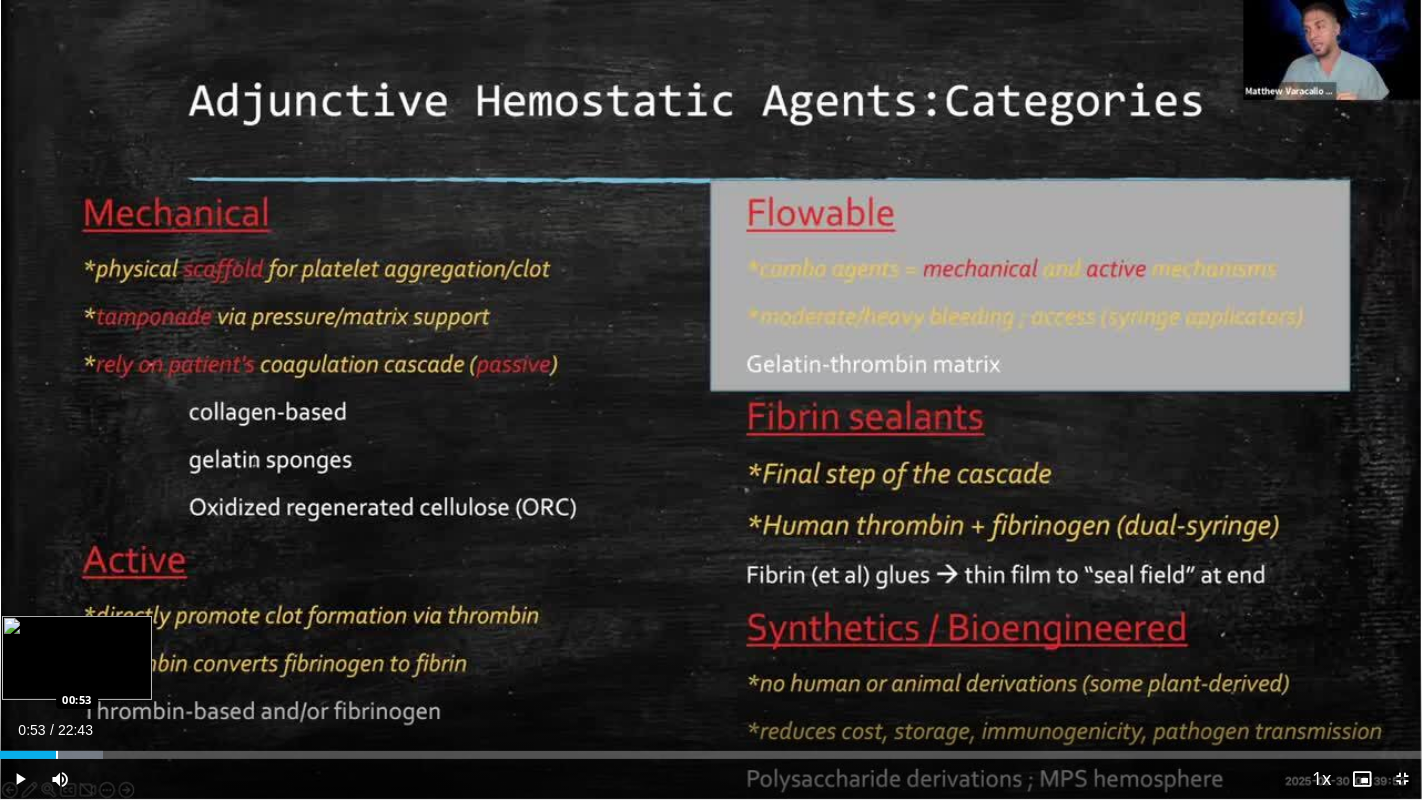 click at bounding box center [57, 755] 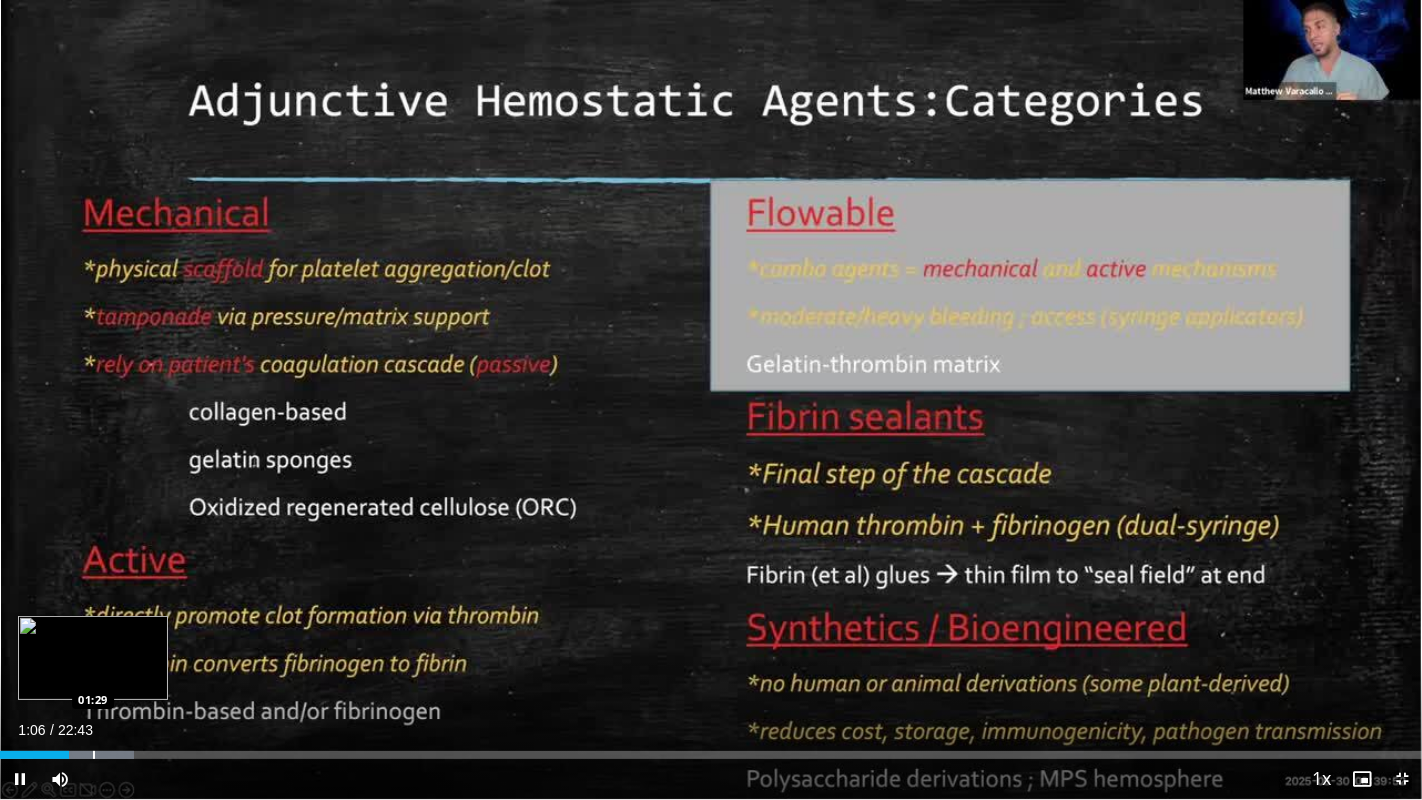click at bounding box center [94, 755] 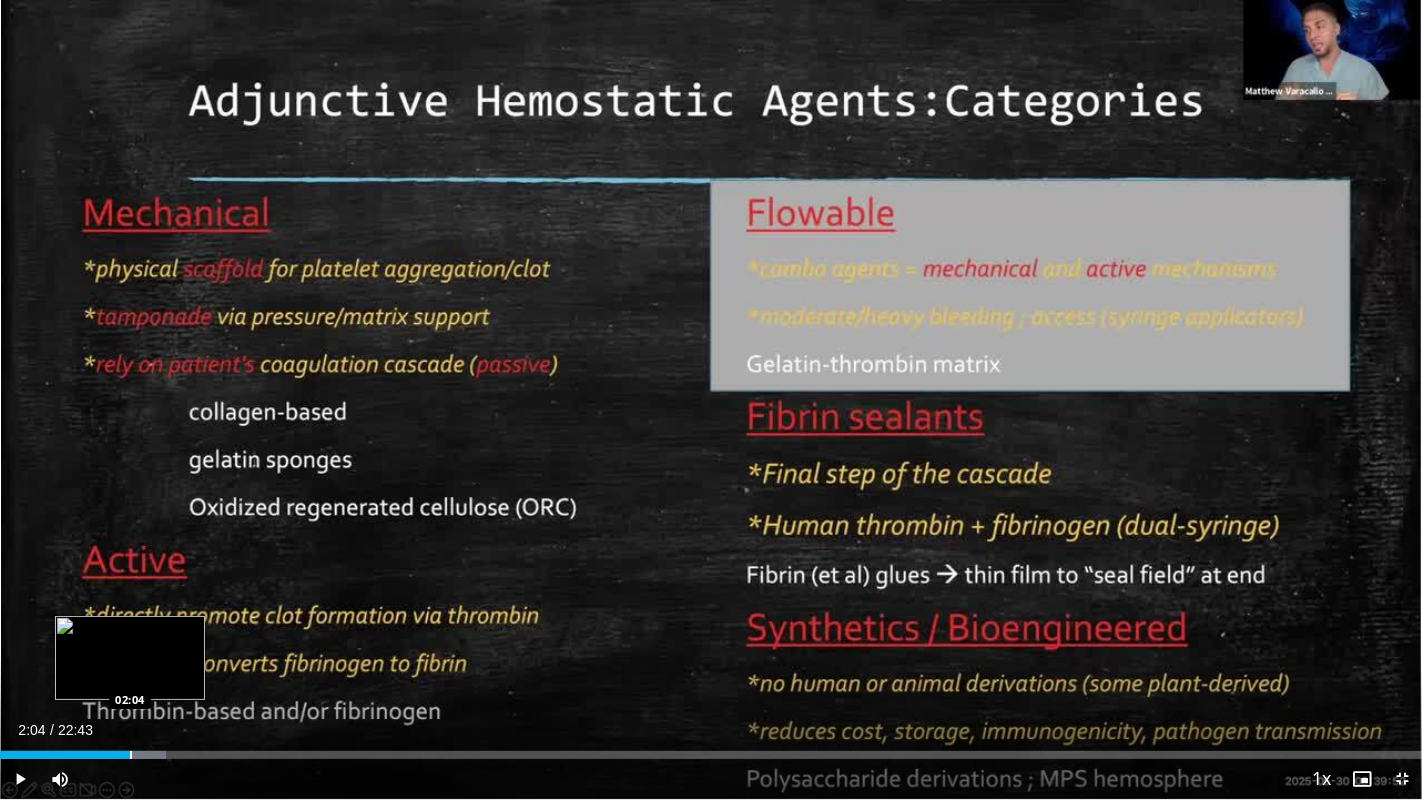 click at bounding box center [131, 755] 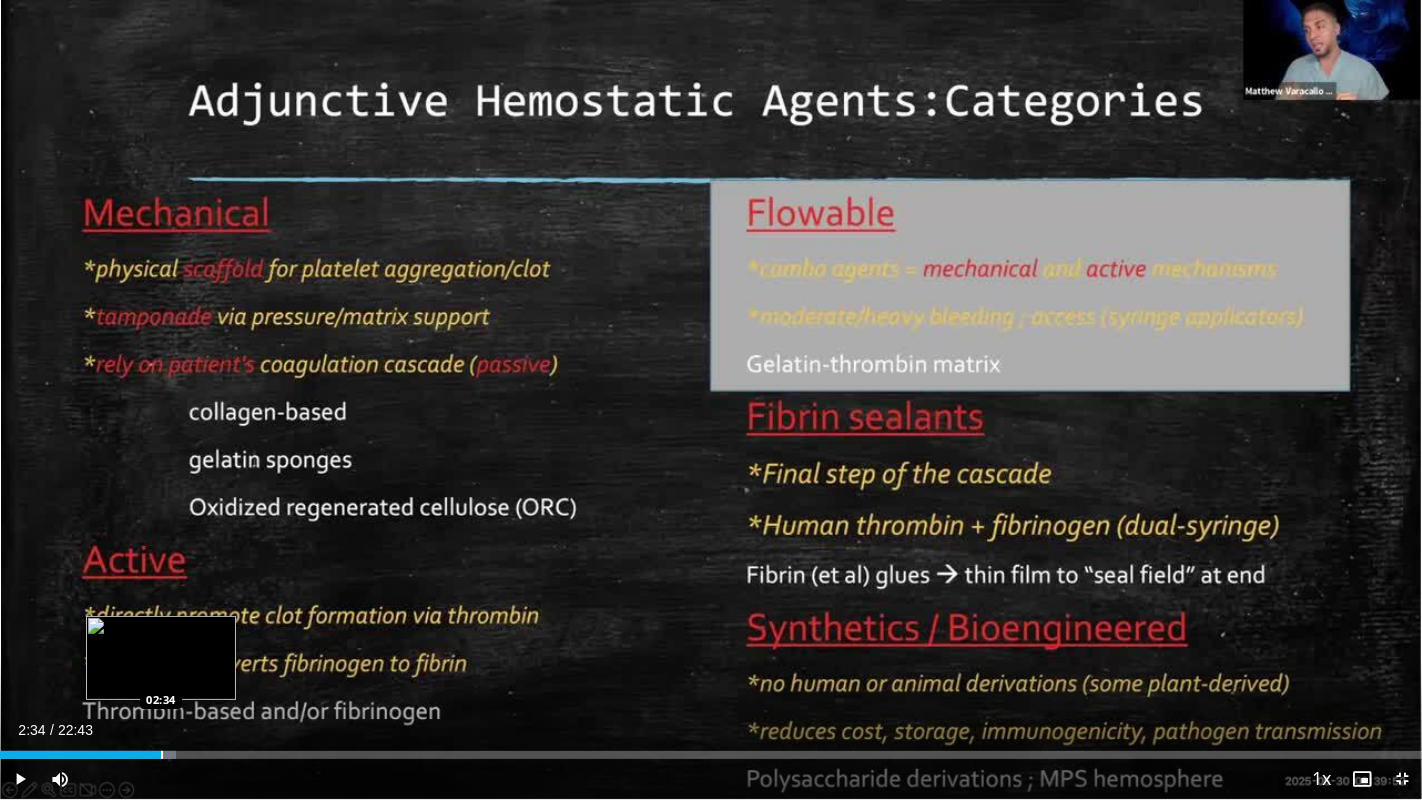 click at bounding box center (162, 755) 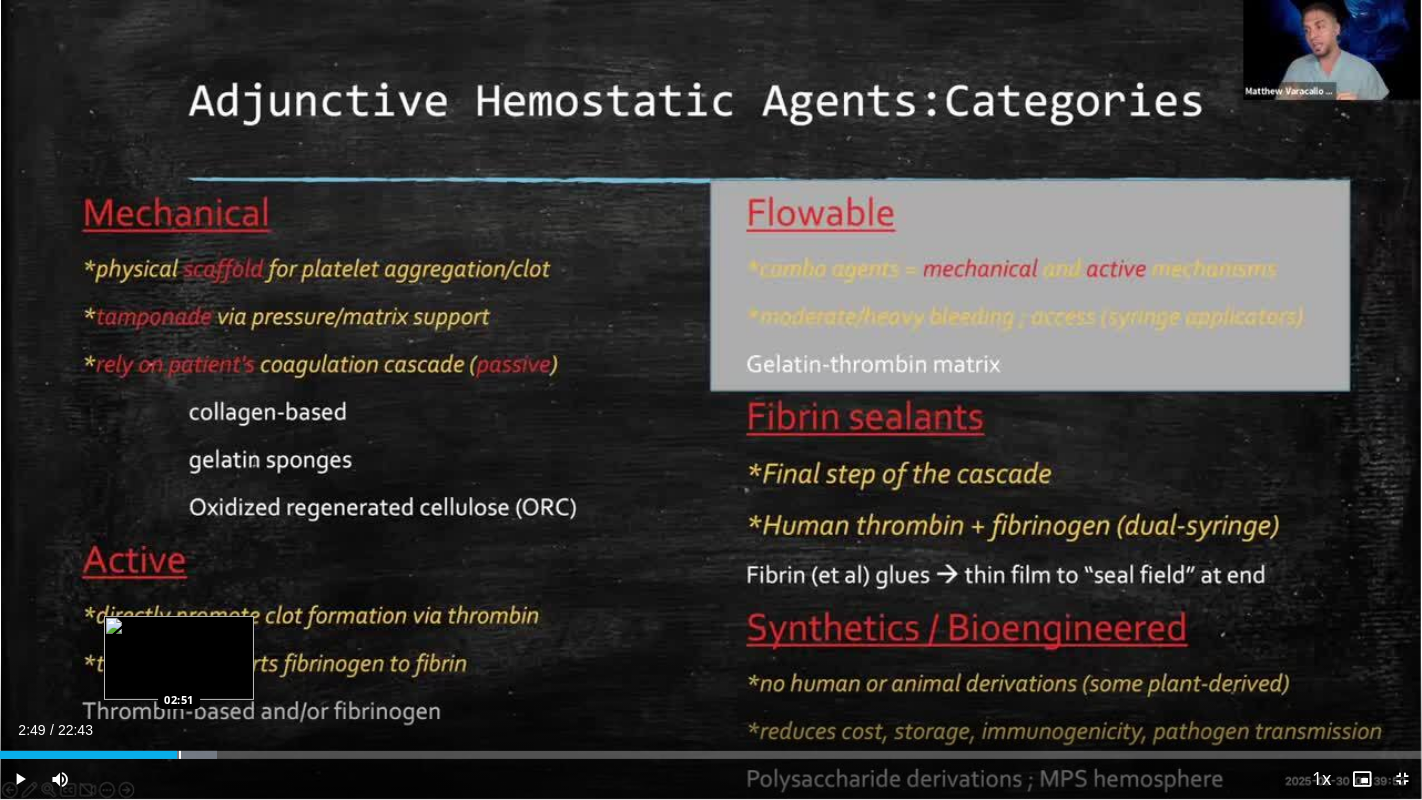 click at bounding box center [175, 755] 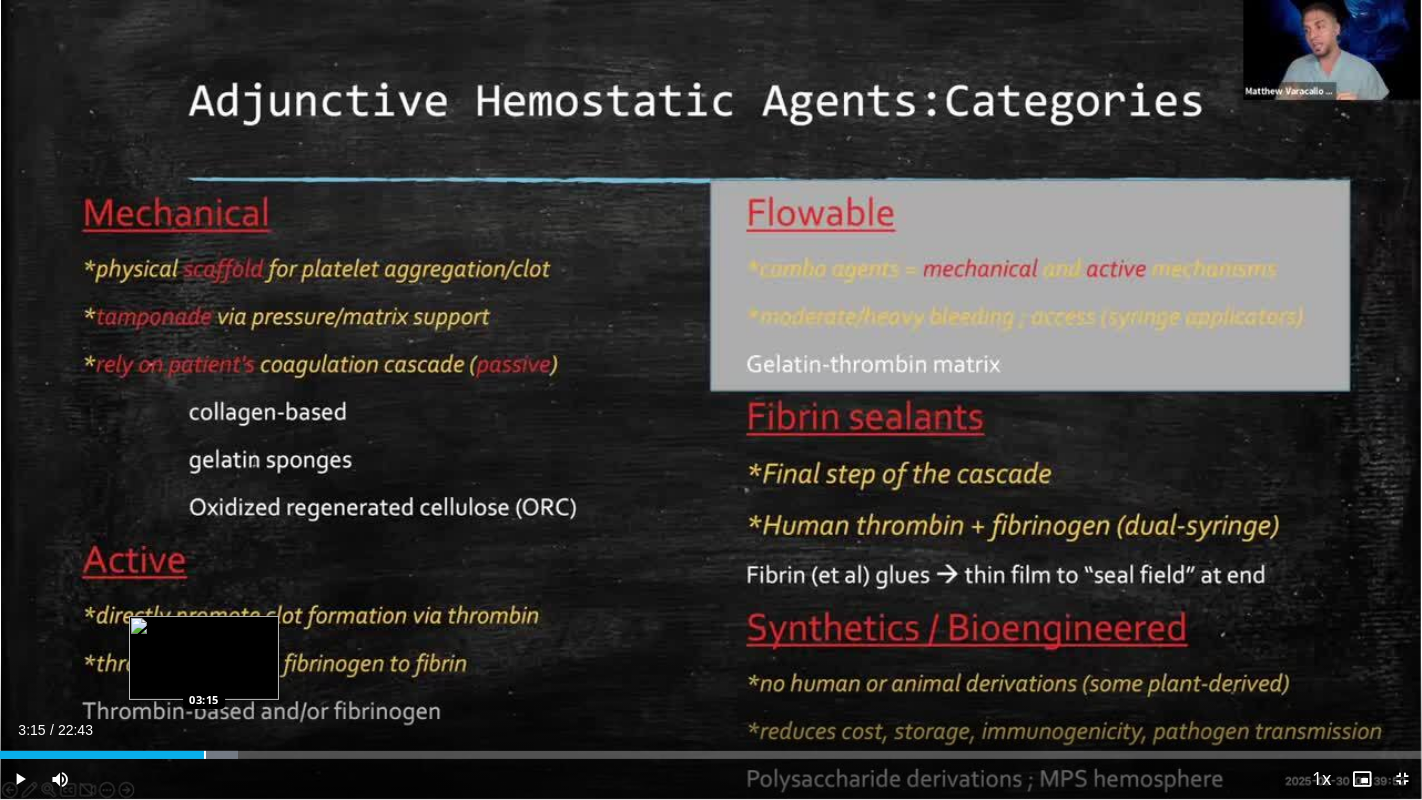 click at bounding box center (205, 755) 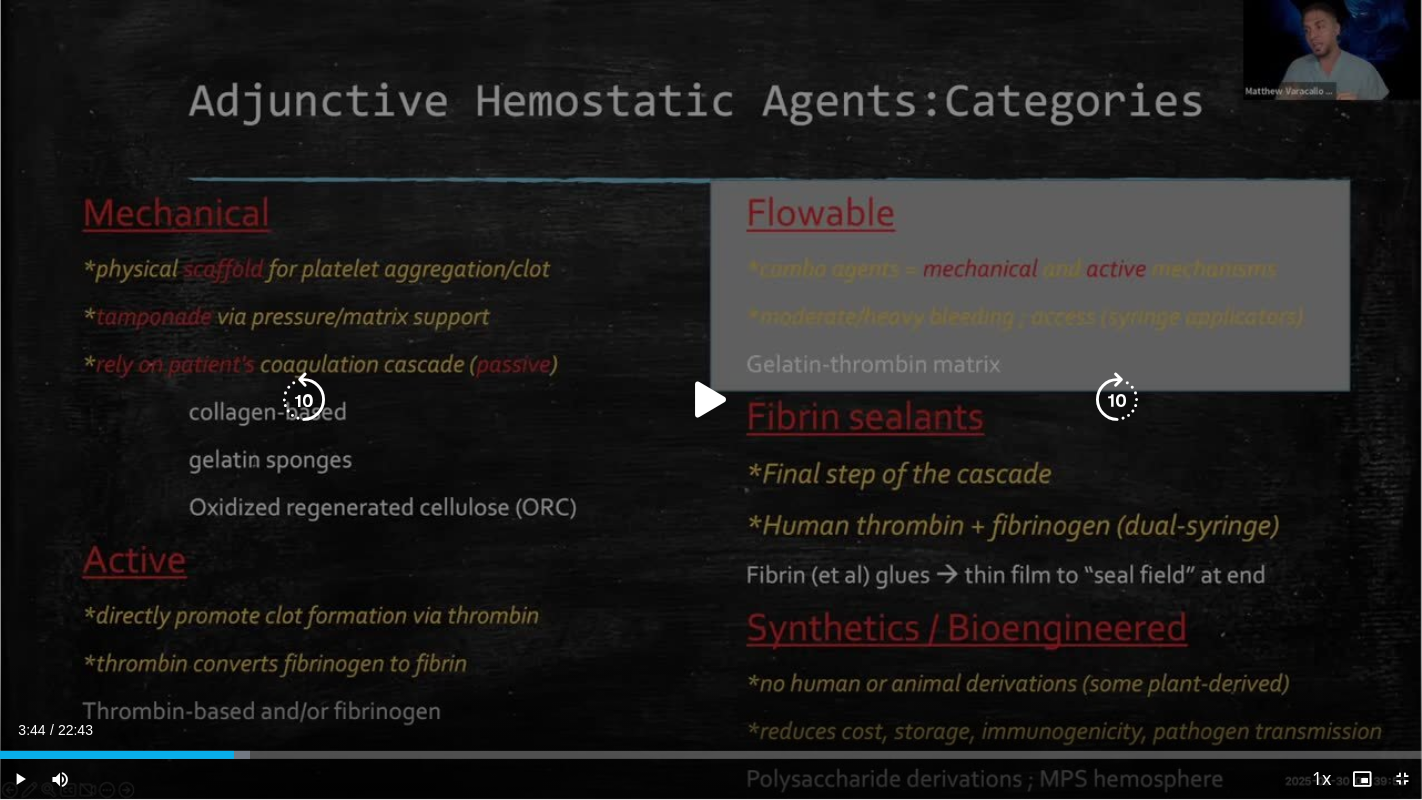 click on "Loaded :  17.60% 03:44 03:15" at bounding box center [711, 755] 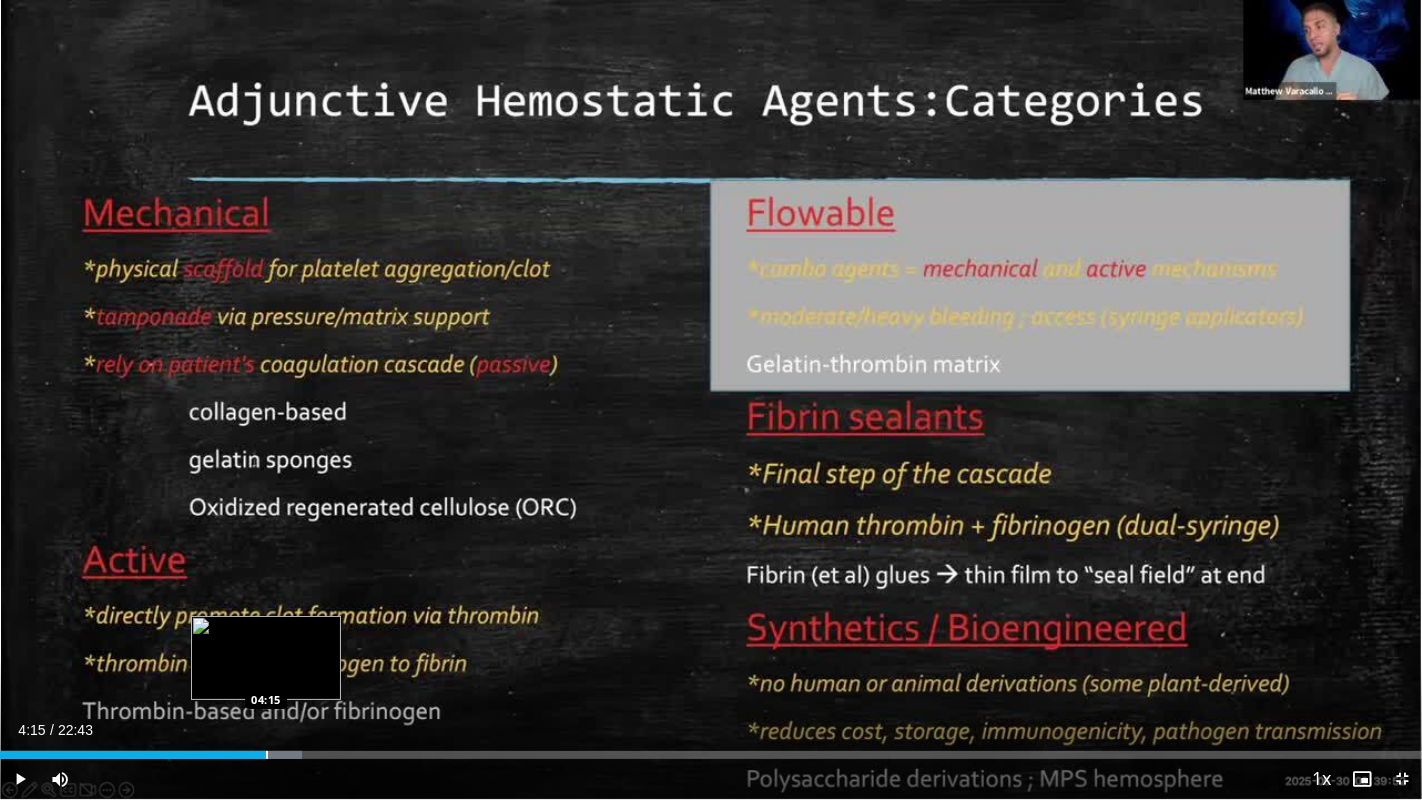 click at bounding box center [267, 755] 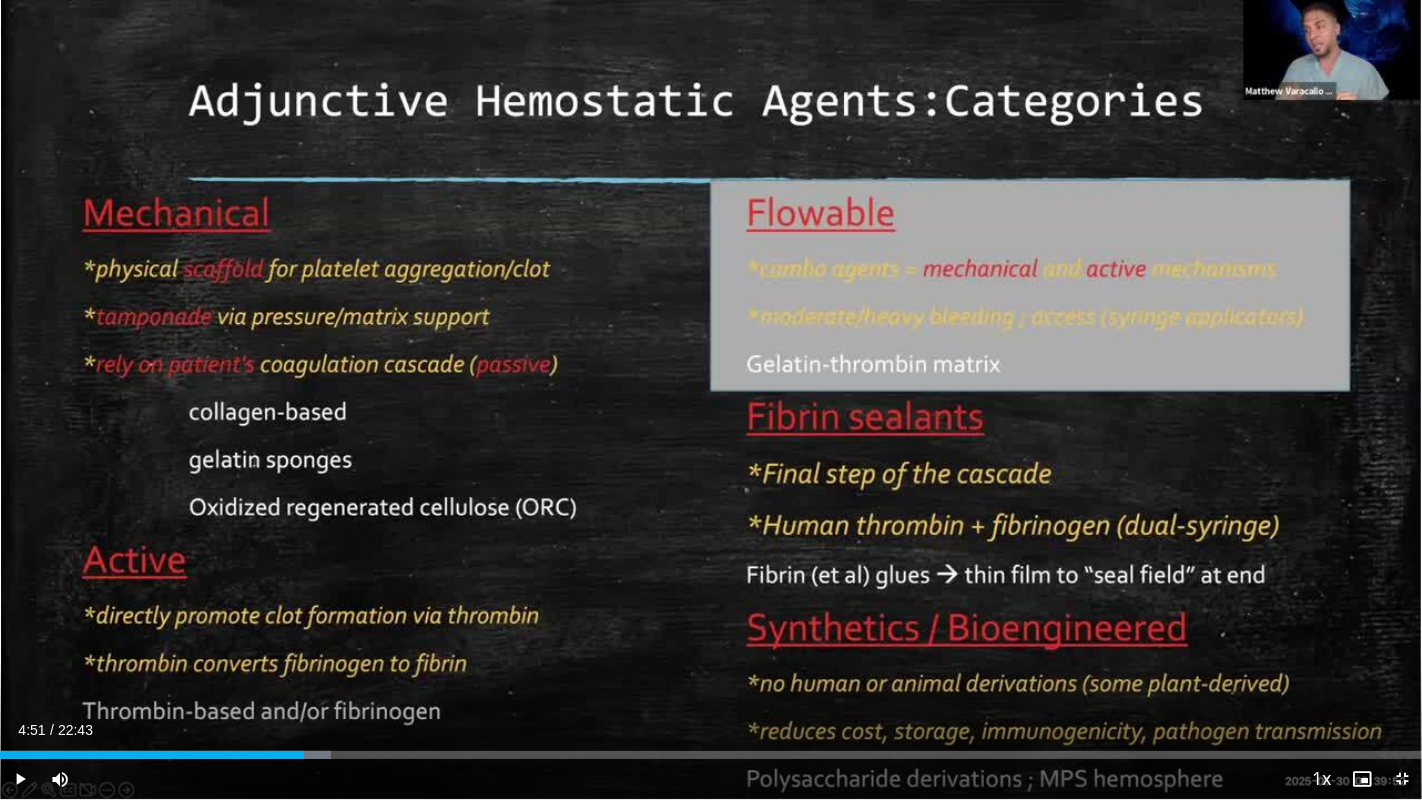 click at bounding box center [305, 755] 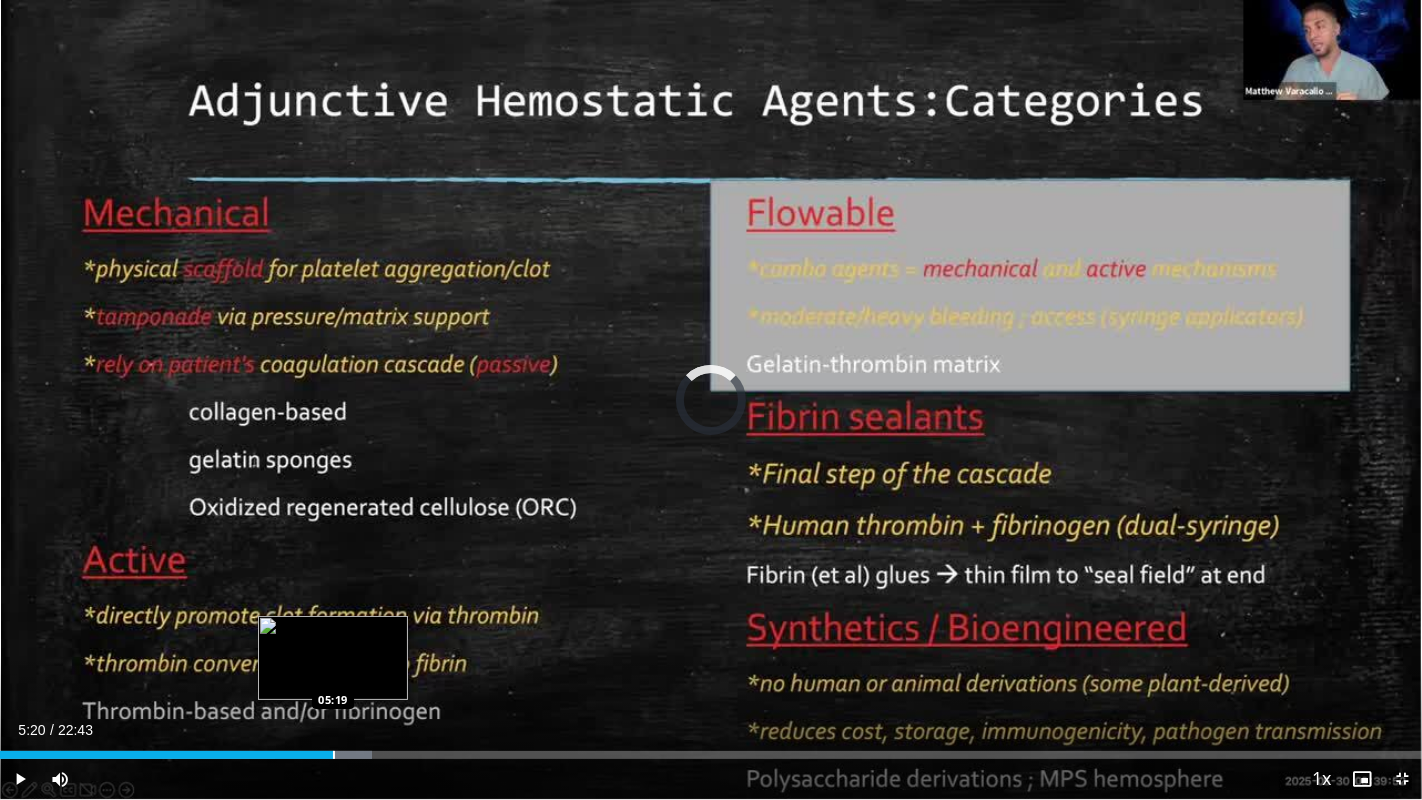 click at bounding box center [334, 755] 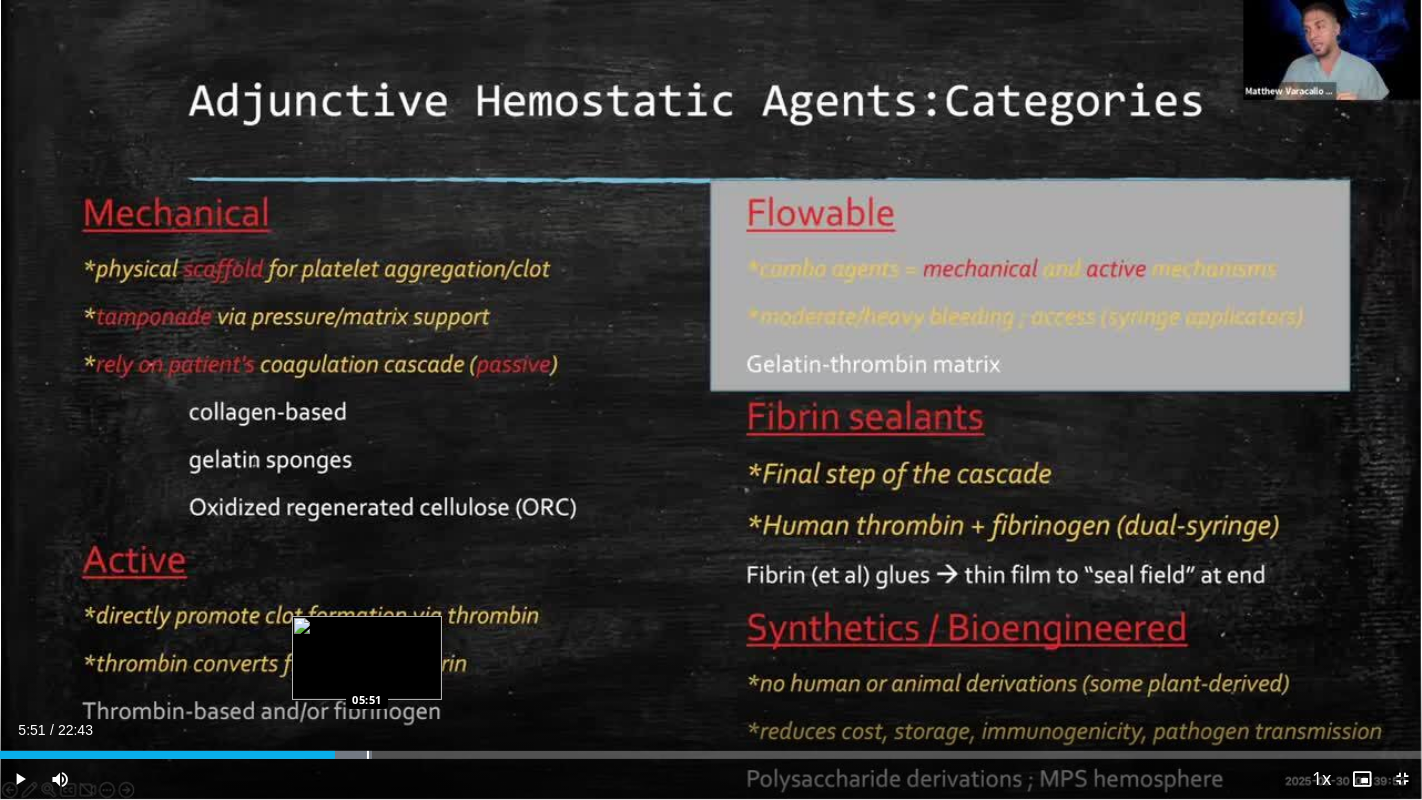 click at bounding box center (368, 755) 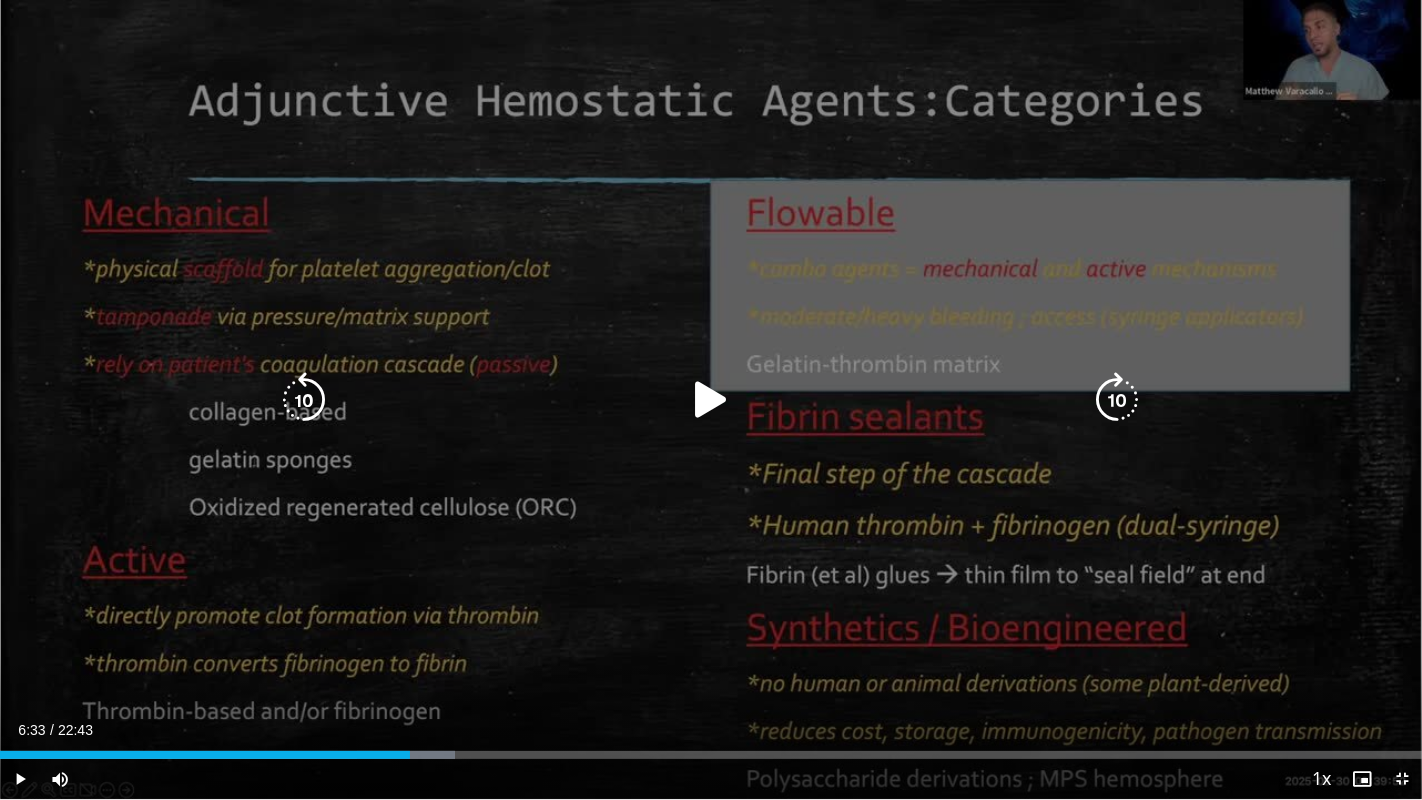 click at bounding box center [0, 0] 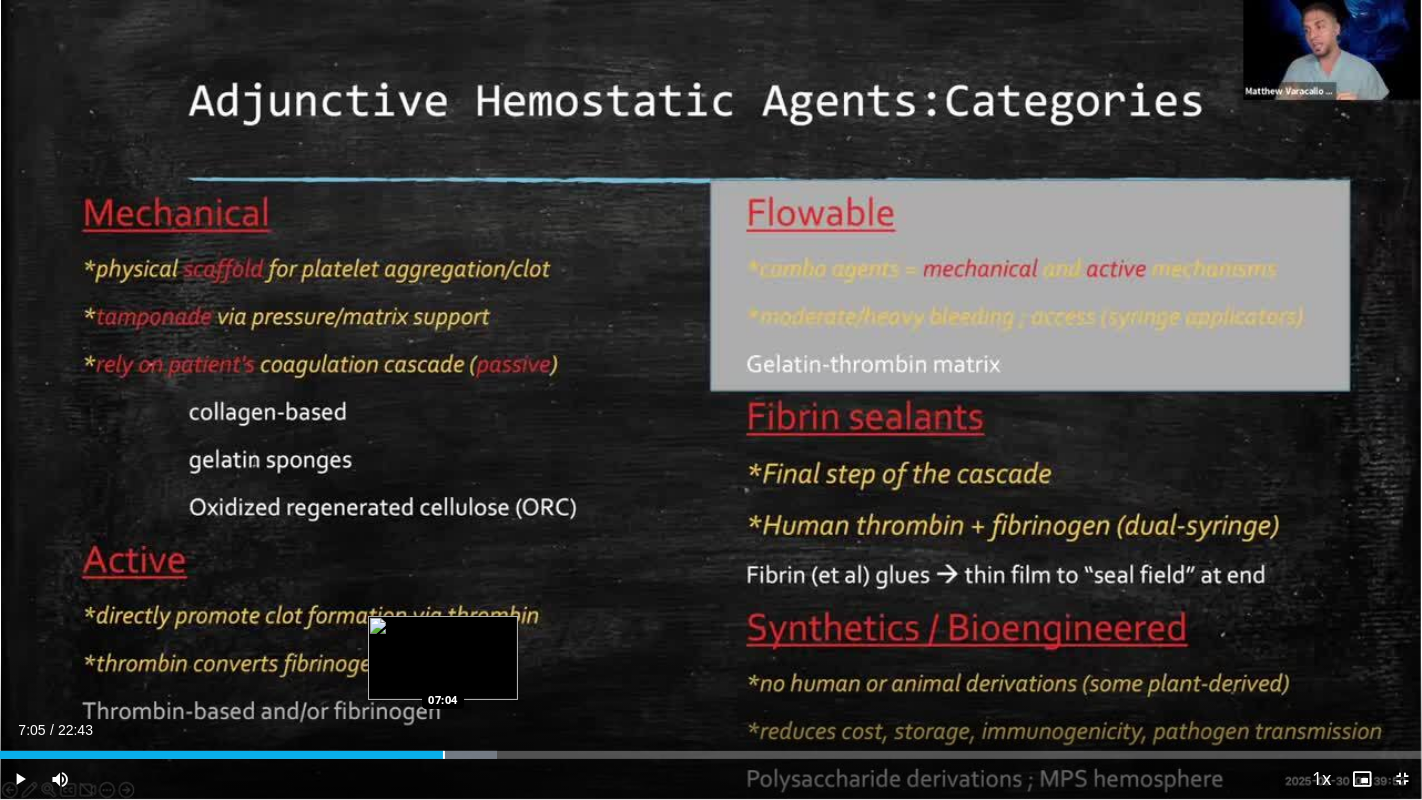 click at bounding box center [444, 755] 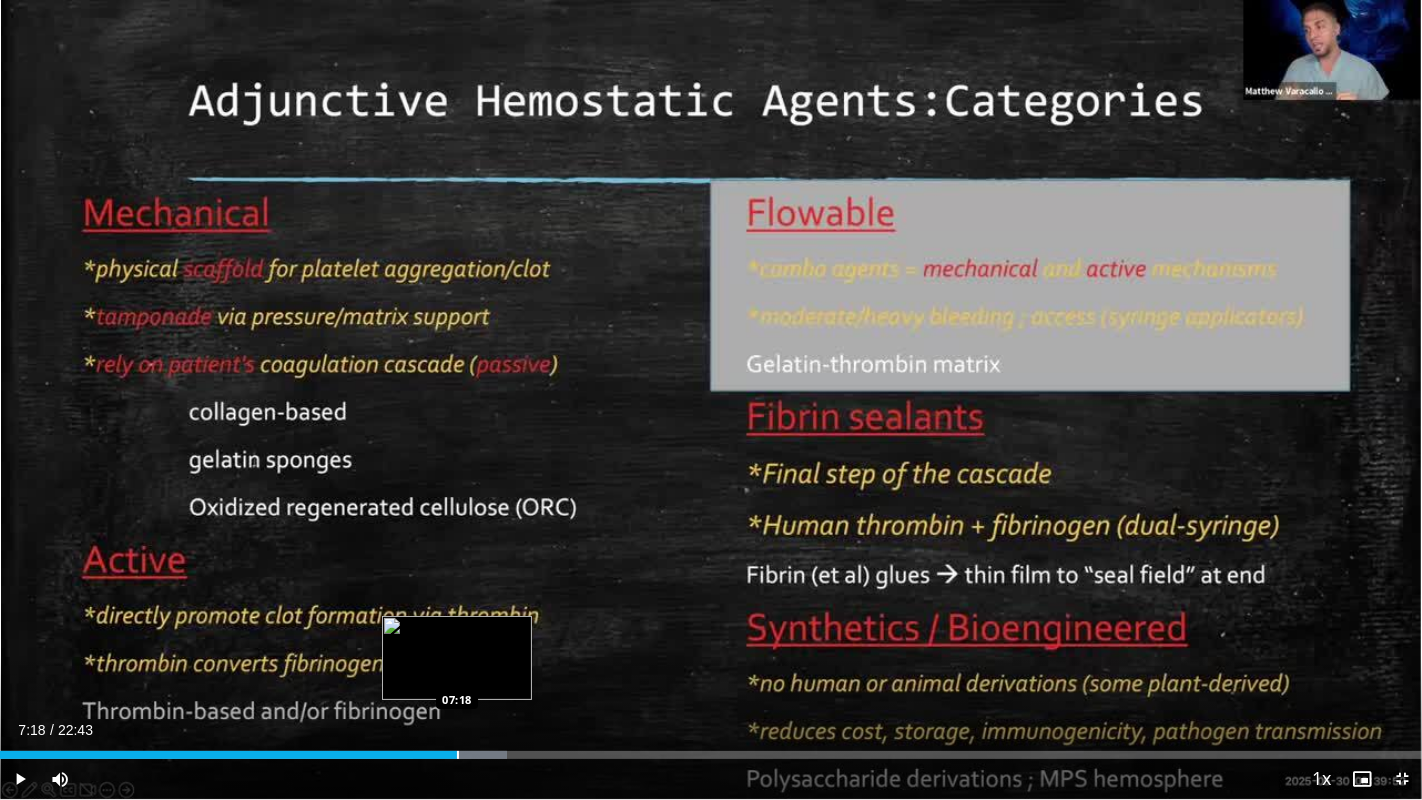 click at bounding box center [458, 755] 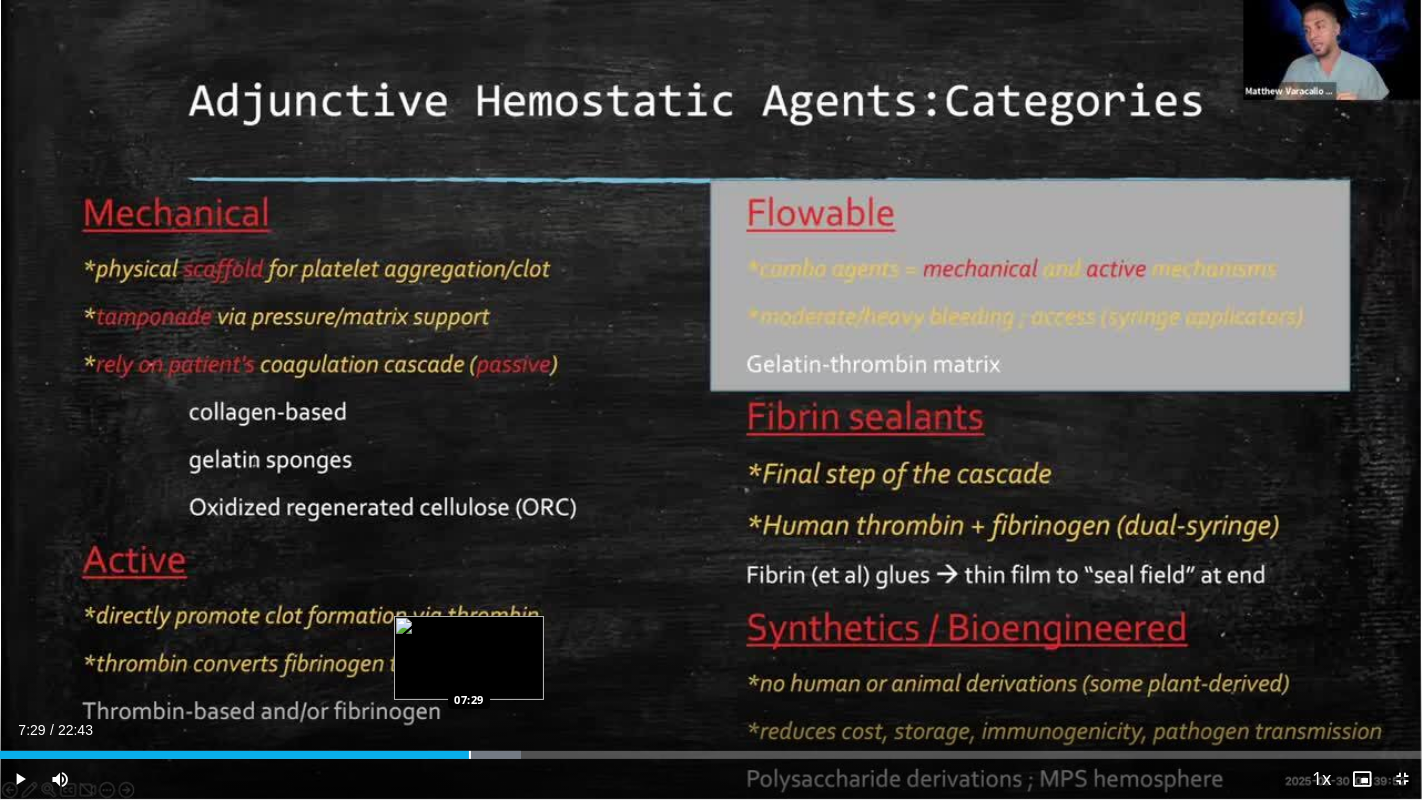 click at bounding box center [470, 755] 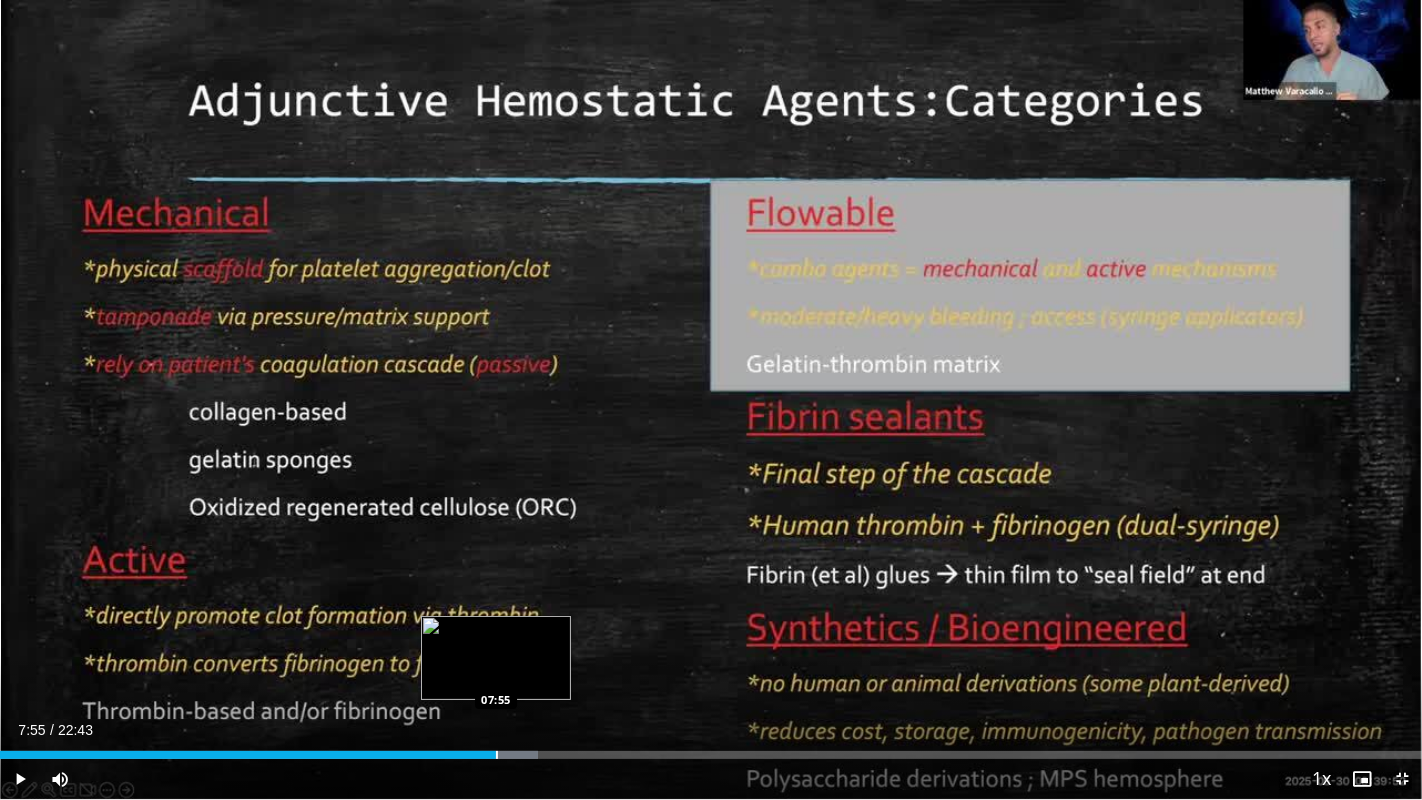 click at bounding box center (497, 755) 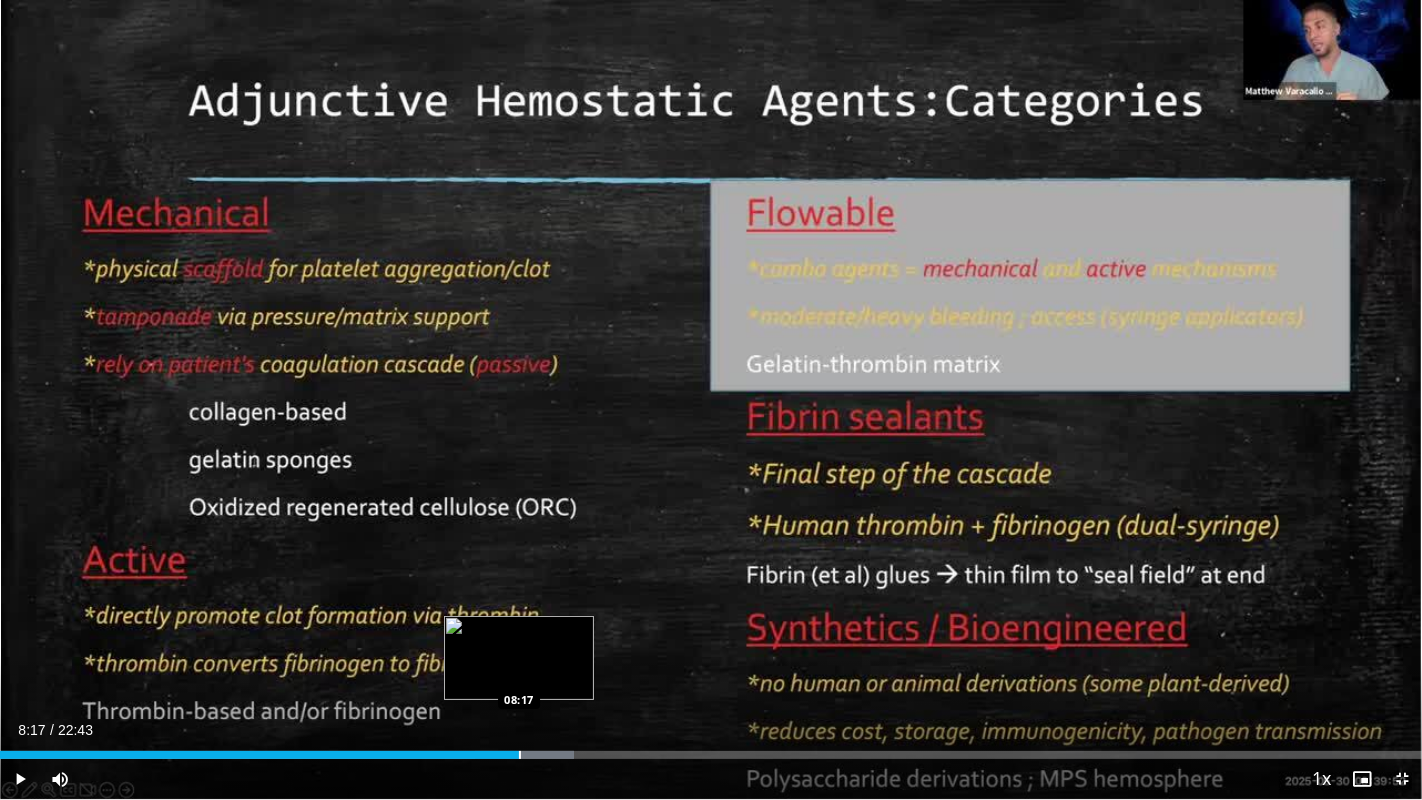 click on "Loaded :  40.34% 08:17 08:17" at bounding box center [711, 749] 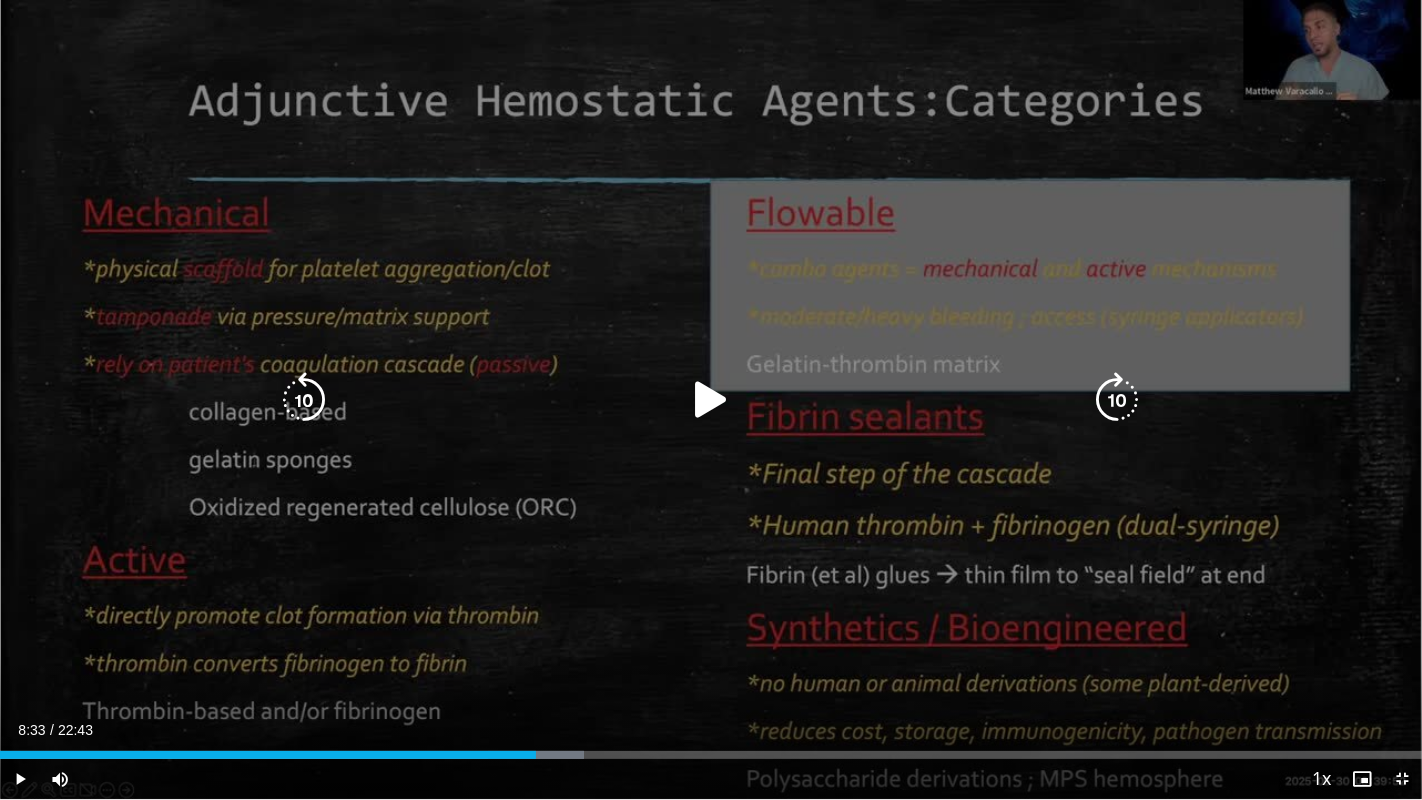 click at bounding box center (536, 755) 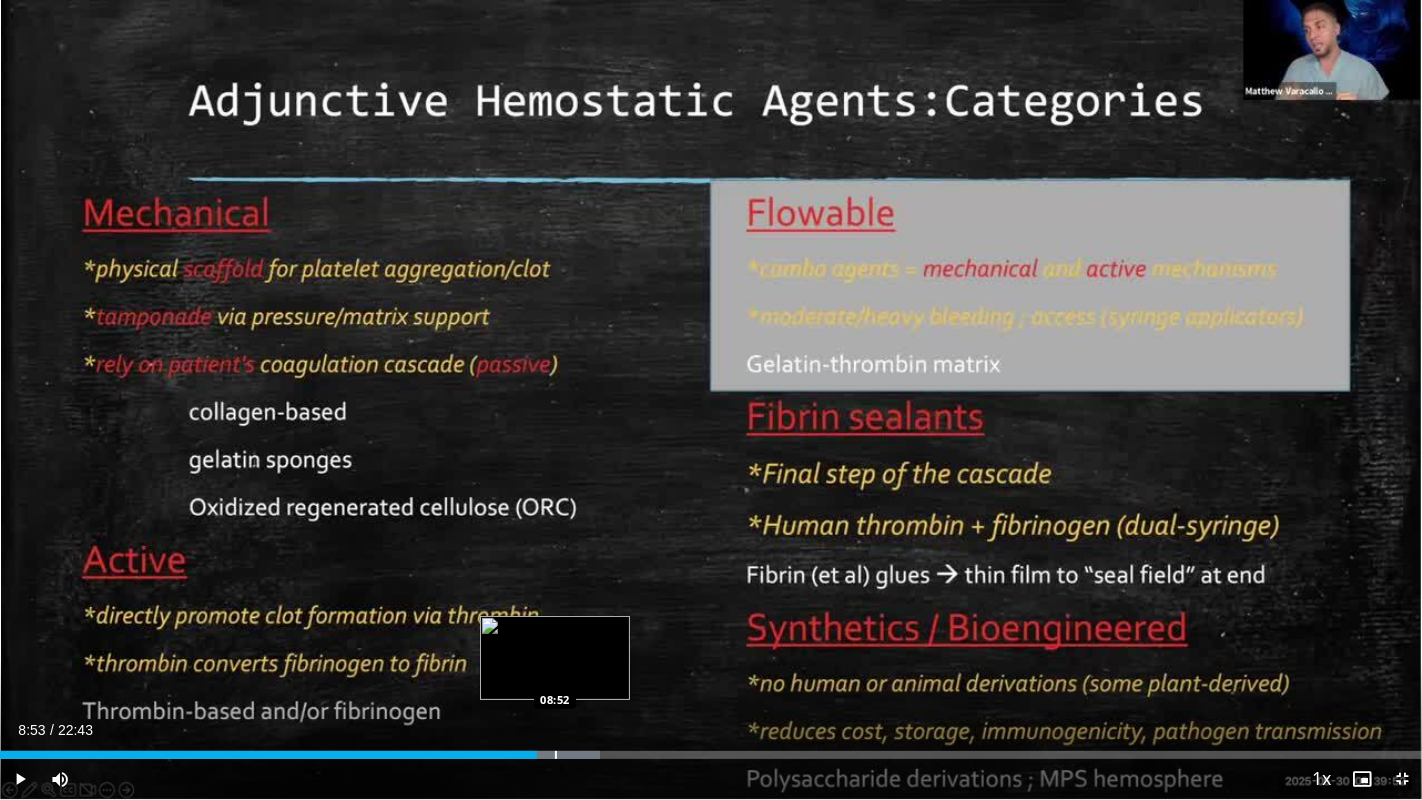 click at bounding box center [556, 755] 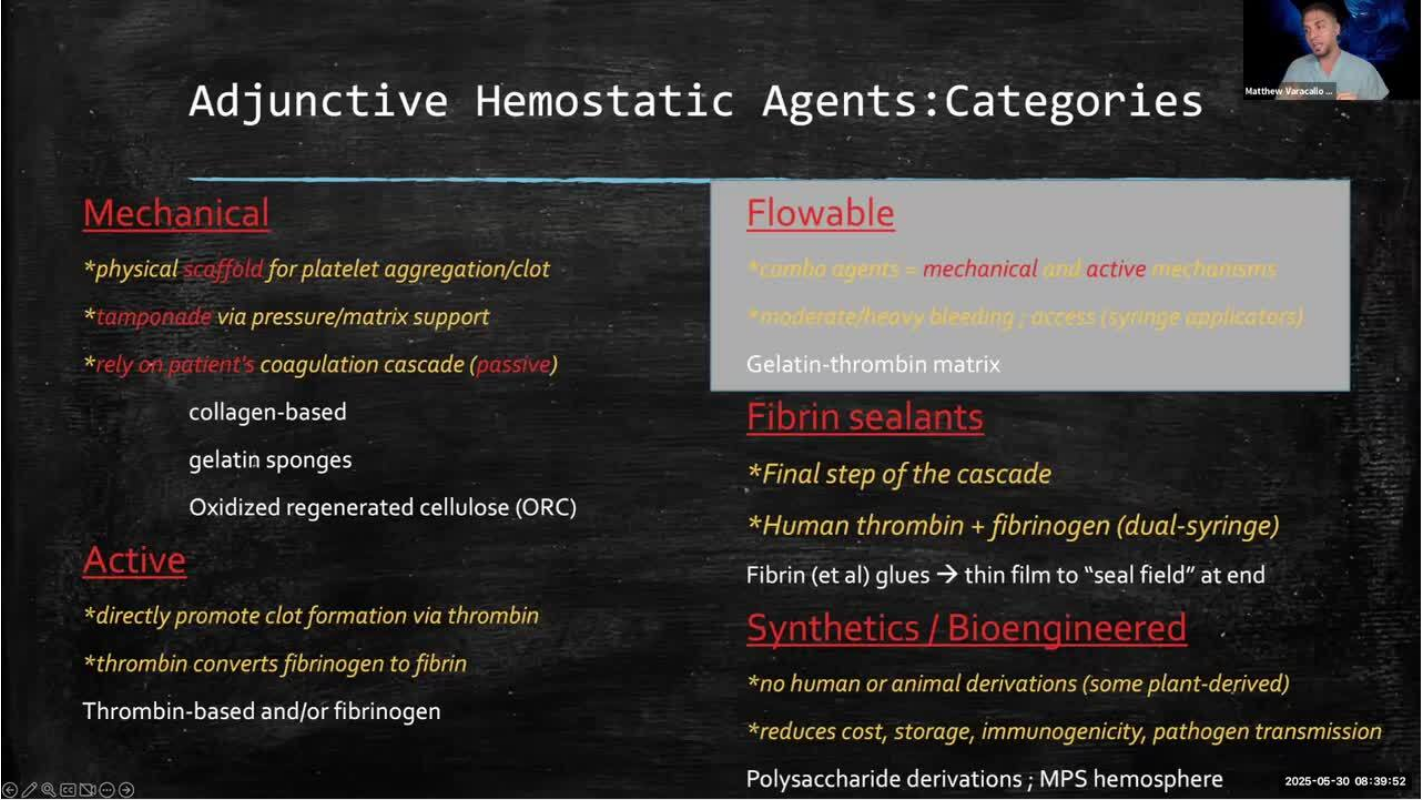 click on "**********" at bounding box center (711, 400) 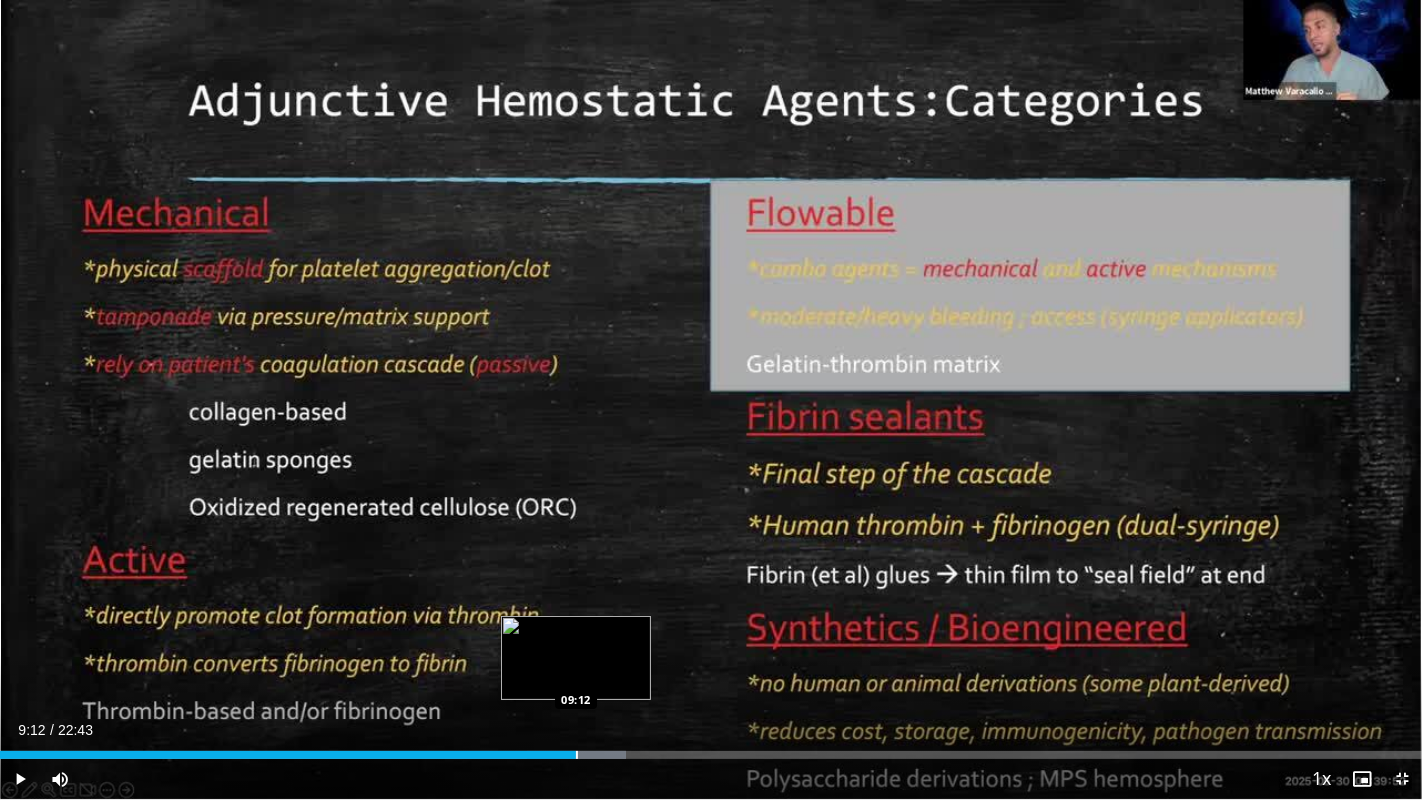 click at bounding box center [577, 755] 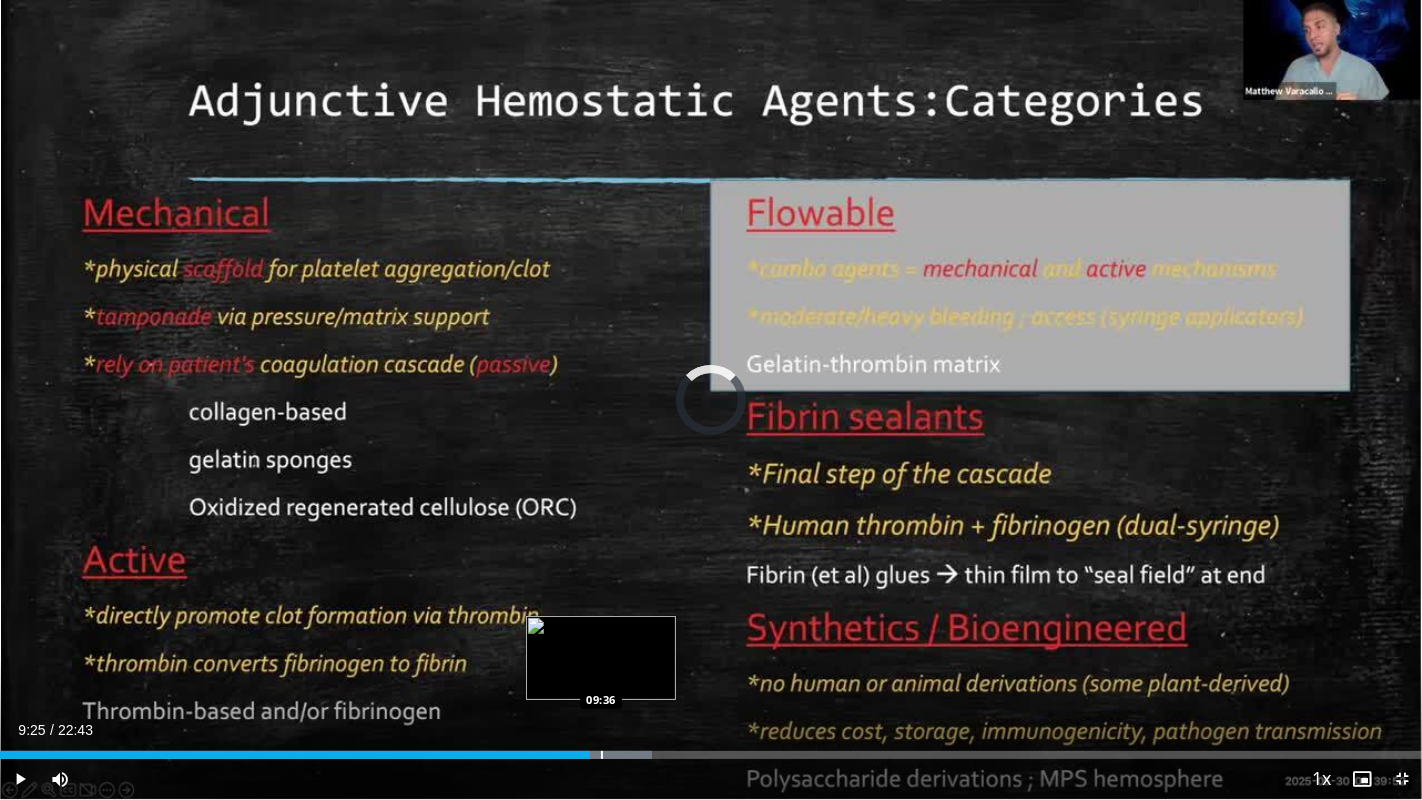 click on "Loaded :  45.83% 09:25 09:36" at bounding box center (711, 749) 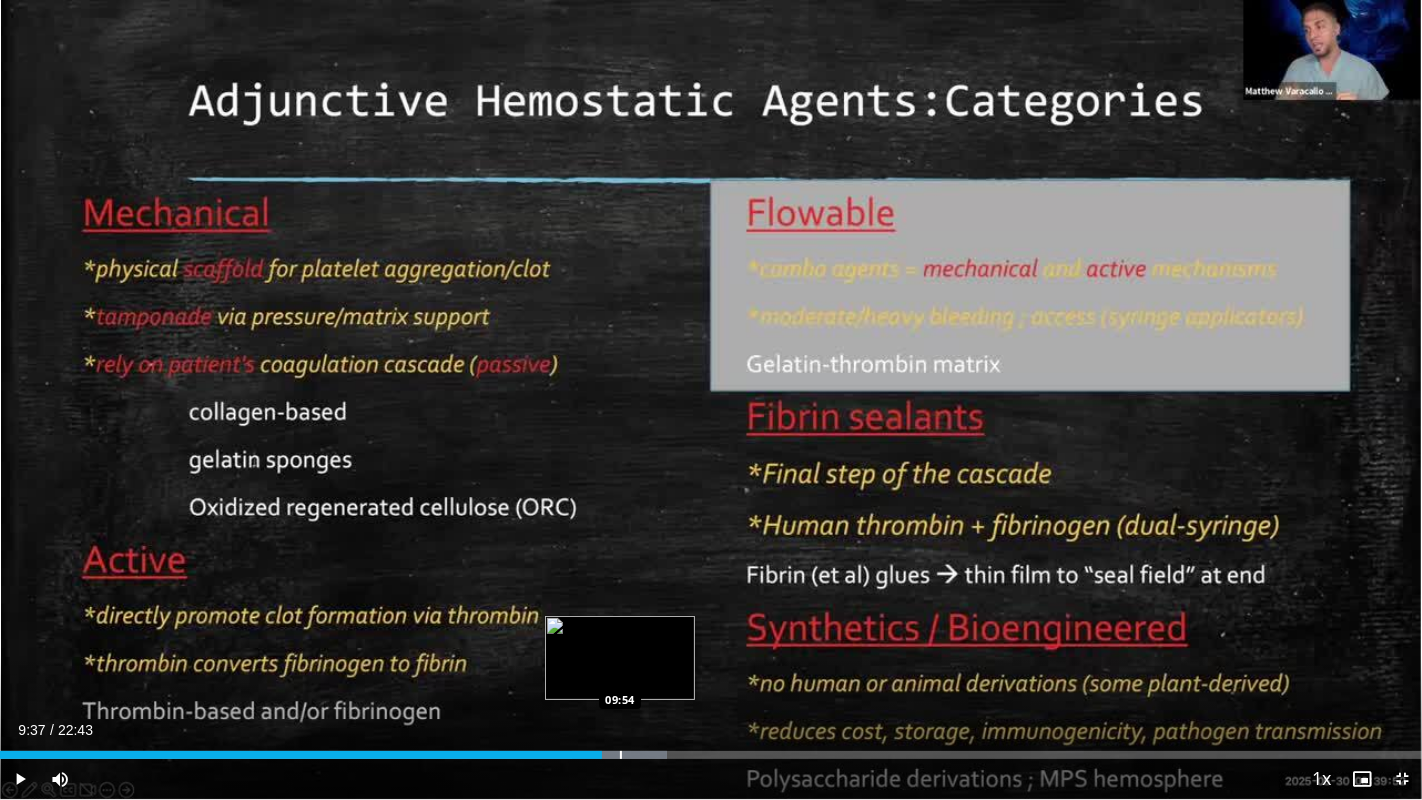 click on "Loaded :  46.94% 09:37 09:54" at bounding box center (711, 749) 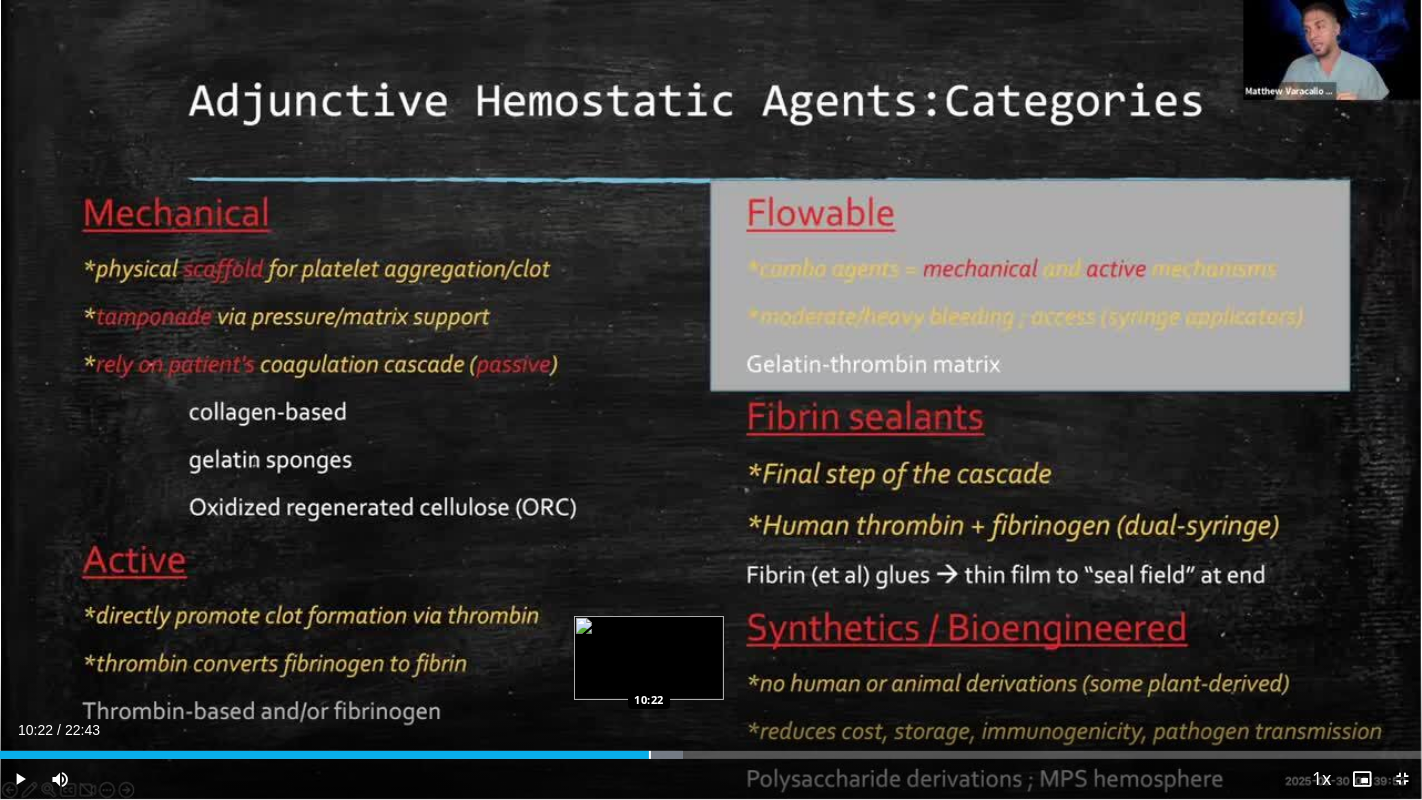 click on "Loaded :  48.02% 09:55 10:22" at bounding box center [711, 749] 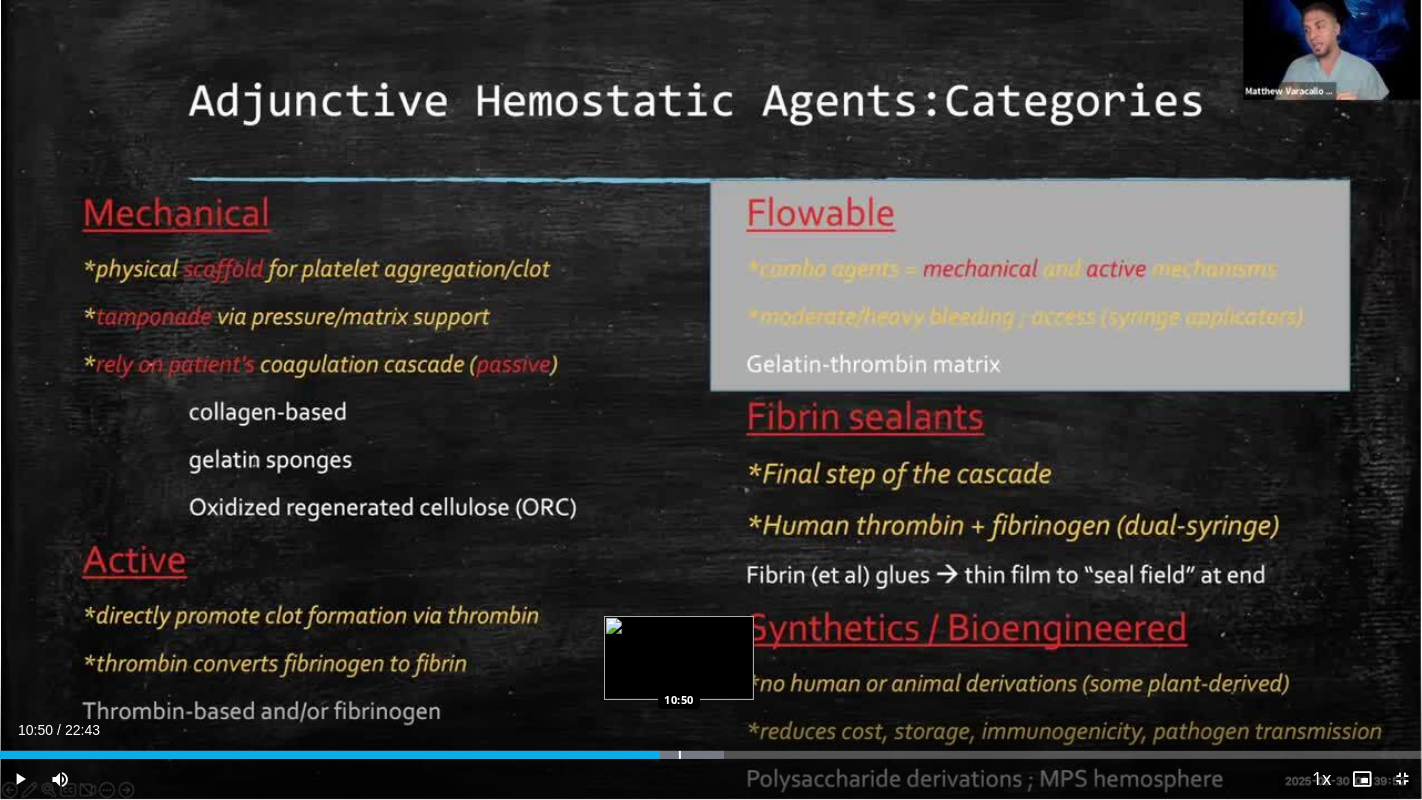 click at bounding box center [676, 755] 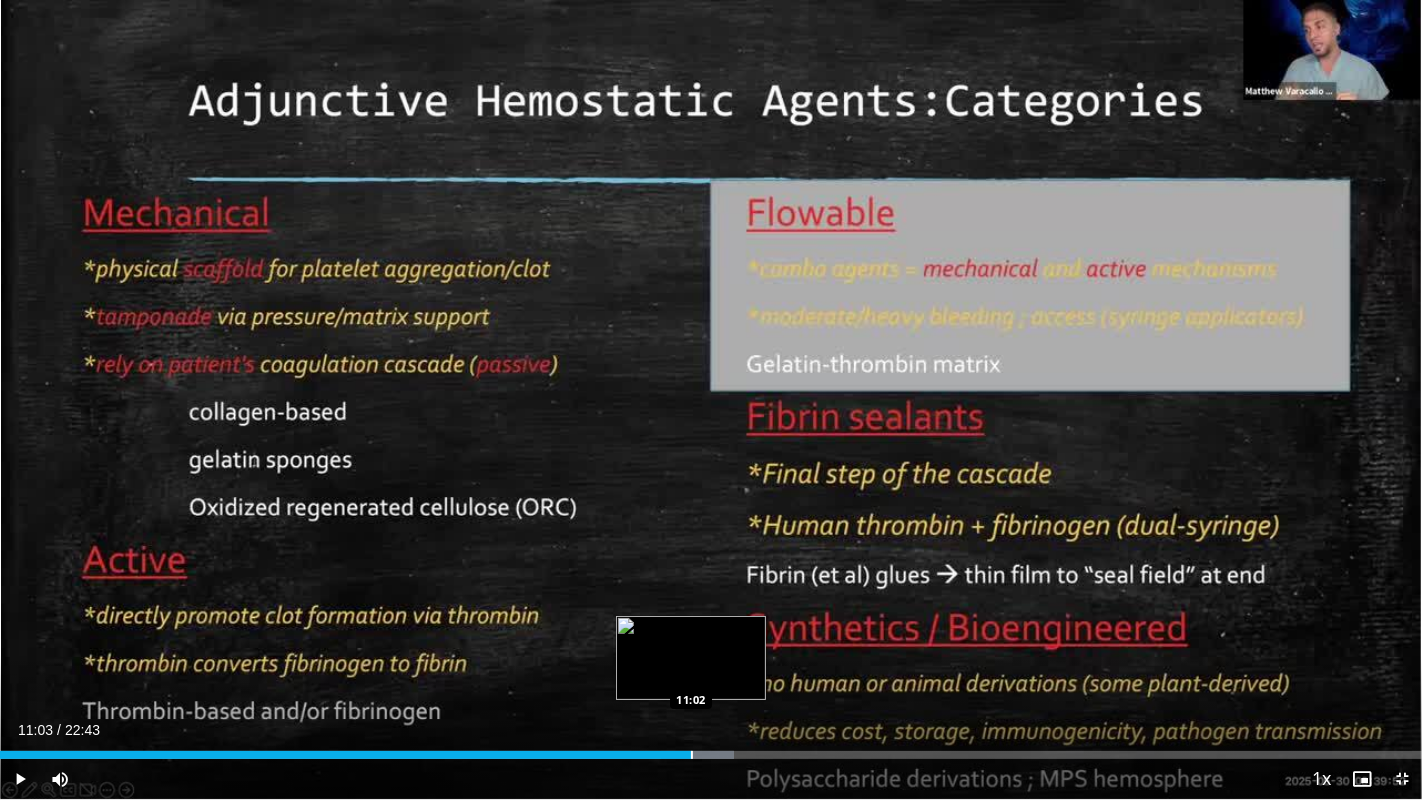 click at bounding box center (692, 755) 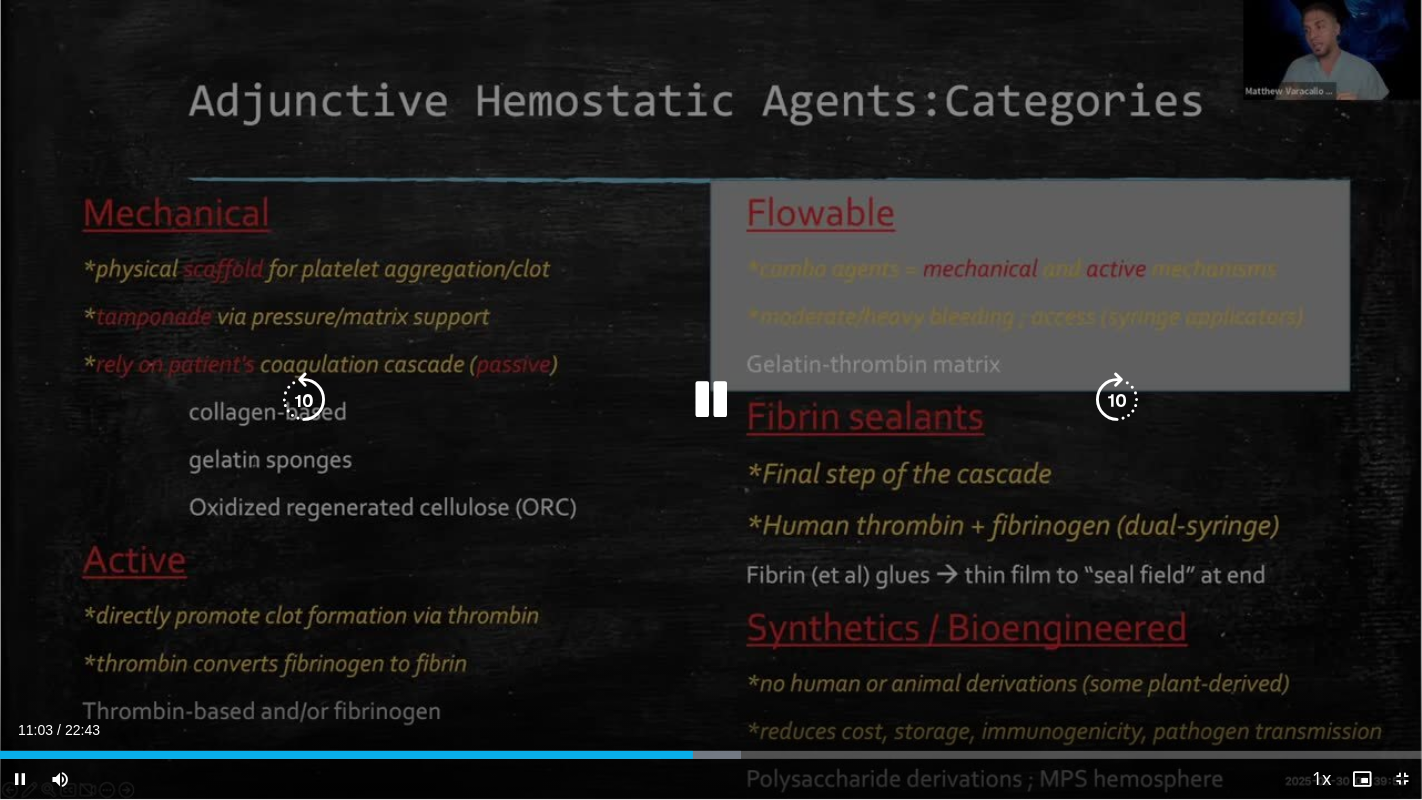 click on "10 seconds
Tap to unmute" at bounding box center [711, 399] 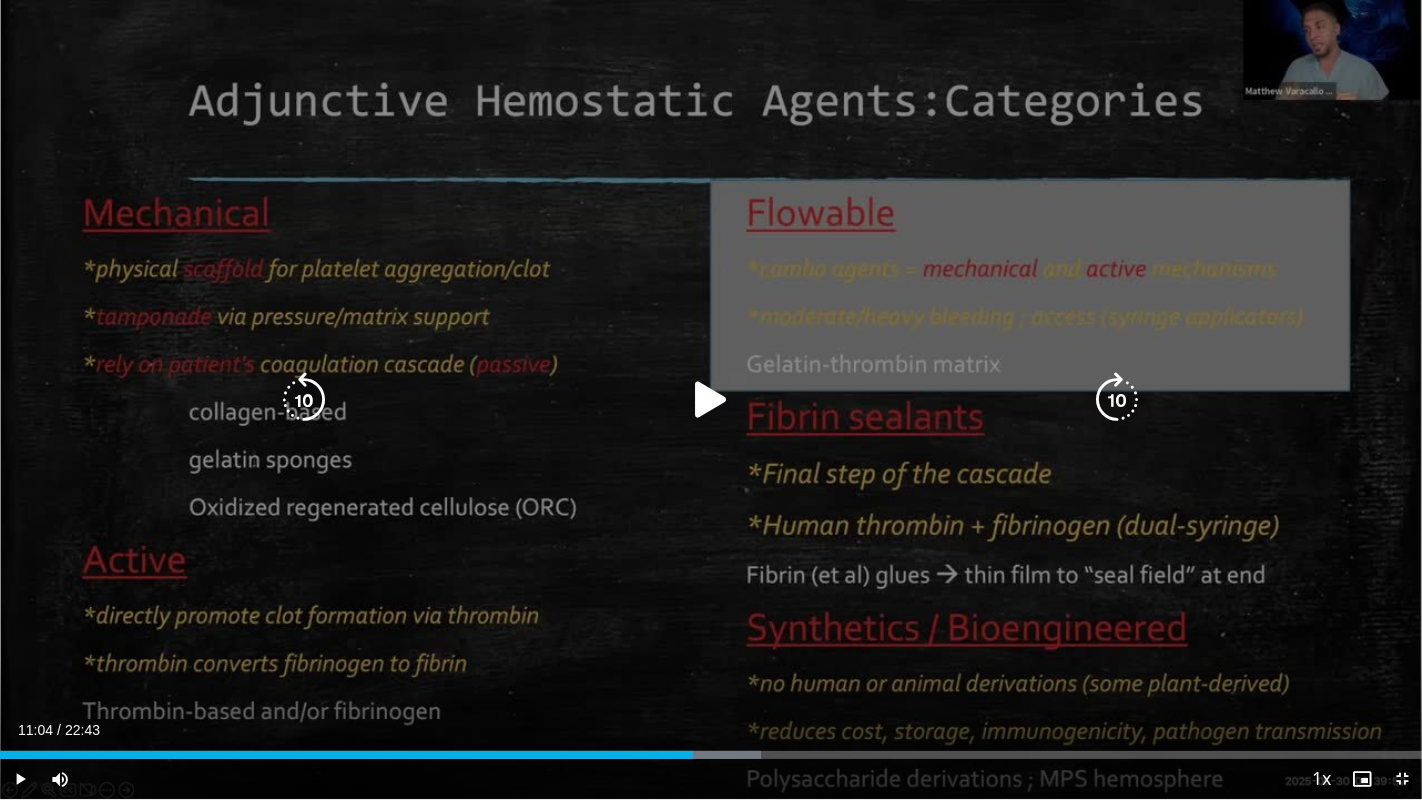 click on "10 seconds
Tap to unmute" at bounding box center (711, 399) 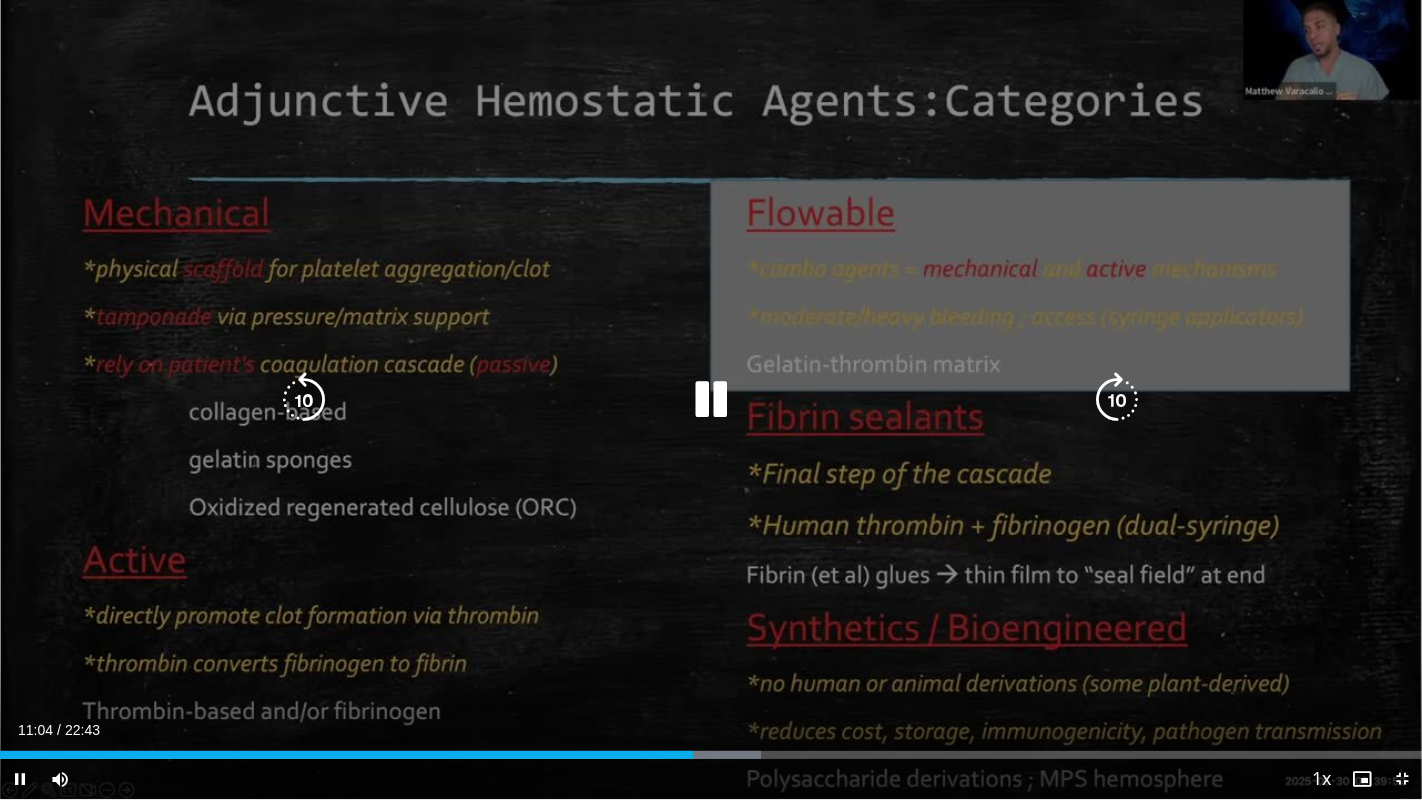 click on "10 seconds
Tap to unmute" at bounding box center (711, 399) 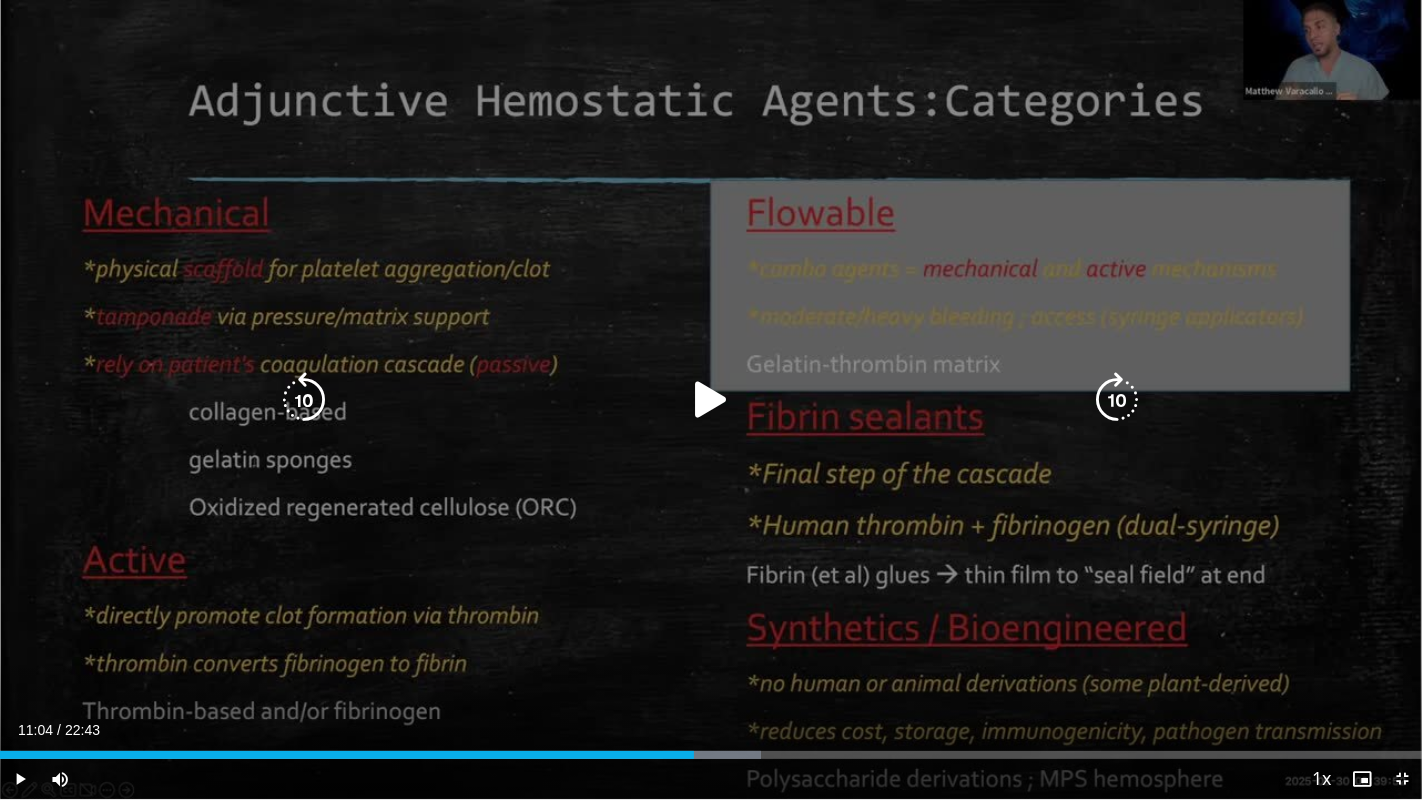 click at bounding box center [711, 400] 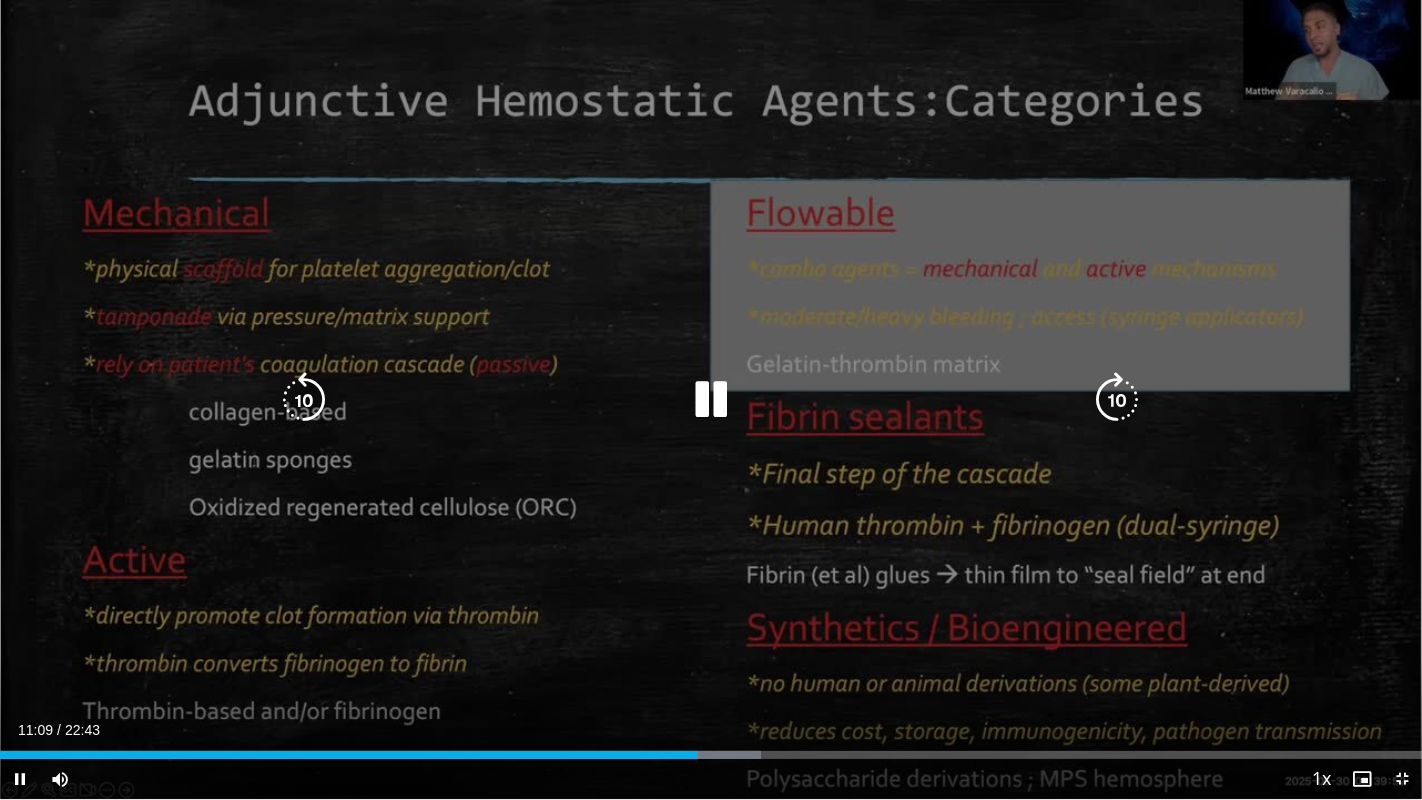 click at bounding box center [711, 400] 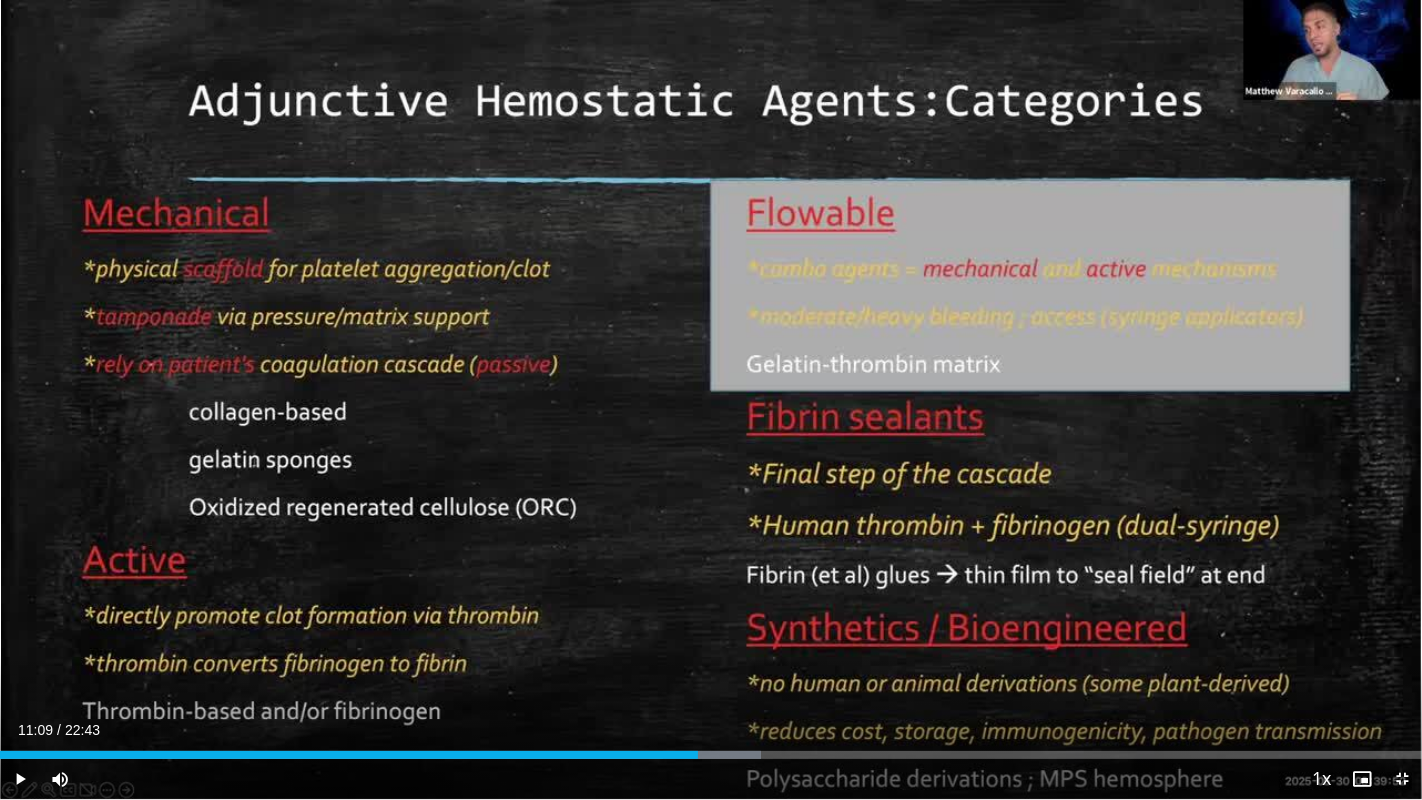 drag, startPoint x: 729, startPoint y: 738, endPoint x: 723, endPoint y: 765, distance: 27.658634 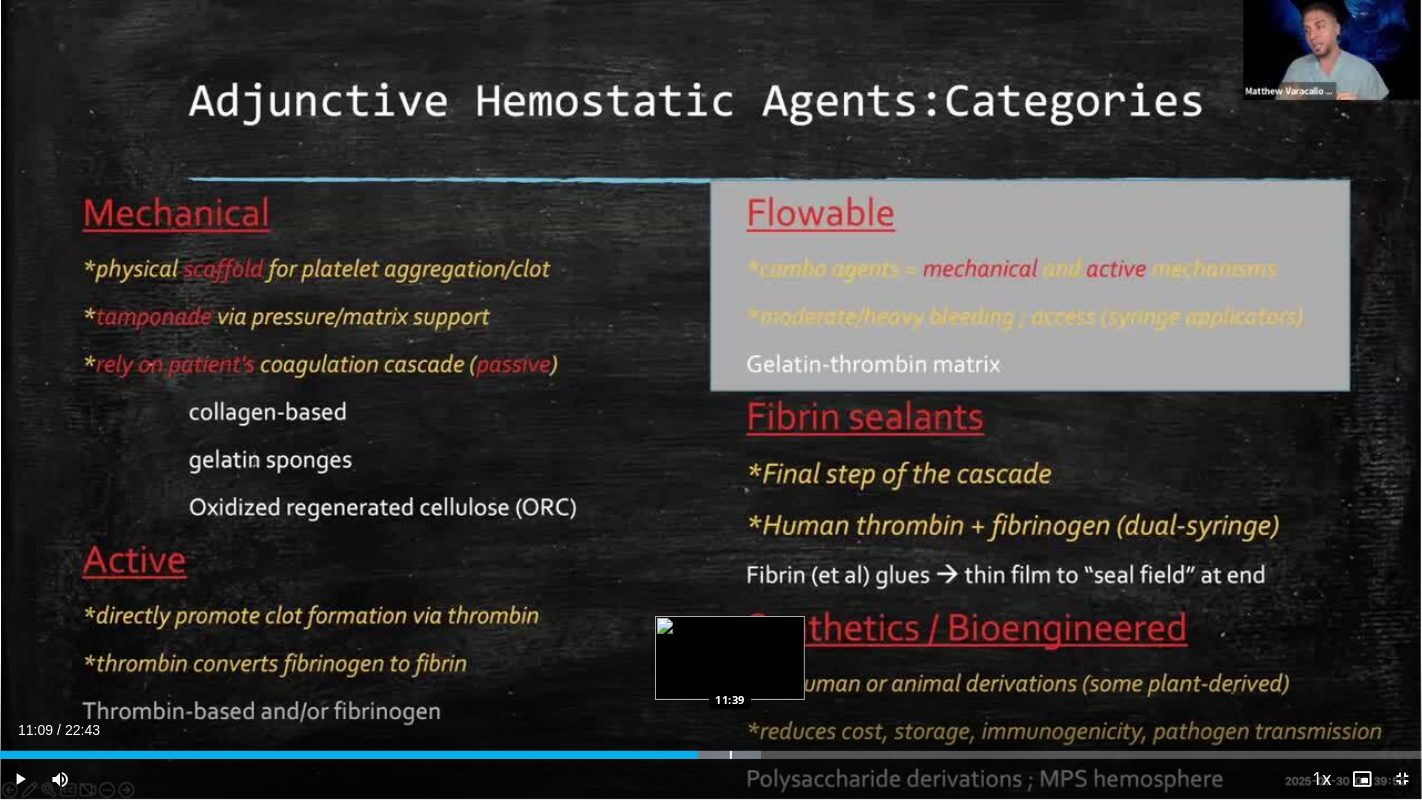click on "Loaded :  53.54% 11:09 11:39" at bounding box center [711, 749] 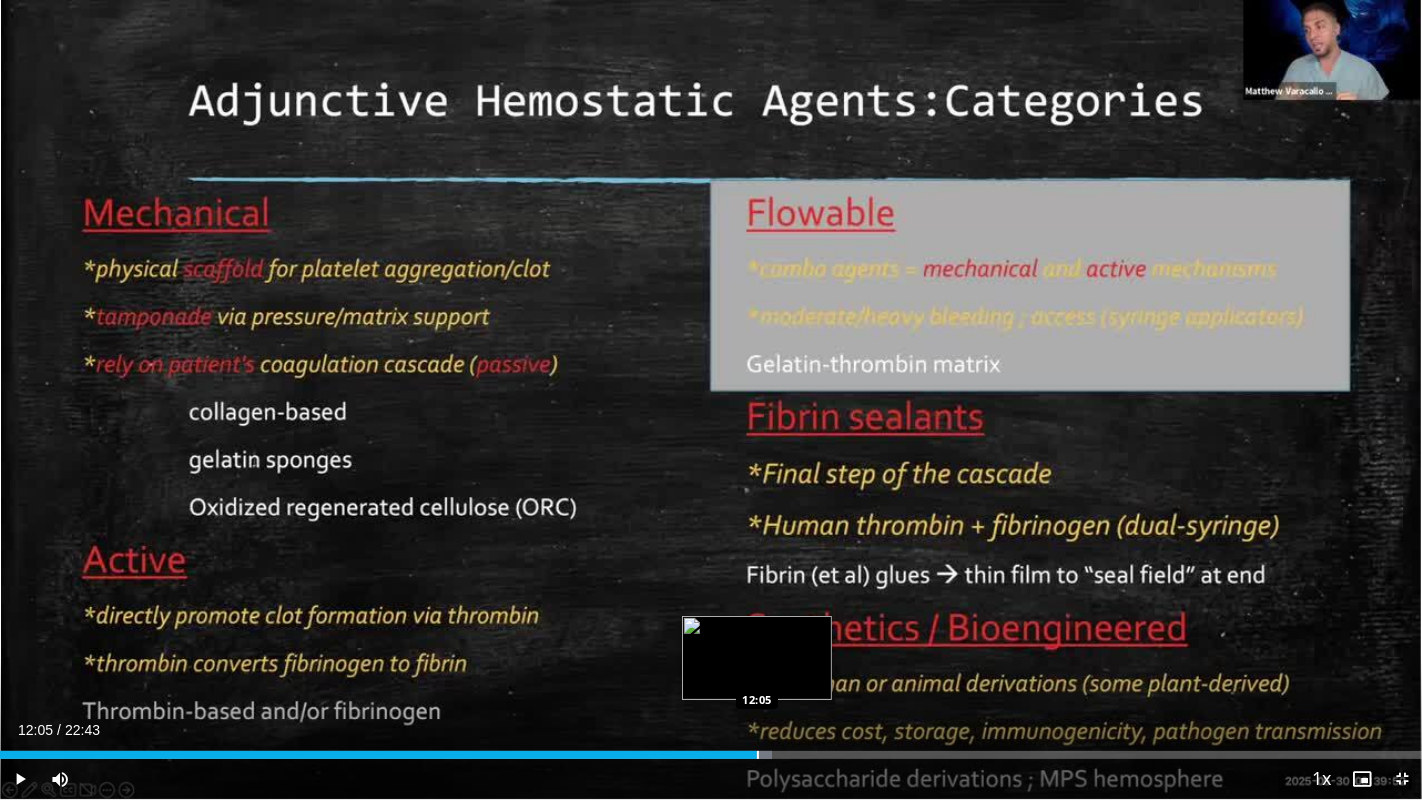 click on "Loaded :  54.28% 12:05 12:05" at bounding box center [711, 749] 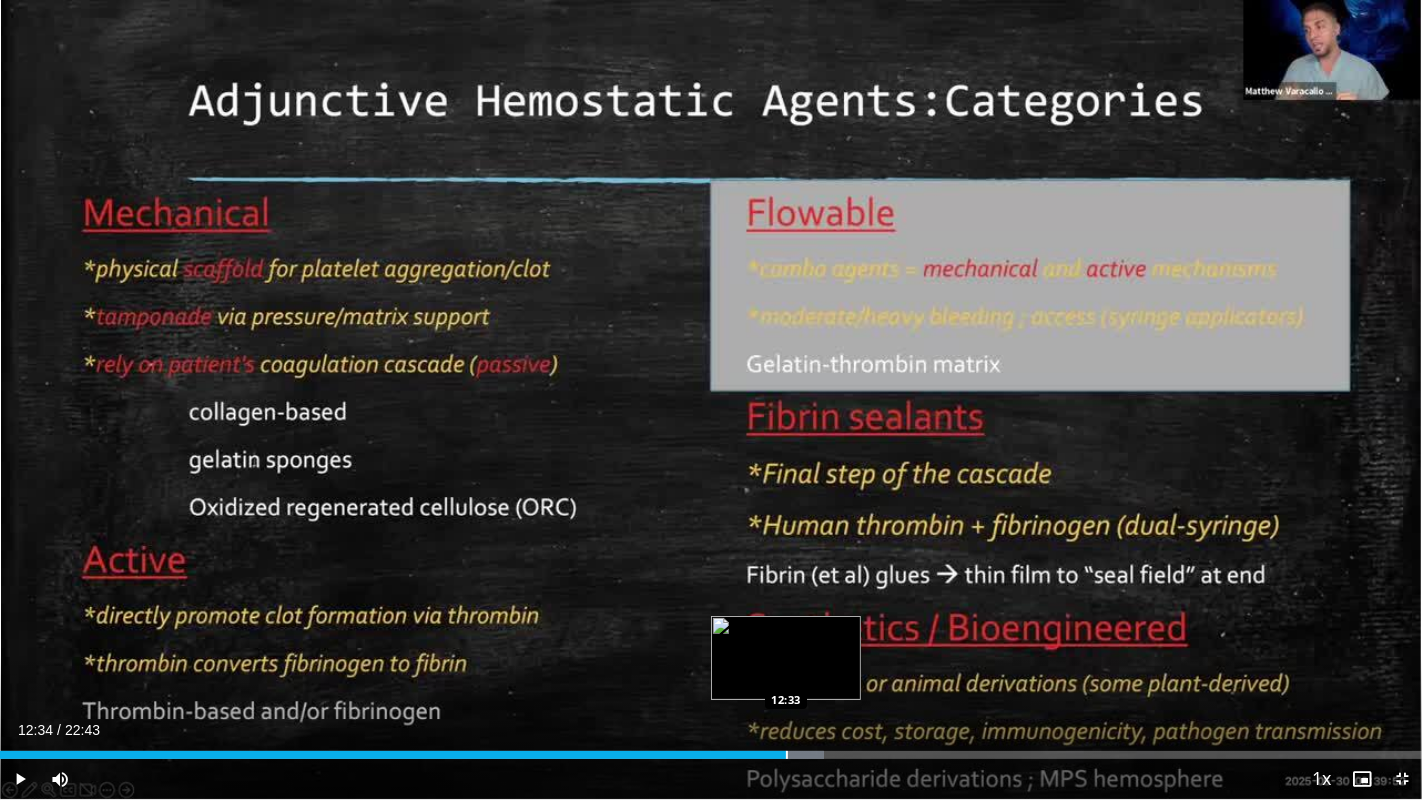 click at bounding box center [787, 755] 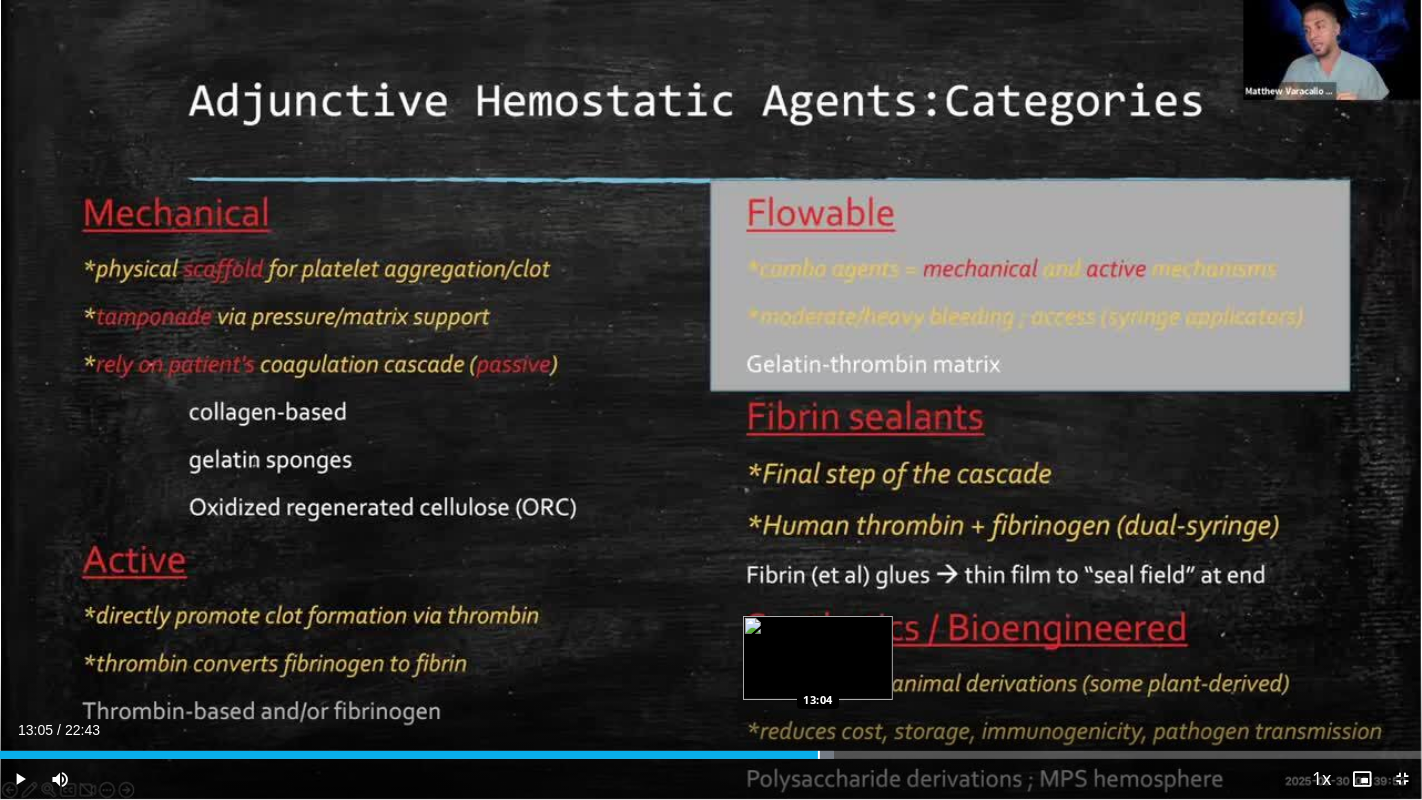 click on "Loaded :  58.68% 13:05 13:04" at bounding box center [711, 749] 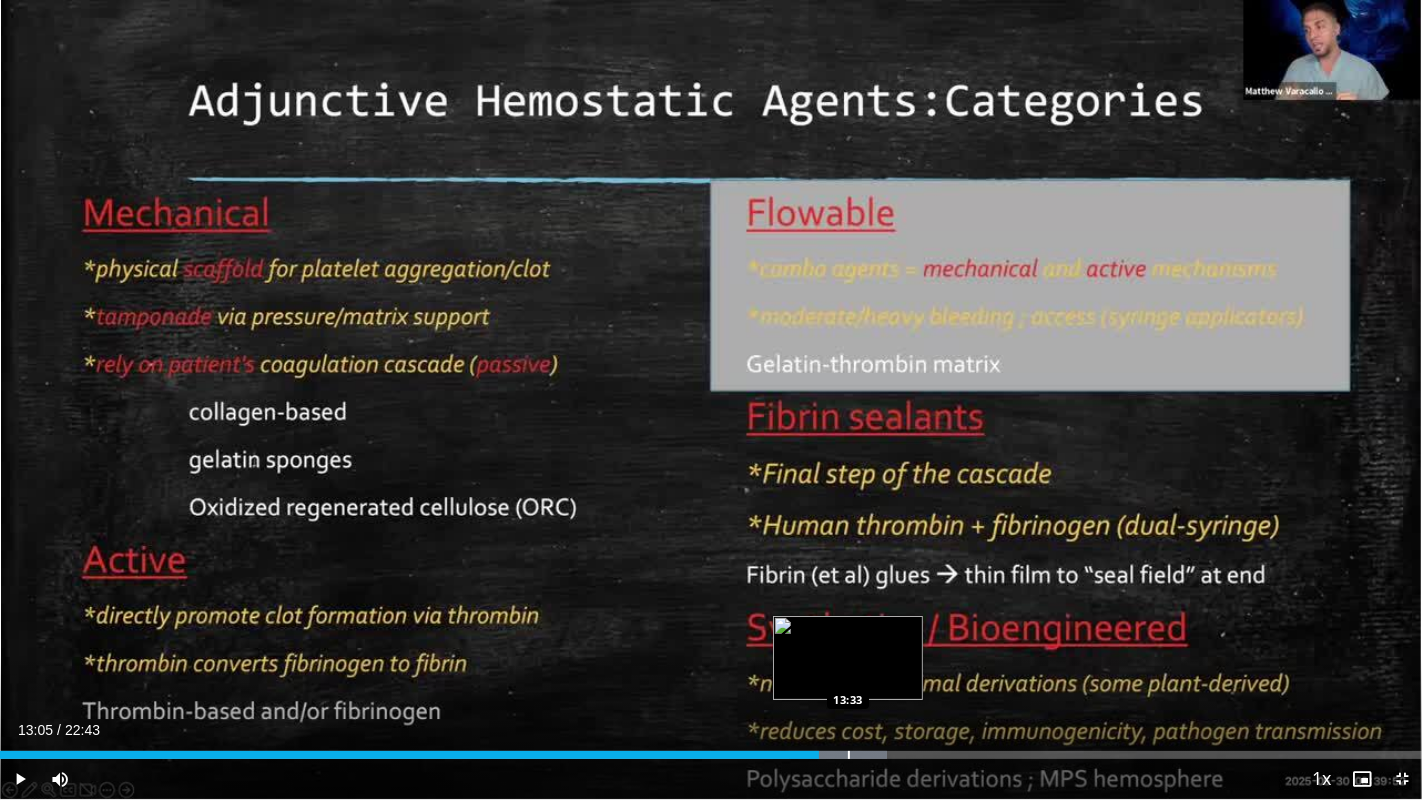 click on "Loaded :  62.35% 13:05 13:33" at bounding box center [711, 749] 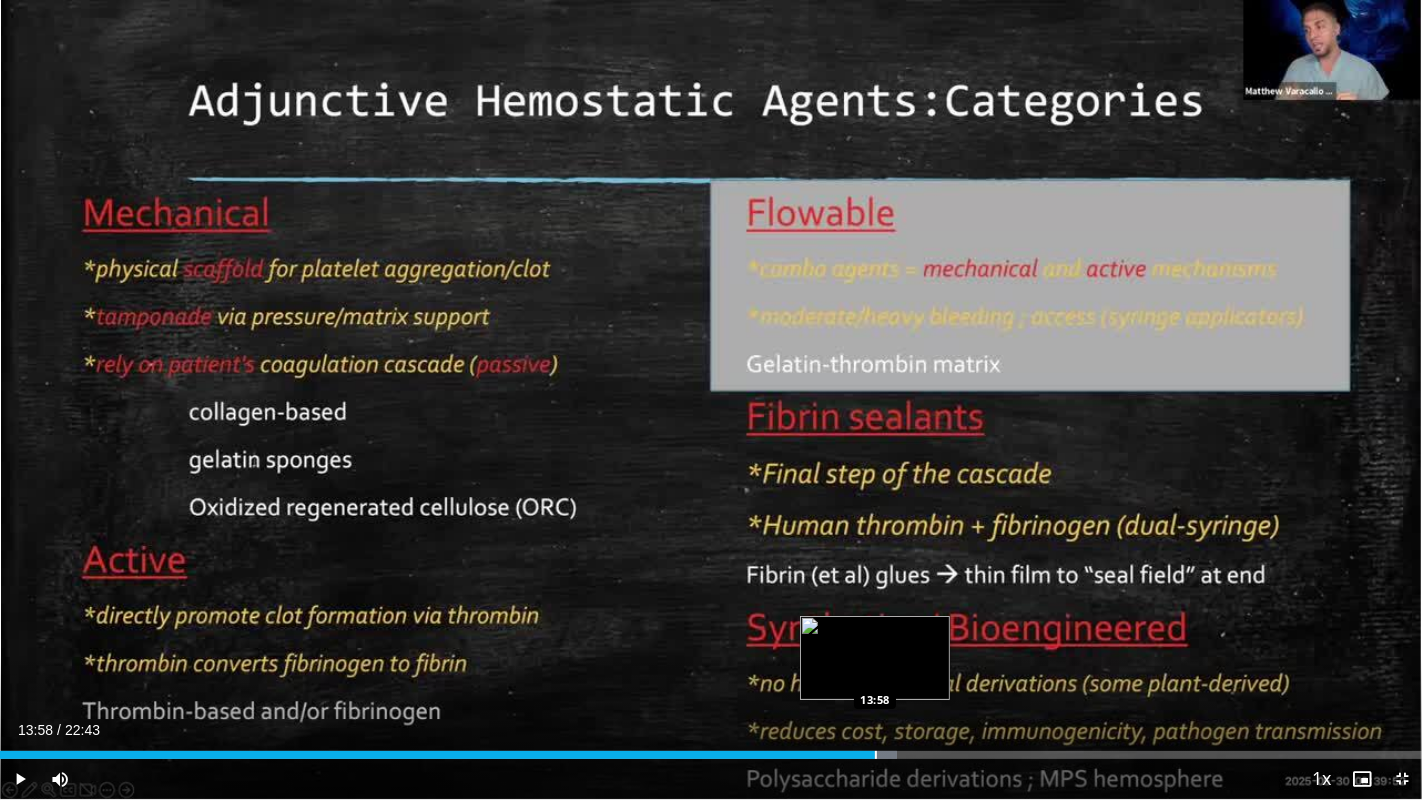 click on "Loaded :  63.08% 13:58 13:58" at bounding box center (711, 749) 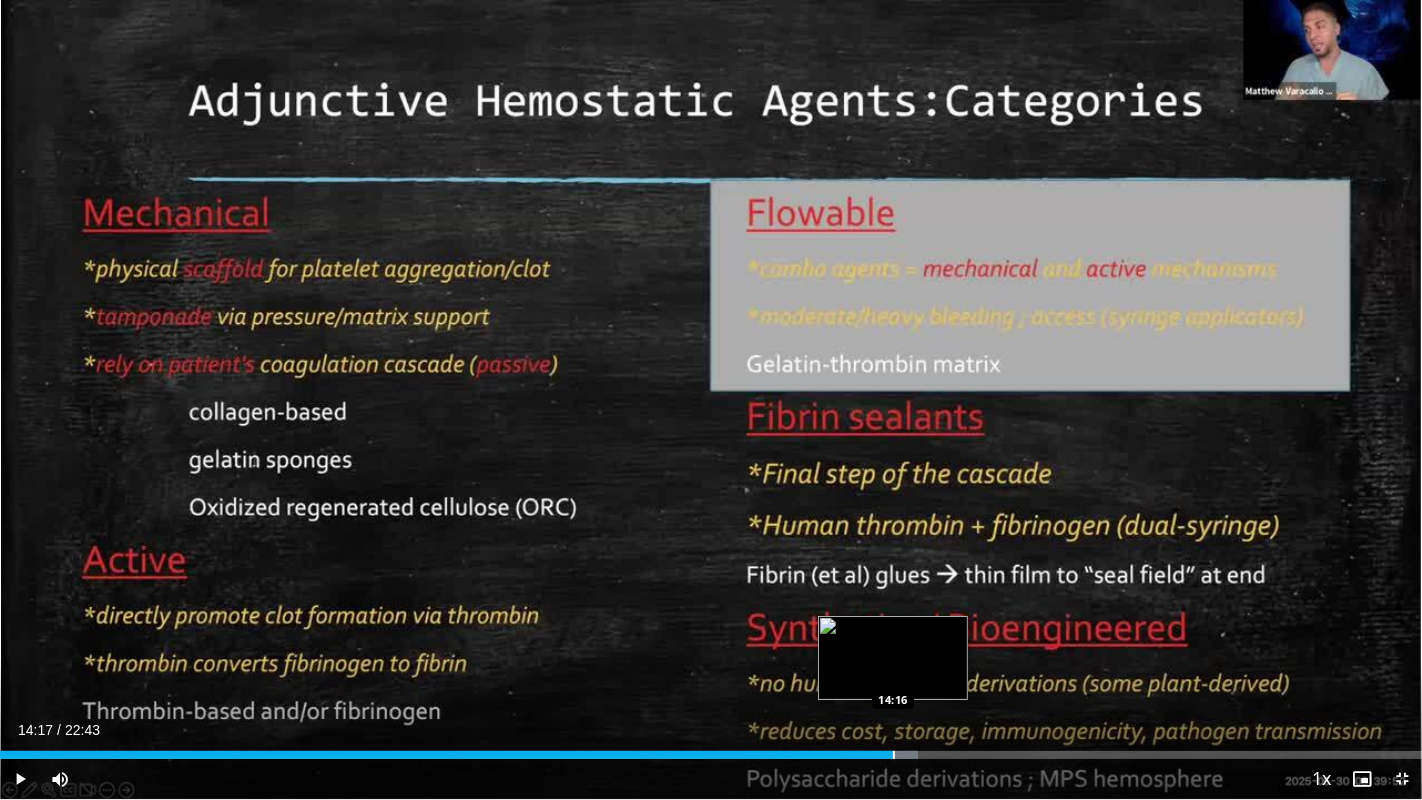 click at bounding box center (894, 755) 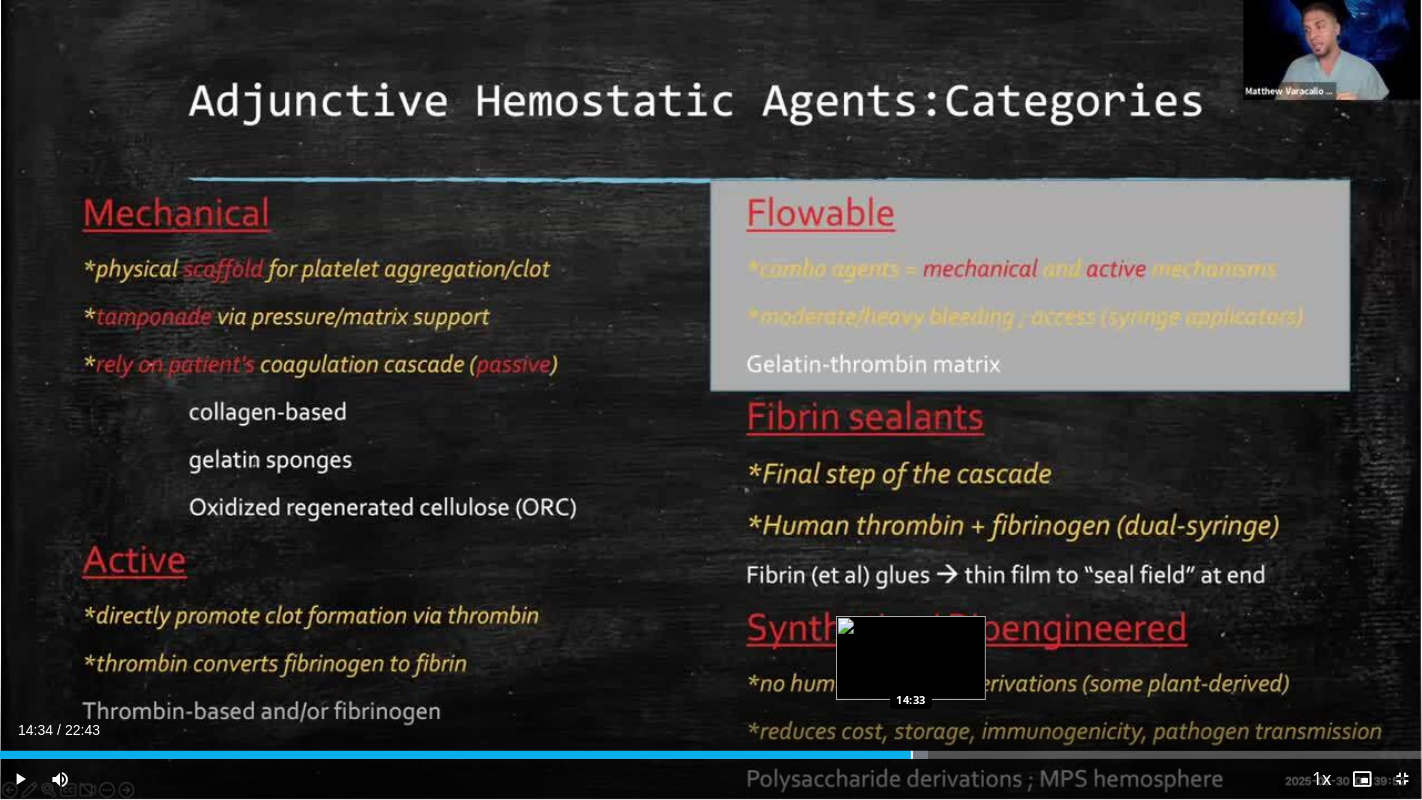 click at bounding box center (912, 755) 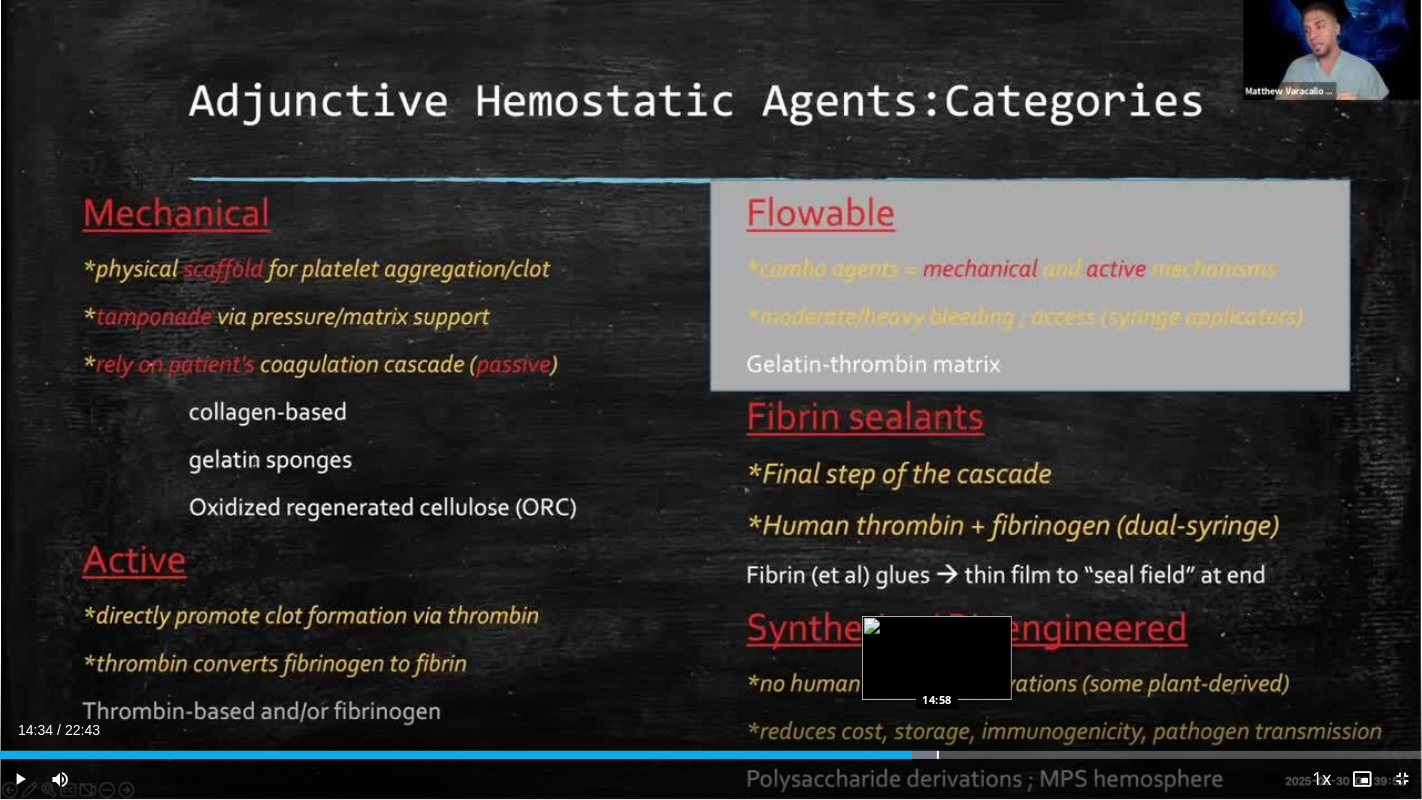 click on "Loaded :  66.01% 14:34 14:58" at bounding box center [711, 749] 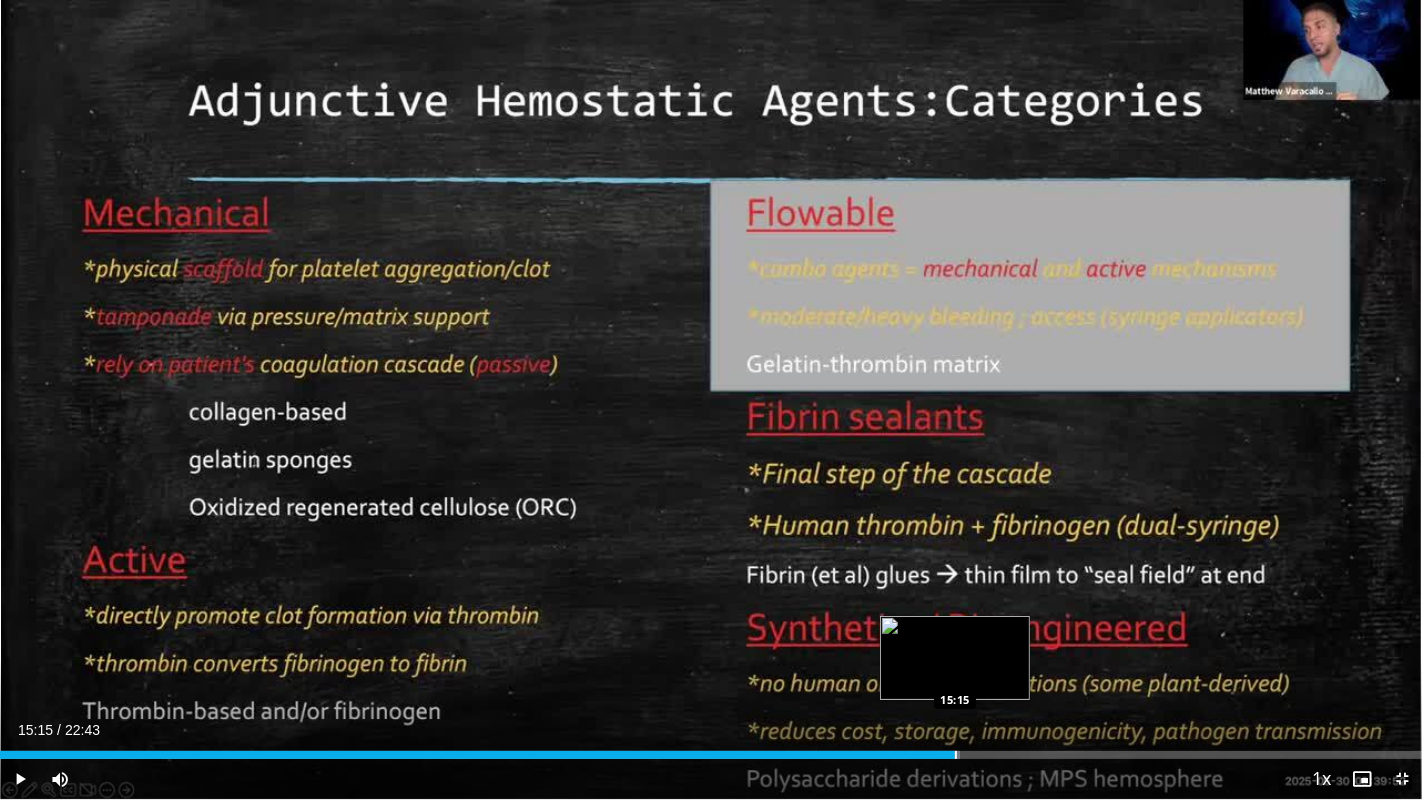 click on "Loaded :  67.48% 15:15 15:15" at bounding box center (711, 749) 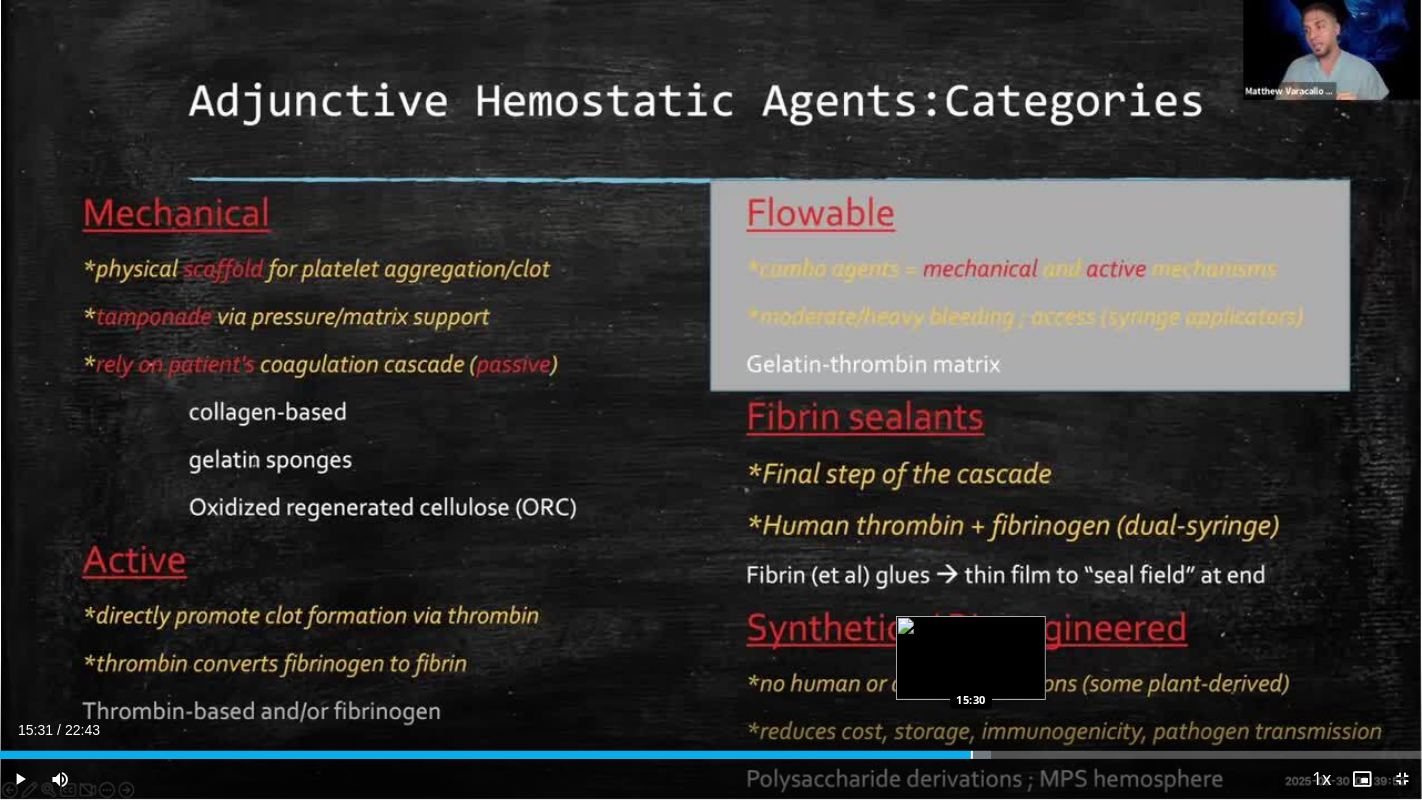 click on "Loaded :  69.68% 15:31 15:30" at bounding box center (711, 749) 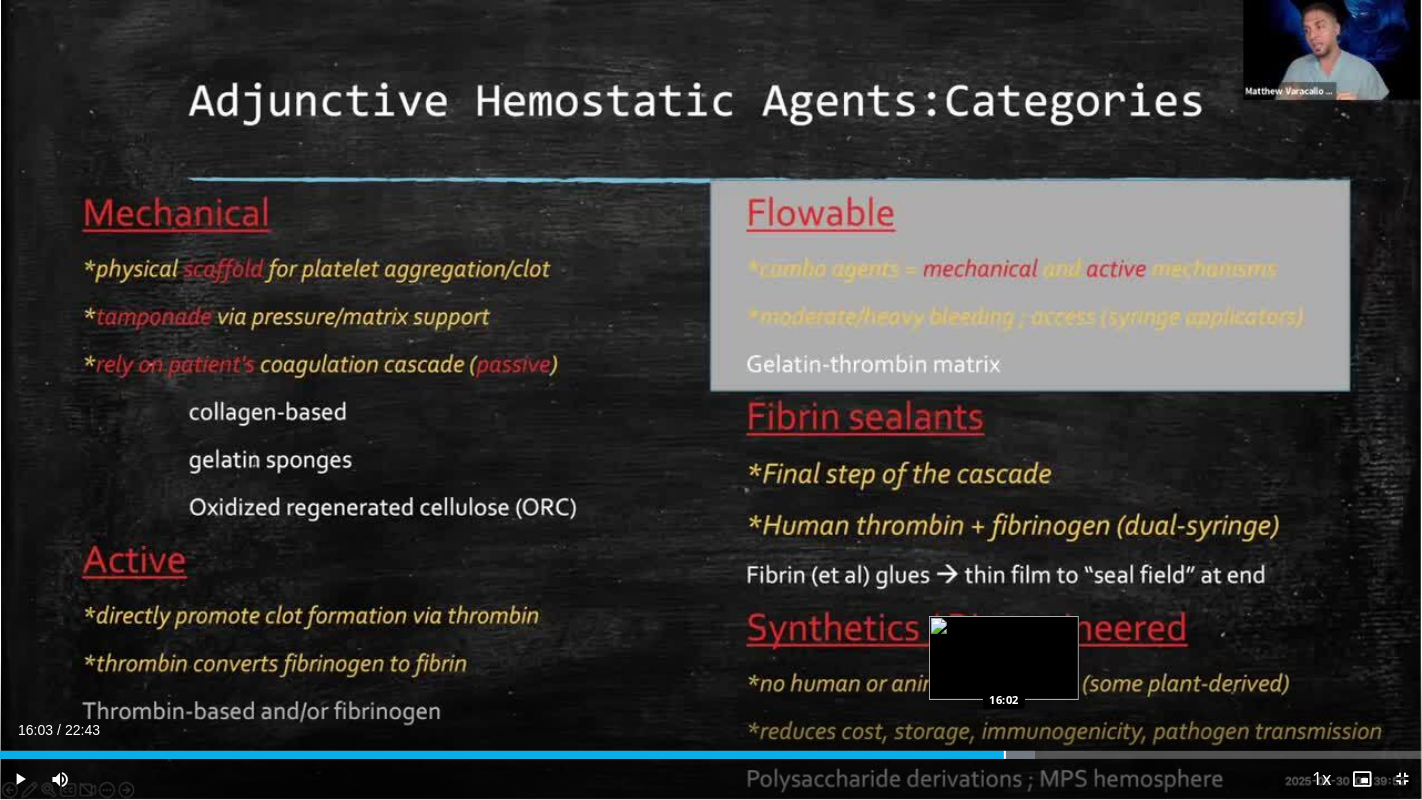 click on "Loaded :  72.76% 16:03 16:02" at bounding box center [711, 749] 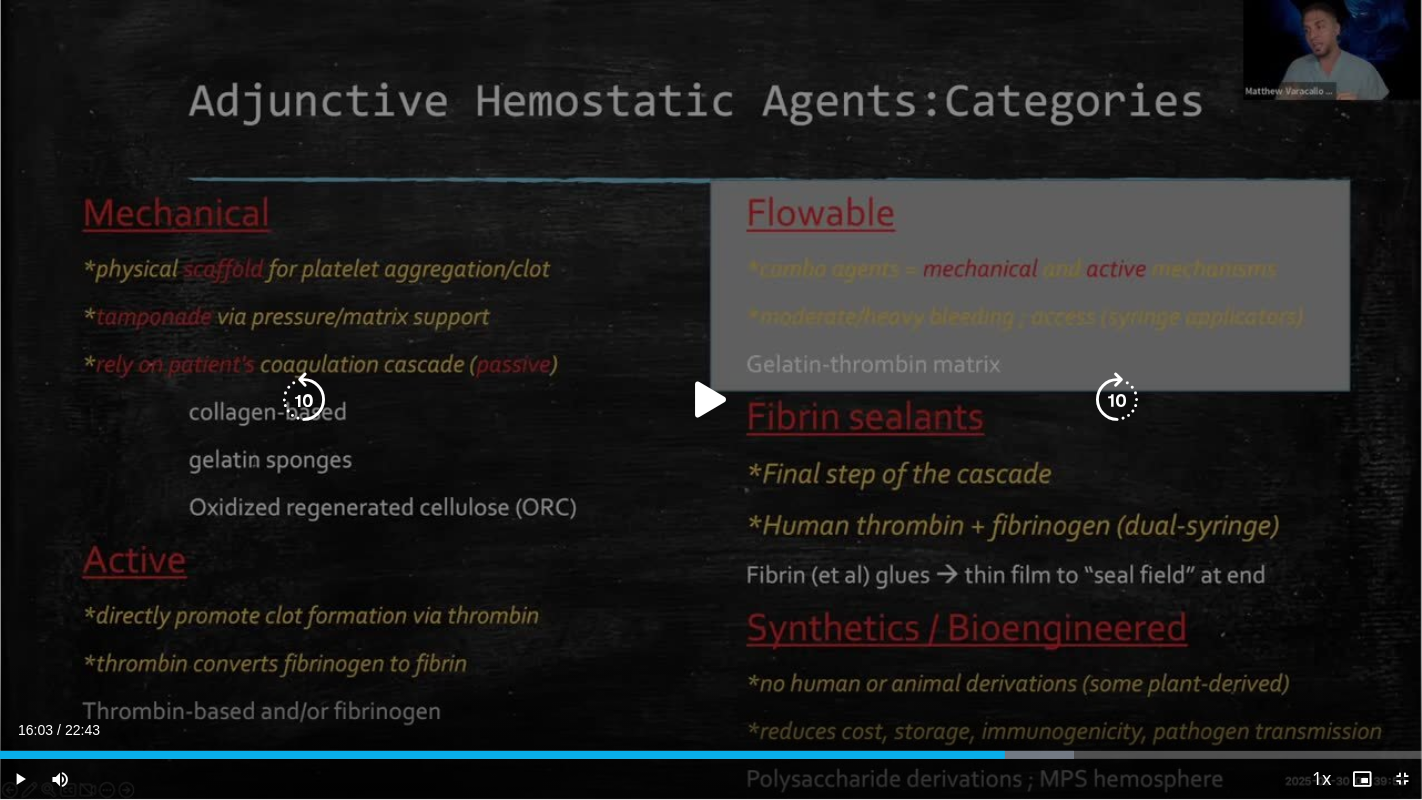 drag, startPoint x: 1300, startPoint y: 403, endPoint x: 1365, endPoint y: 85, distance: 324.5751 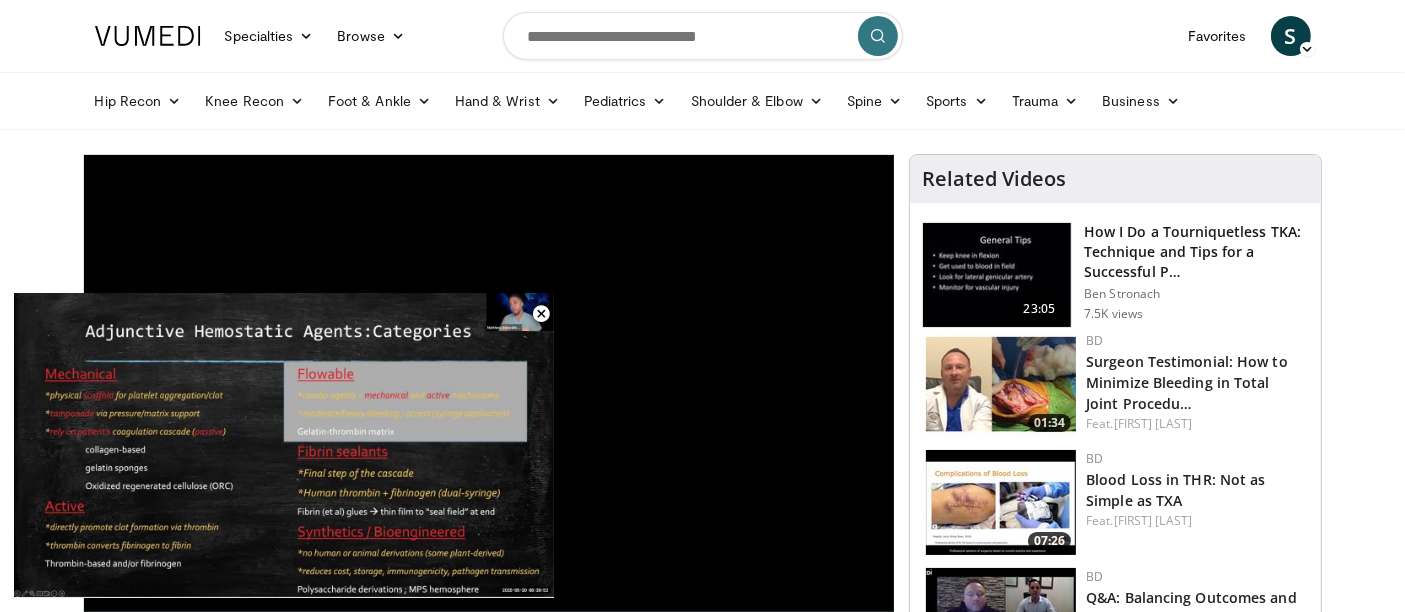 scroll, scrollTop: 535, scrollLeft: 0, axis: vertical 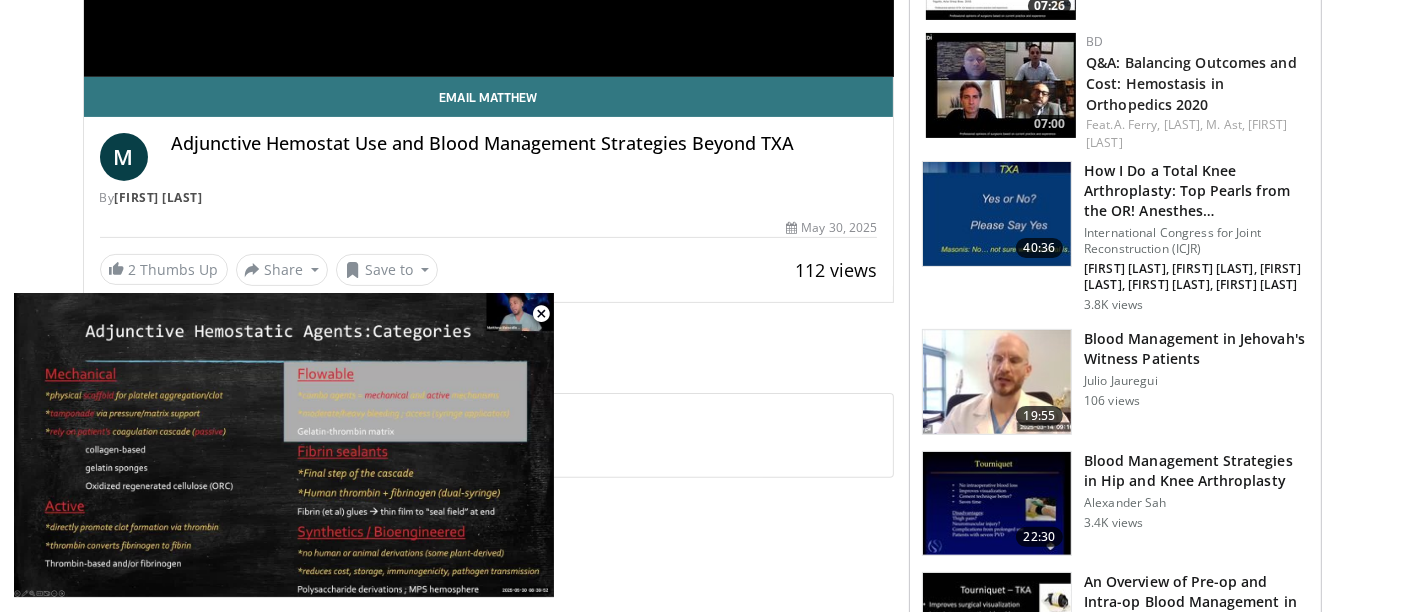 click at bounding box center [997, 504] 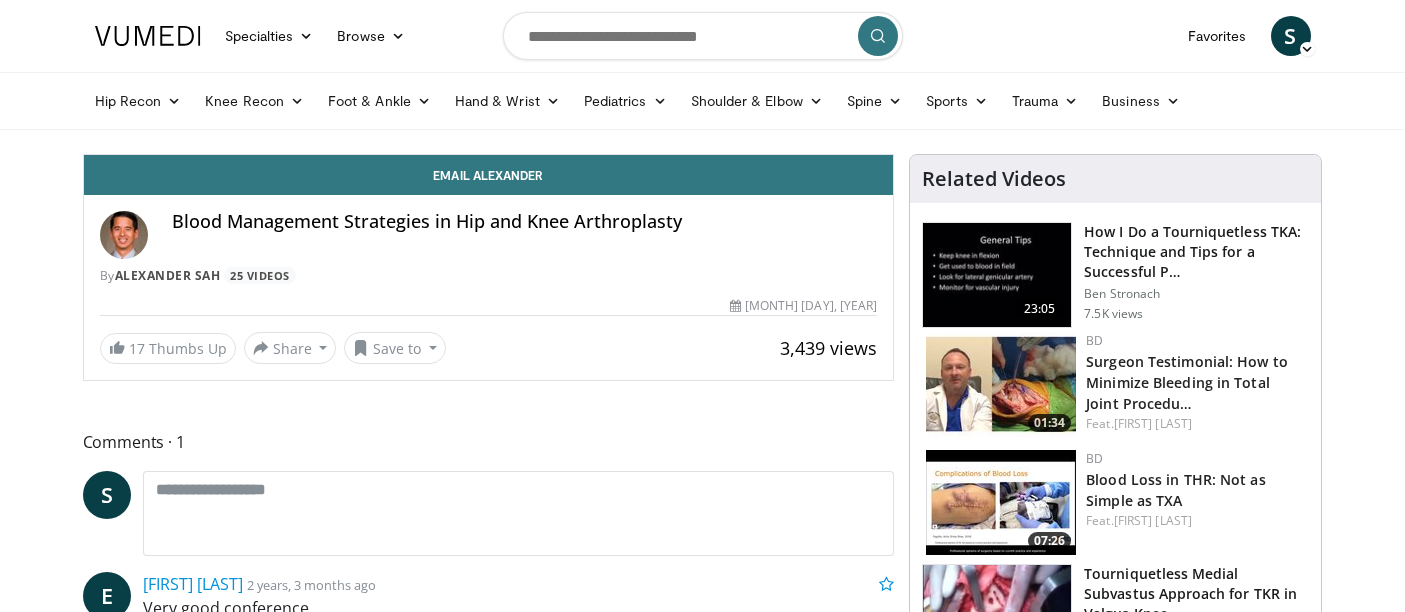 scroll, scrollTop: 0, scrollLeft: 0, axis: both 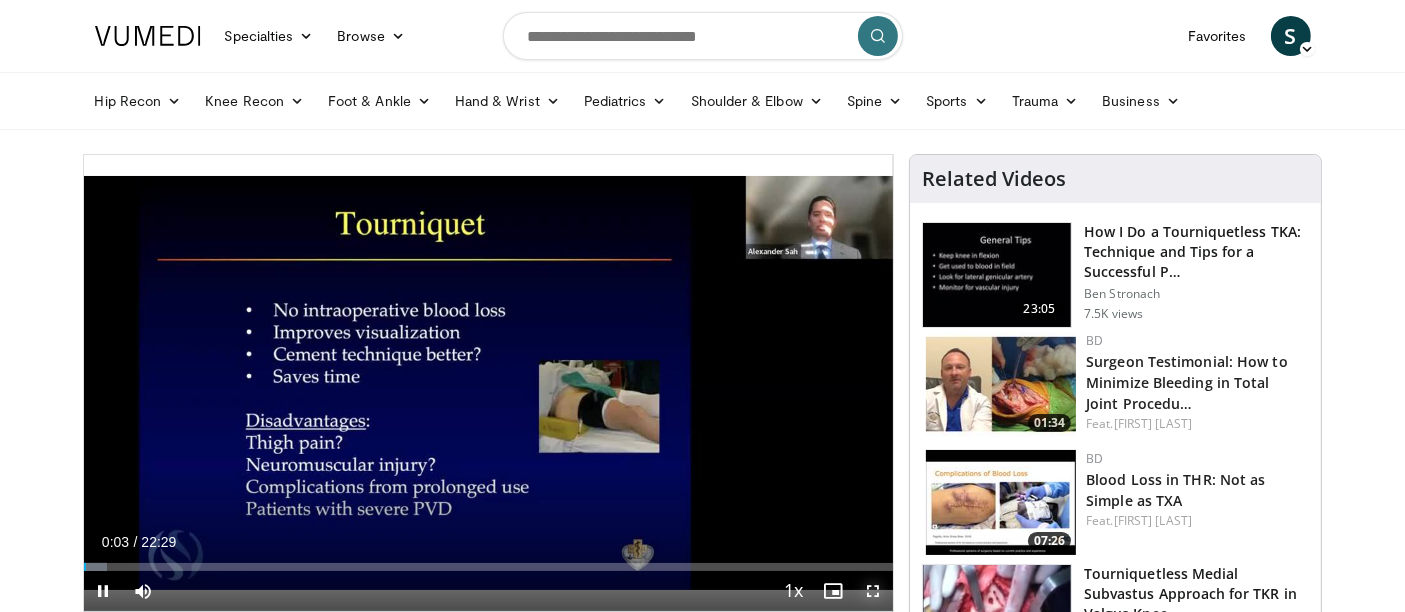 click at bounding box center [873, 591] 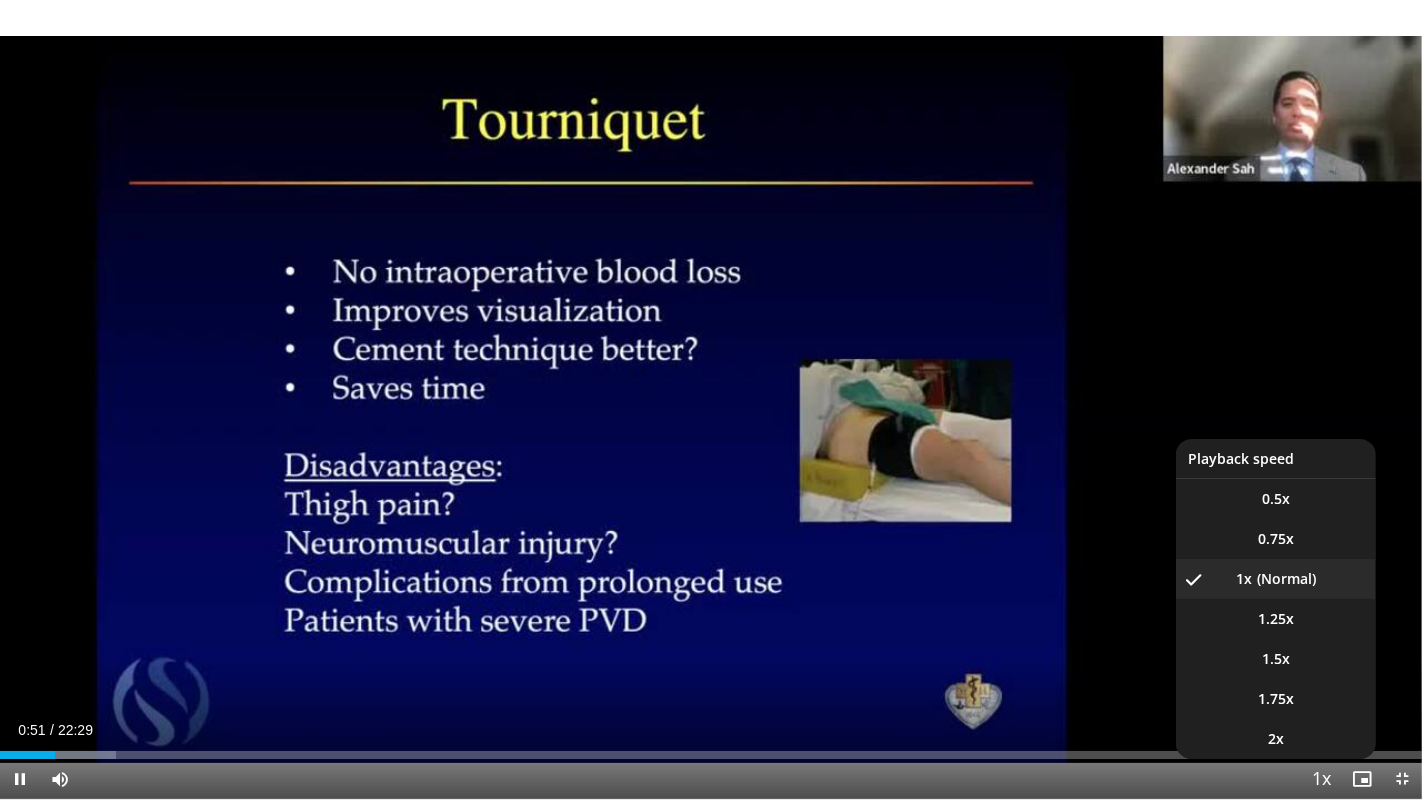 click at bounding box center (1322, 780) 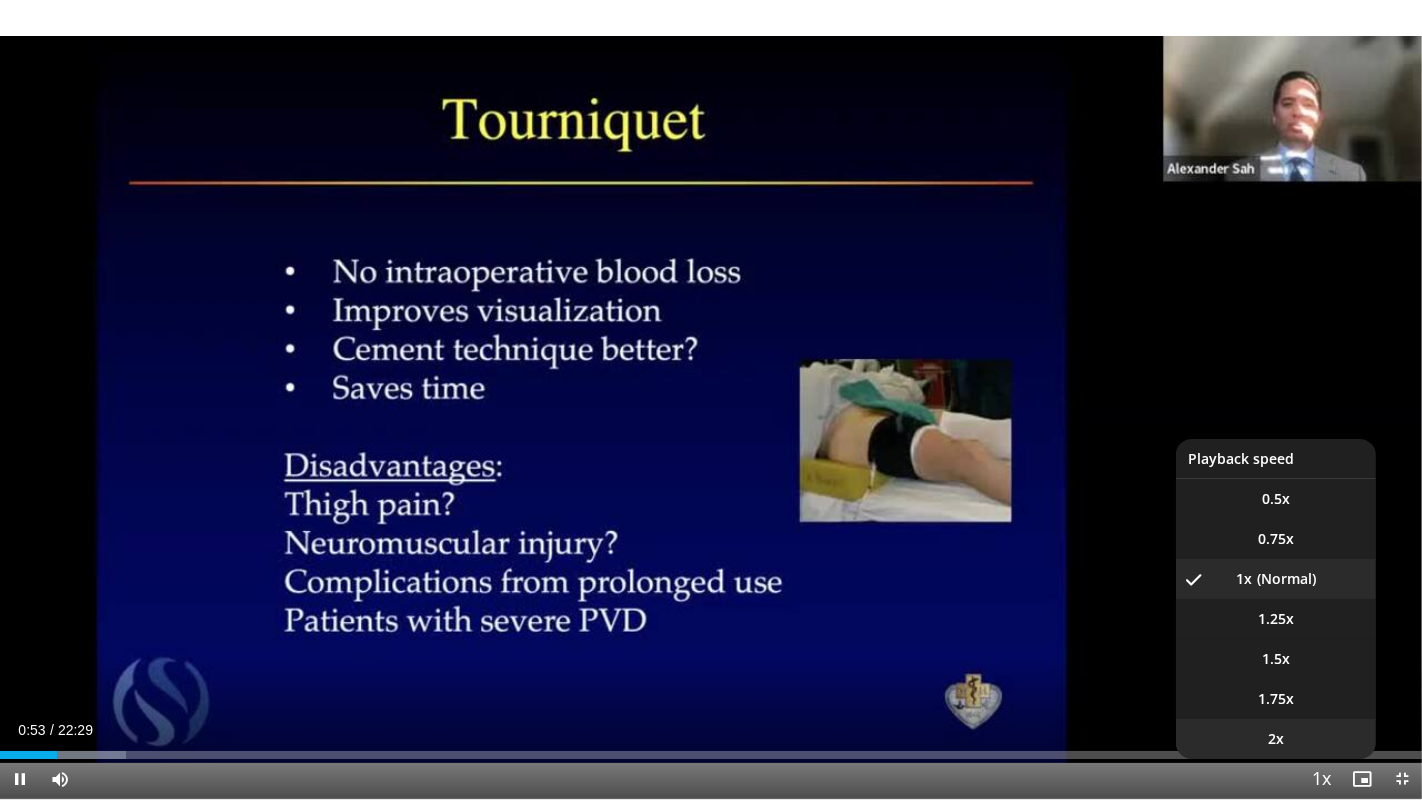 click on "2x" at bounding box center [1276, 739] 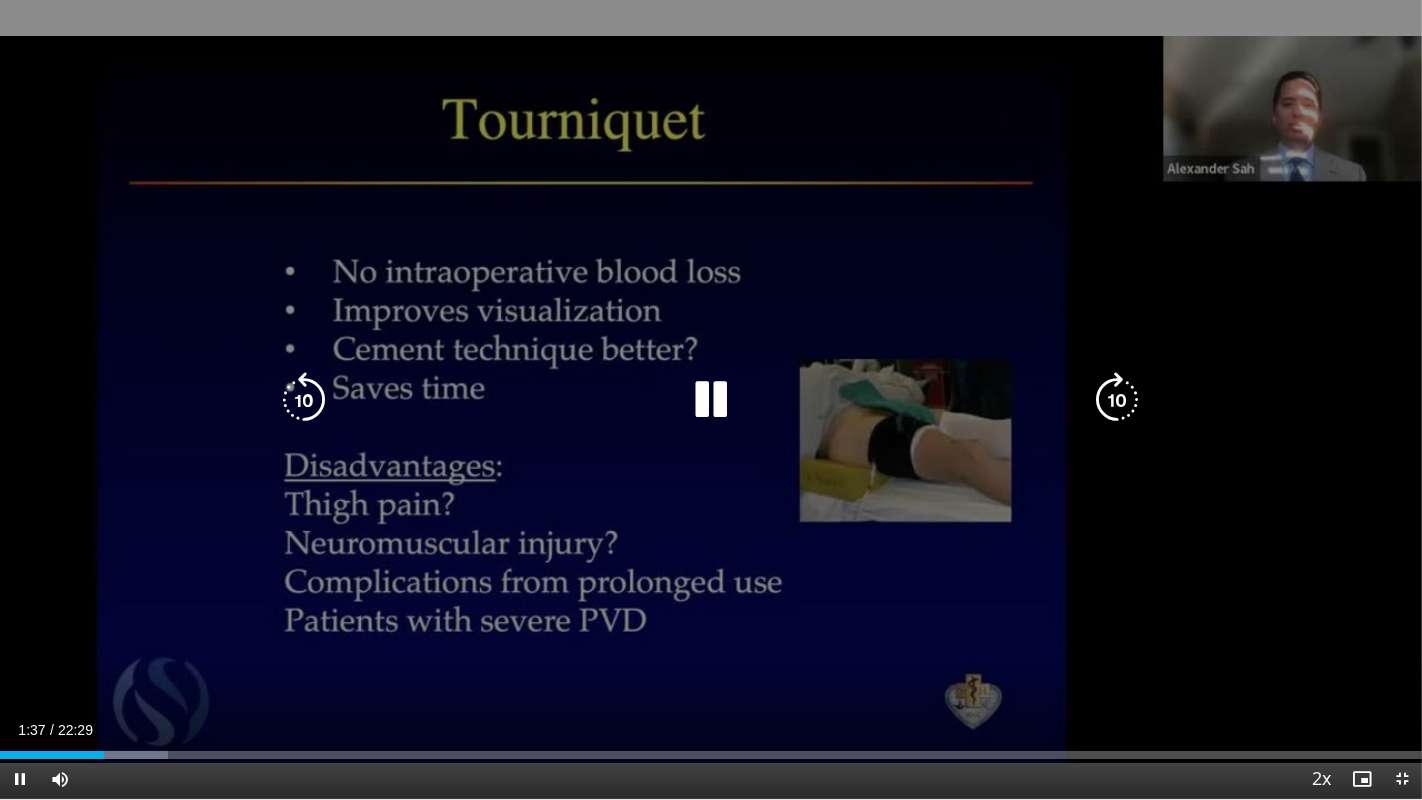 click at bounding box center [1118, 400] 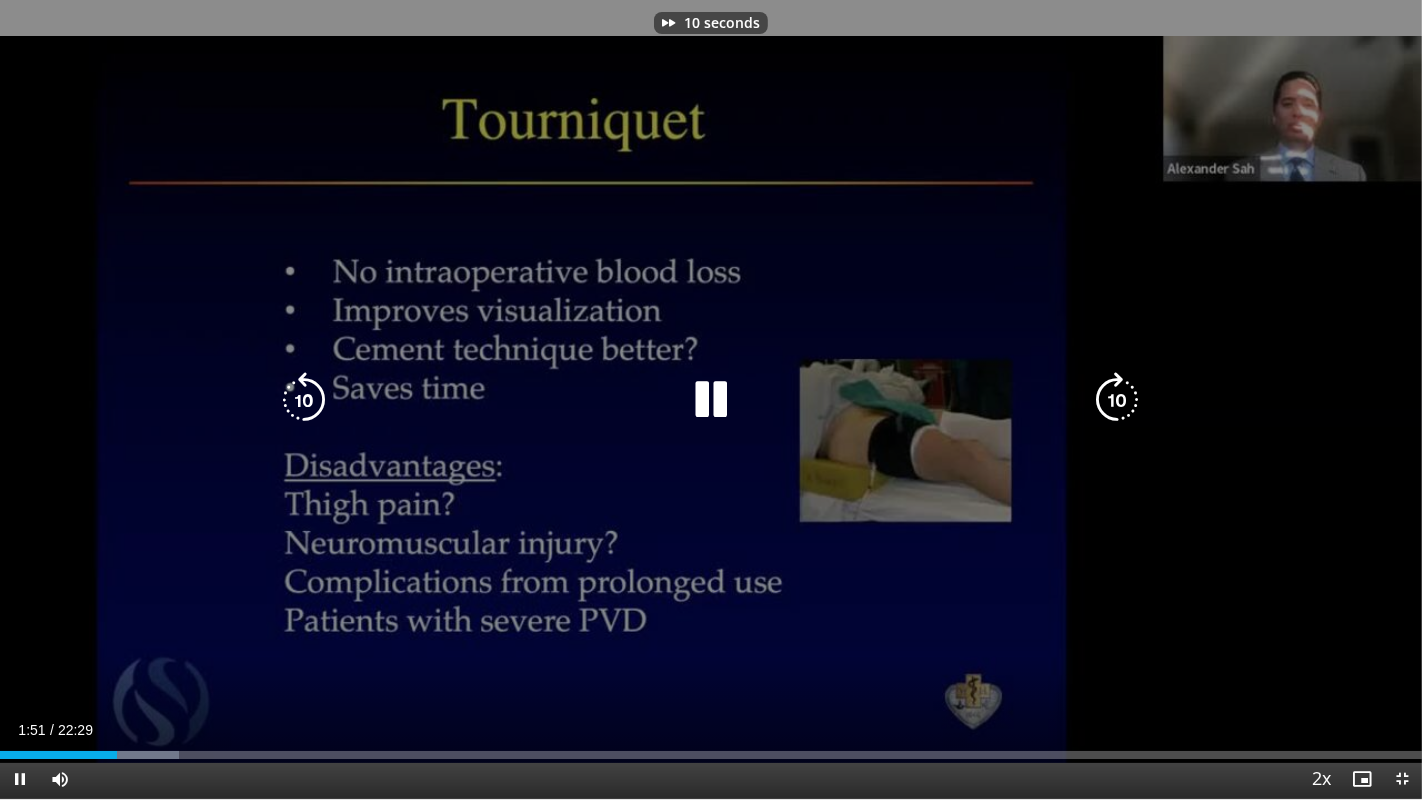 click at bounding box center [1118, 400] 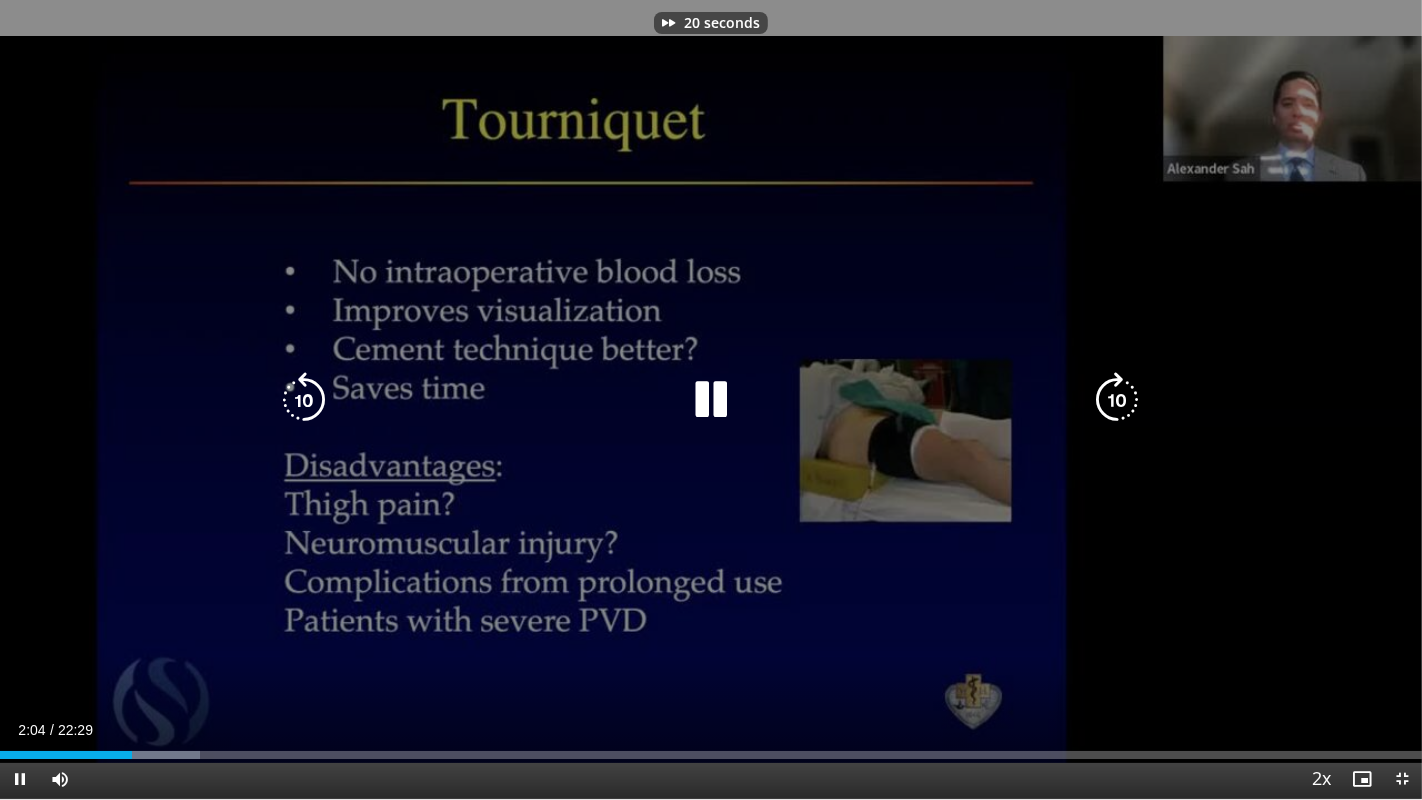 click at bounding box center (1118, 400) 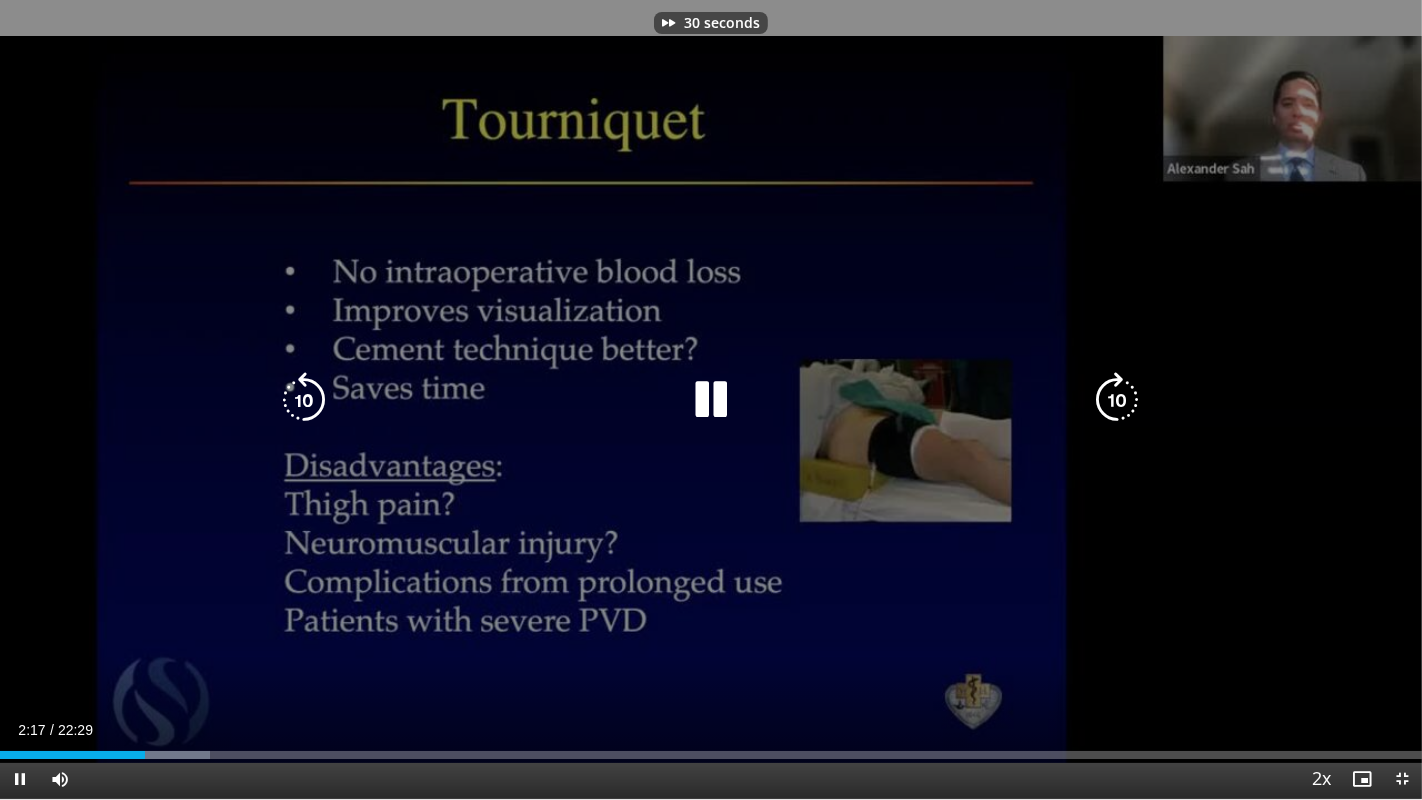 click at bounding box center (1118, 400) 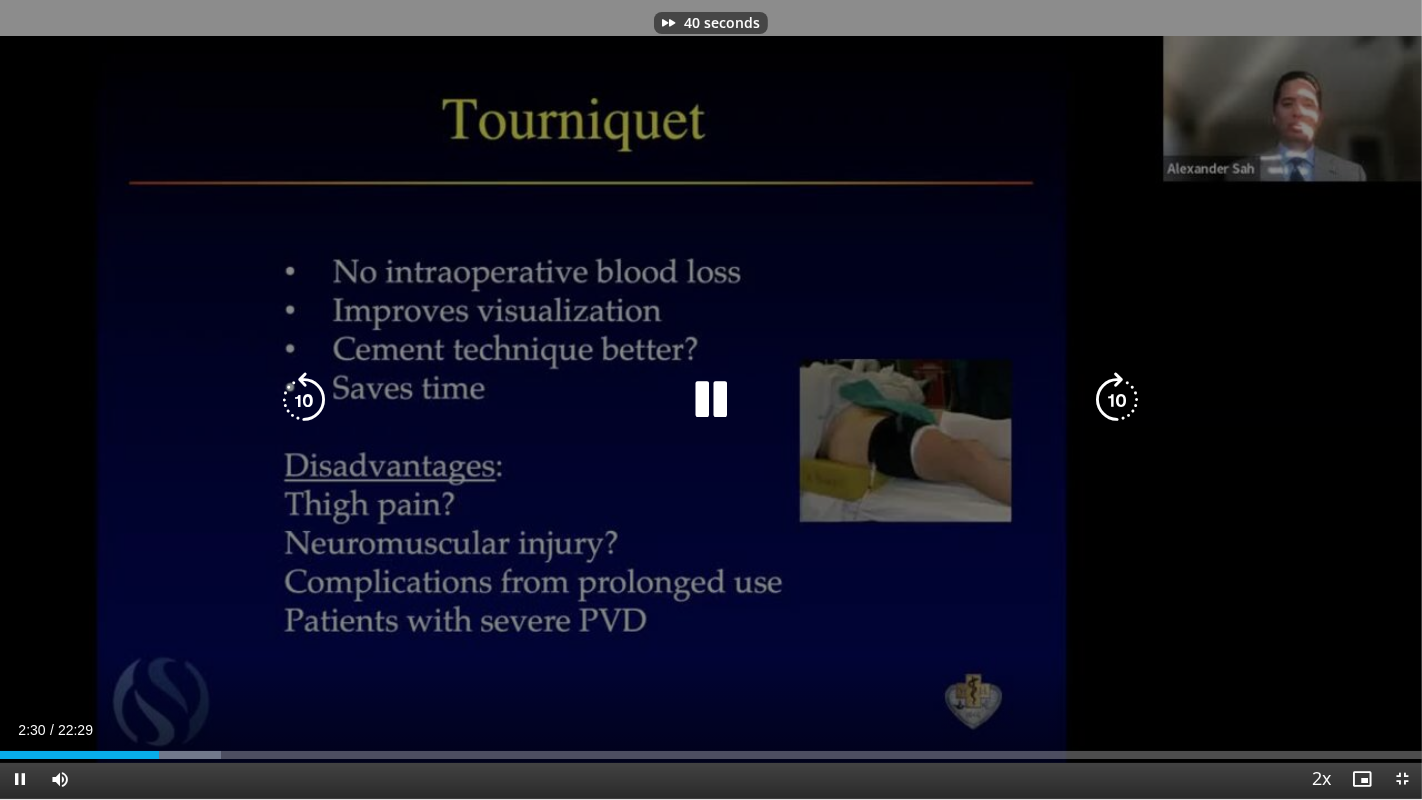 click at bounding box center [1118, 400] 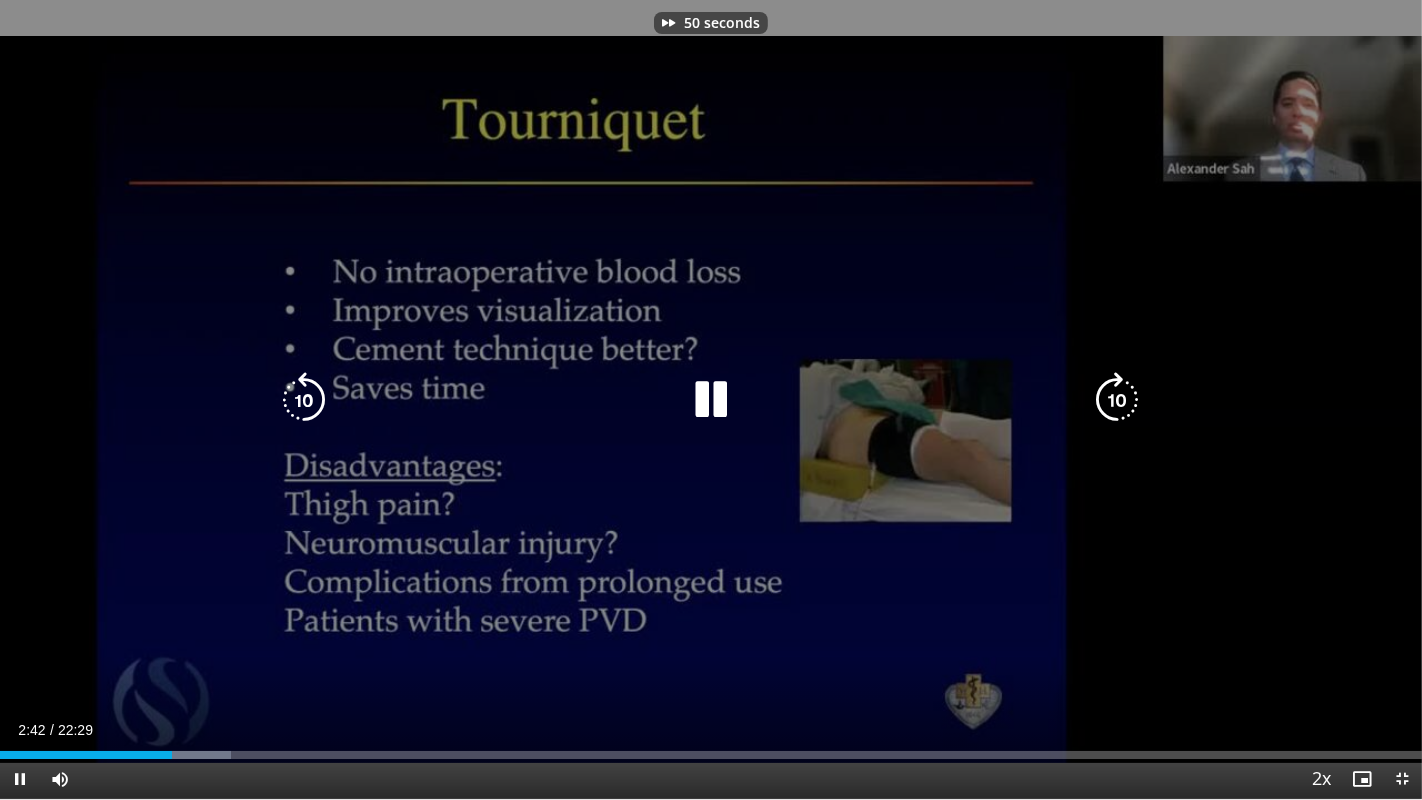 click at bounding box center [1118, 400] 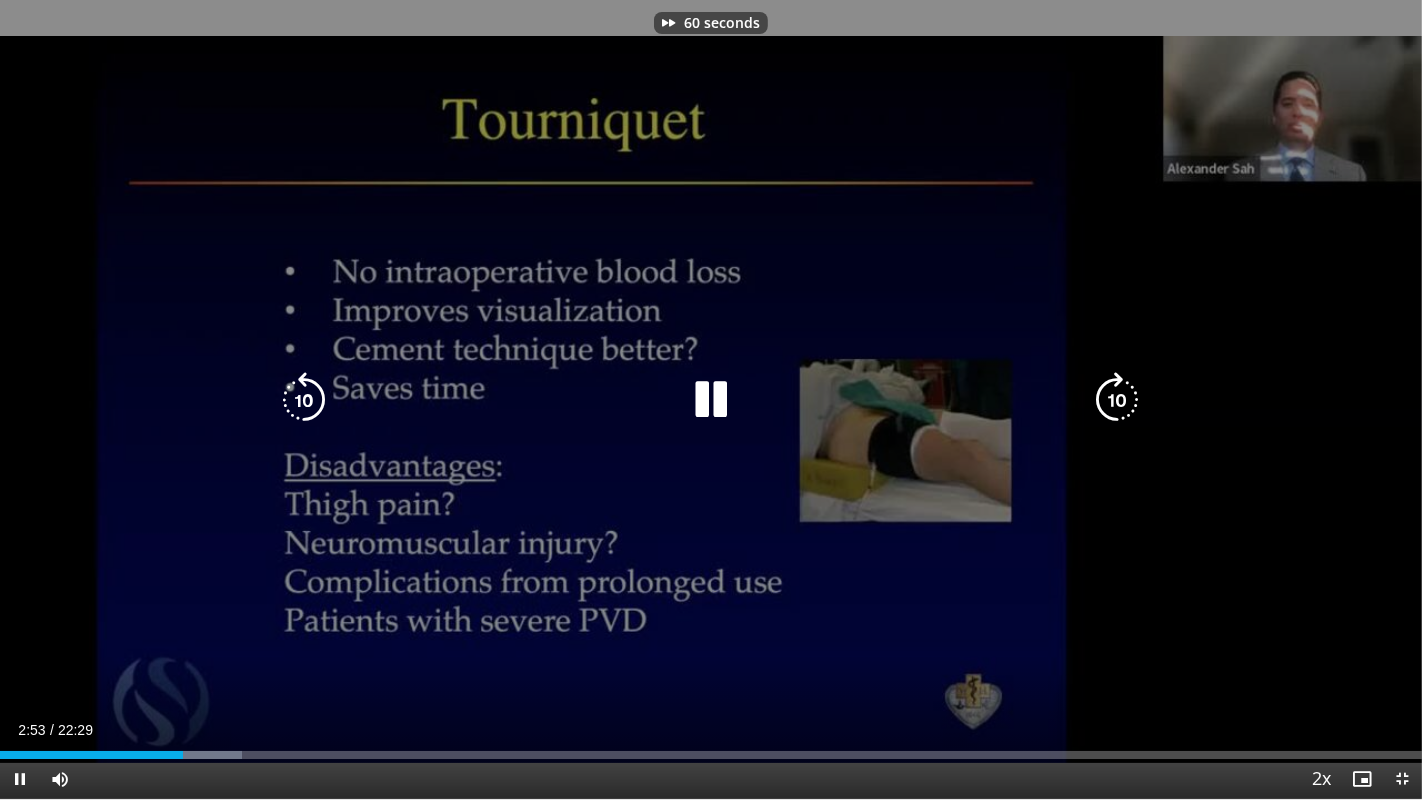 click at bounding box center [1118, 400] 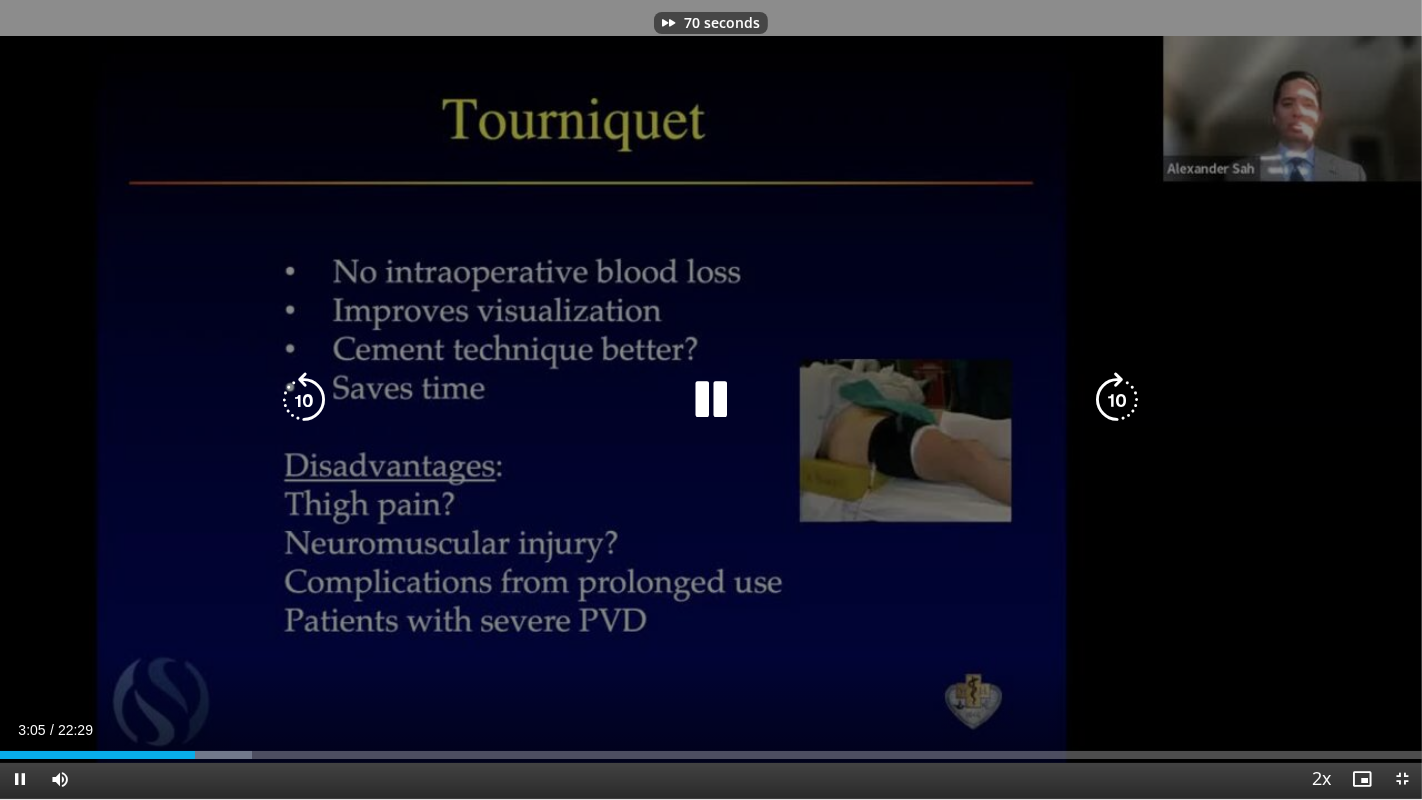 click at bounding box center (1118, 400) 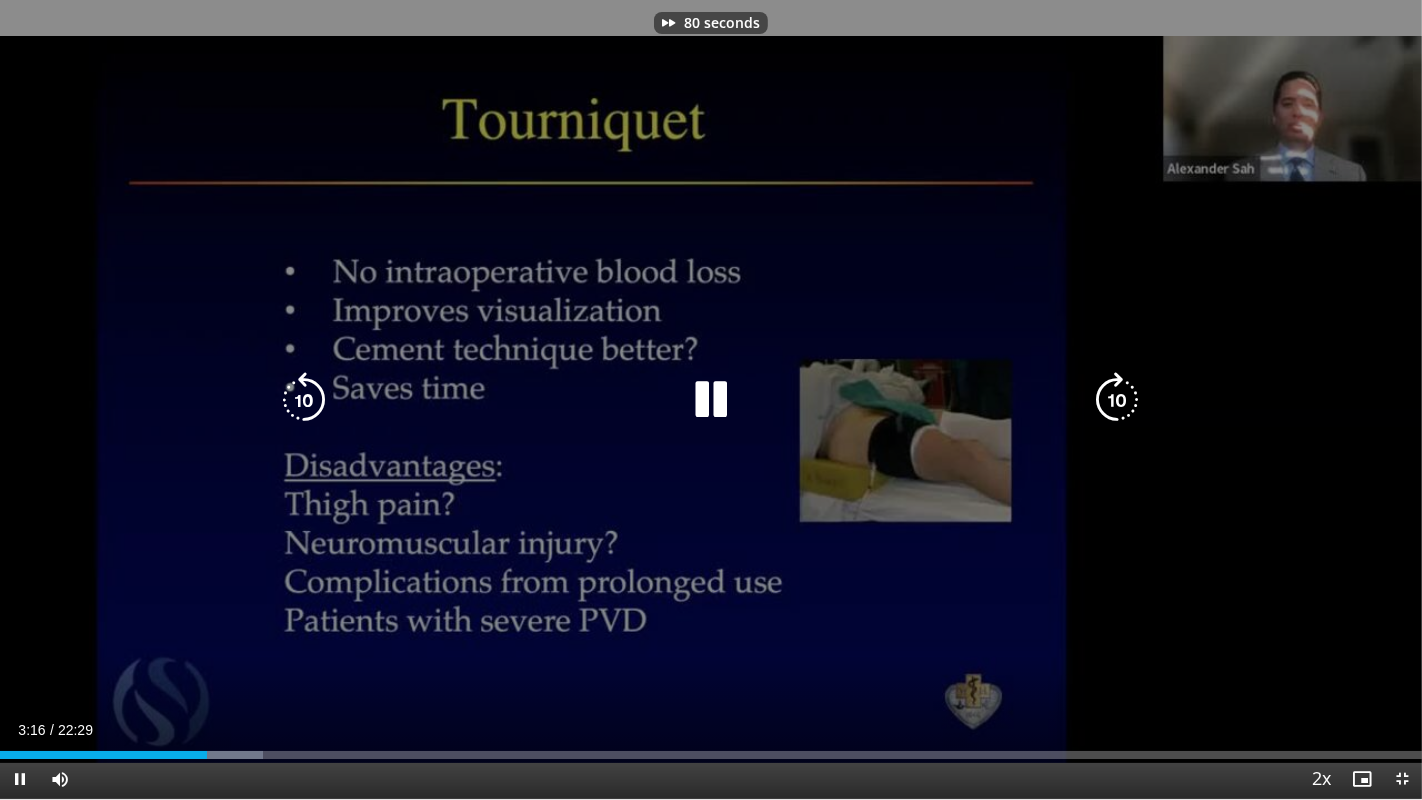 click at bounding box center [1118, 400] 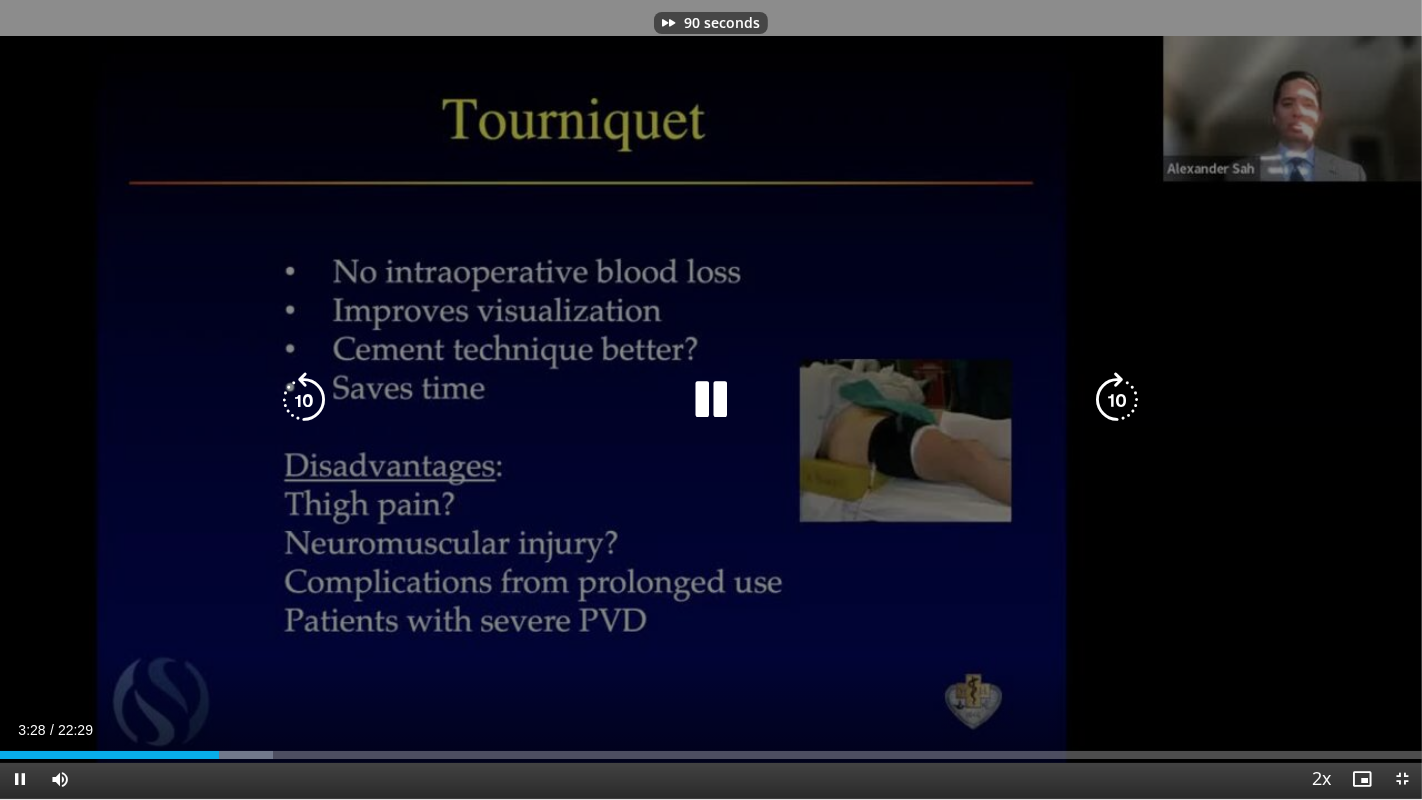 click at bounding box center [1118, 400] 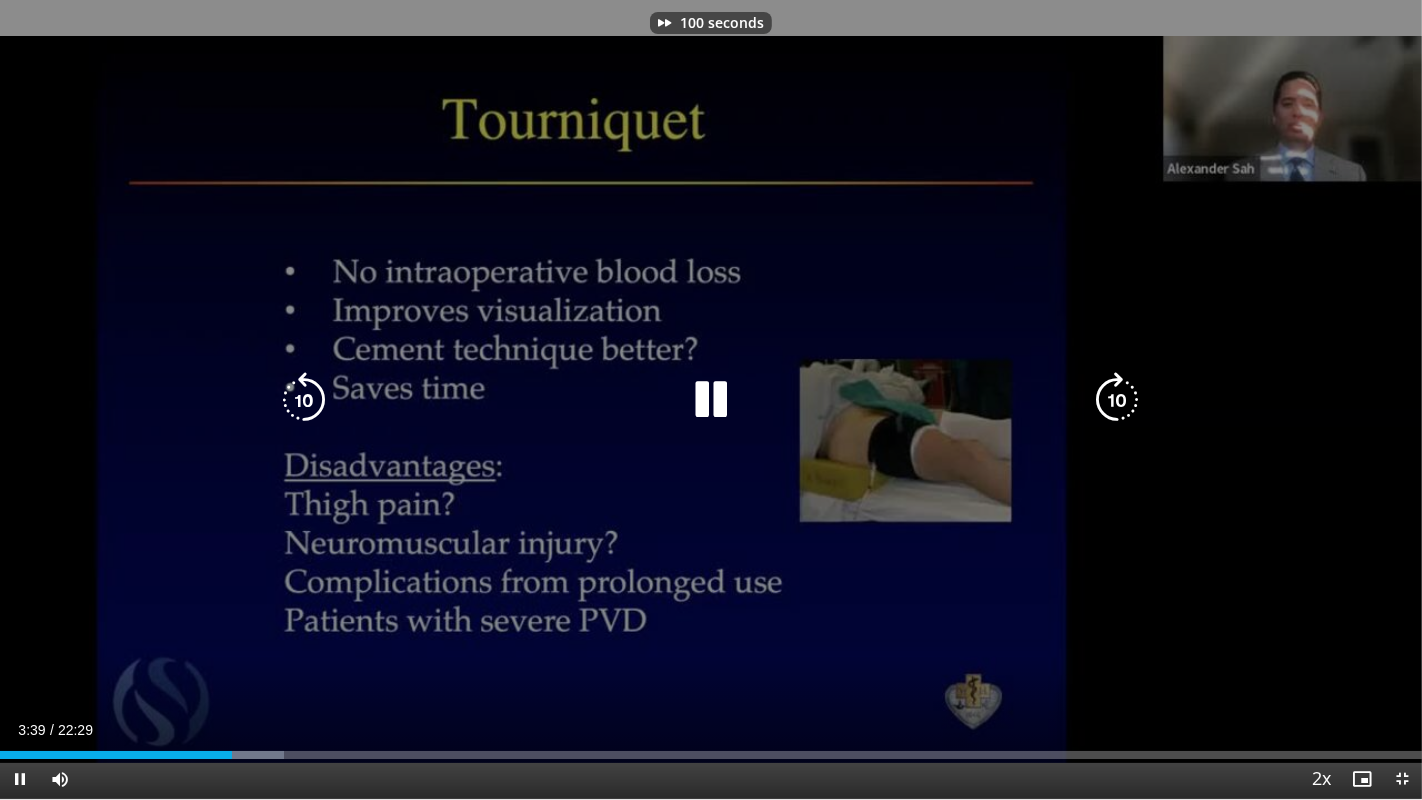 click at bounding box center [1118, 400] 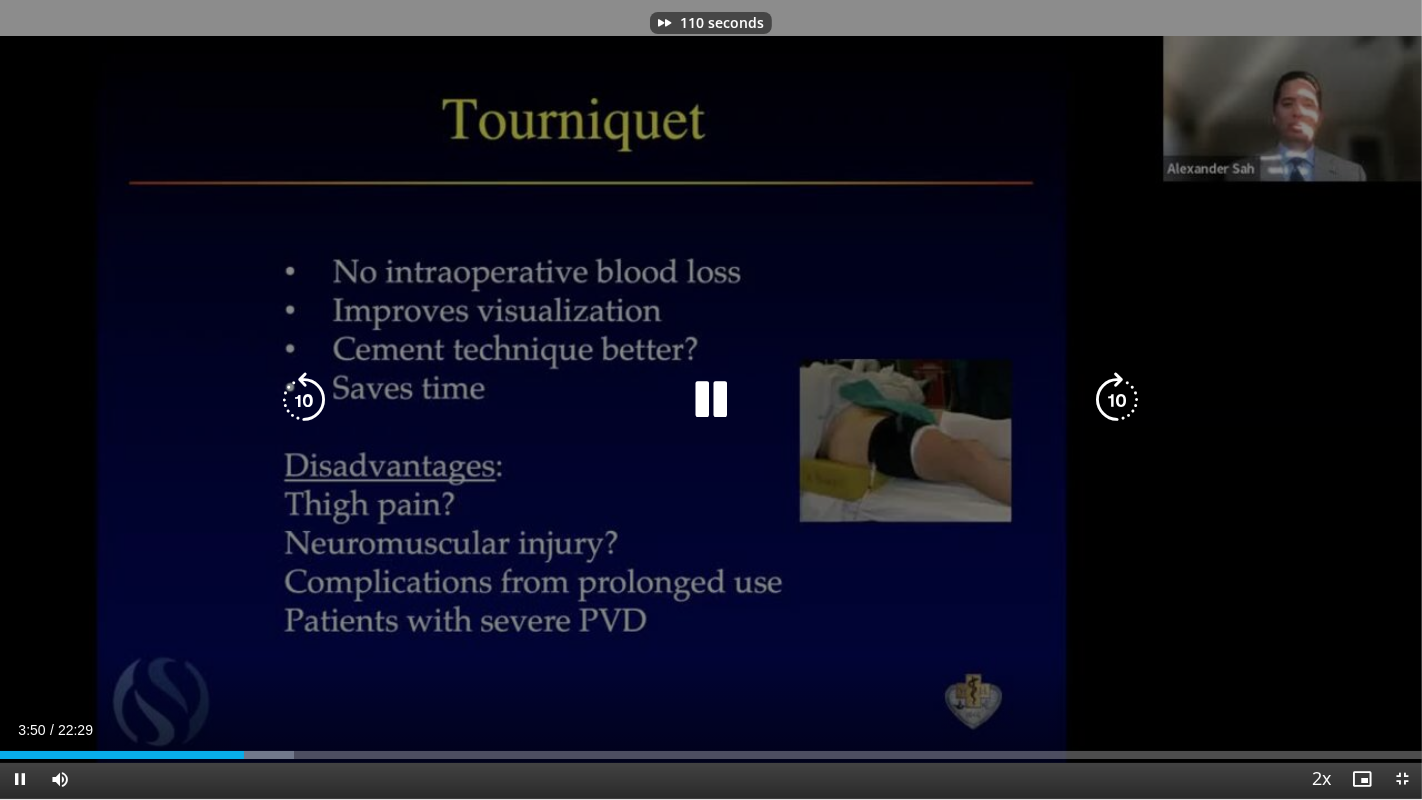 click at bounding box center (1118, 400) 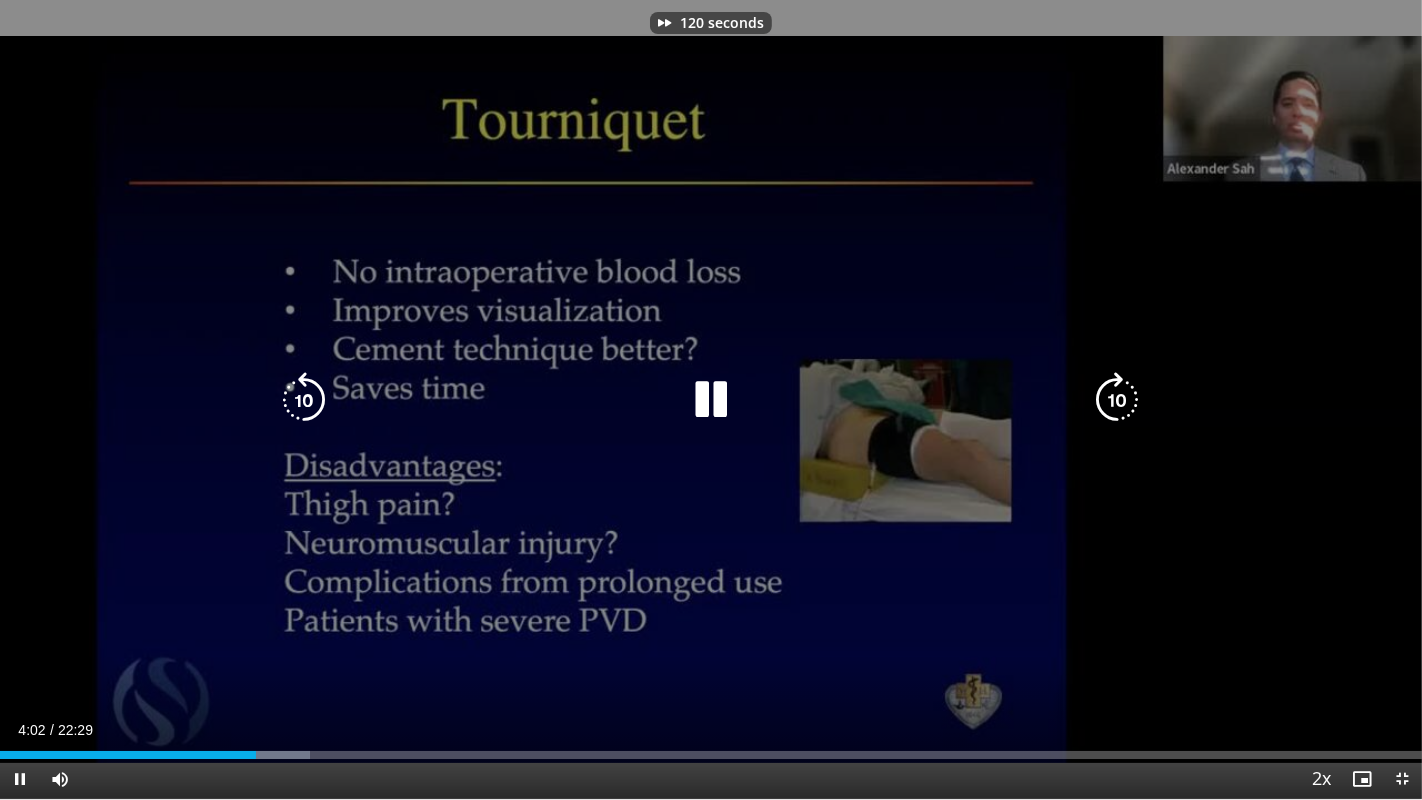 click at bounding box center (1118, 400) 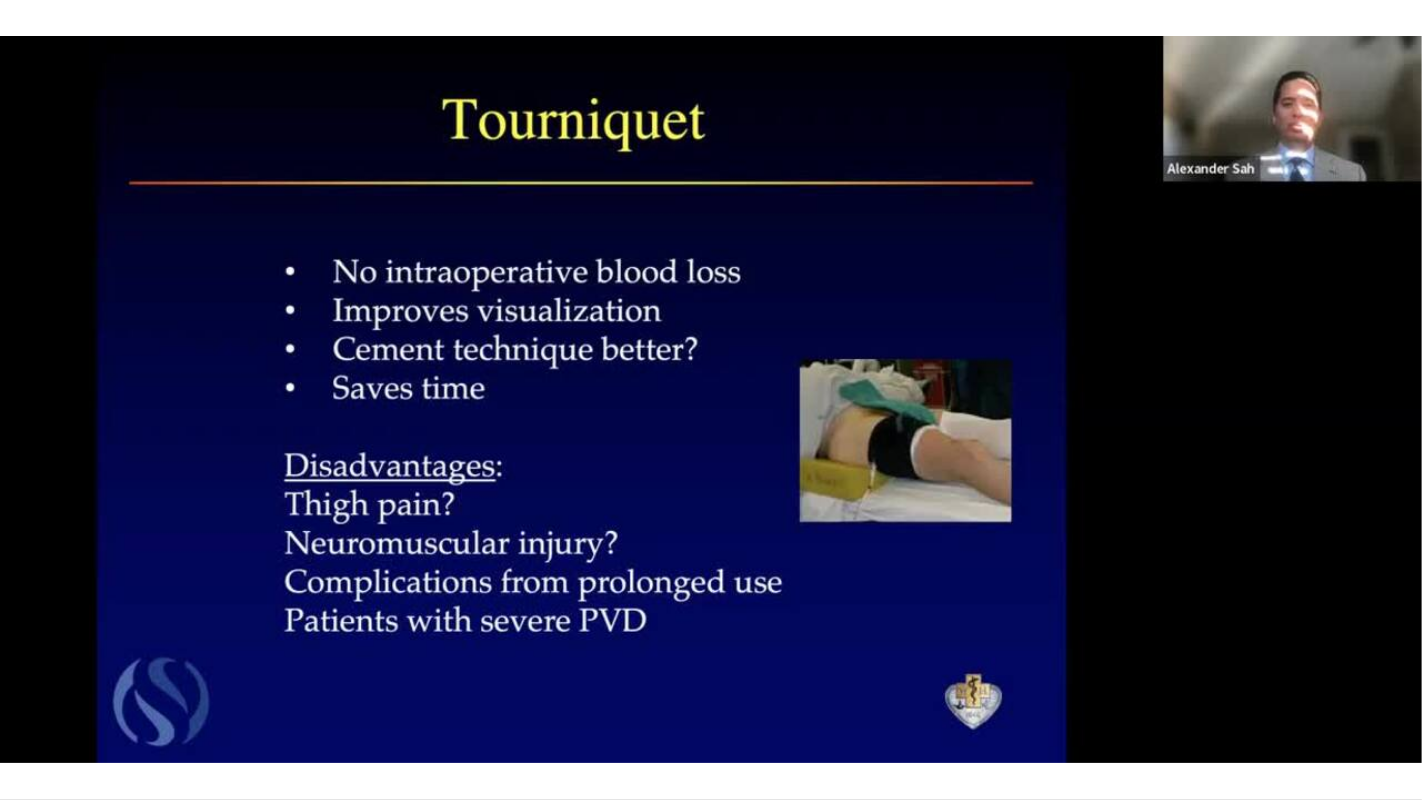 click on "130 seconds
Tap to unmute" at bounding box center [711, 399] 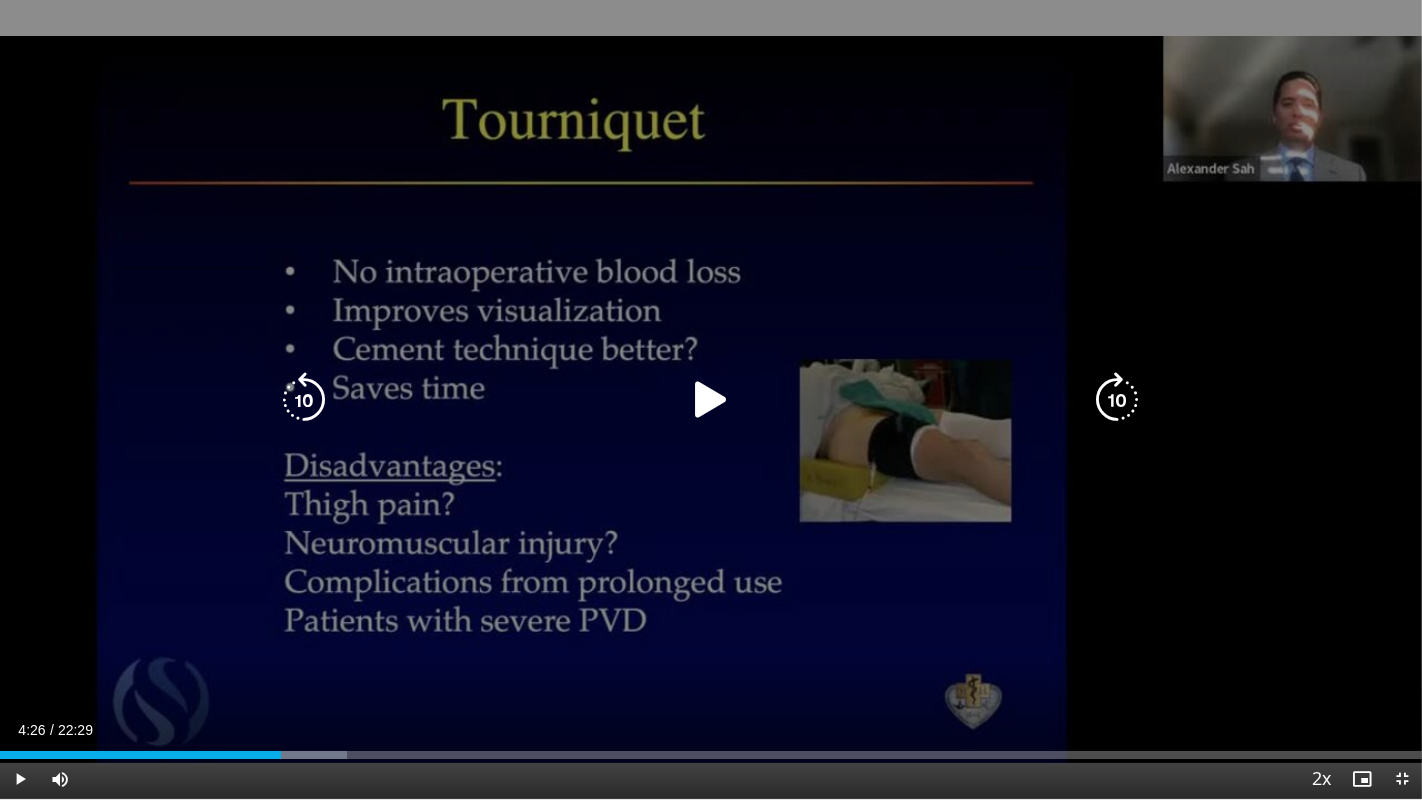 click at bounding box center (1118, 400) 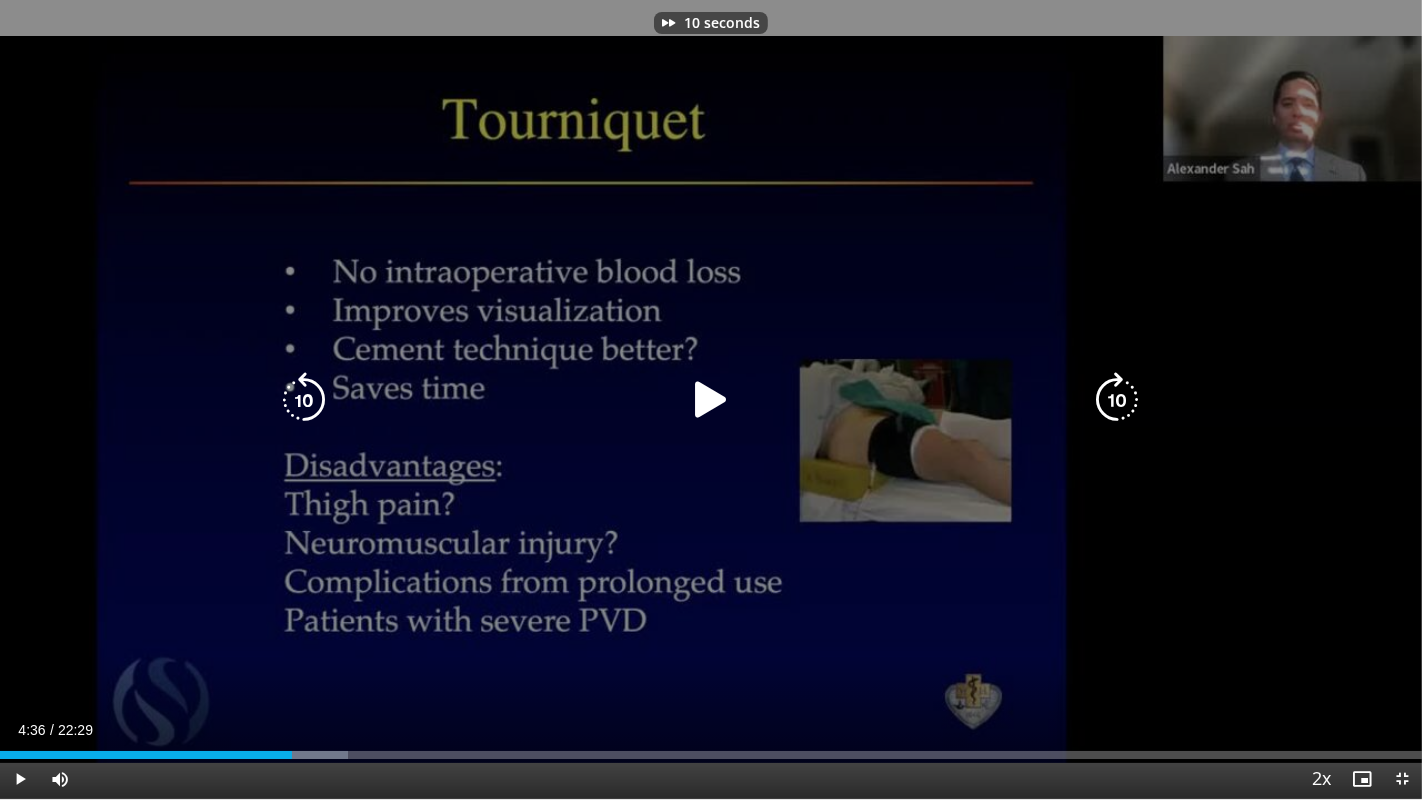 click at bounding box center [711, 400] 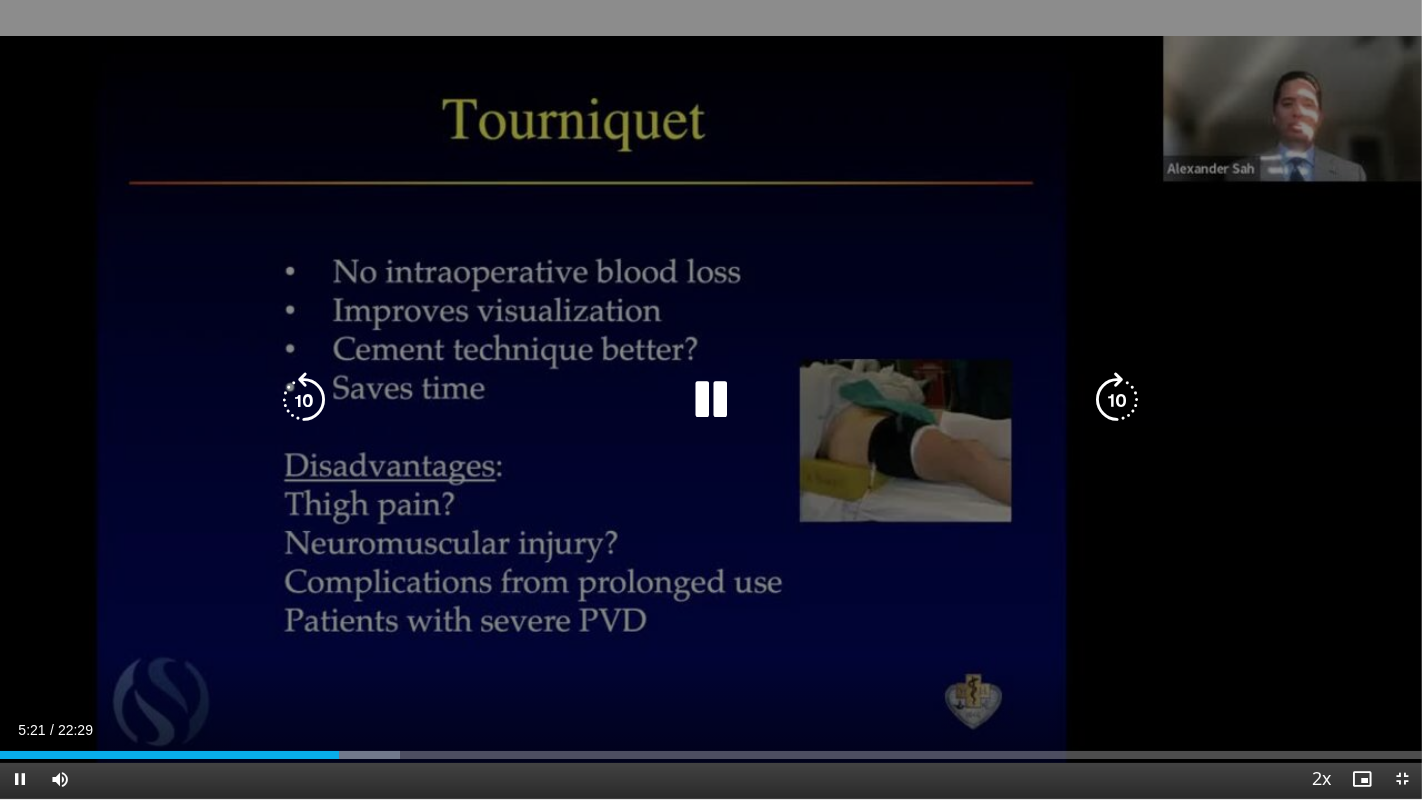 click at bounding box center [1118, 400] 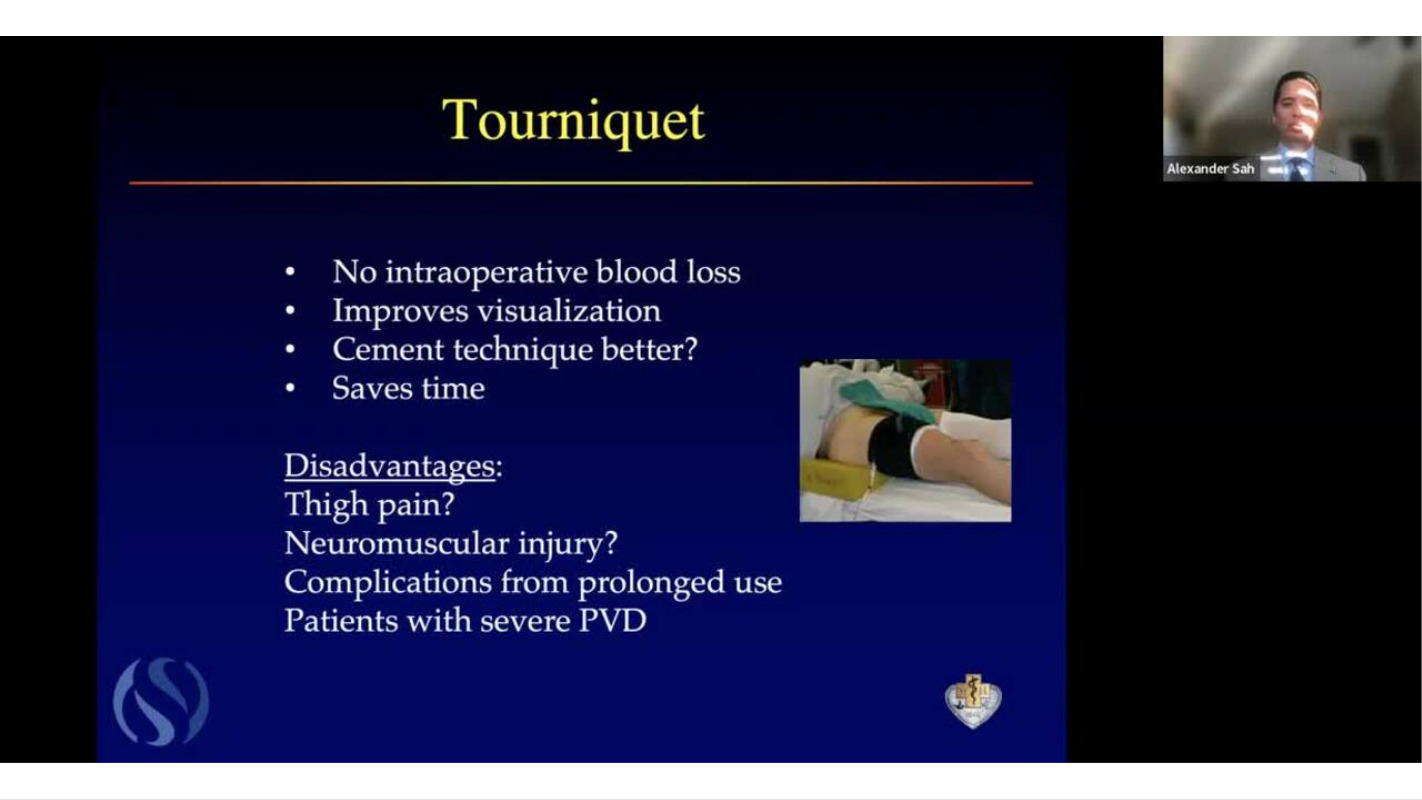 click on "10 seconds
Tap to unmute" at bounding box center (711, 399) 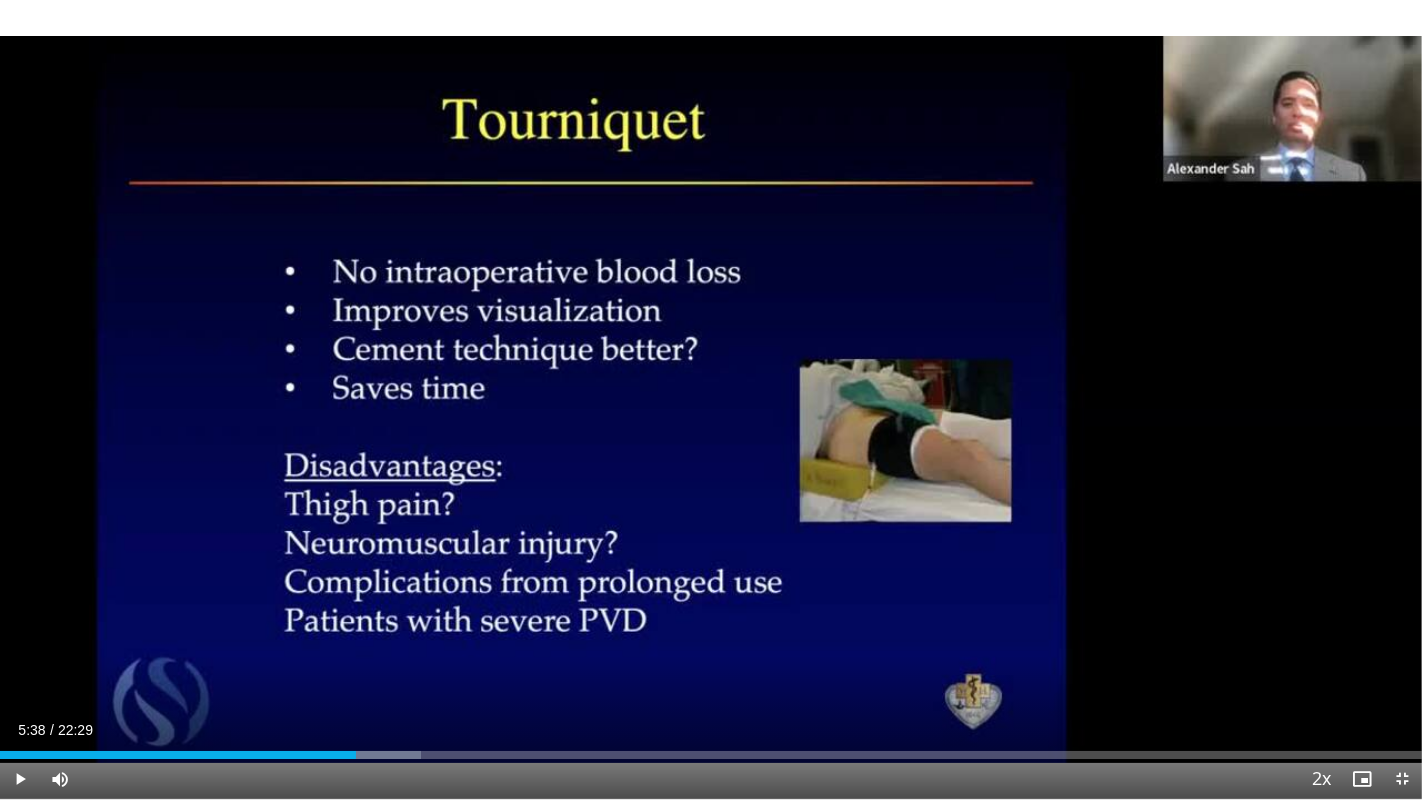 click on "10 seconds
Tap to unmute" at bounding box center (711, 399) 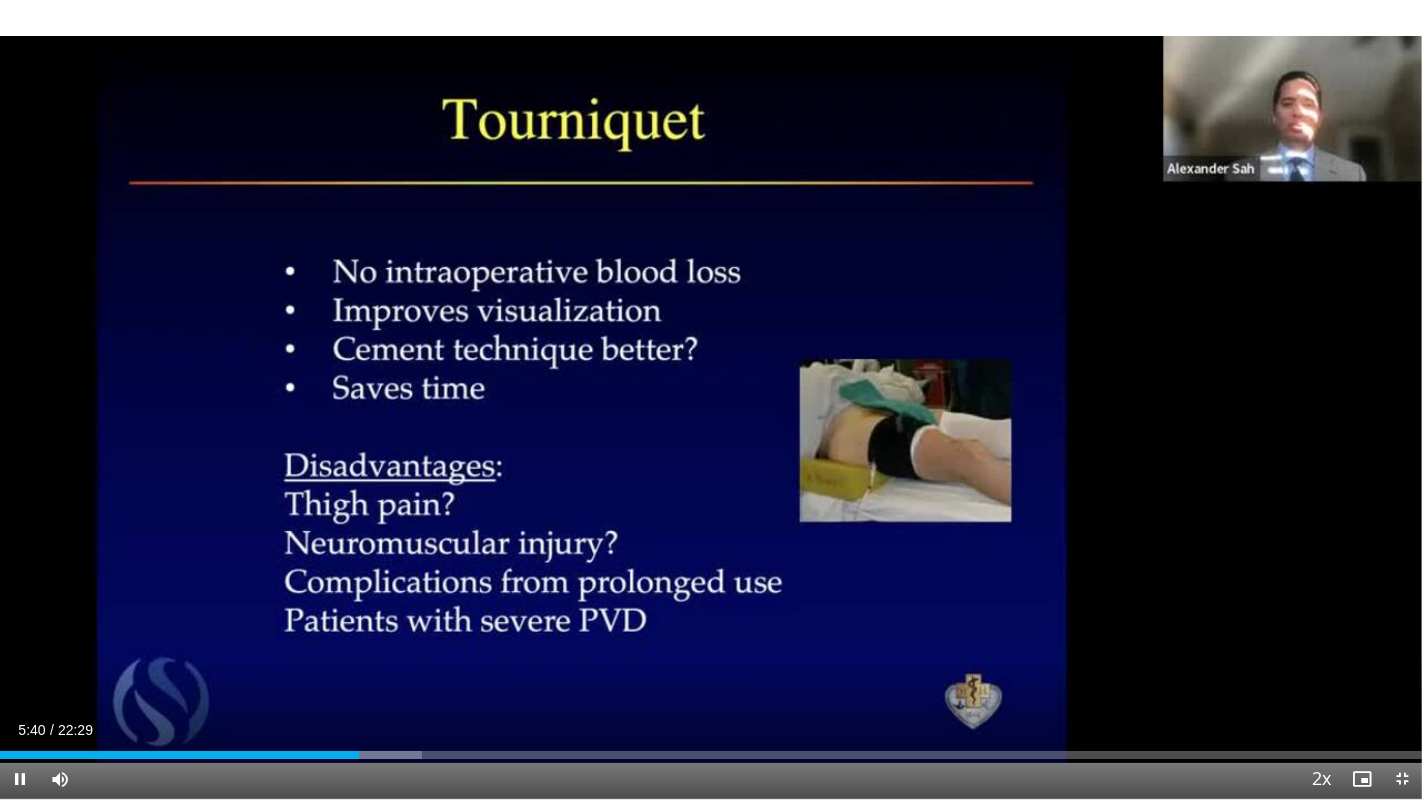 click on "10 seconds
Tap to unmute" at bounding box center (711, 399) 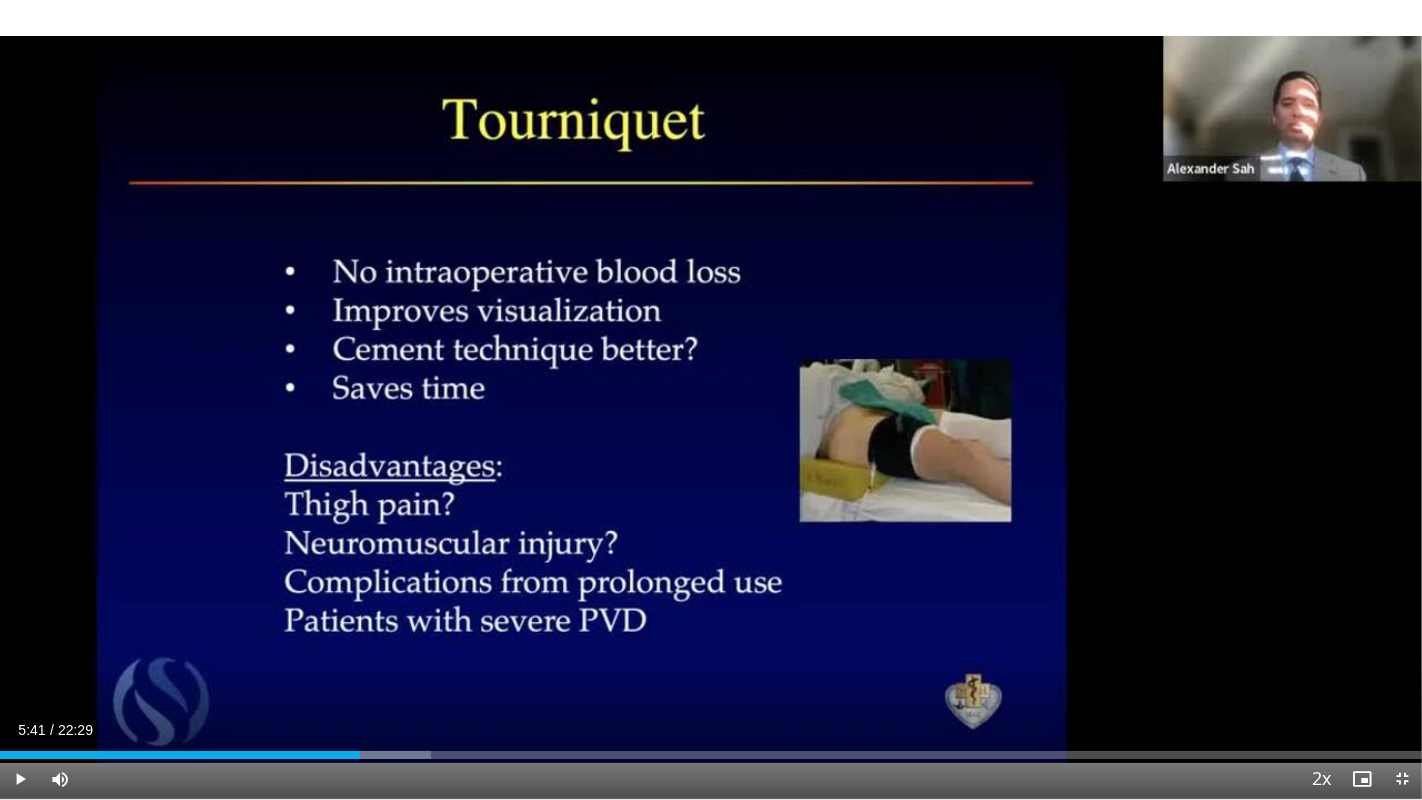 click on "10 seconds
Tap to unmute" at bounding box center (711, 399) 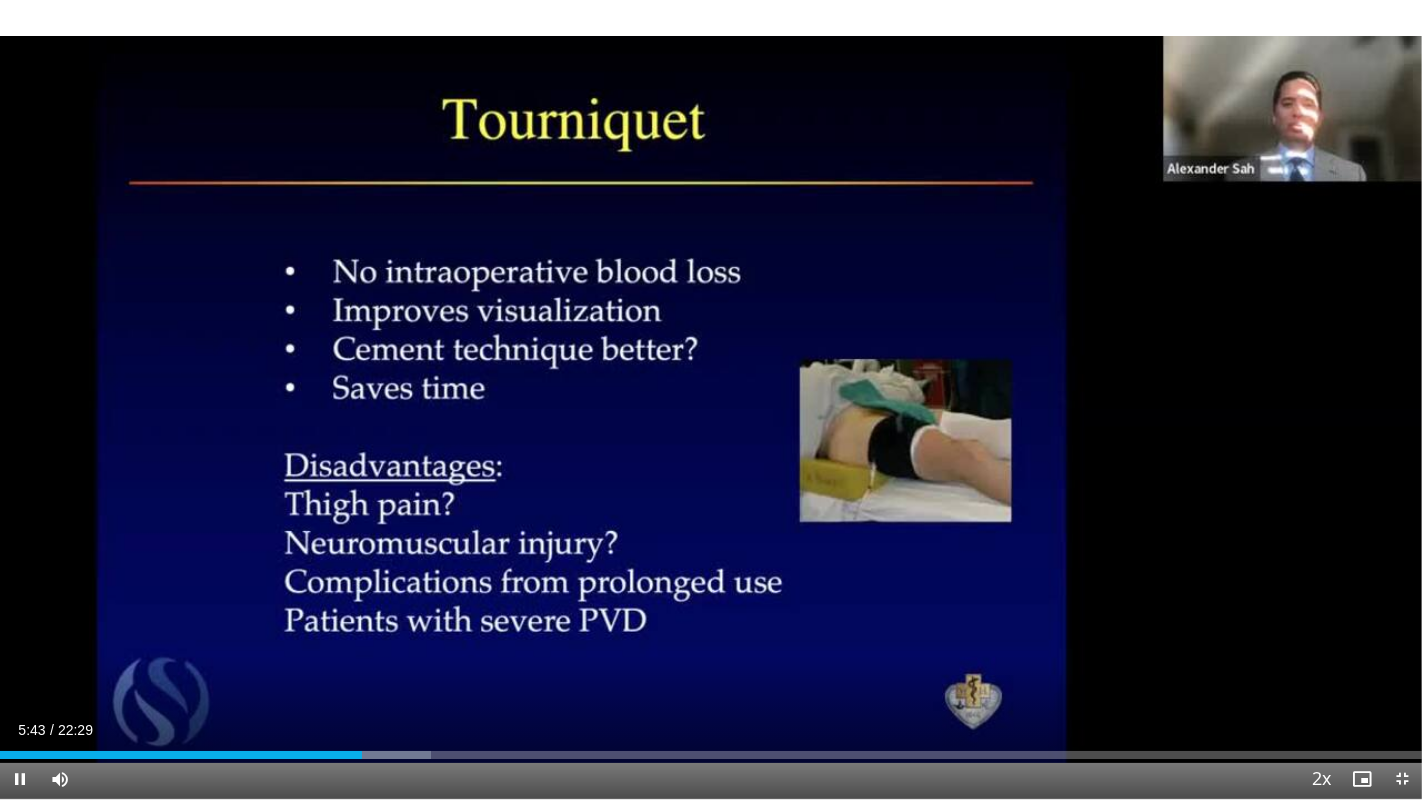 click on "10 seconds
Tap to unmute" at bounding box center [711, 399] 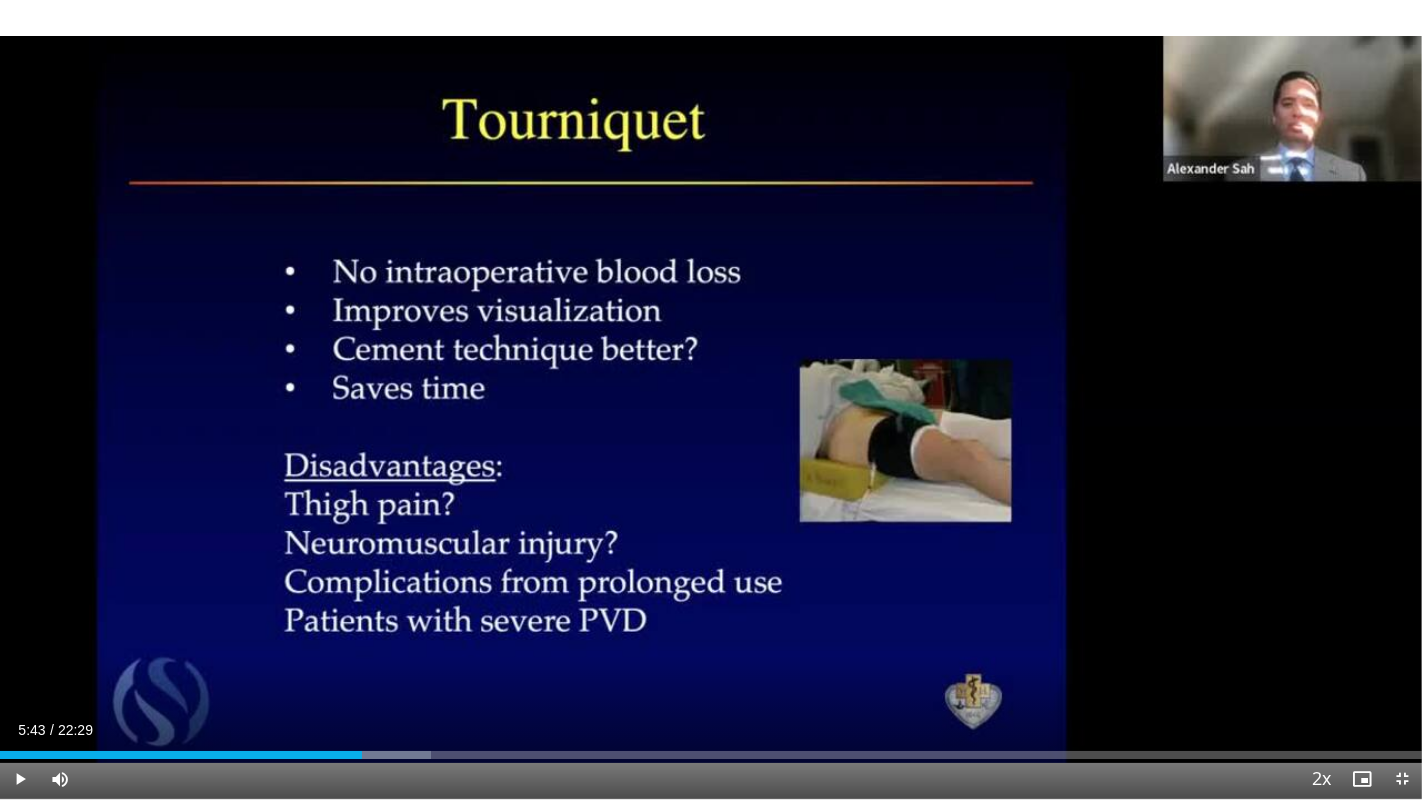 click on "10 seconds
Tap to unmute" at bounding box center (711, 399) 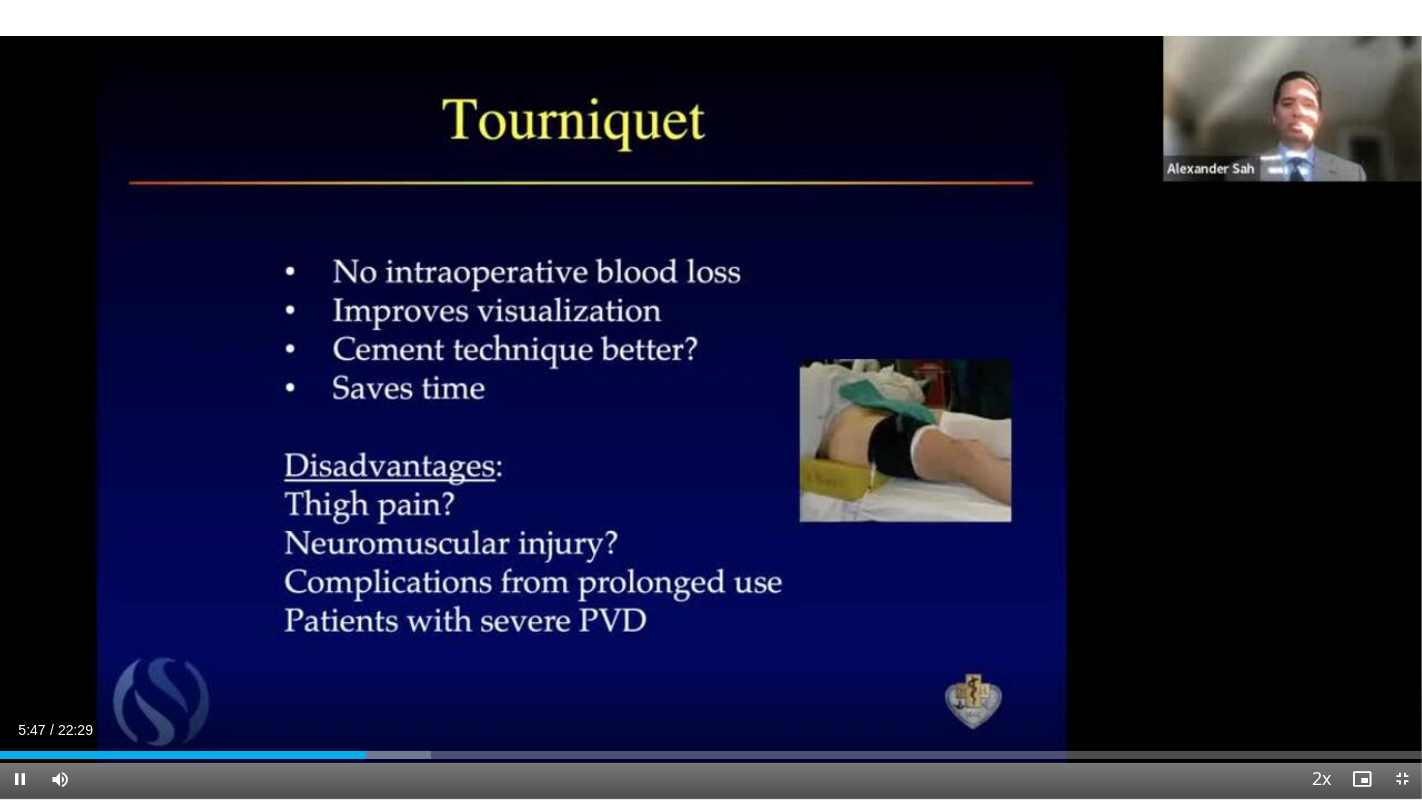 click on "10 seconds
Tap to unmute" at bounding box center [711, 399] 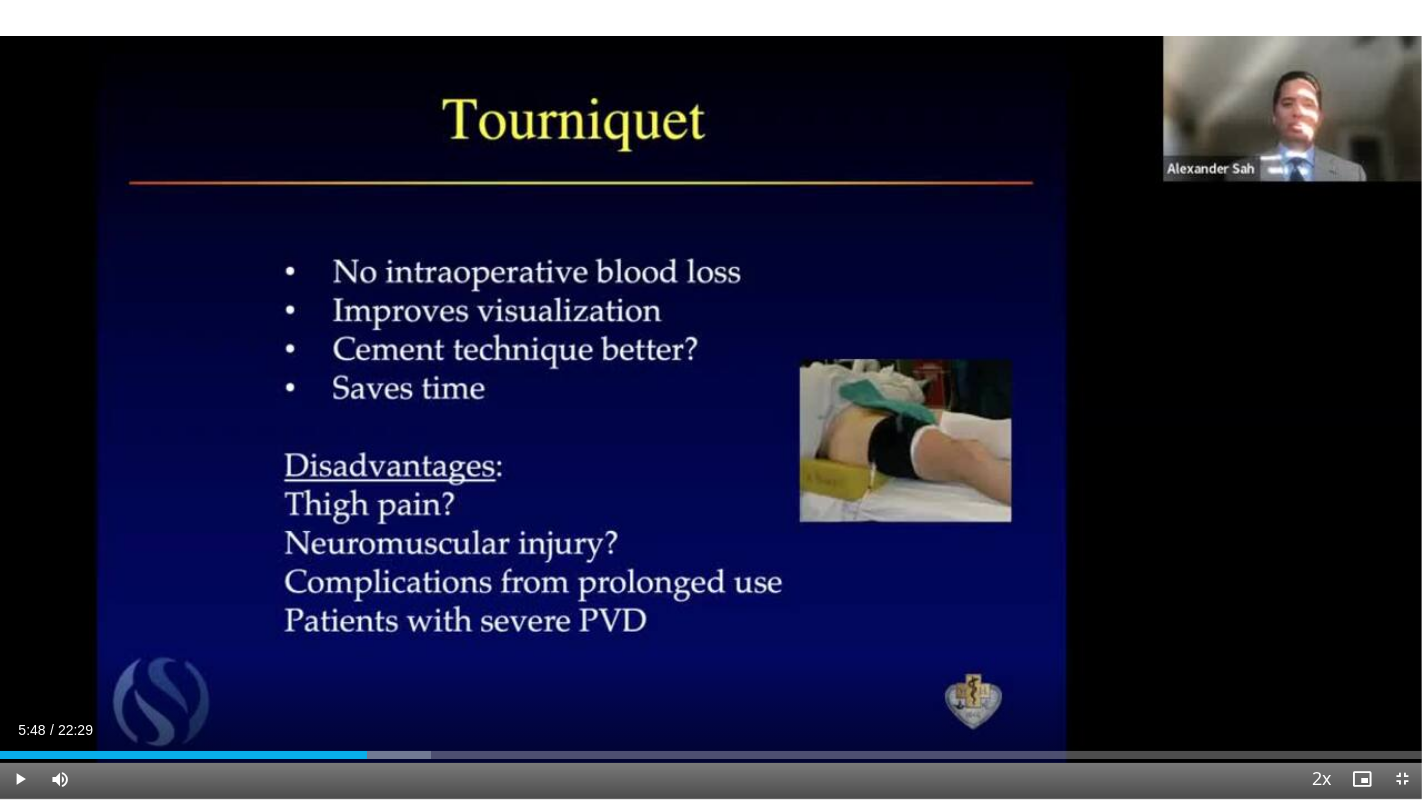 click on "10 seconds
Tap to unmute" at bounding box center (711, 399) 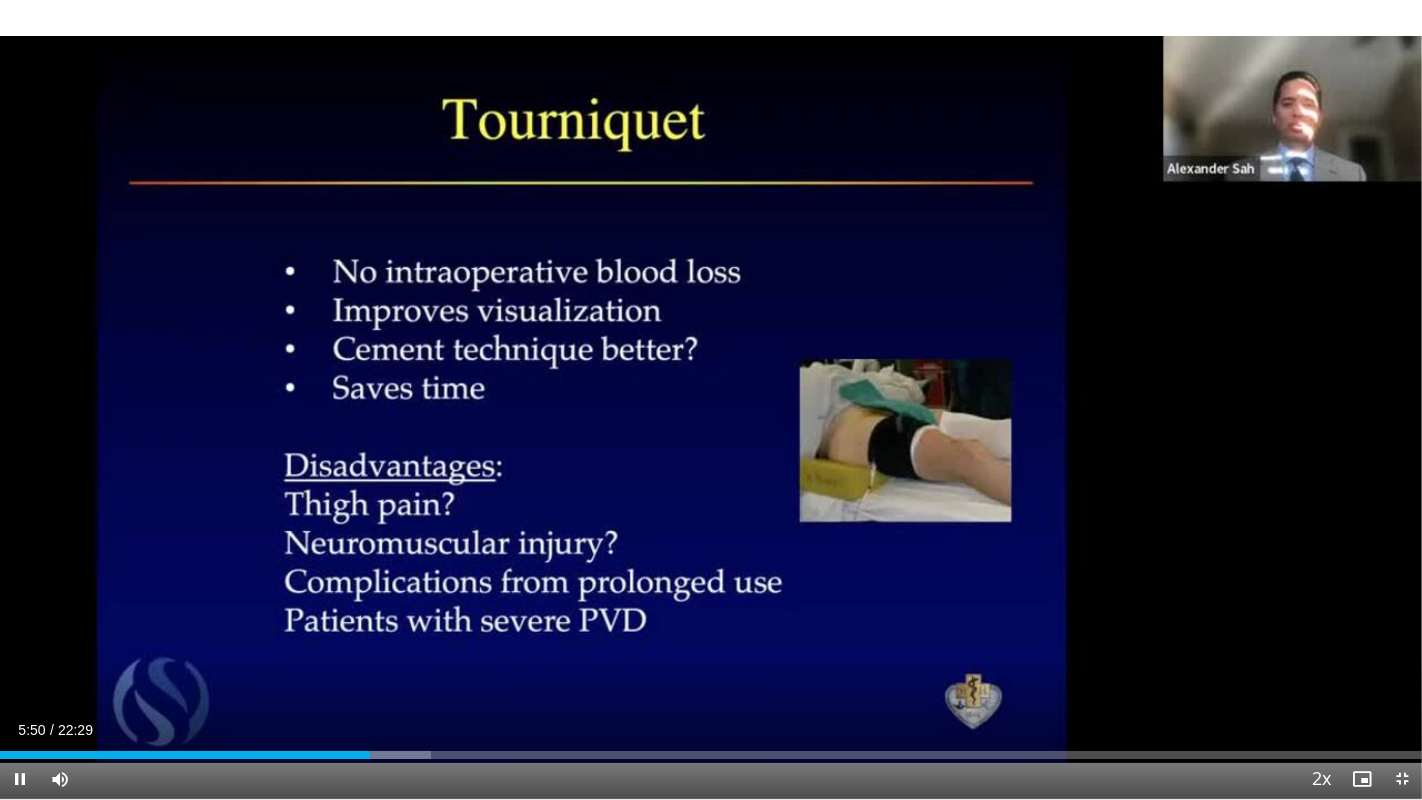 click on "10 seconds
Tap to unmute" at bounding box center (711, 399) 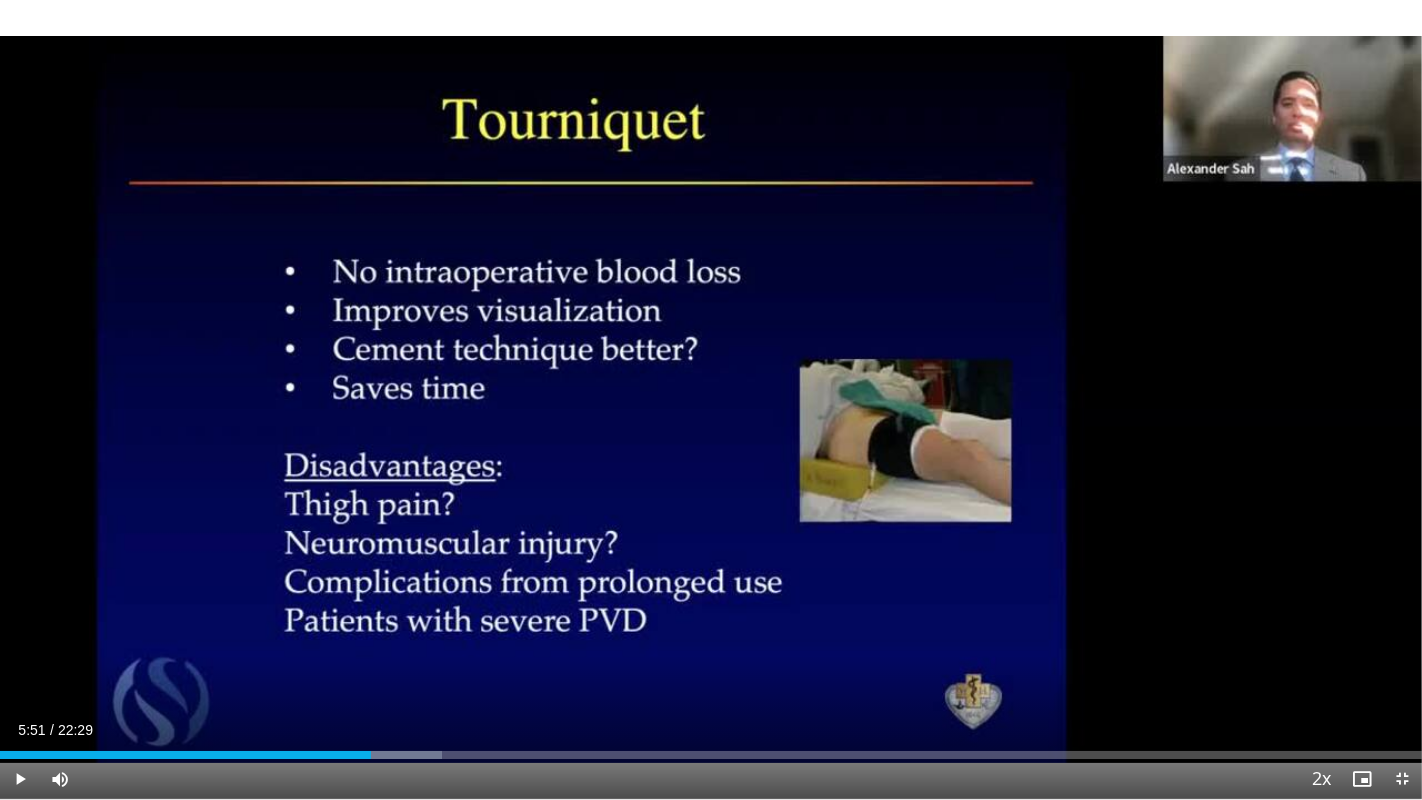 click on "10 seconds
Tap to unmute" at bounding box center (711, 399) 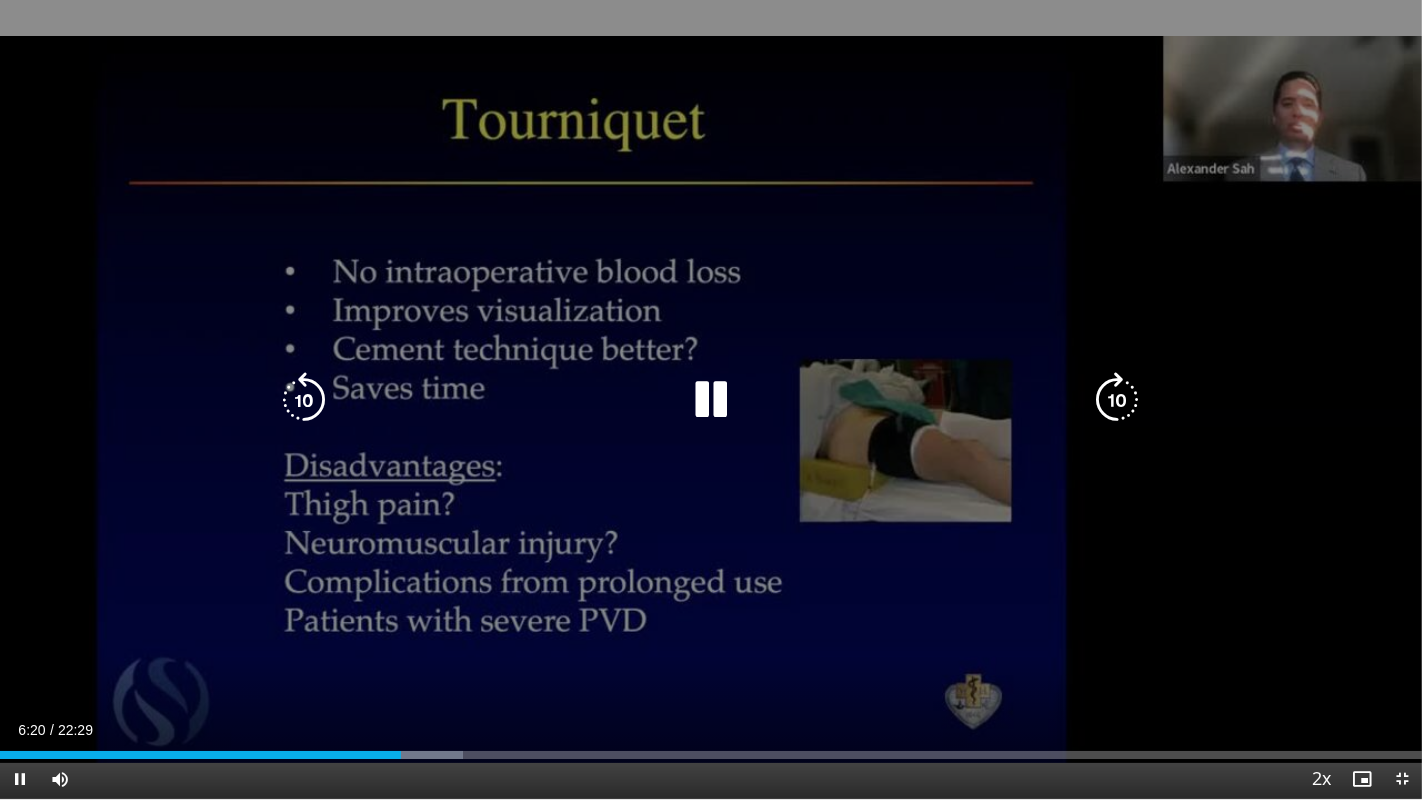 click at bounding box center [1118, 400] 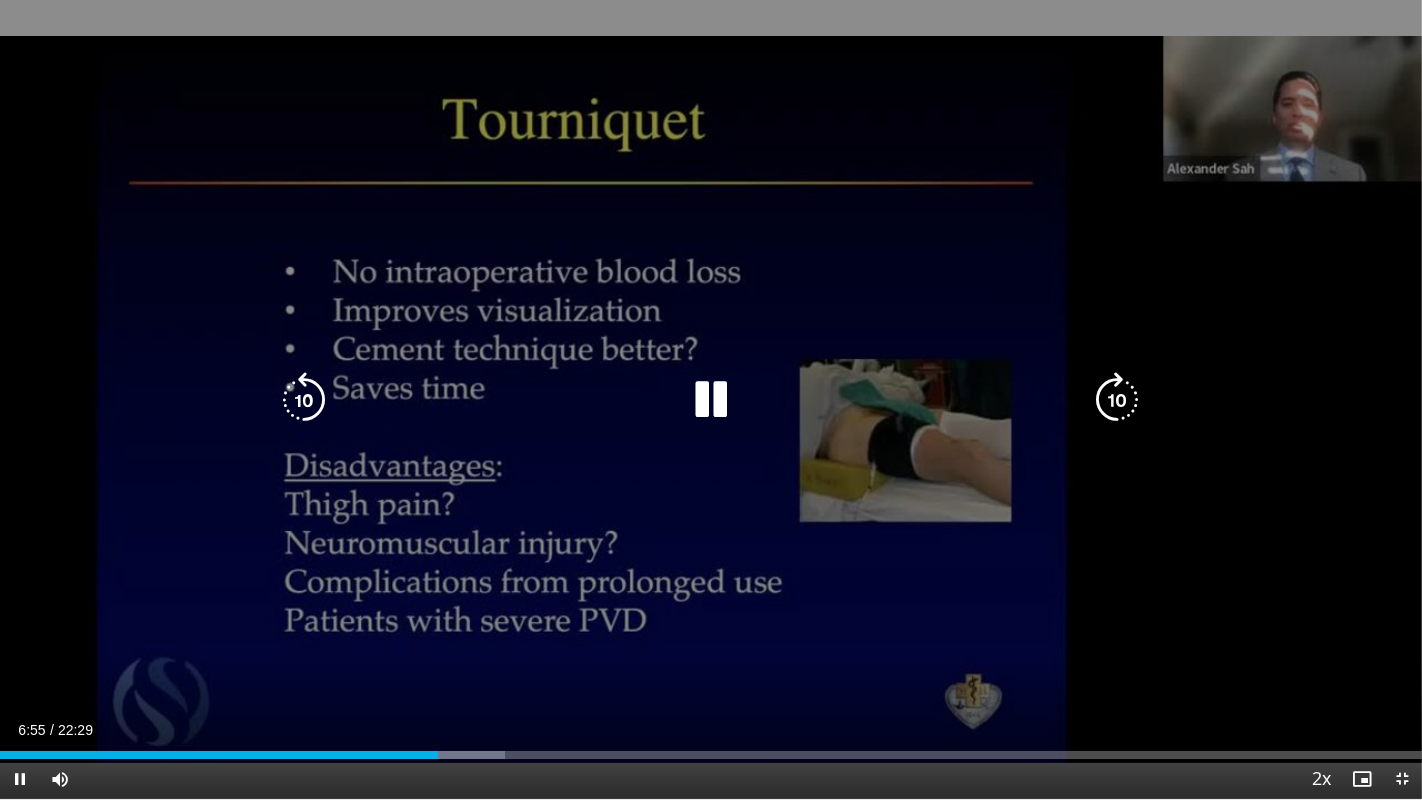 click at bounding box center [1118, 400] 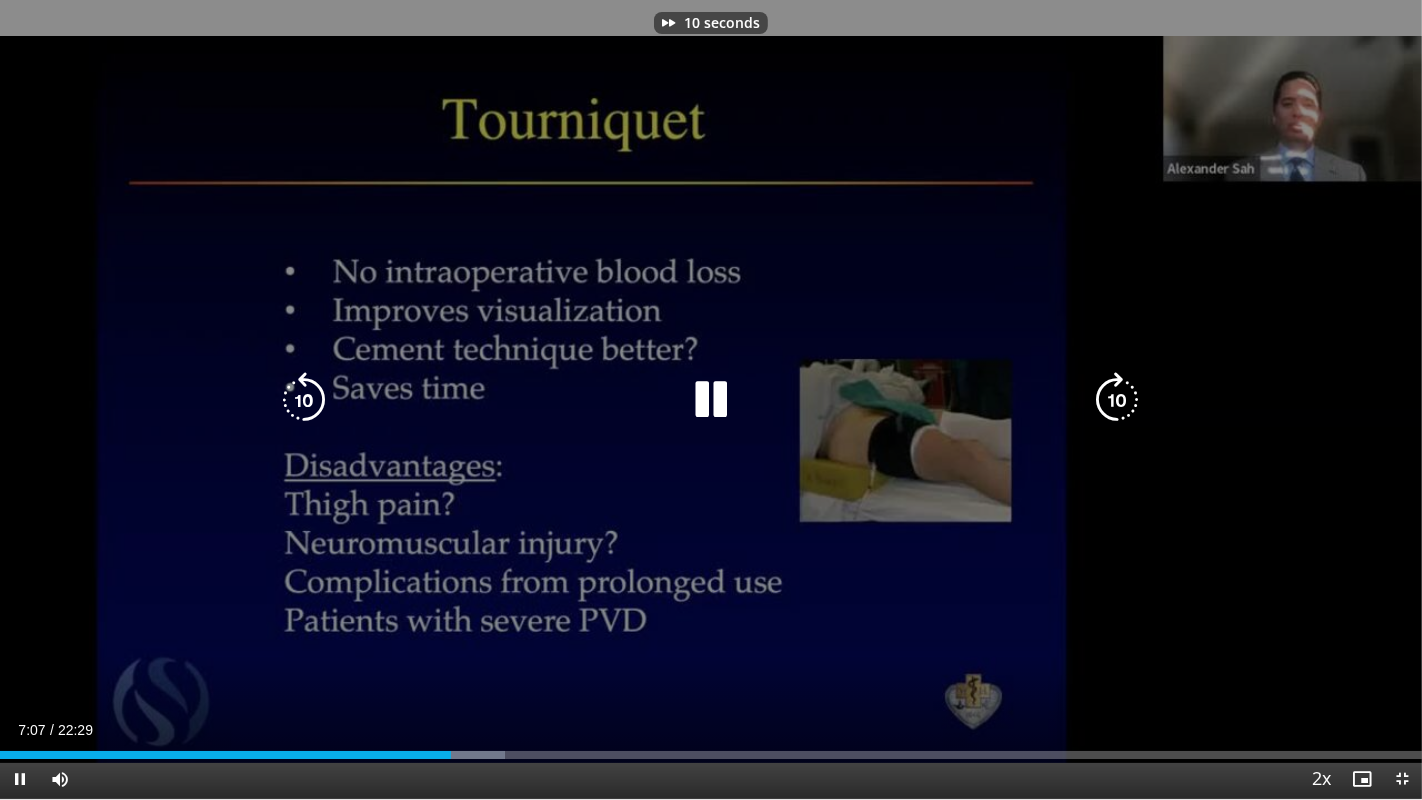 click at bounding box center [1118, 400] 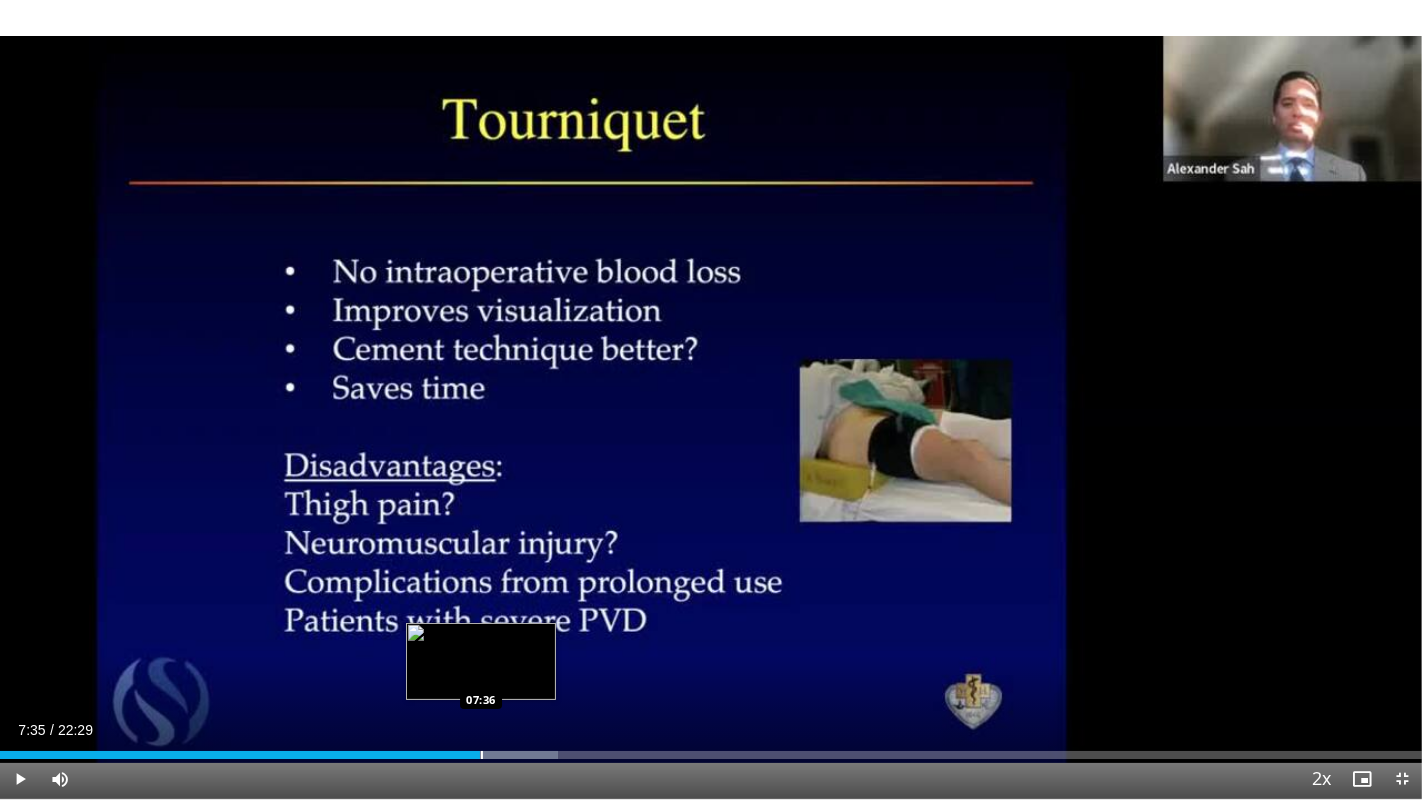 click on "07:35" at bounding box center (240, 755) 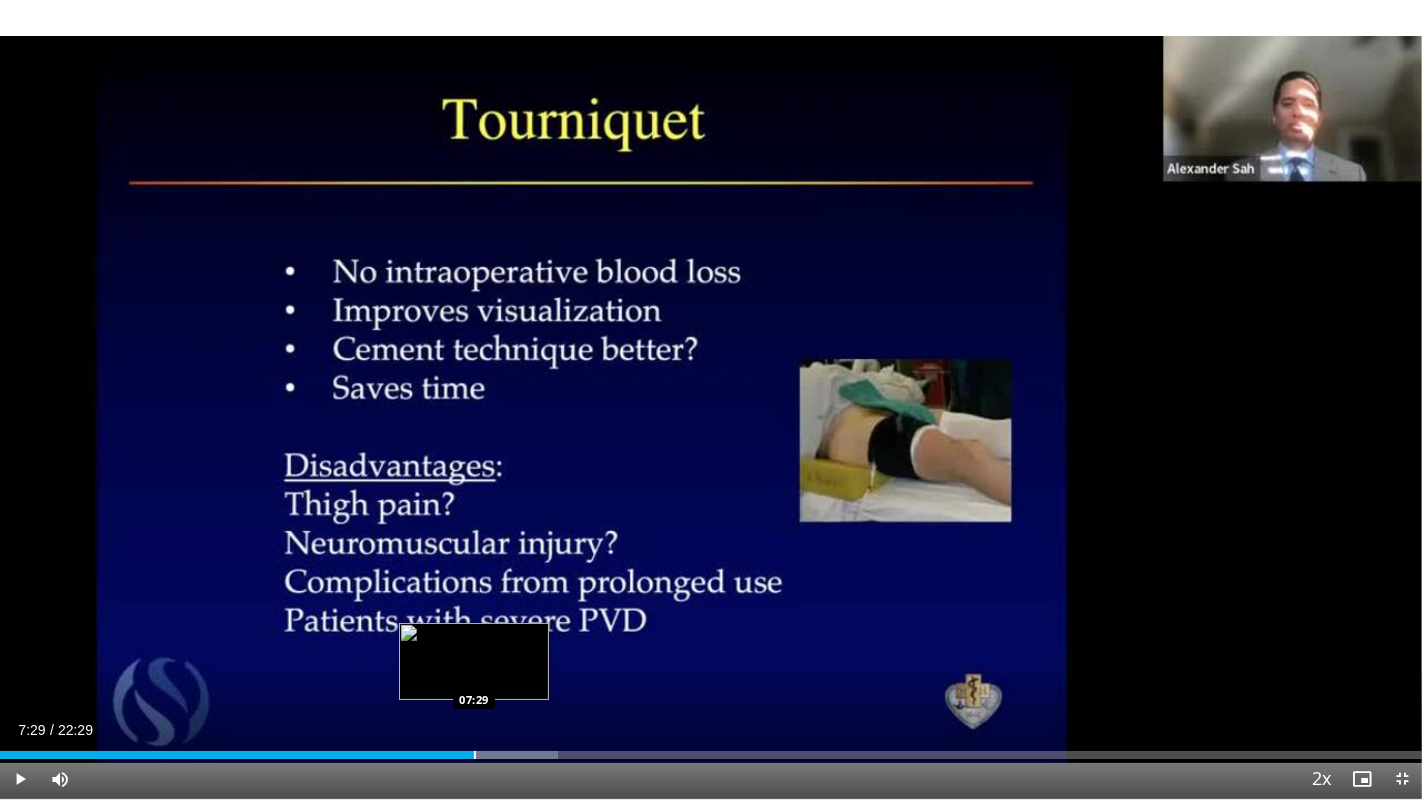 click at bounding box center [475, 755] 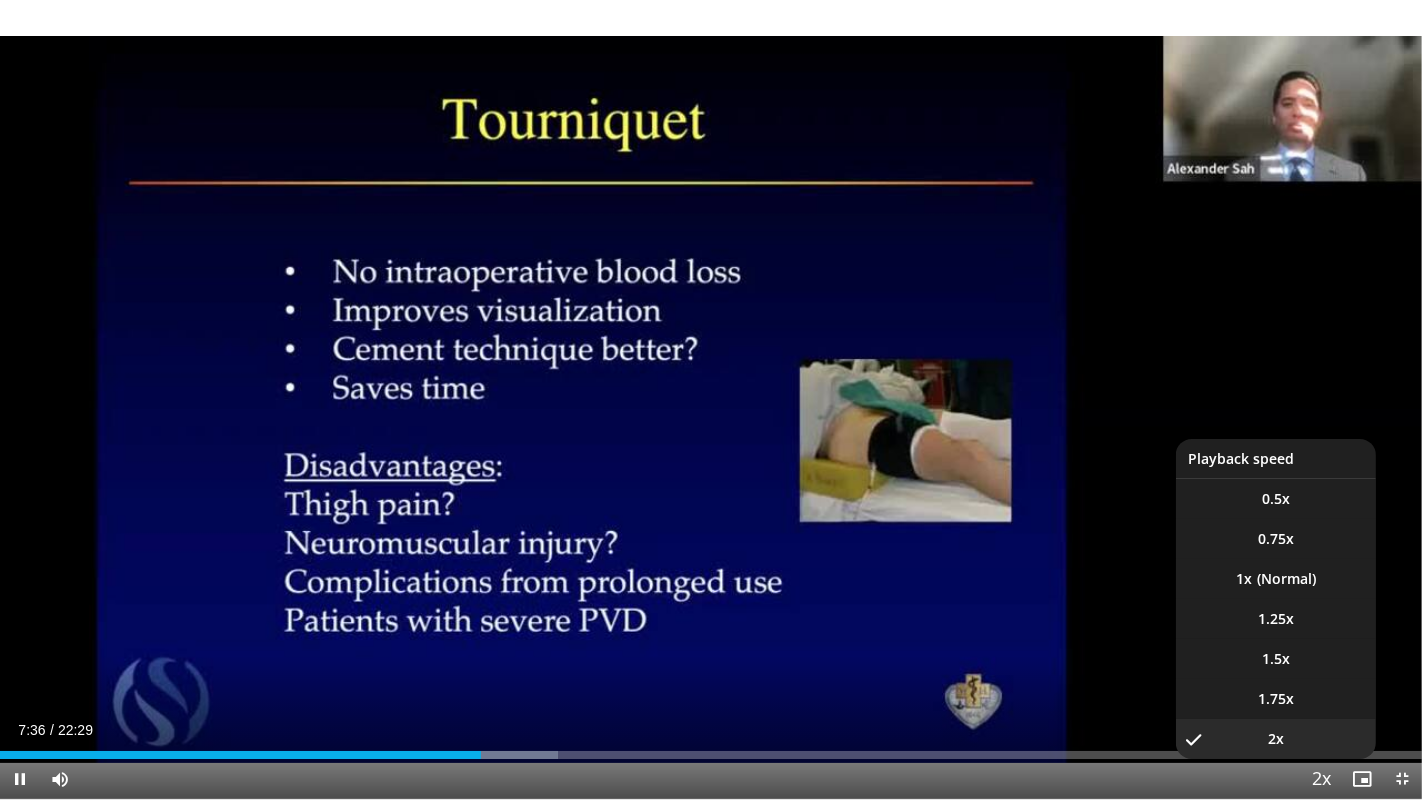 click at bounding box center [1322, 780] 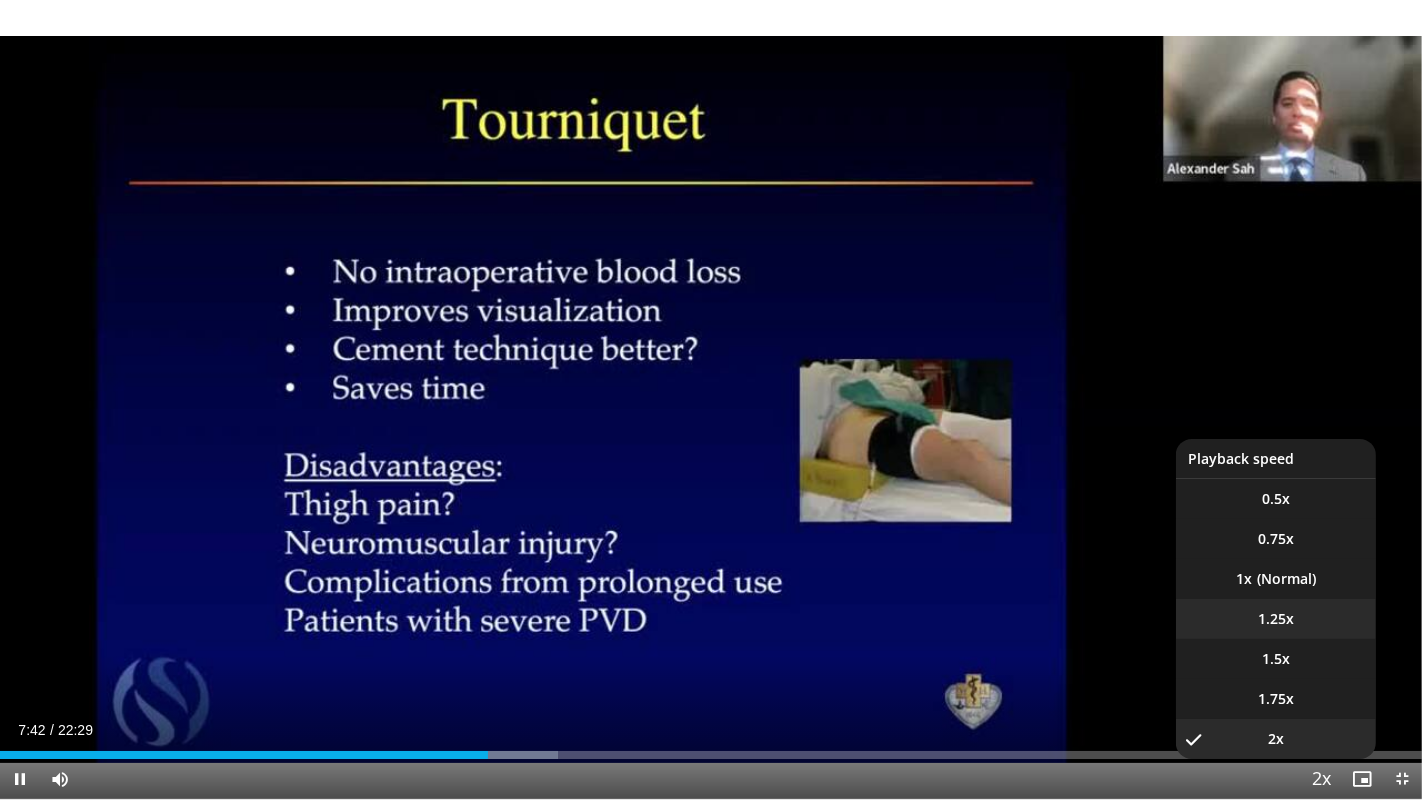 click on "1.25x" at bounding box center (1276, 619) 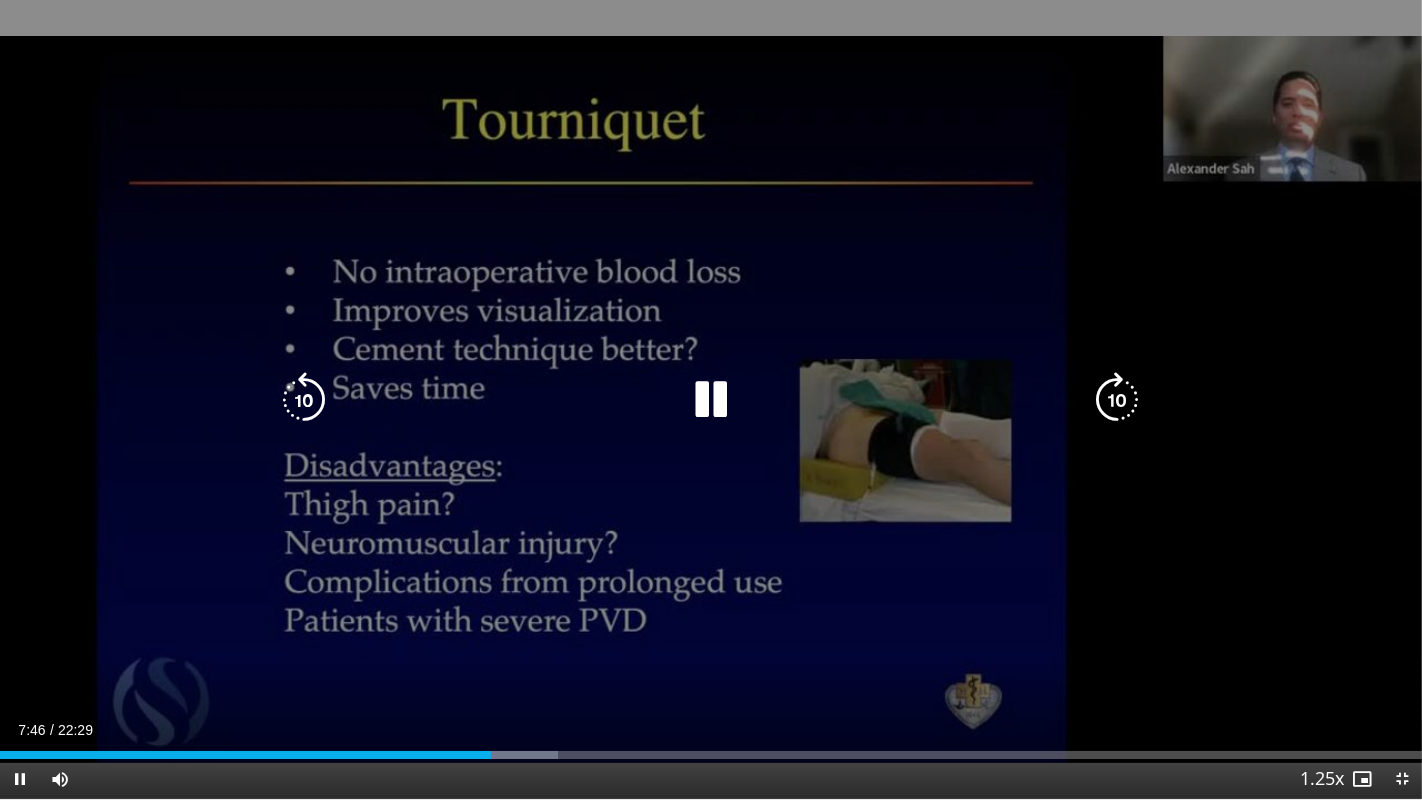 click at bounding box center [304, 400] 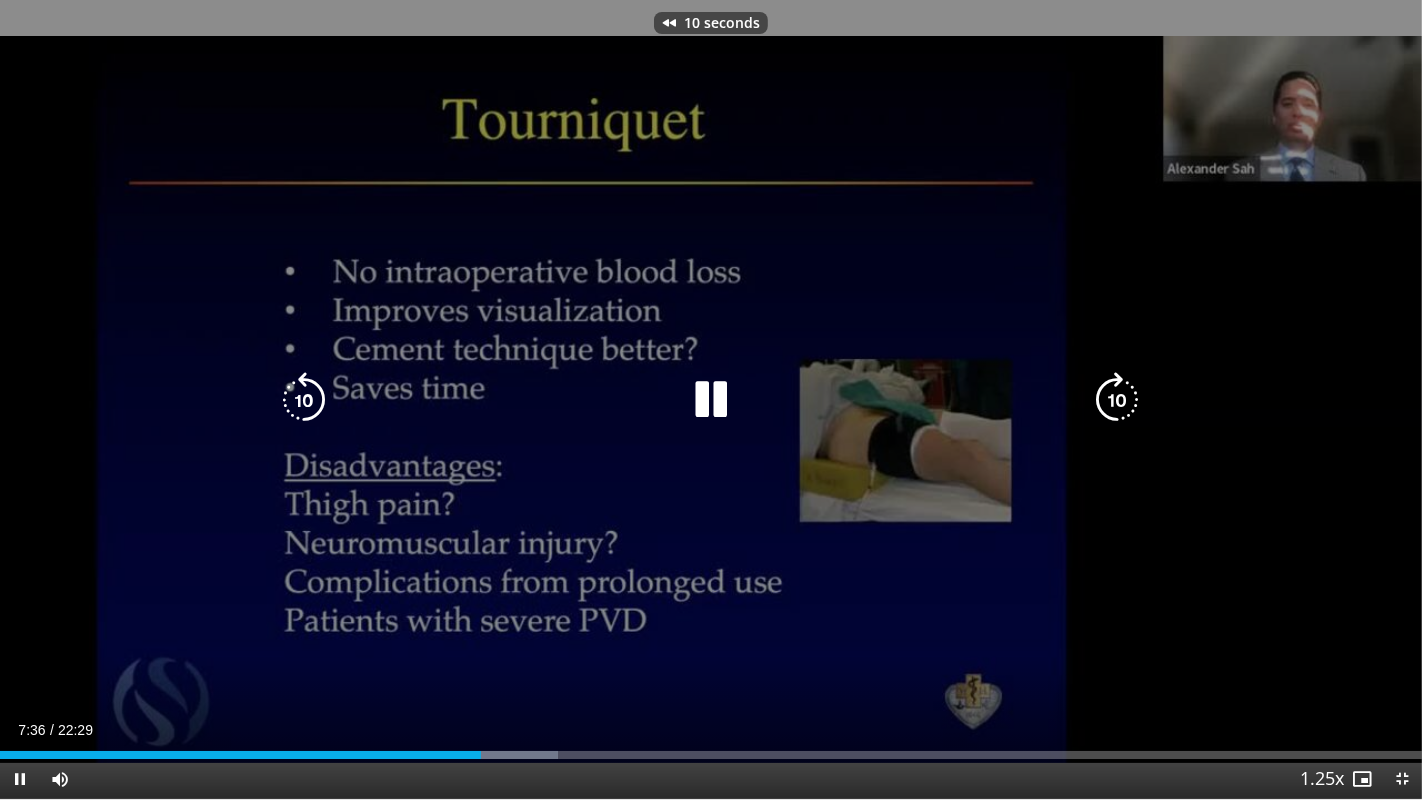 click at bounding box center [304, 400] 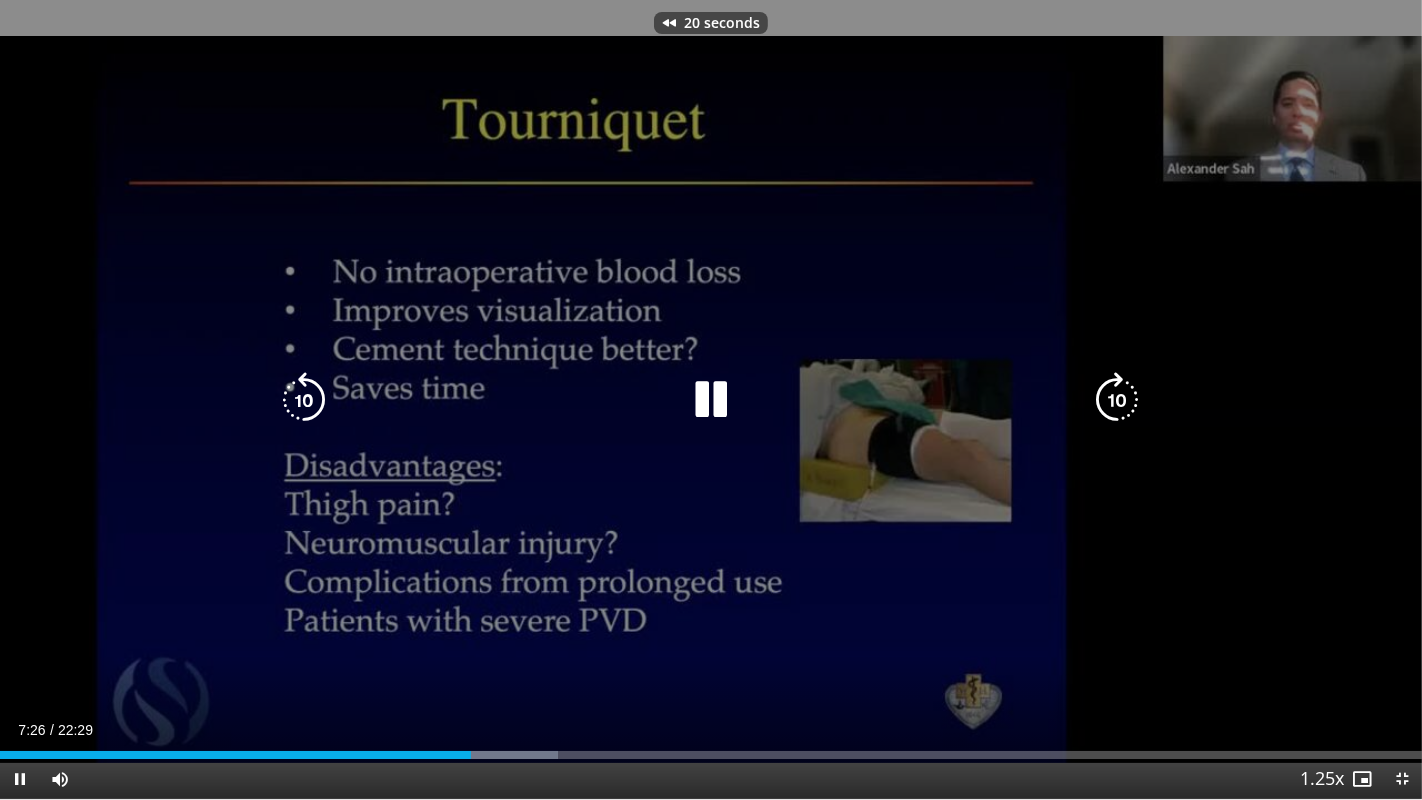 click at bounding box center [304, 400] 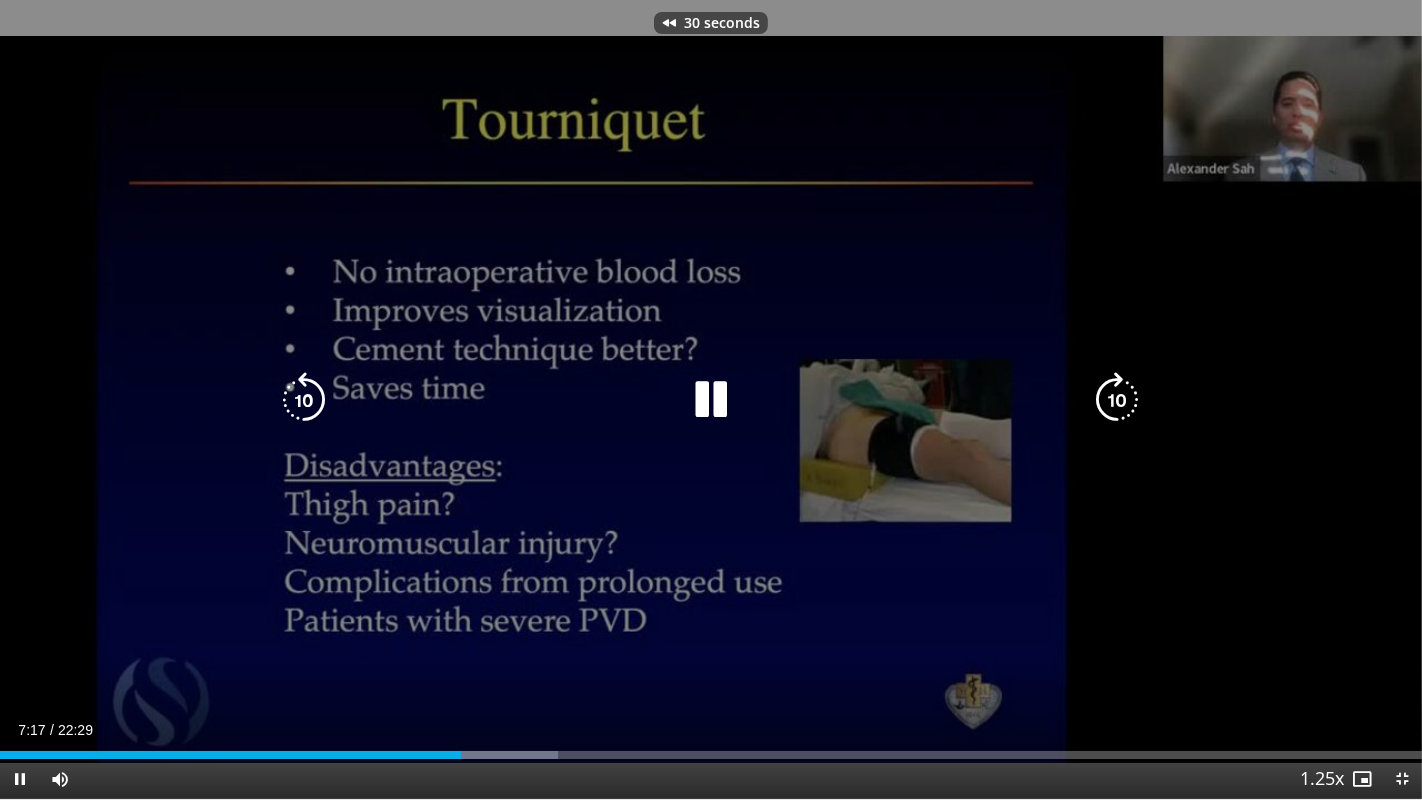 click at bounding box center [304, 400] 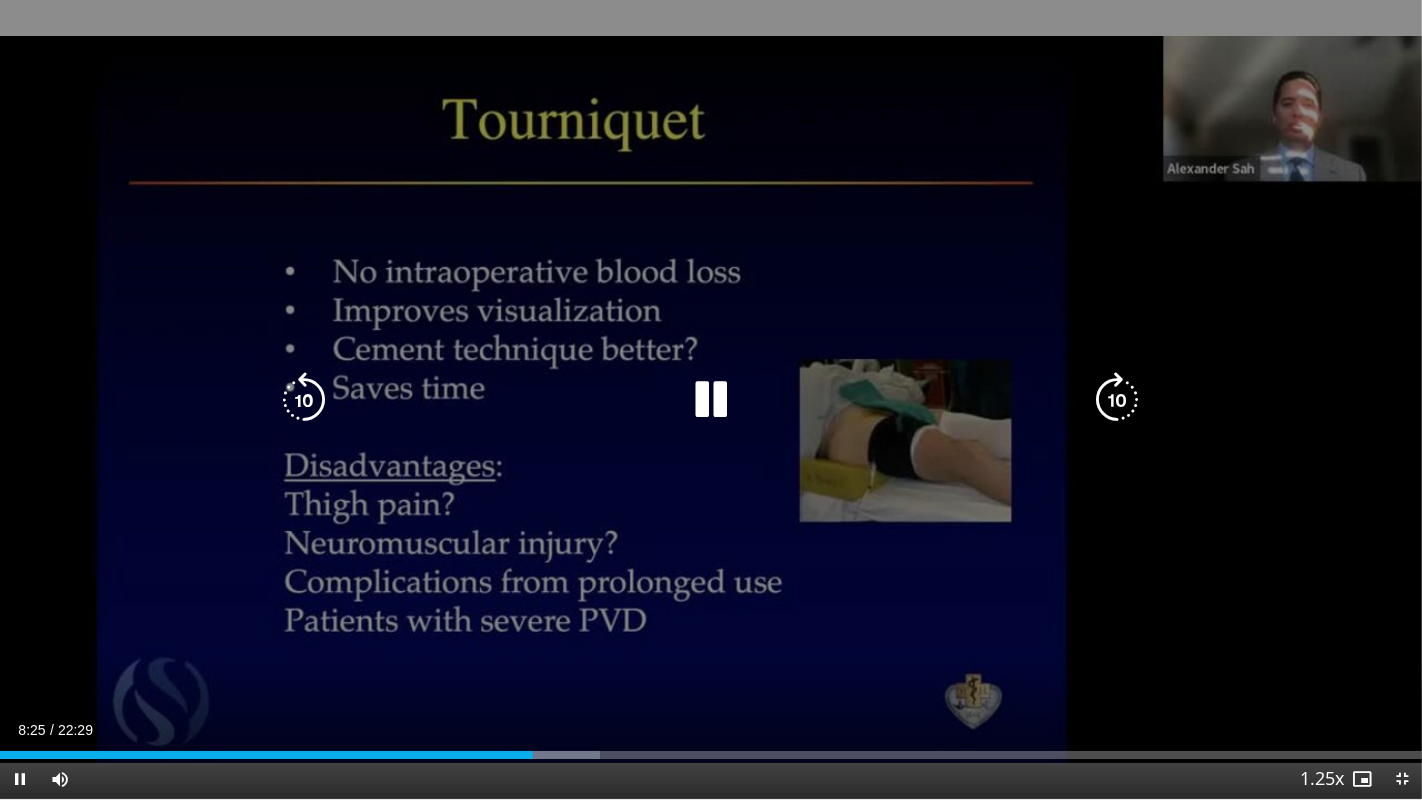 click at bounding box center [1118, 400] 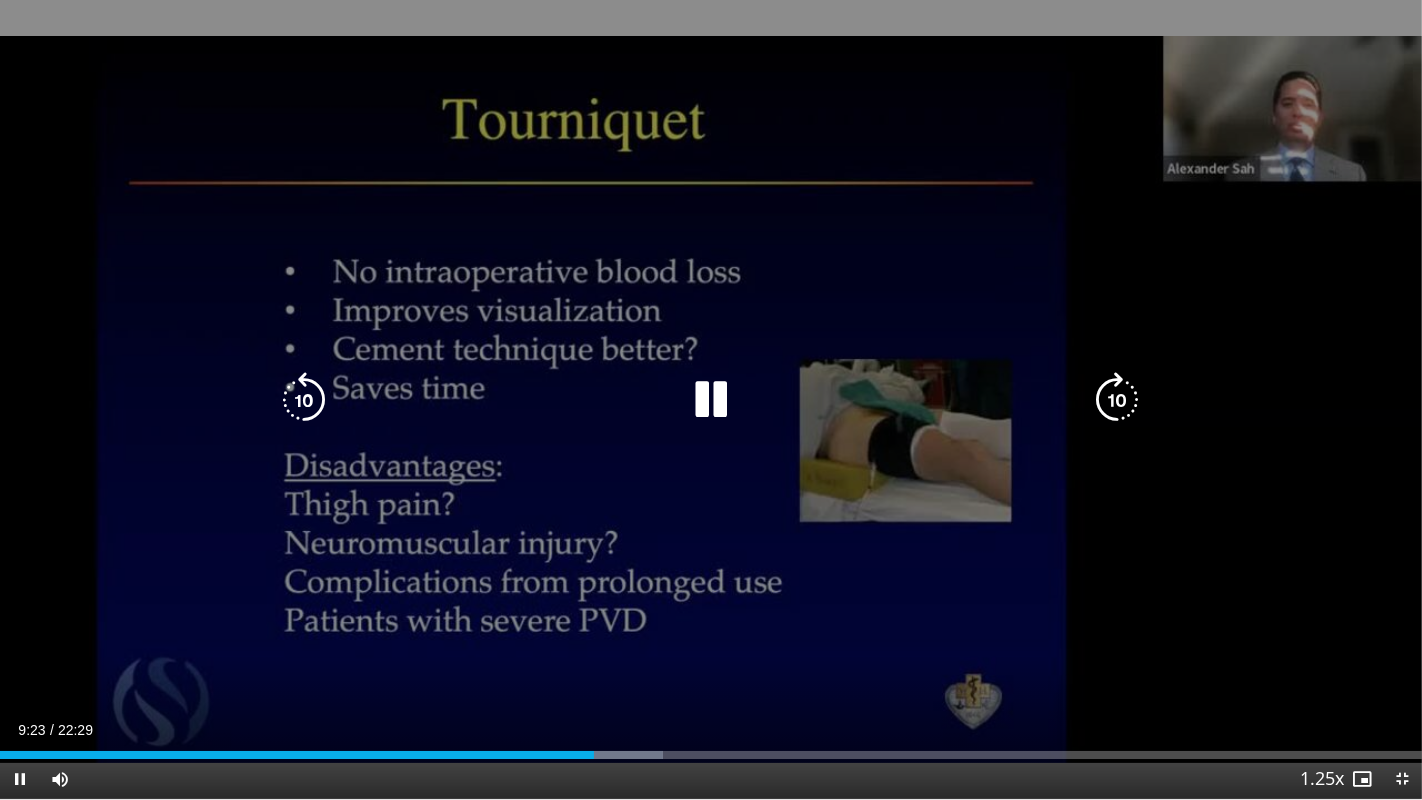 click at bounding box center [1118, 400] 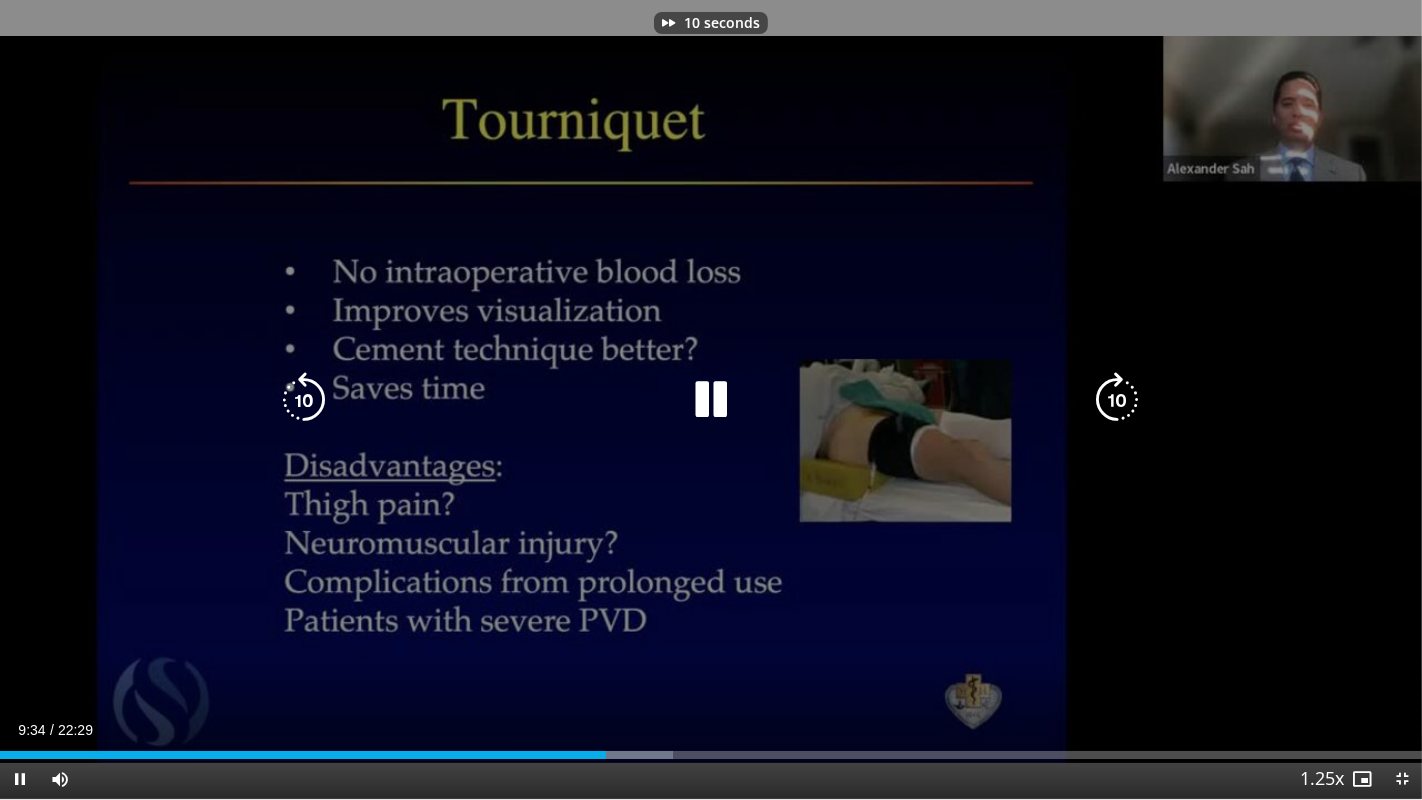 click at bounding box center (1118, 400) 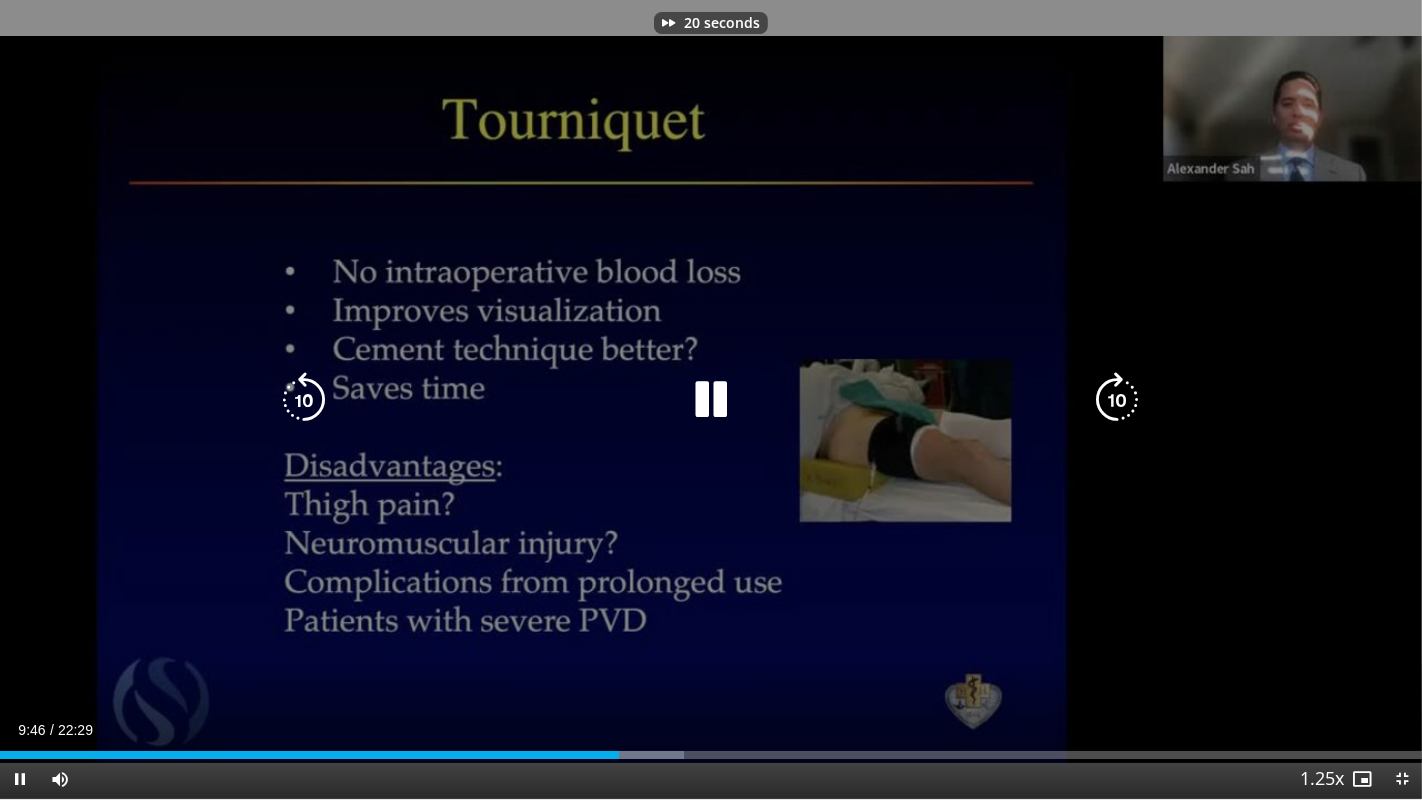 click at bounding box center [1118, 400] 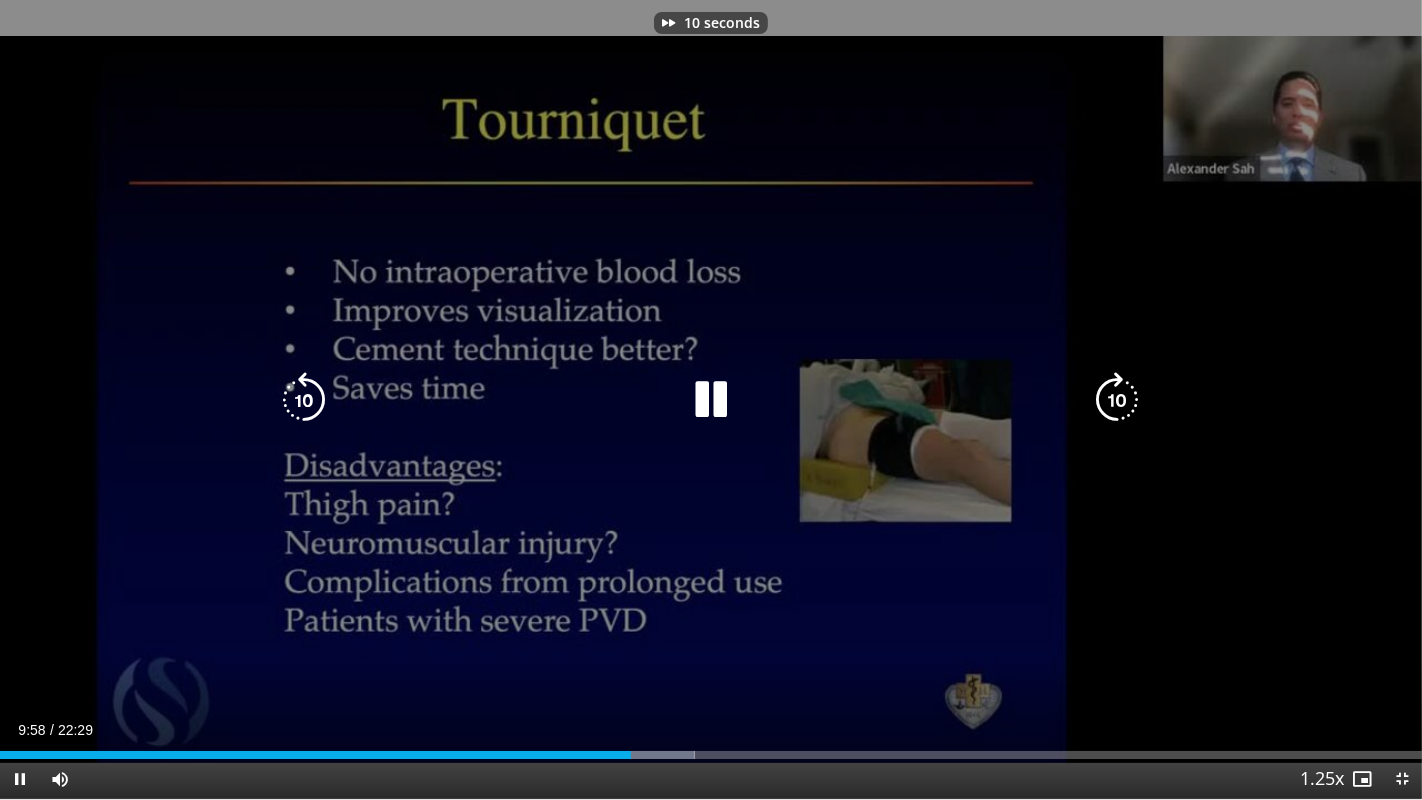 click at bounding box center [1118, 400] 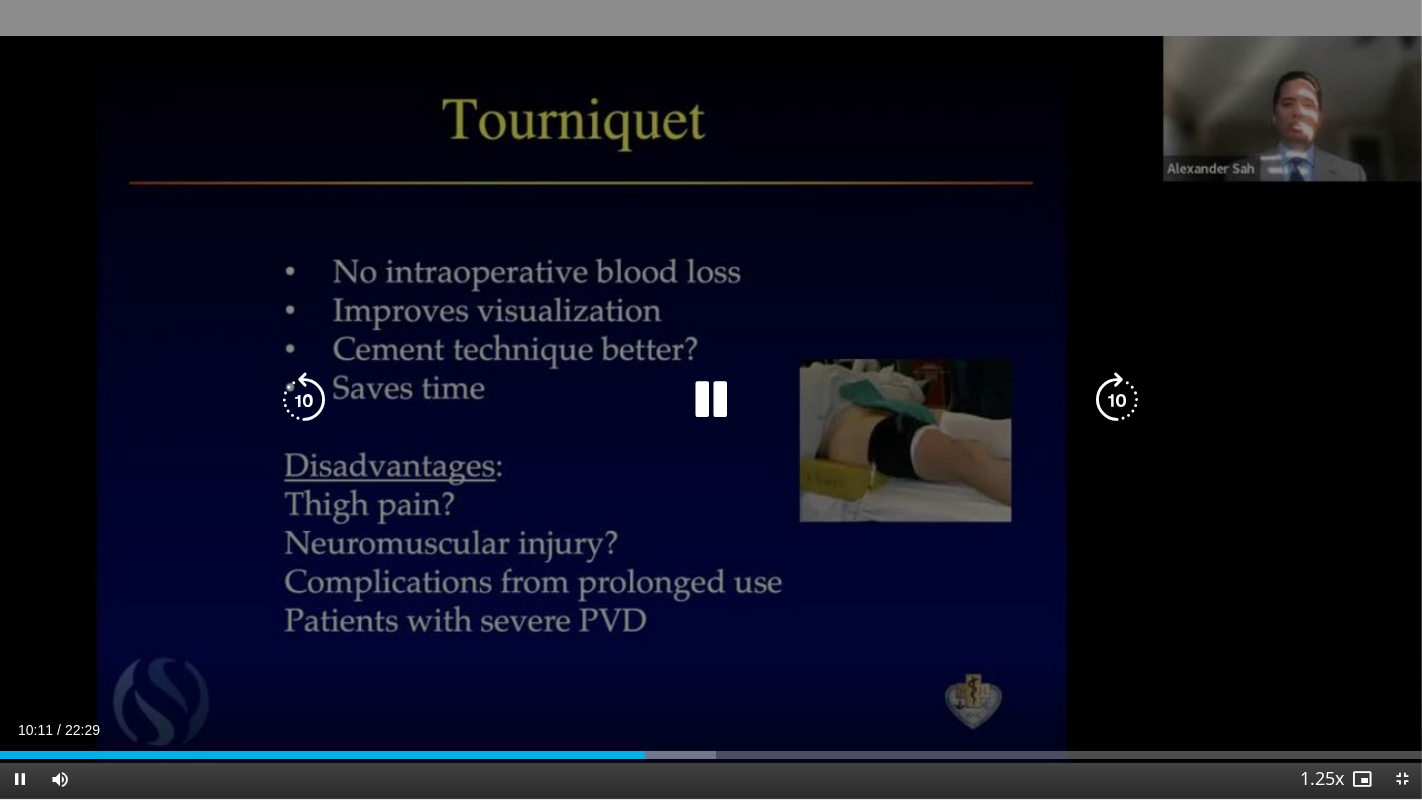 click at bounding box center (1118, 400) 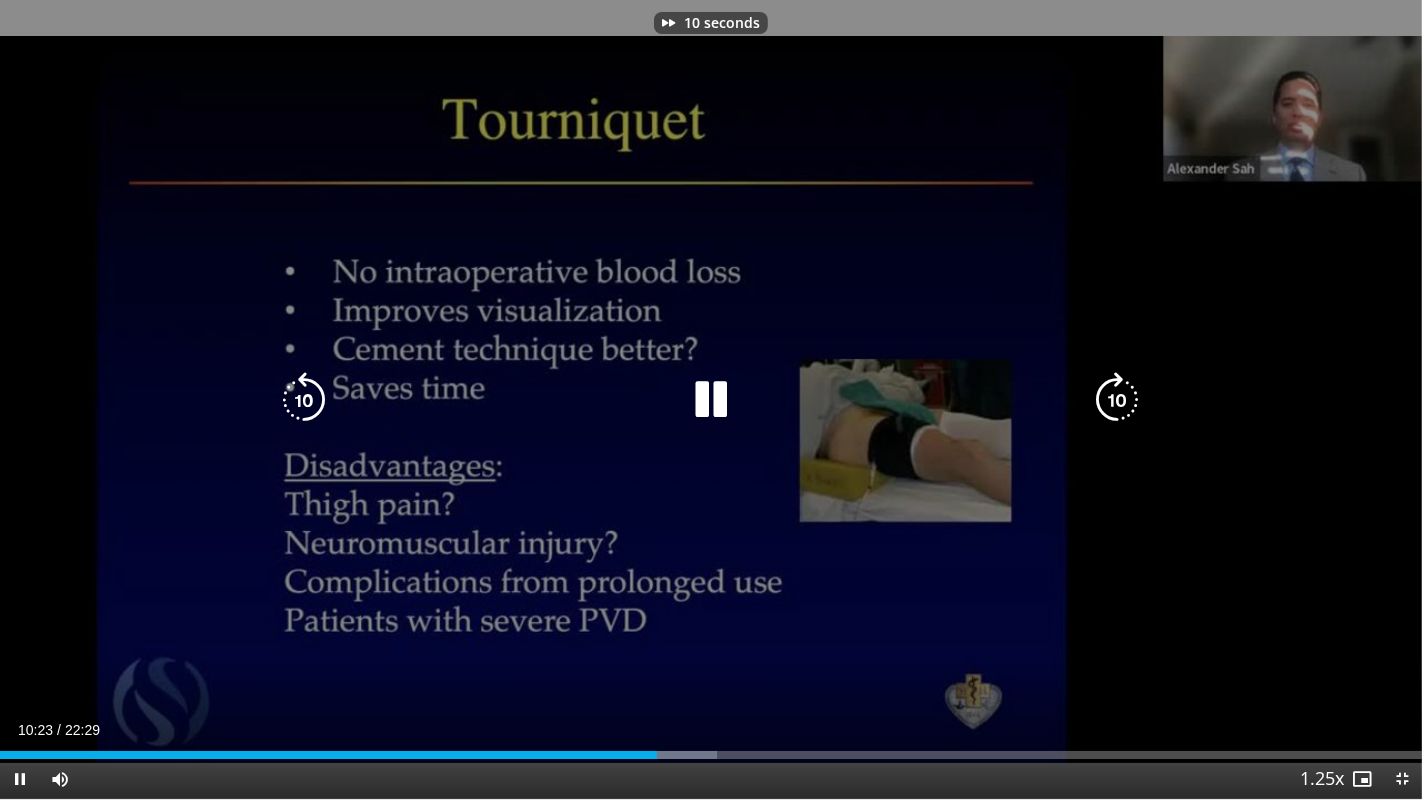 click at bounding box center [1118, 400] 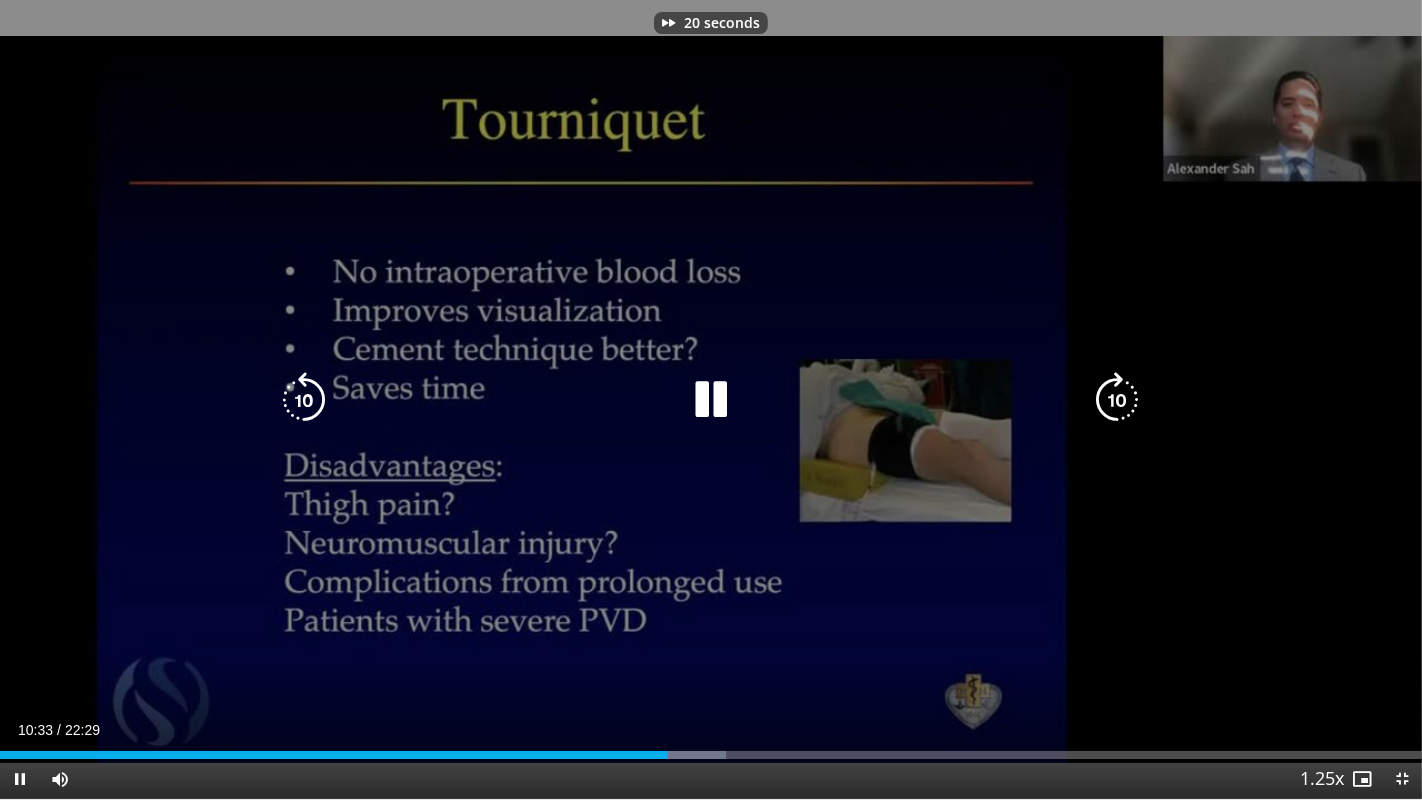 click at bounding box center [1118, 400] 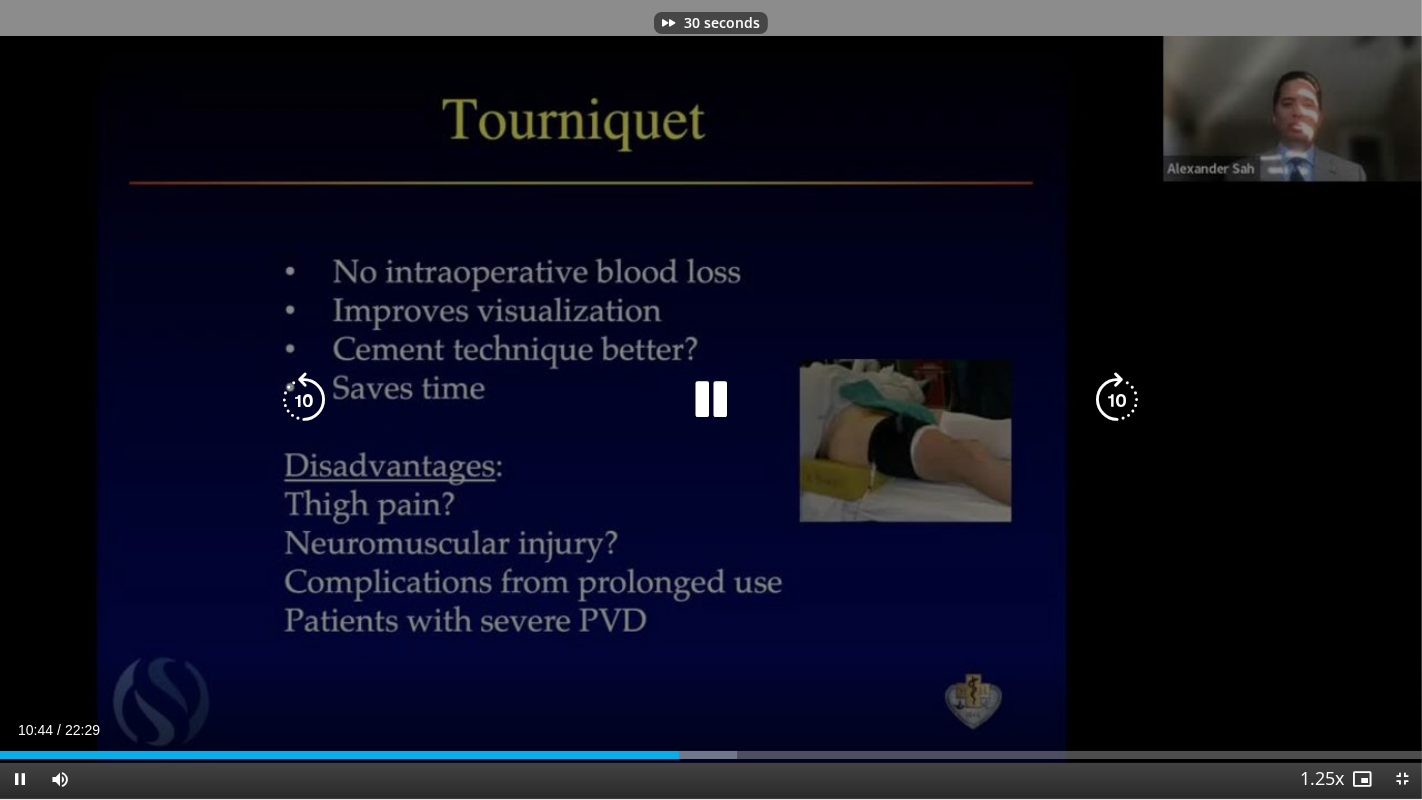 click at bounding box center [1118, 400] 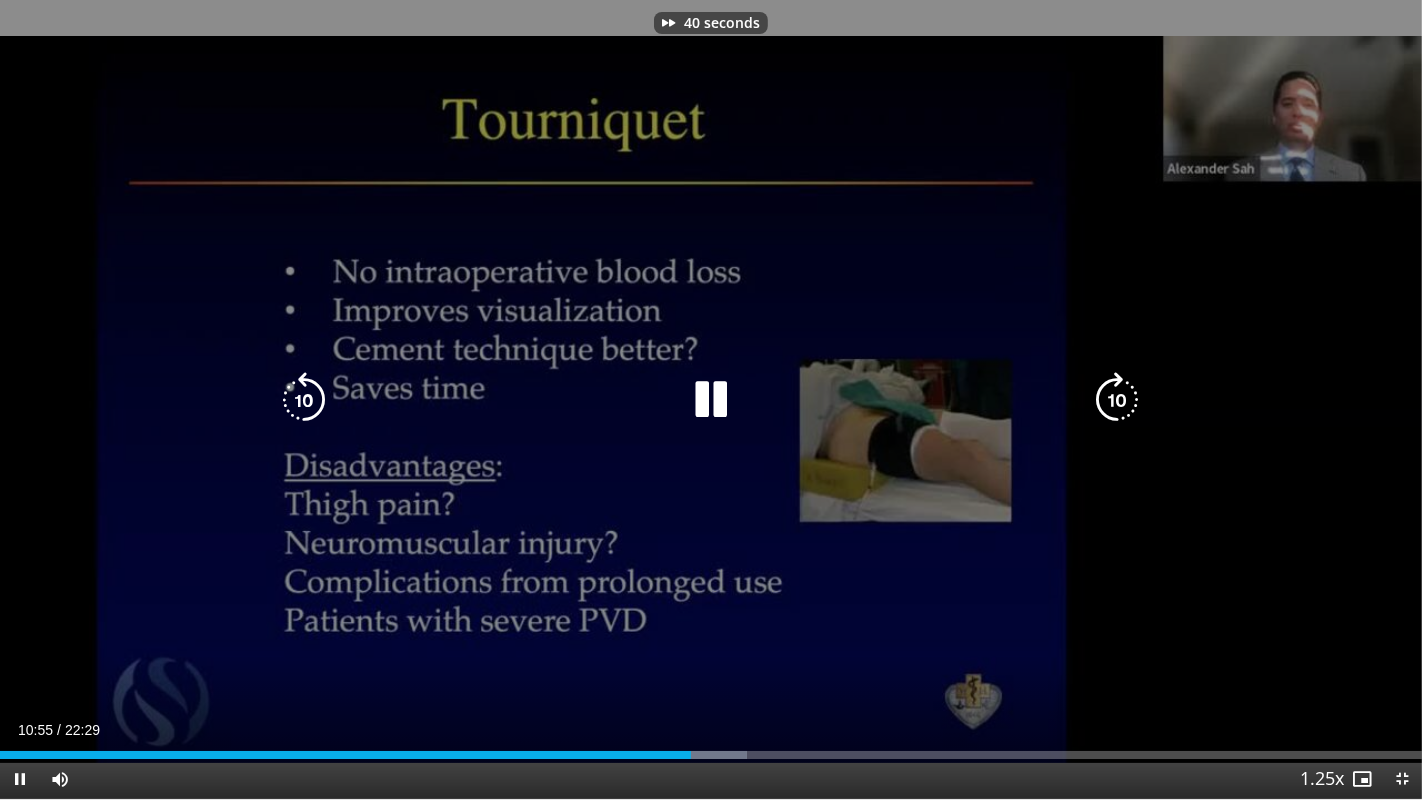 click at bounding box center (1118, 400) 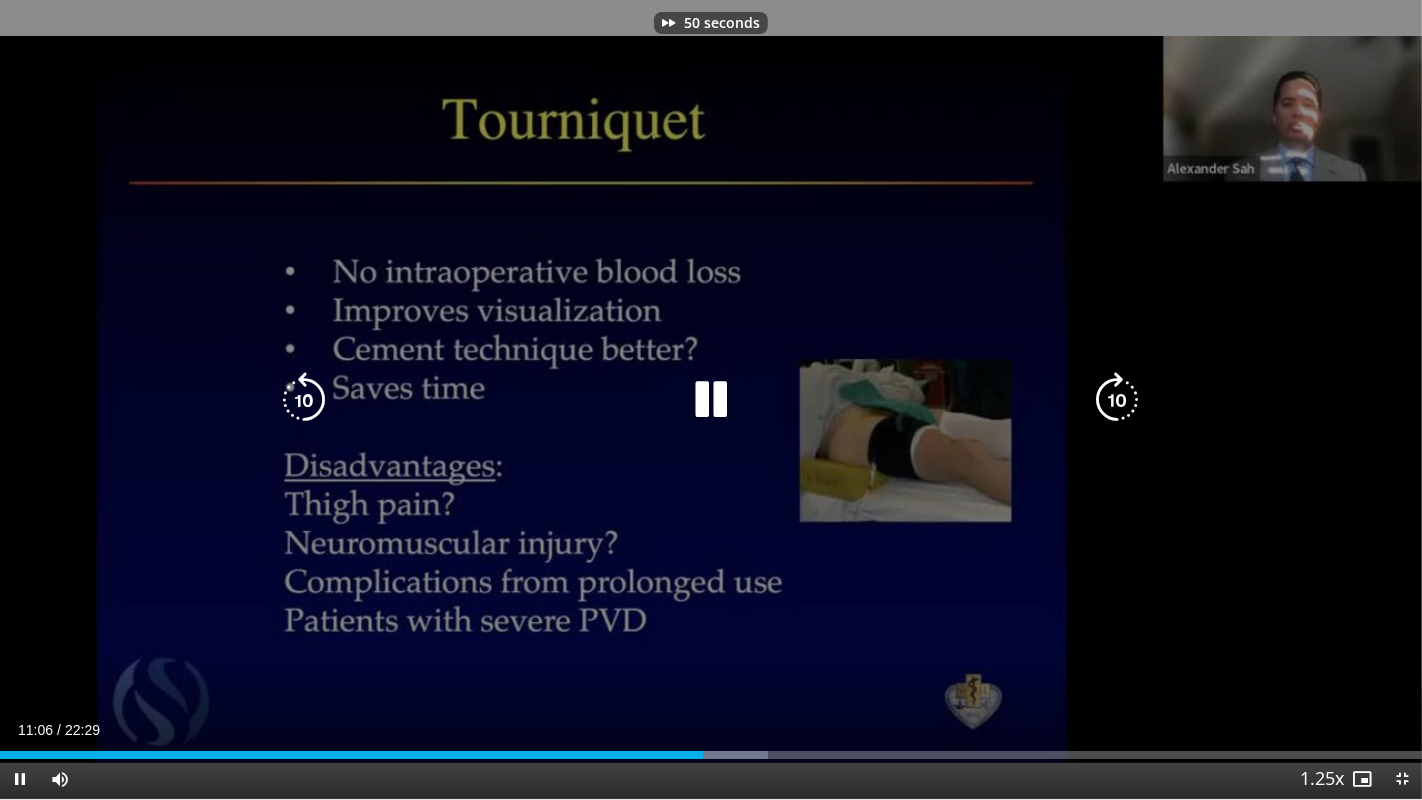 click at bounding box center (1118, 400) 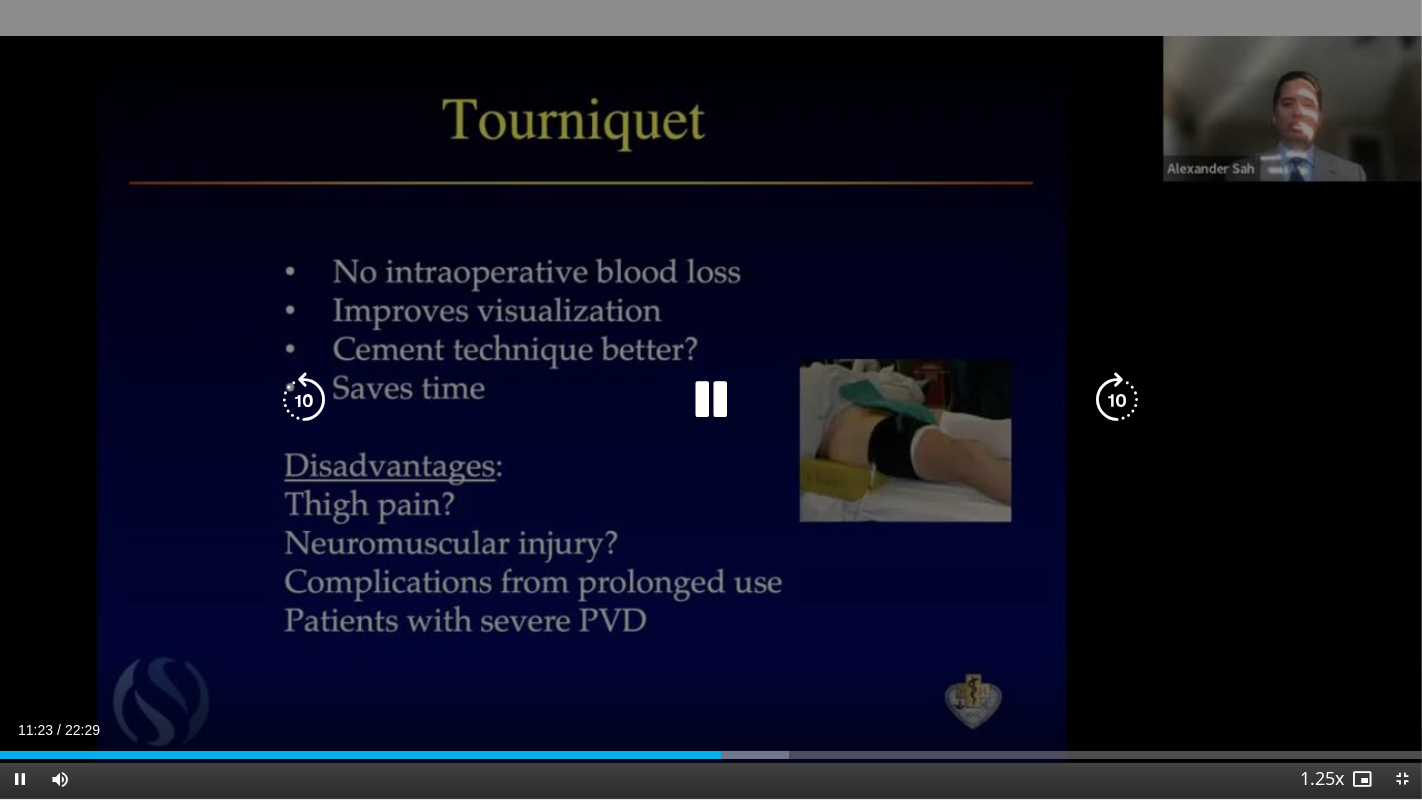 click at bounding box center (1118, 400) 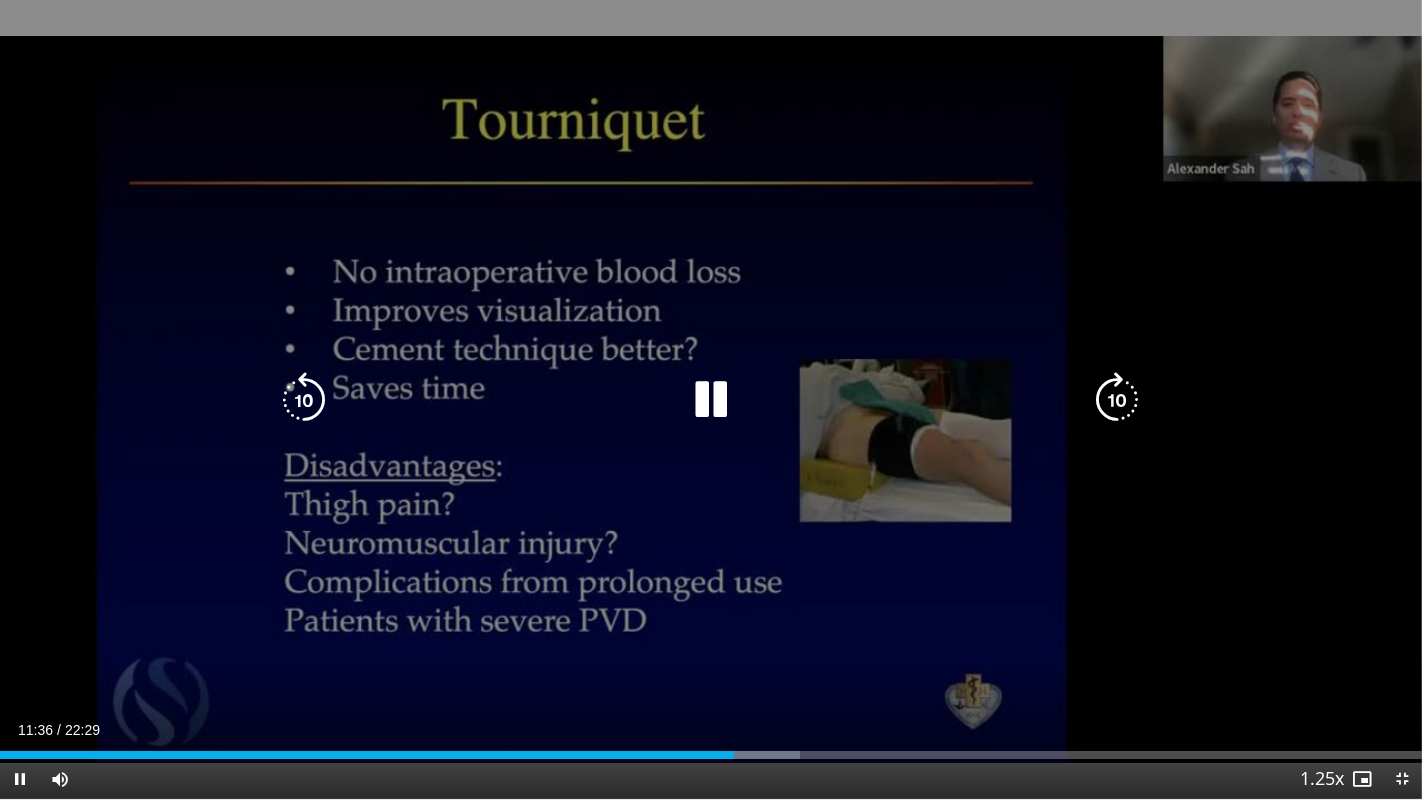 click at bounding box center [1118, 400] 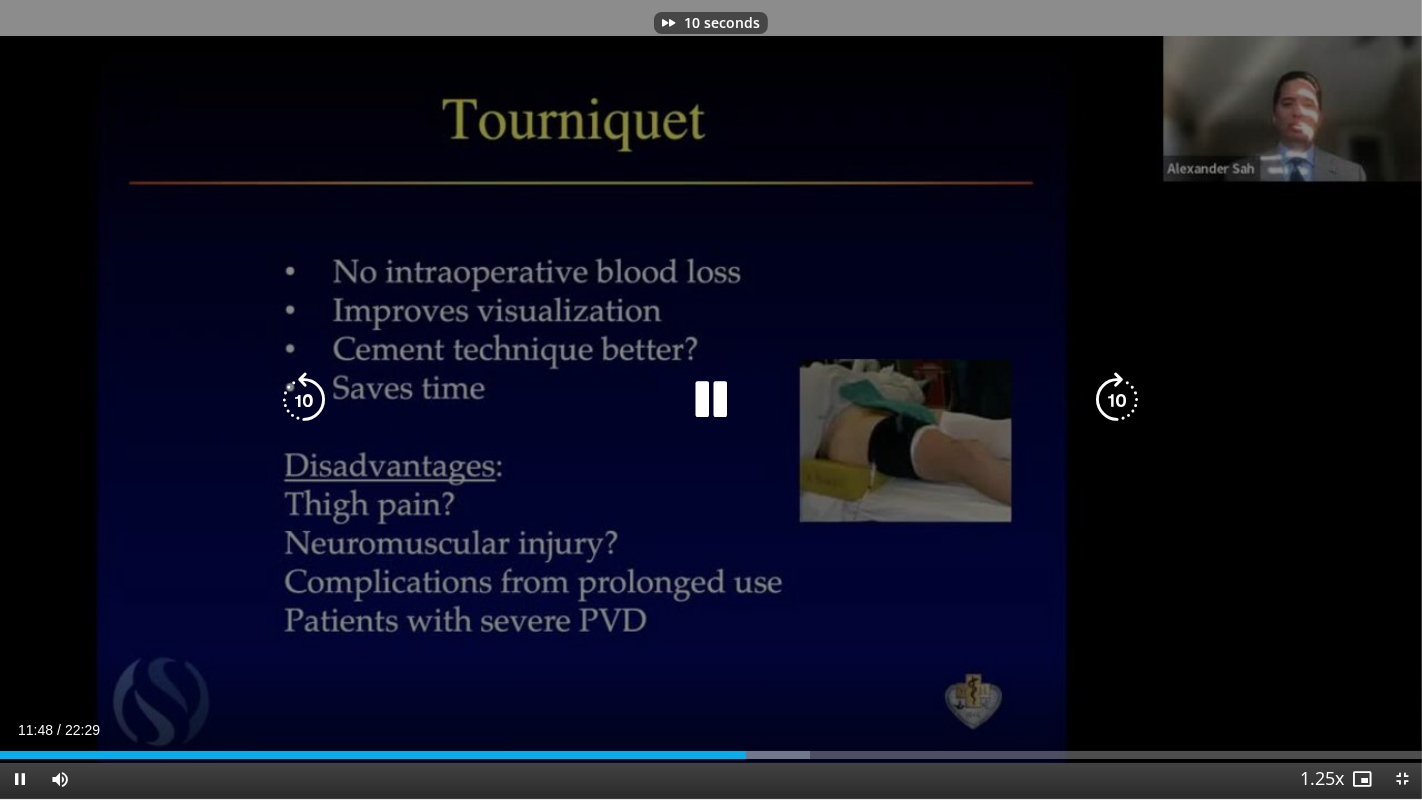 click at bounding box center [1118, 400] 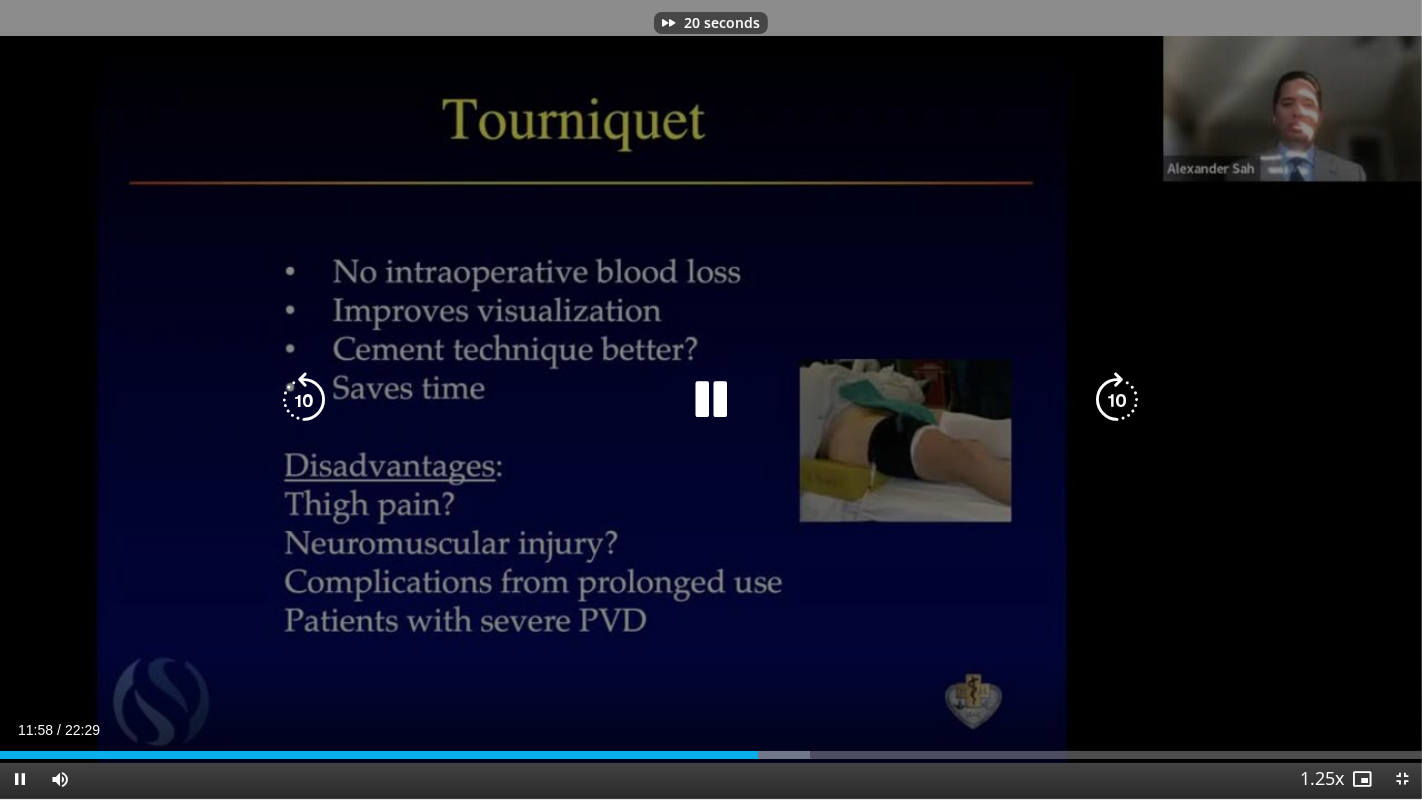 click at bounding box center (1118, 400) 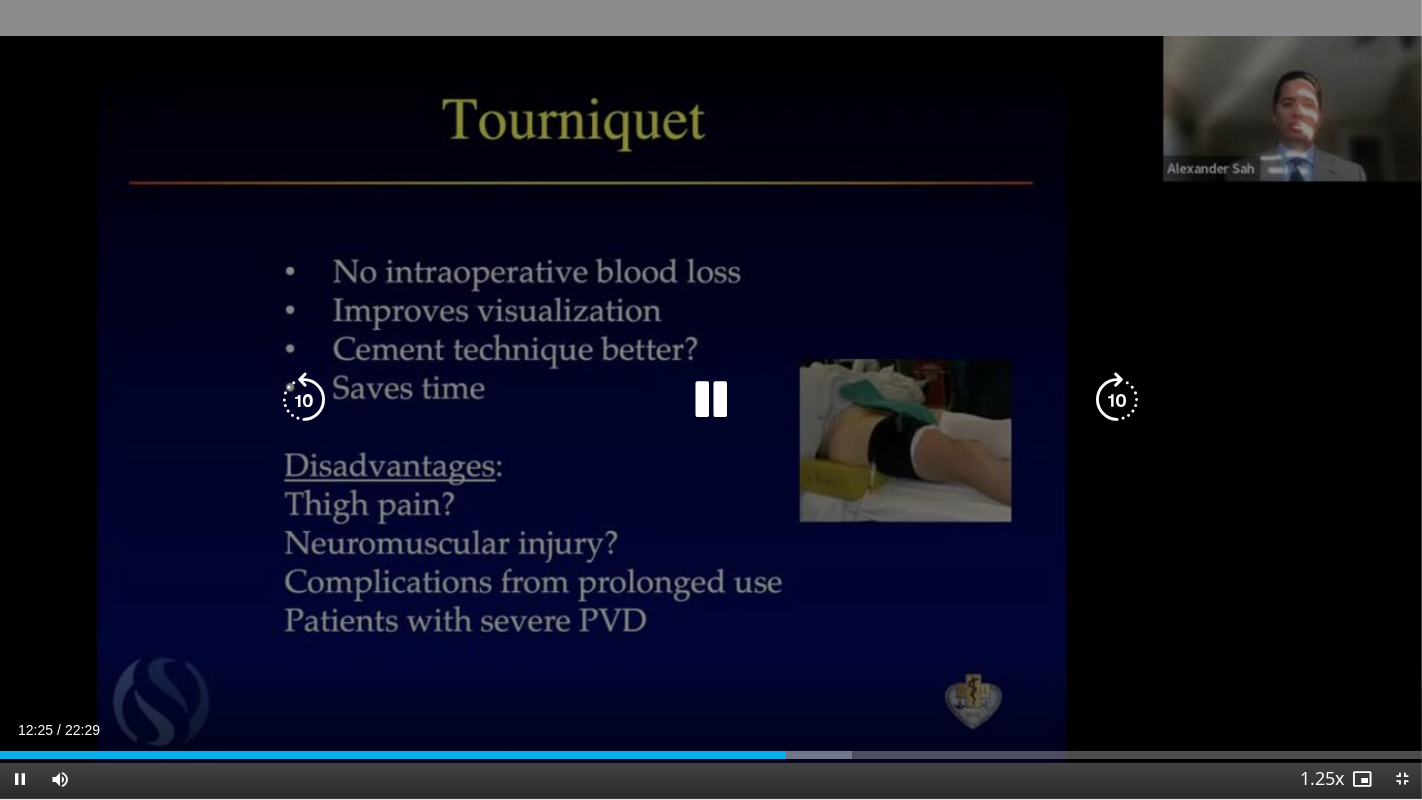 click at bounding box center [1118, 400] 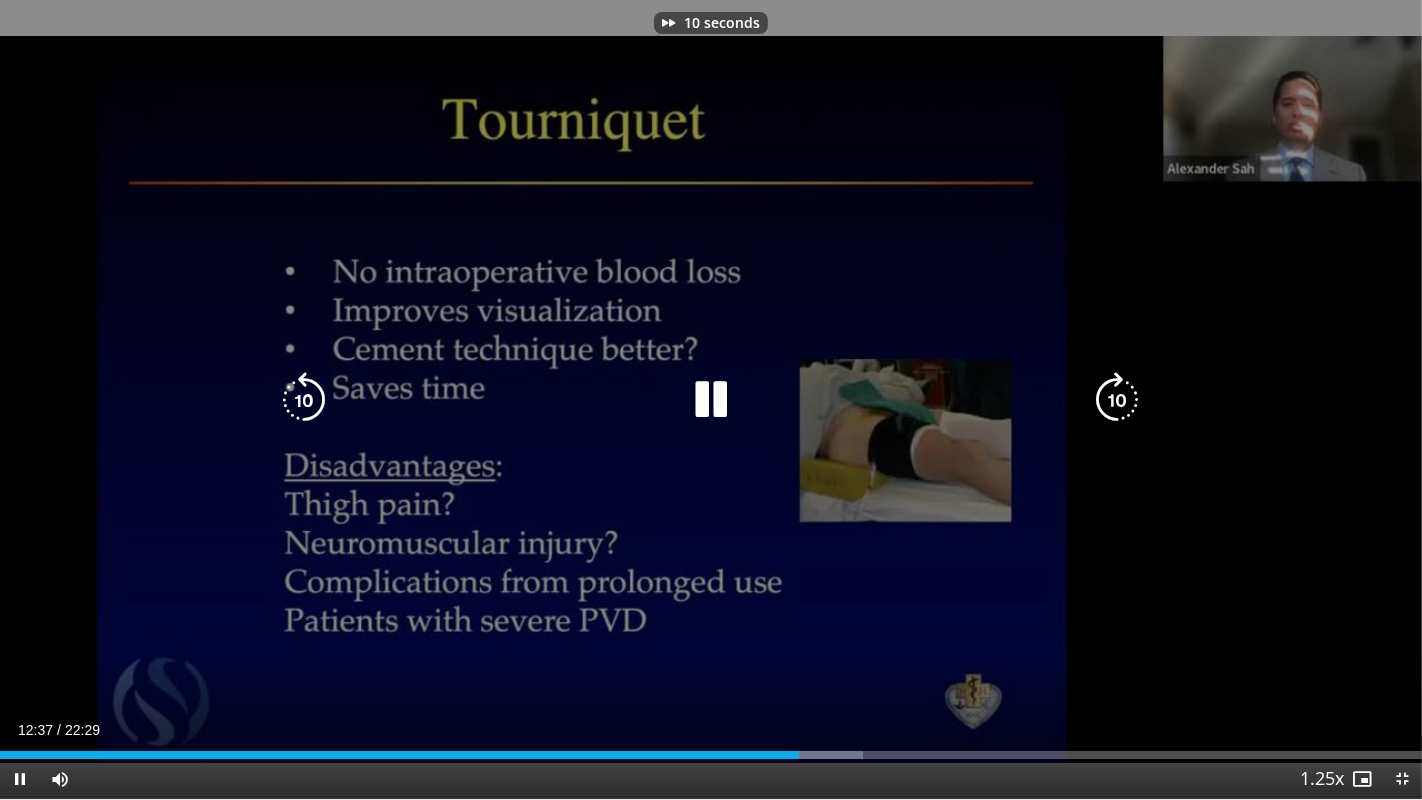 click at bounding box center (1118, 400) 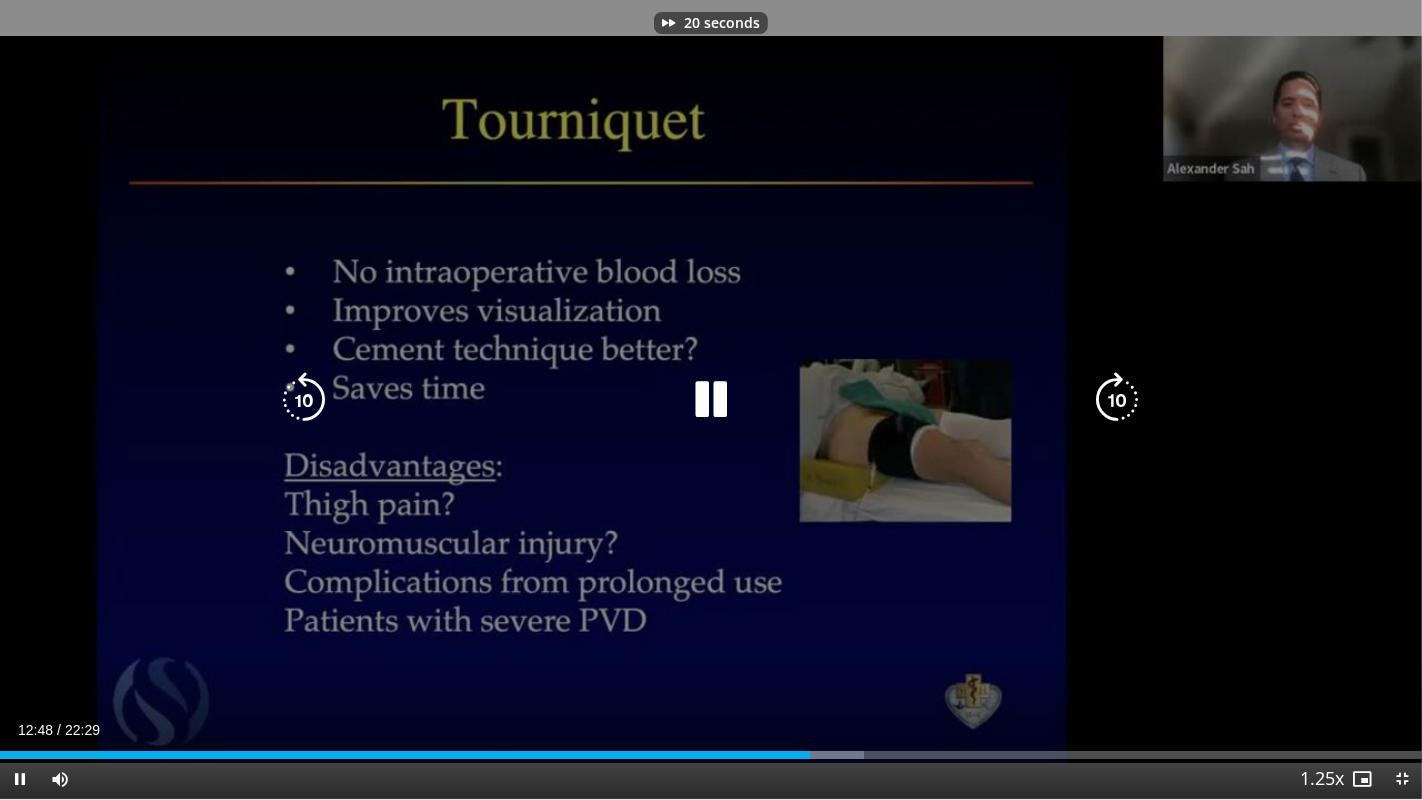 click at bounding box center [1118, 400] 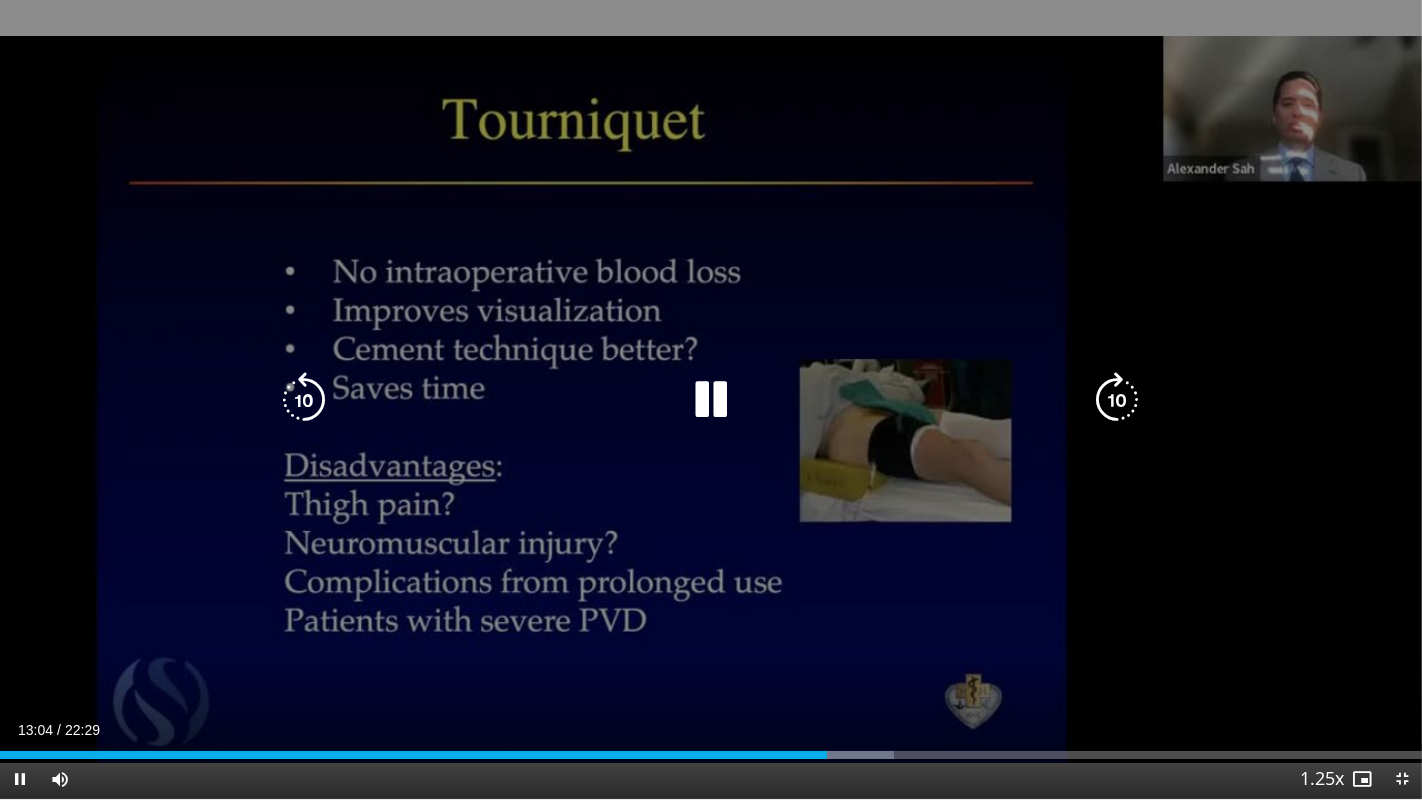 click at bounding box center (304, 400) 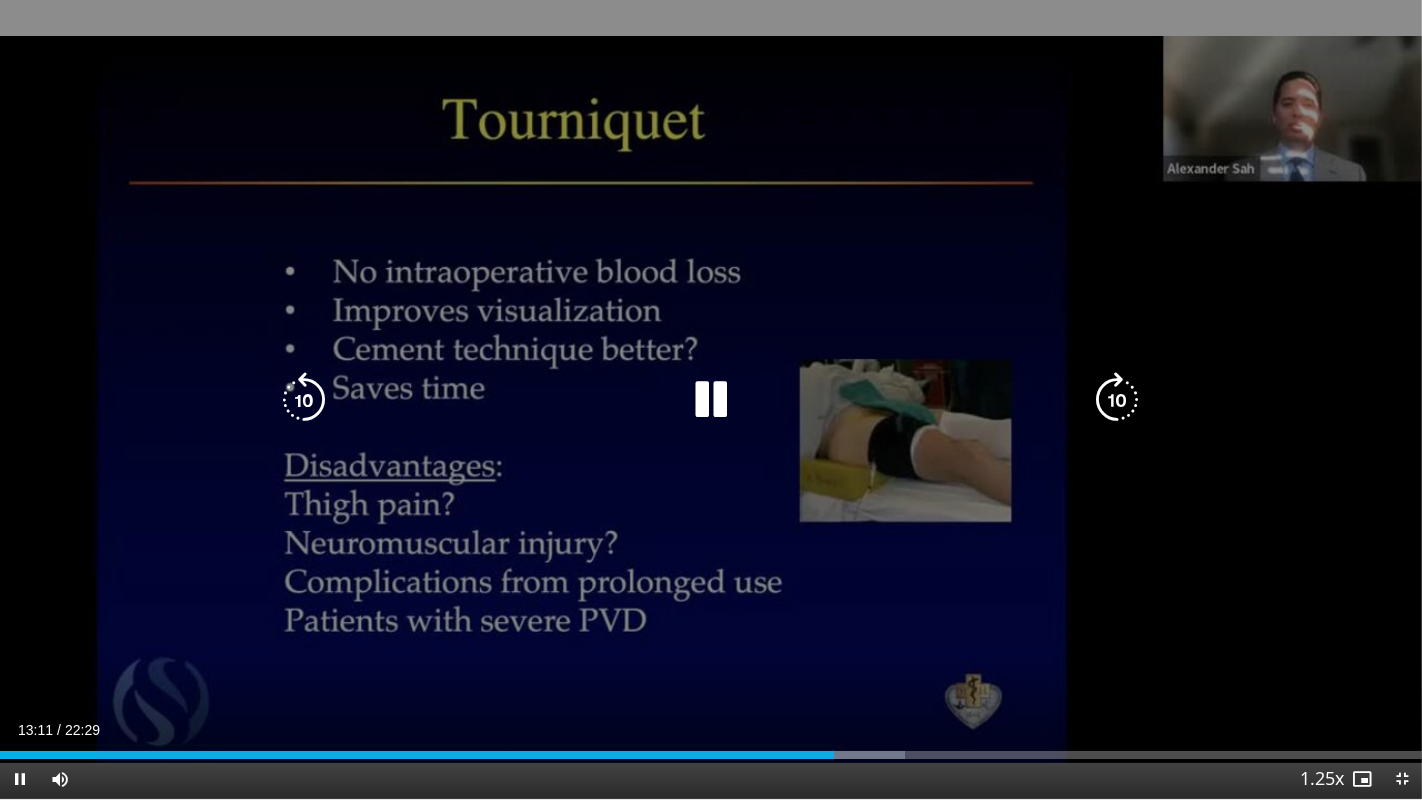 click on "10 seconds
Tap to unmute" at bounding box center (711, 399) 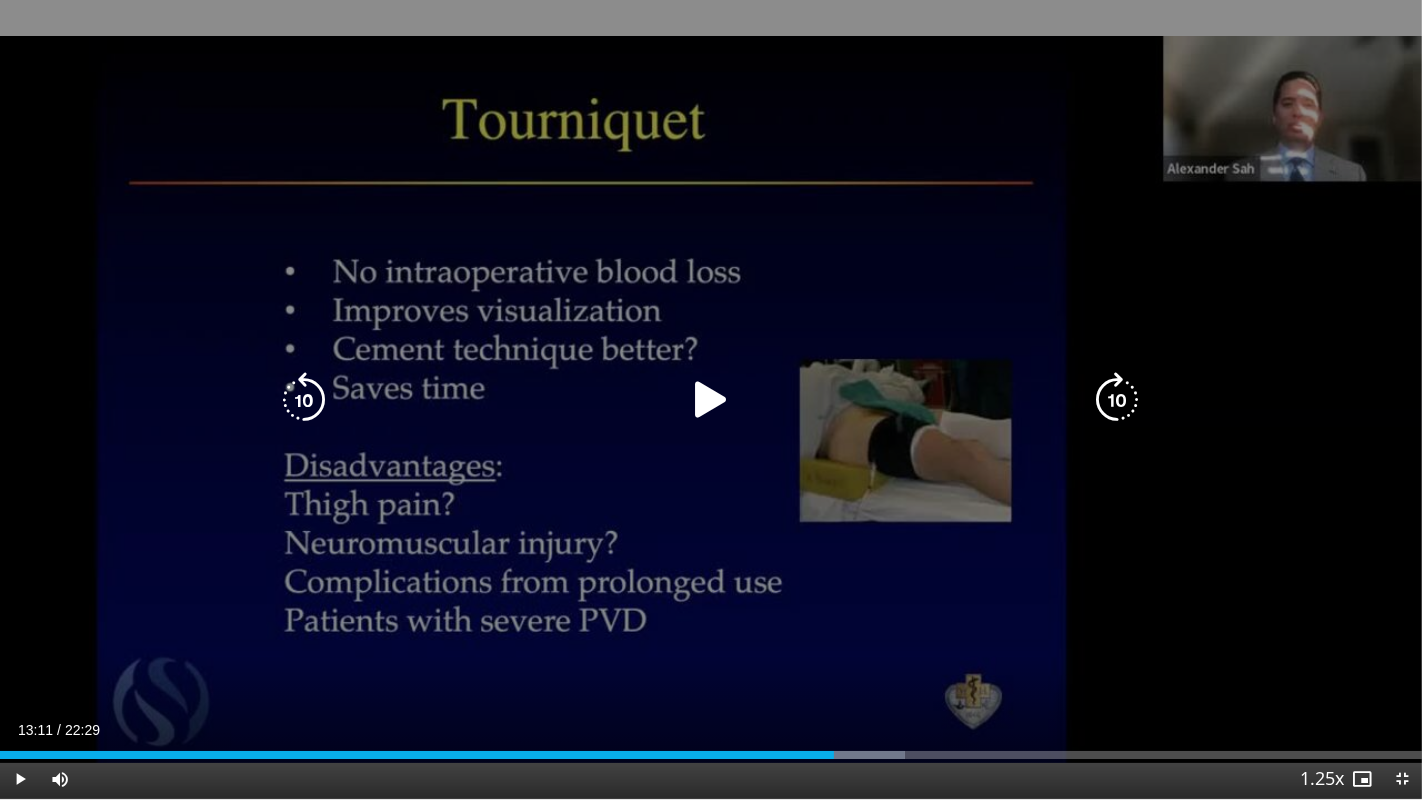click at bounding box center [711, 400] 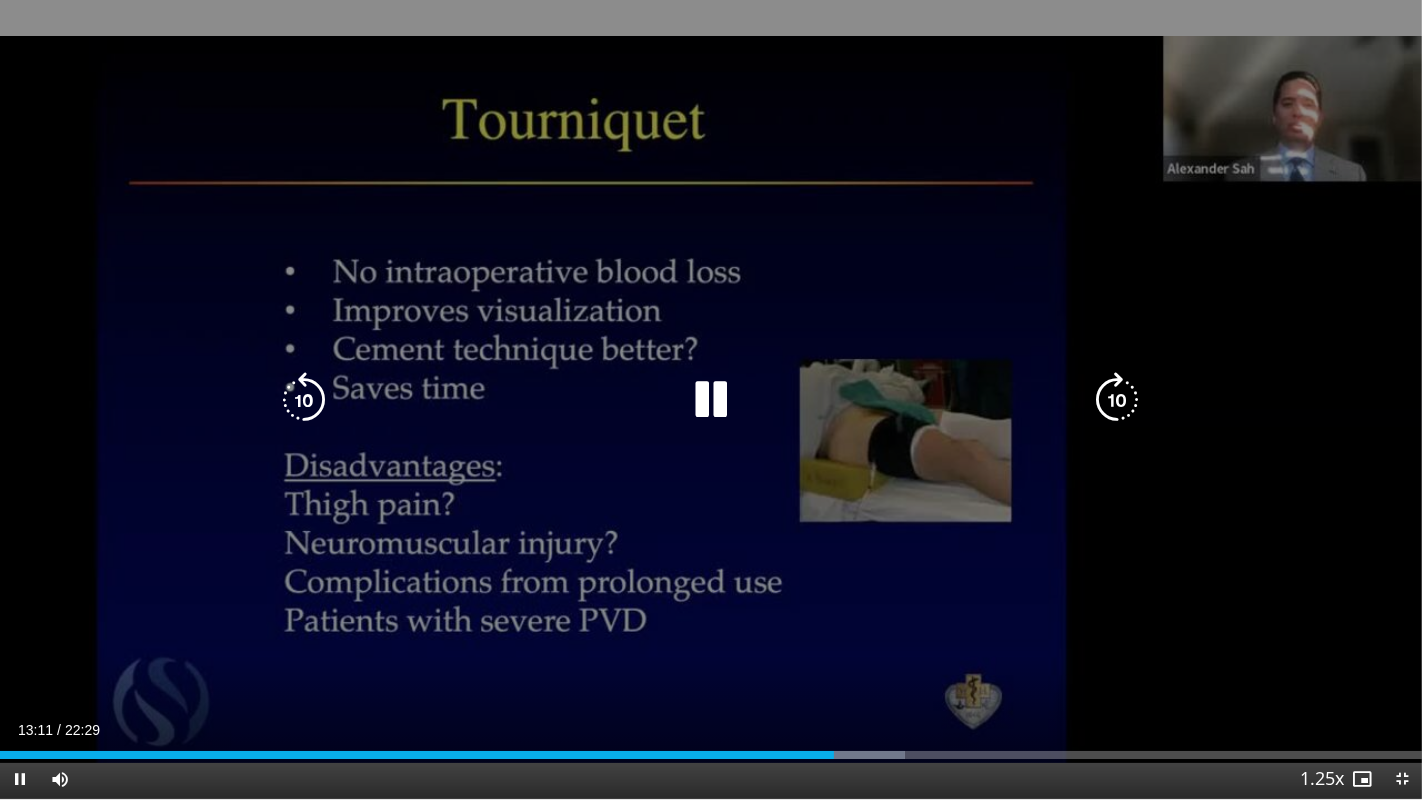 click at bounding box center [1118, 400] 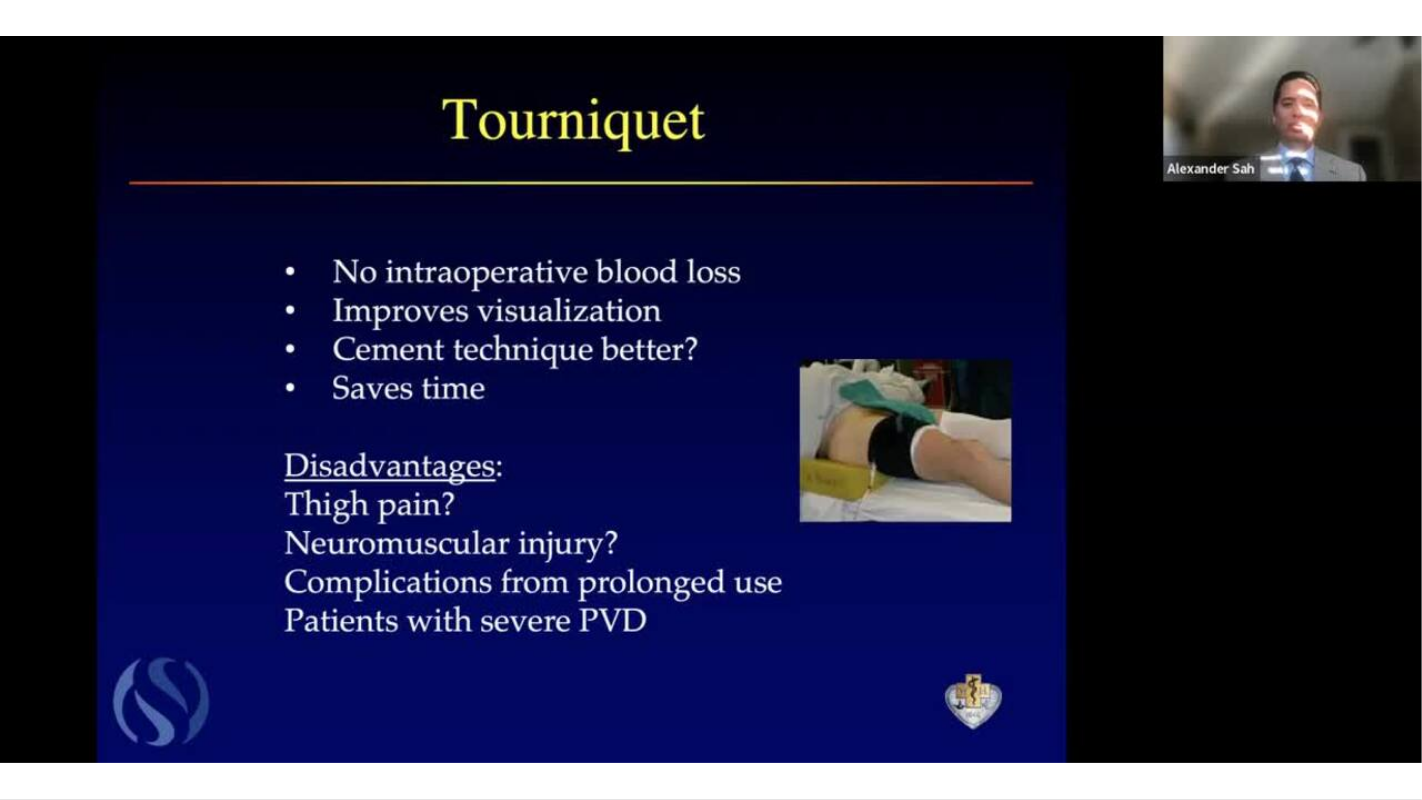 click on "10 seconds
Tap to unmute" at bounding box center [711, 399] 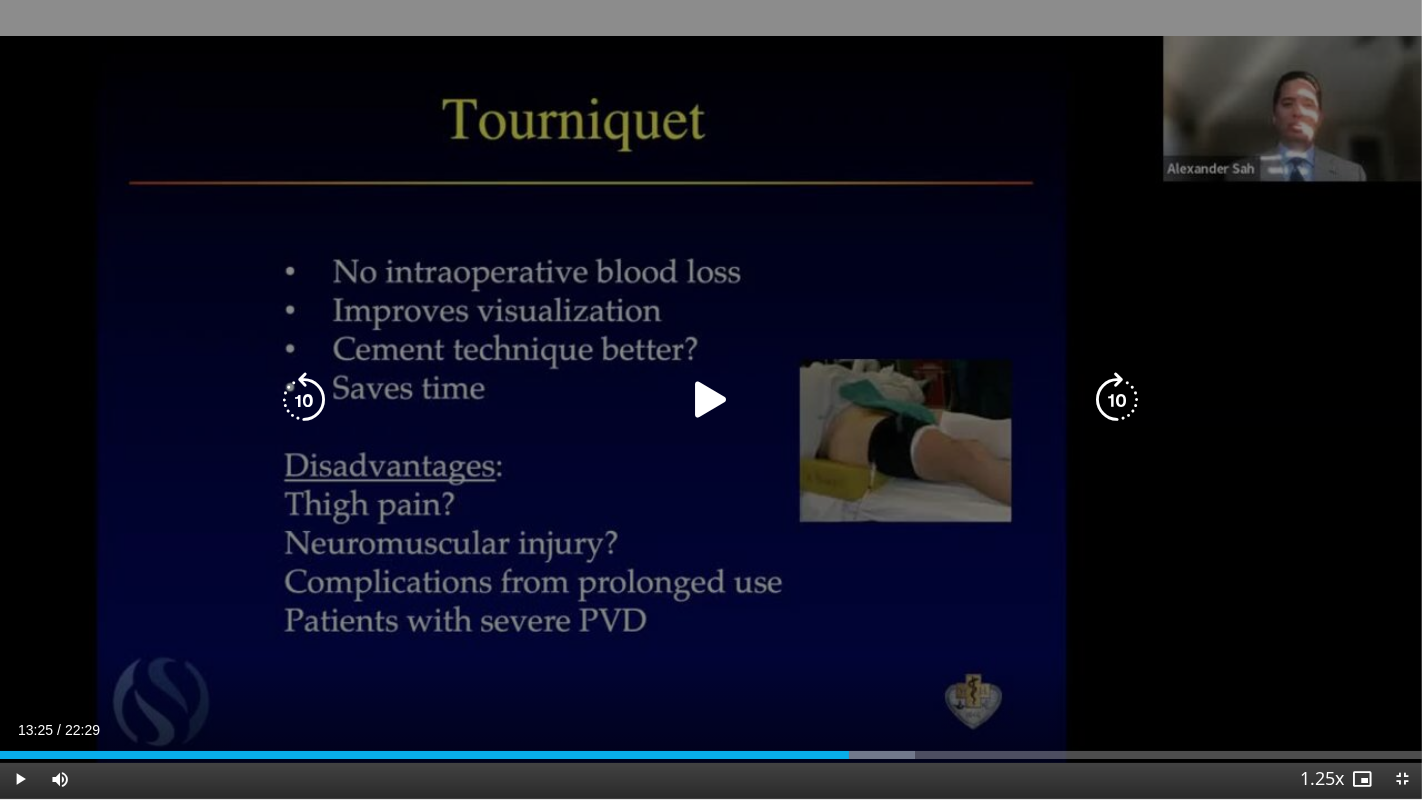 click at bounding box center (1118, 400) 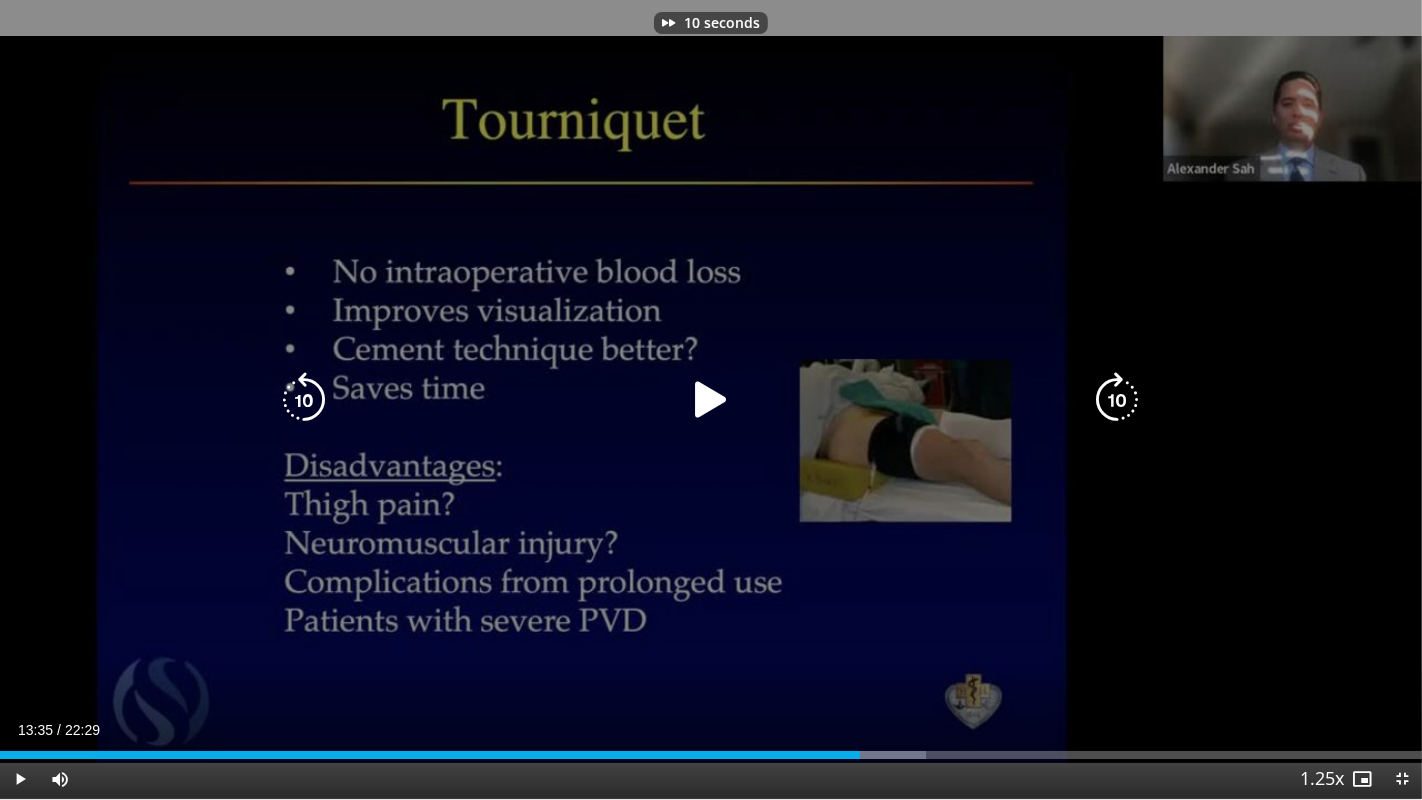 click at bounding box center [711, 400] 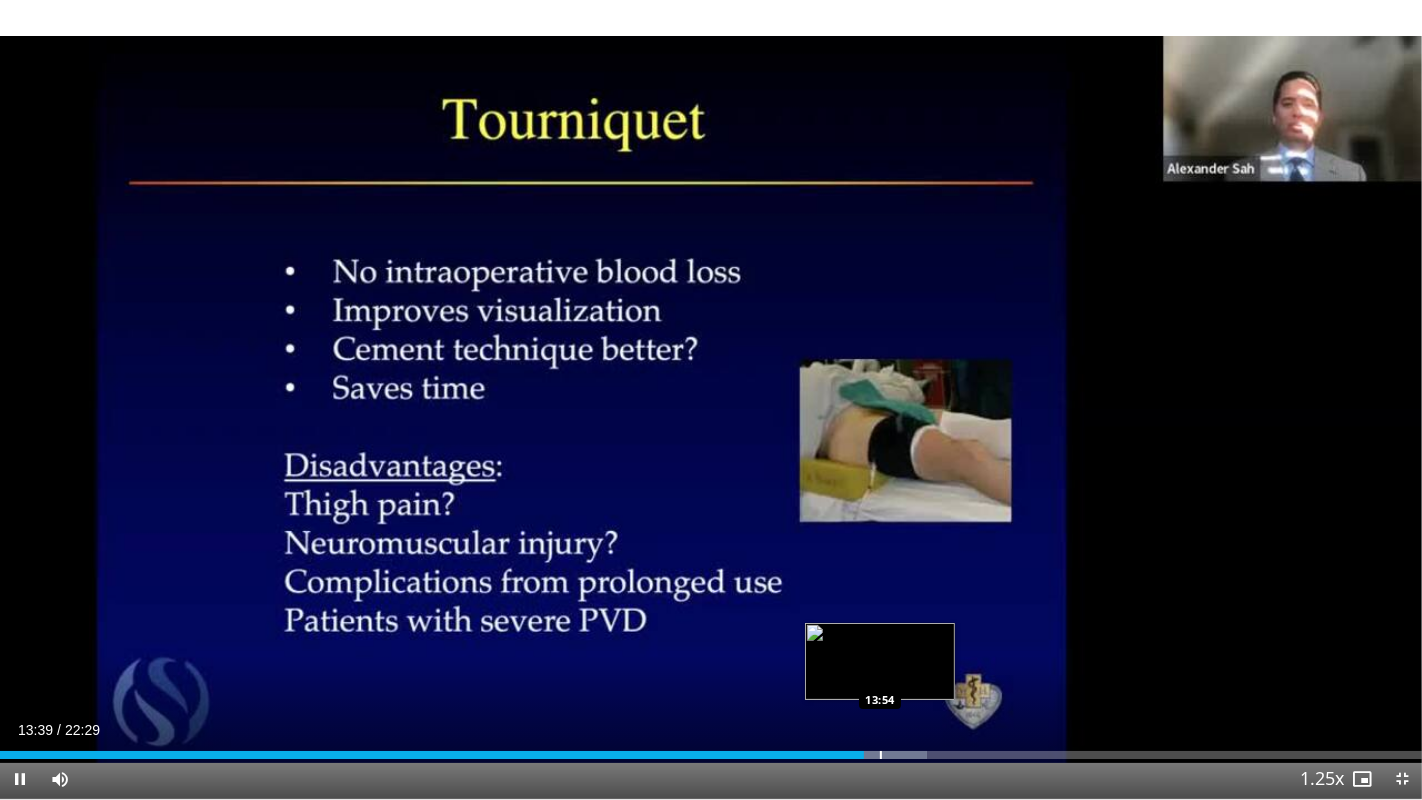 click at bounding box center (881, 755) 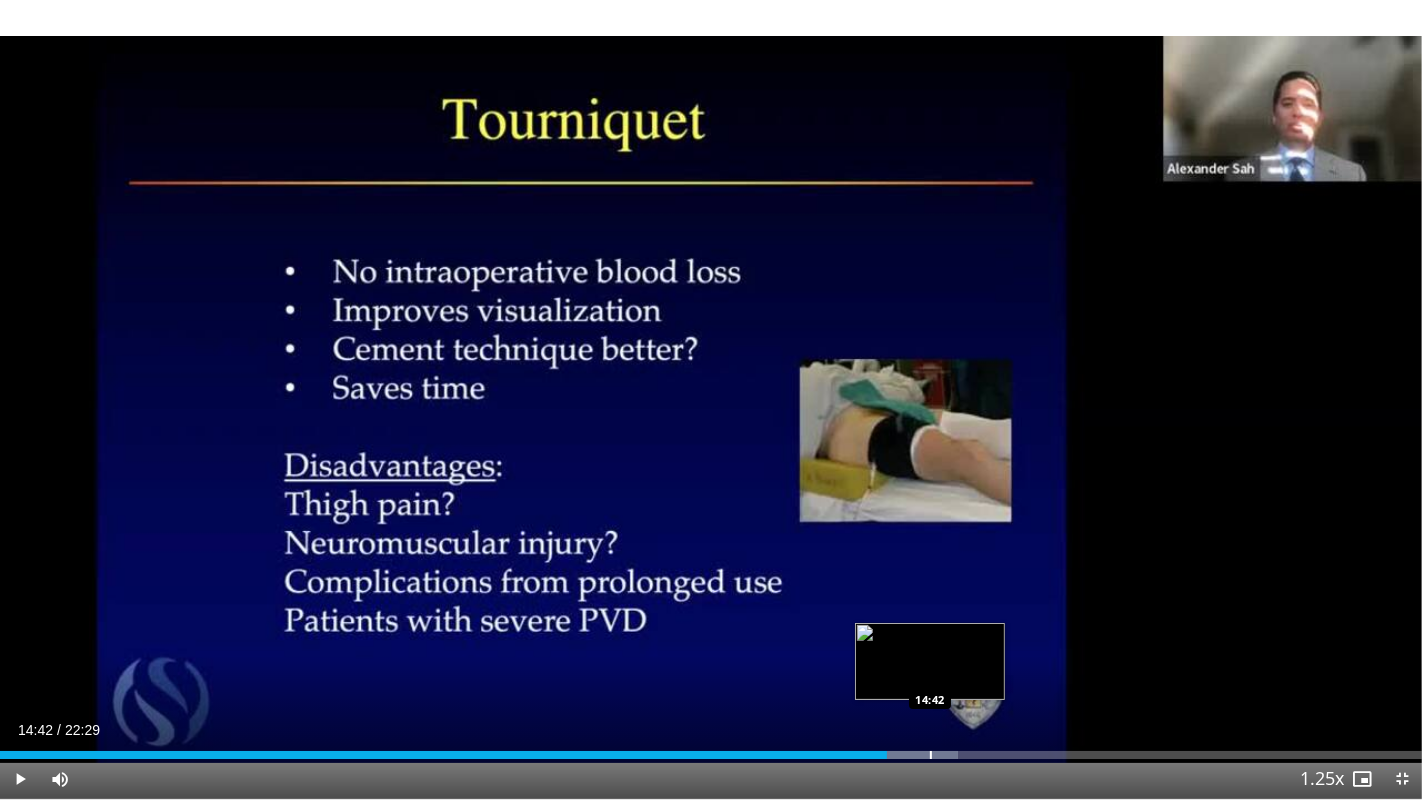click on "Loaded :  67.34% 14:01 14:42" at bounding box center (711, 749) 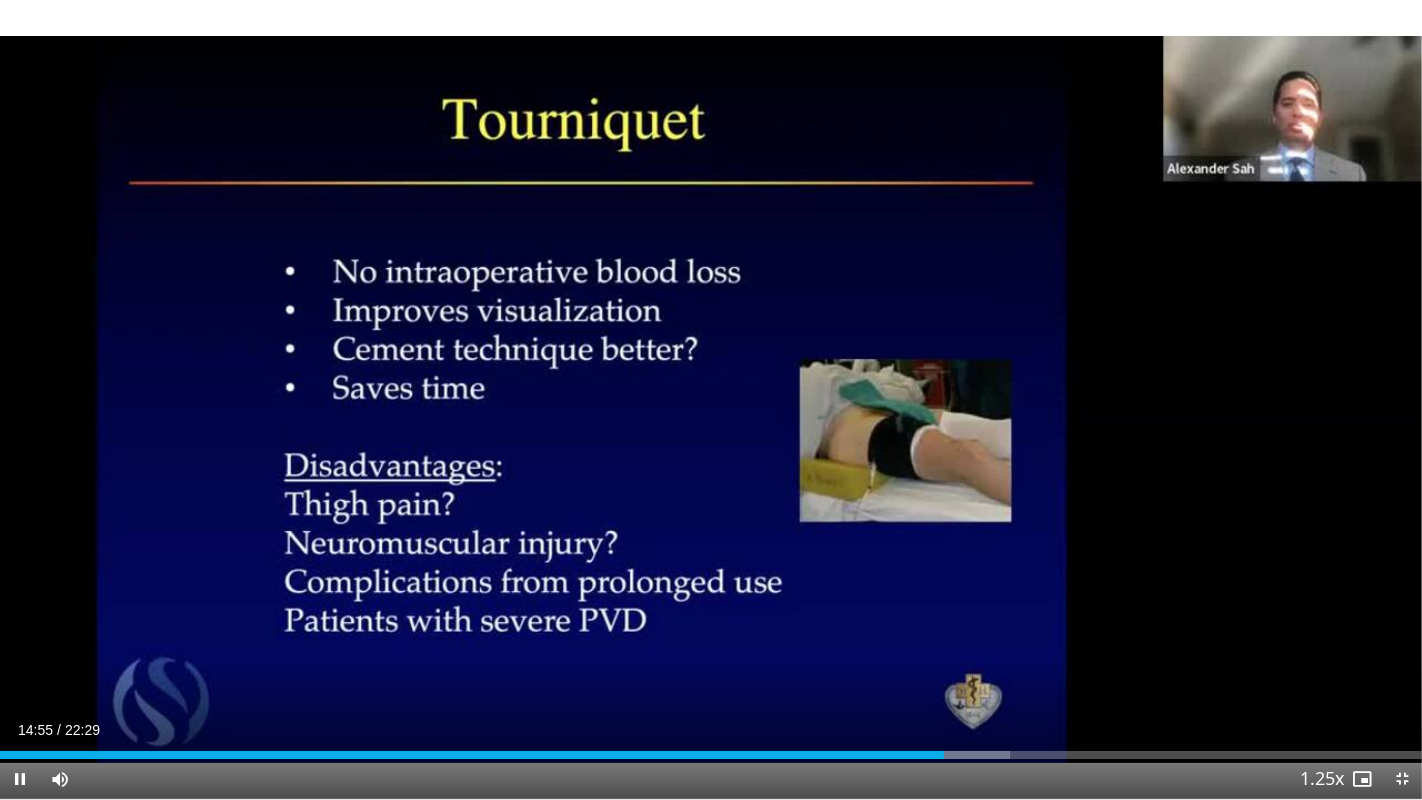 click on "Current Time  14:55 / Duration  22:29 Pause Skip Backward Skip Forward Mute Loaded :  71.04% 14:55 15:30 Stream Type  LIVE Seek to live, currently behind live LIVE   1.25x Playback Rate 0.5x 0.75x 1x 1.25x , selected 1.5x 1.75x 2x Chapters Chapters Descriptions descriptions off , selected Captions captions settings , opens captions settings dialog captions off , selected Audio Track en (Main) , selected Exit Fullscreen Enable picture-in-picture mode" at bounding box center [711, 779] 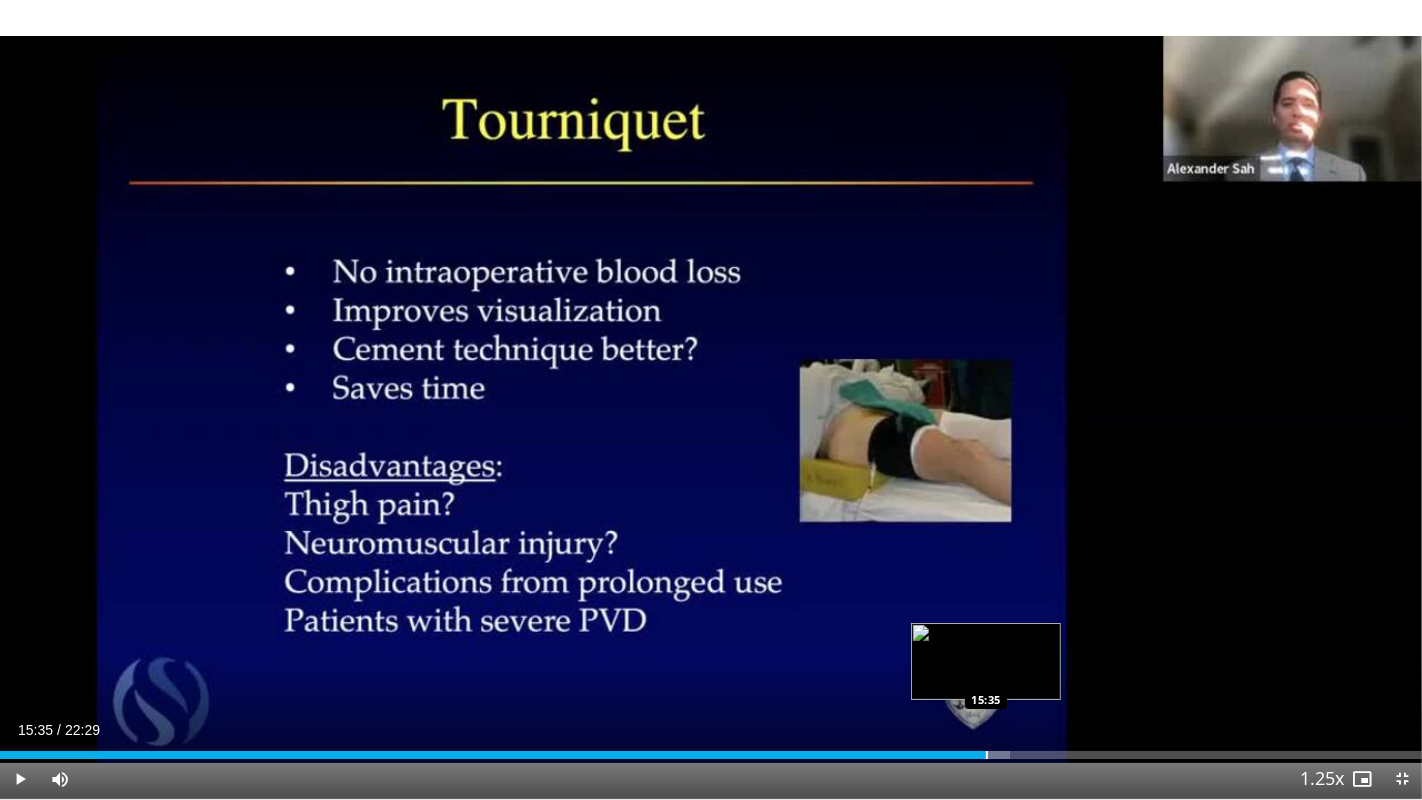 click on "Loaded :  71.04% 14:56 15:35" at bounding box center (711, 749) 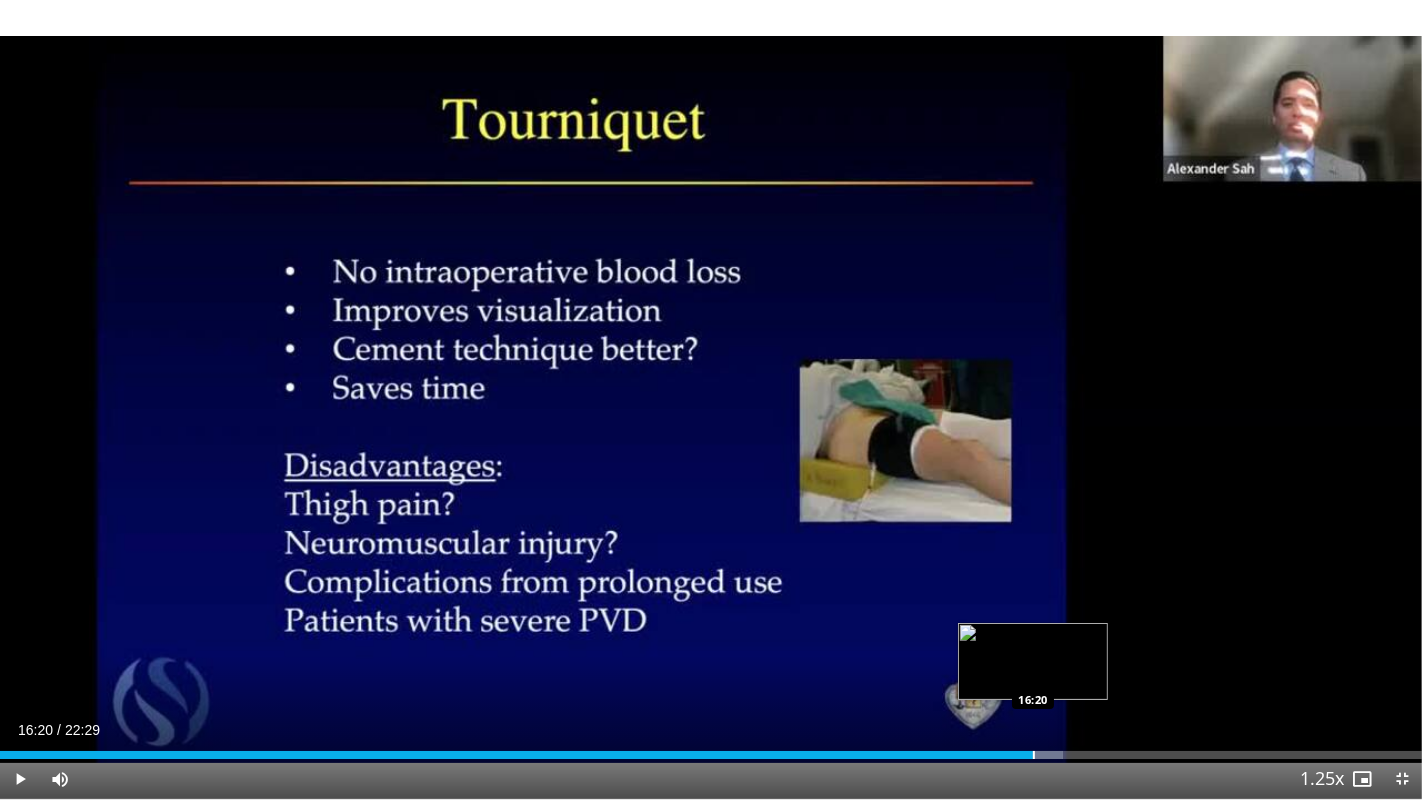 click at bounding box center (1034, 755) 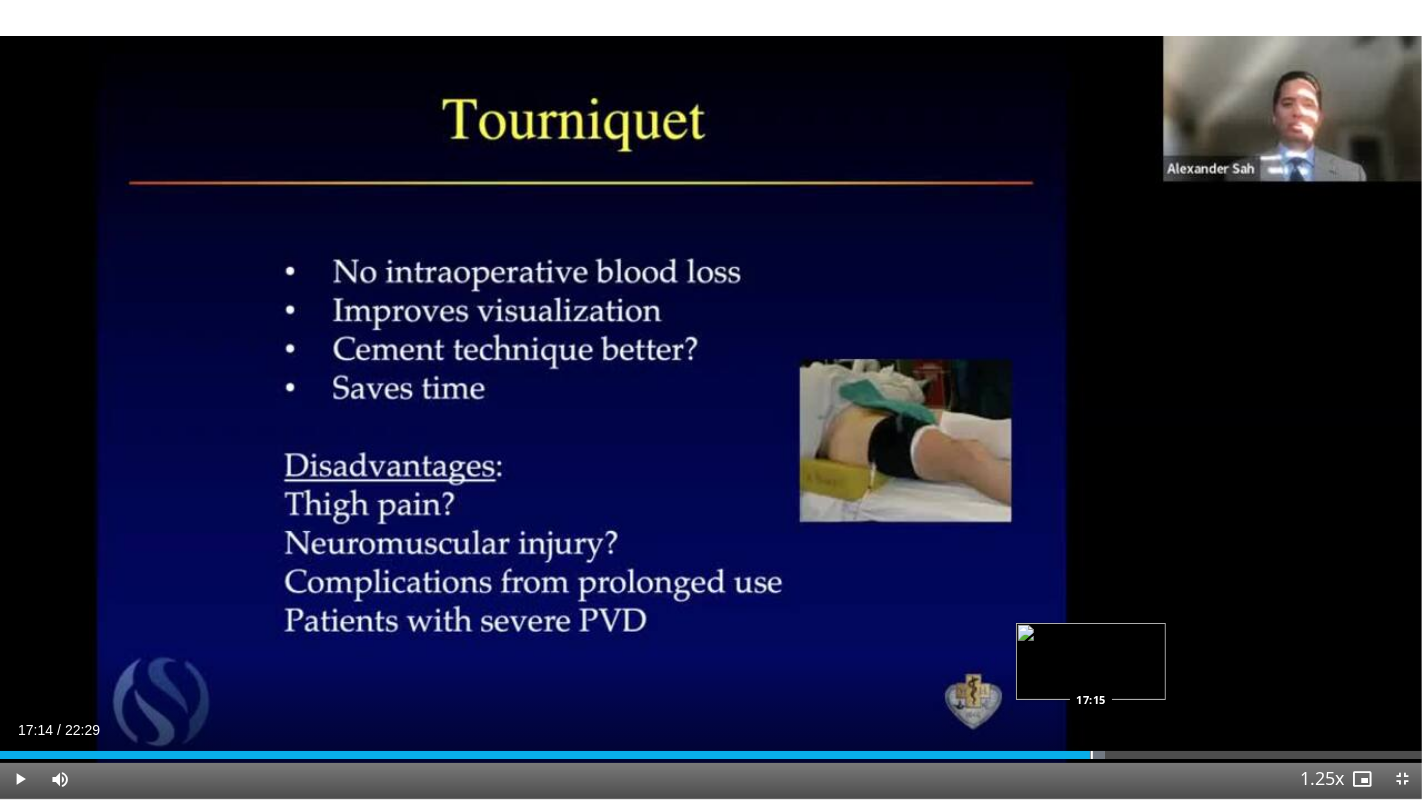click at bounding box center [1092, 755] 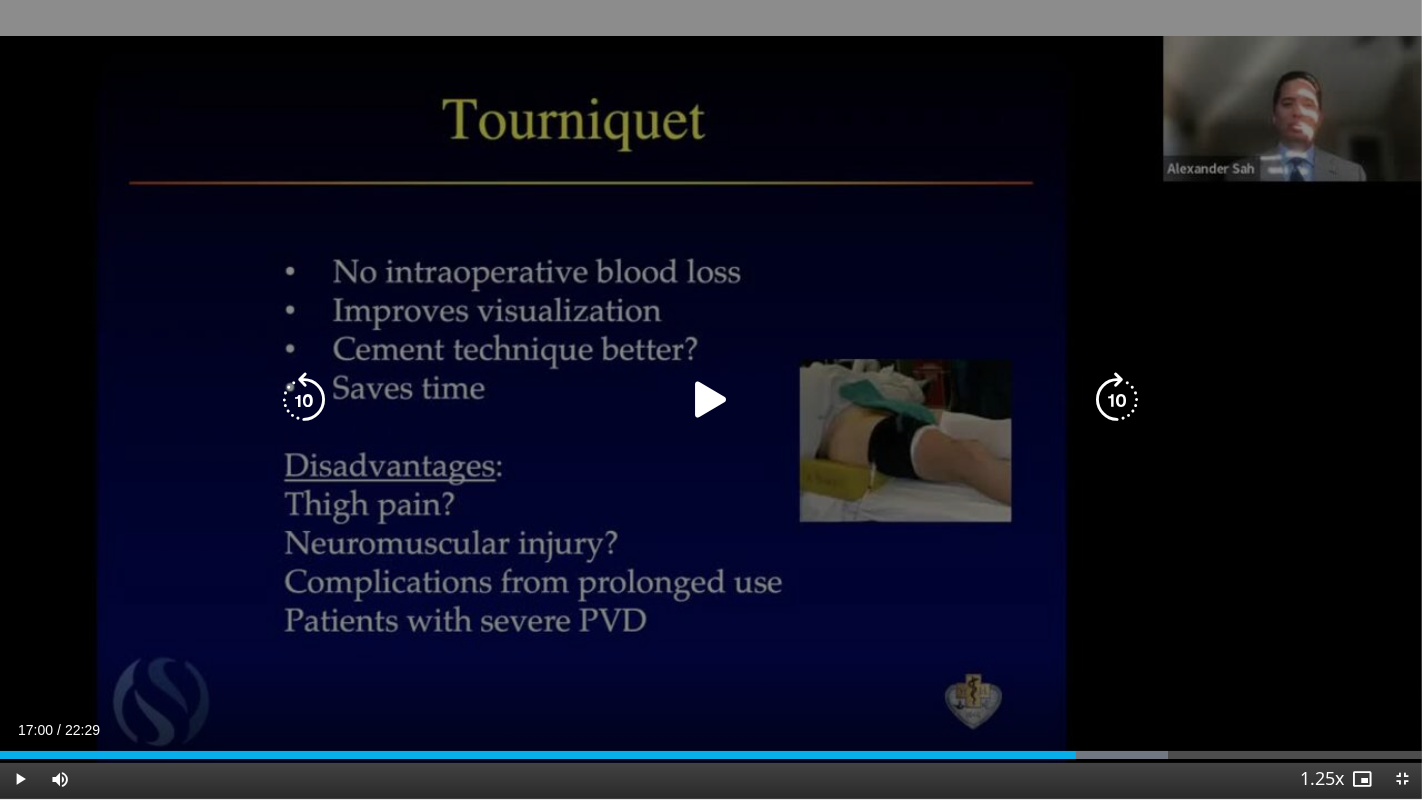 click on "17:00" at bounding box center (538, 755) 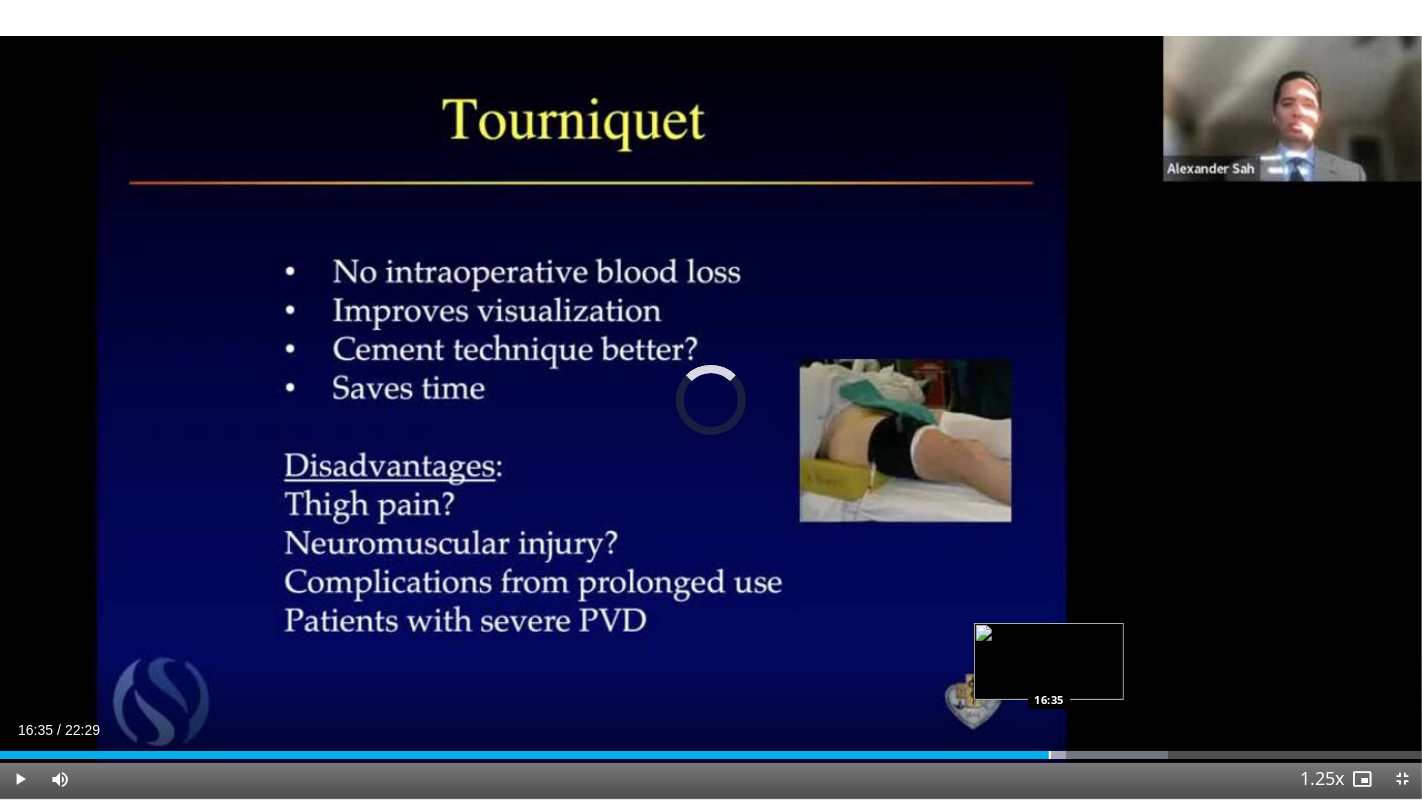 click at bounding box center [1050, 755] 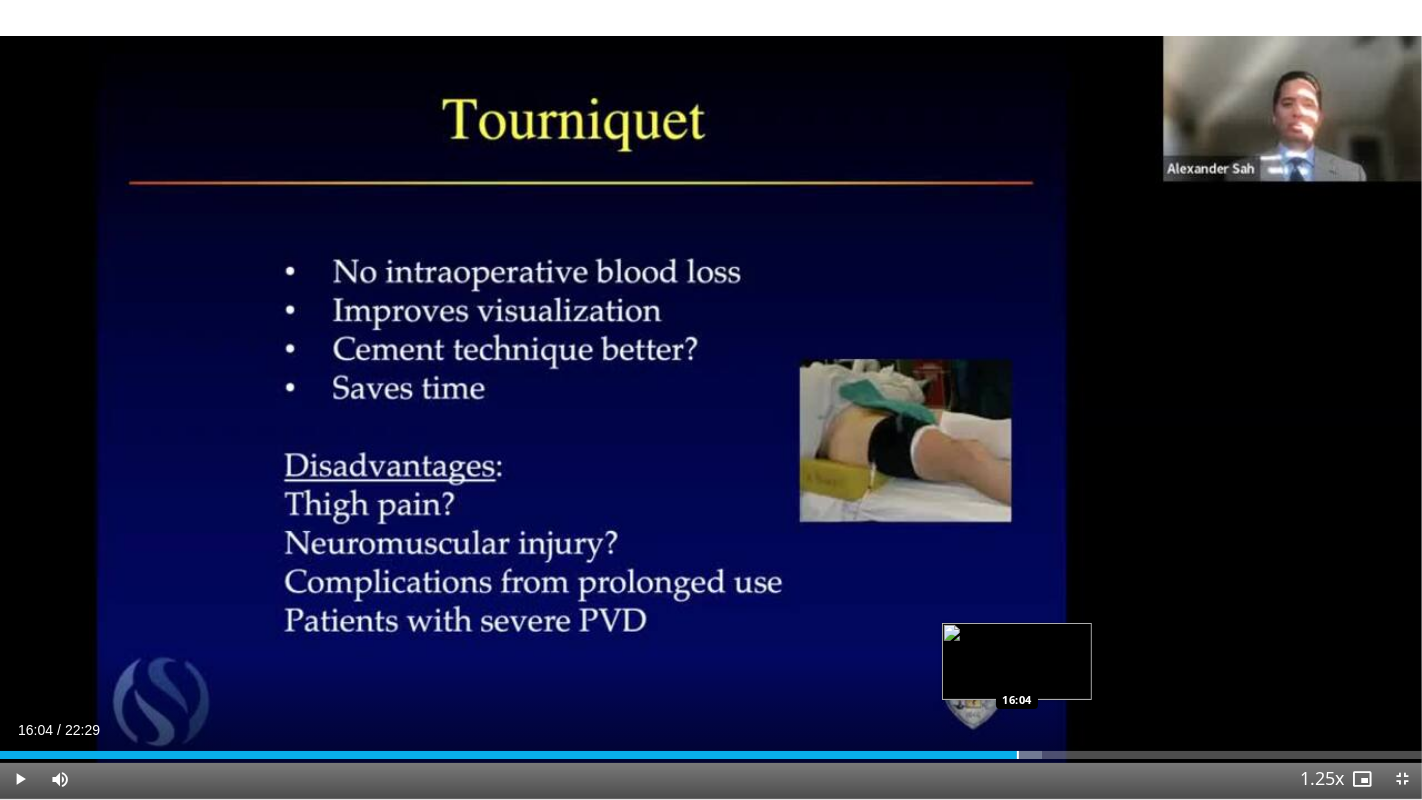 click at bounding box center (1018, 755) 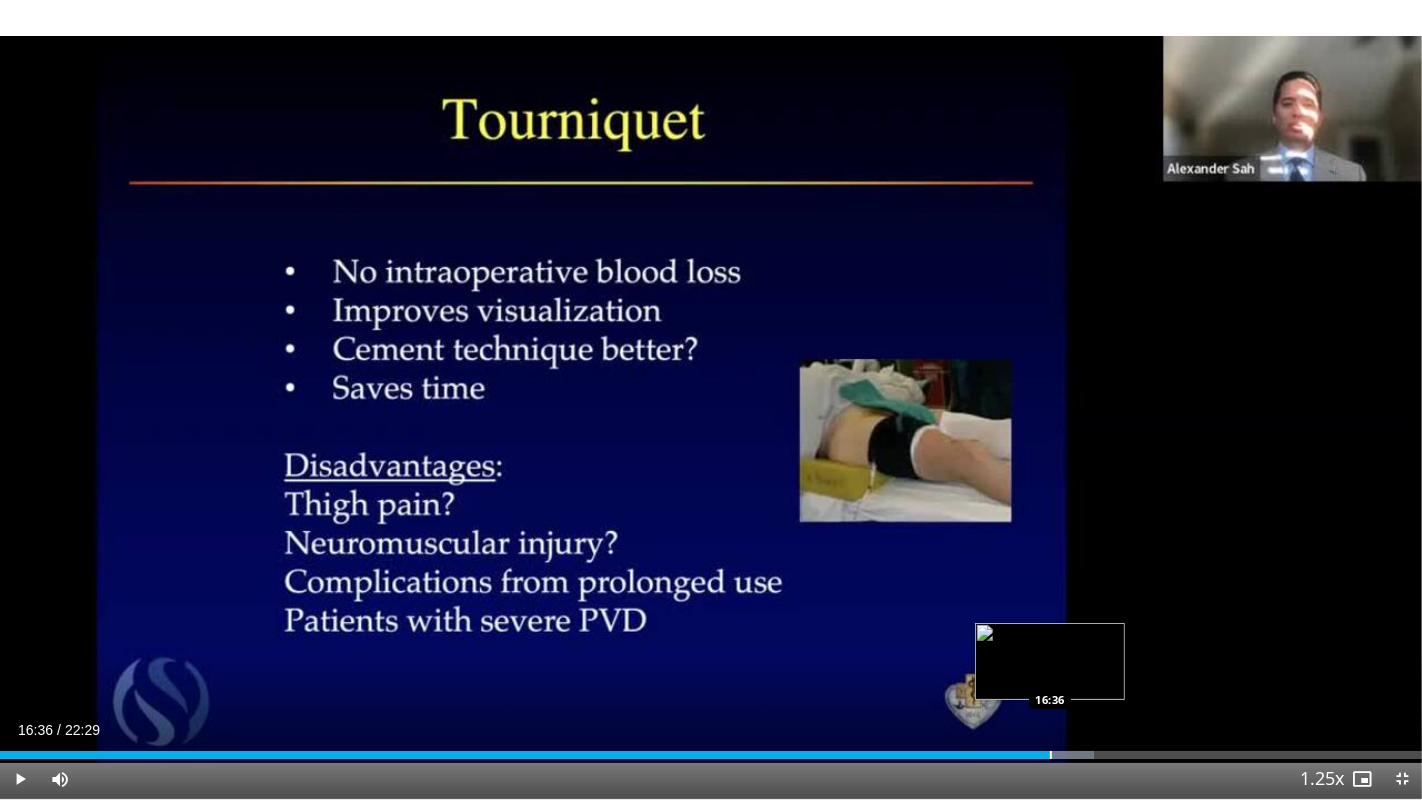 click on "Loaded :  76.96% 16:36 16:36" at bounding box center (711, 749) 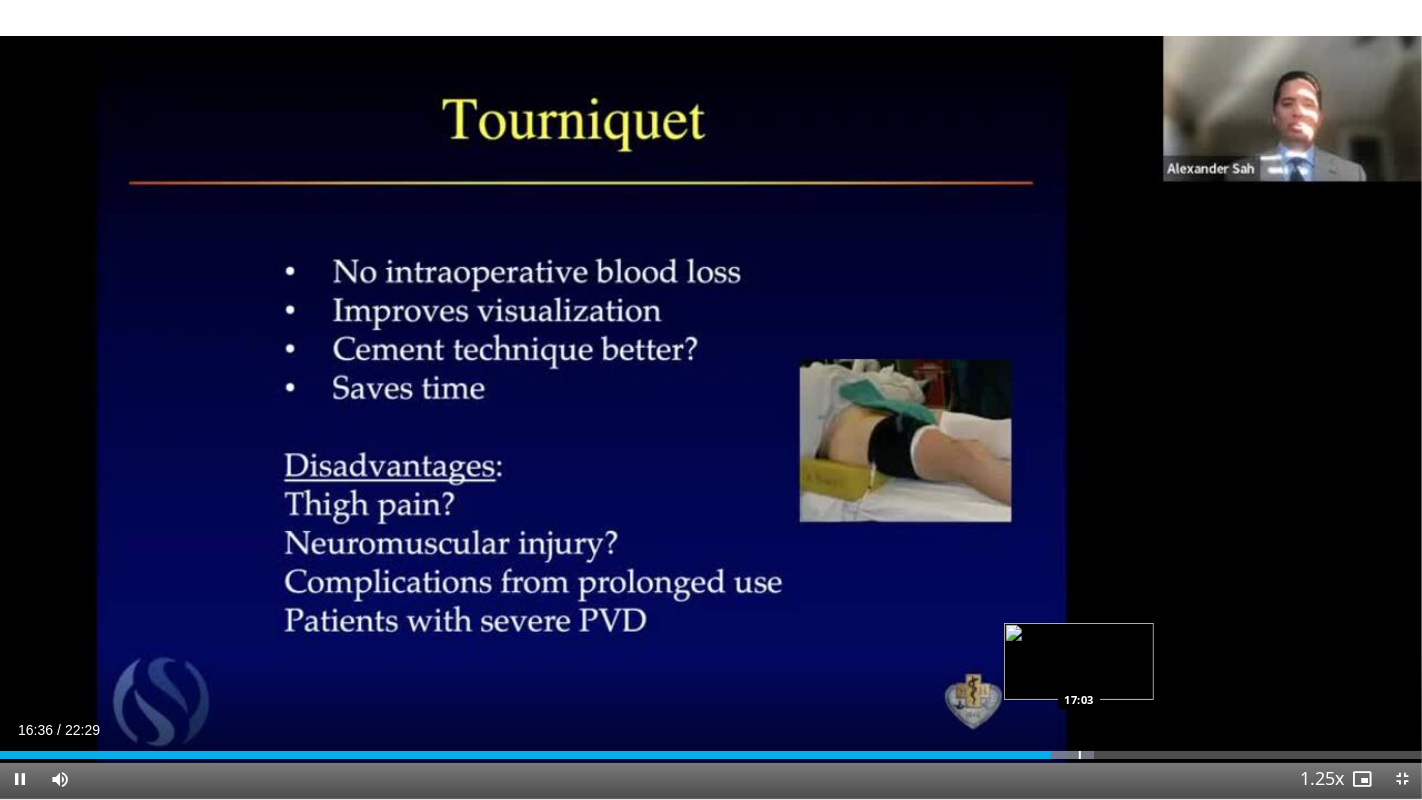 click at bounding box center [1080, 755] 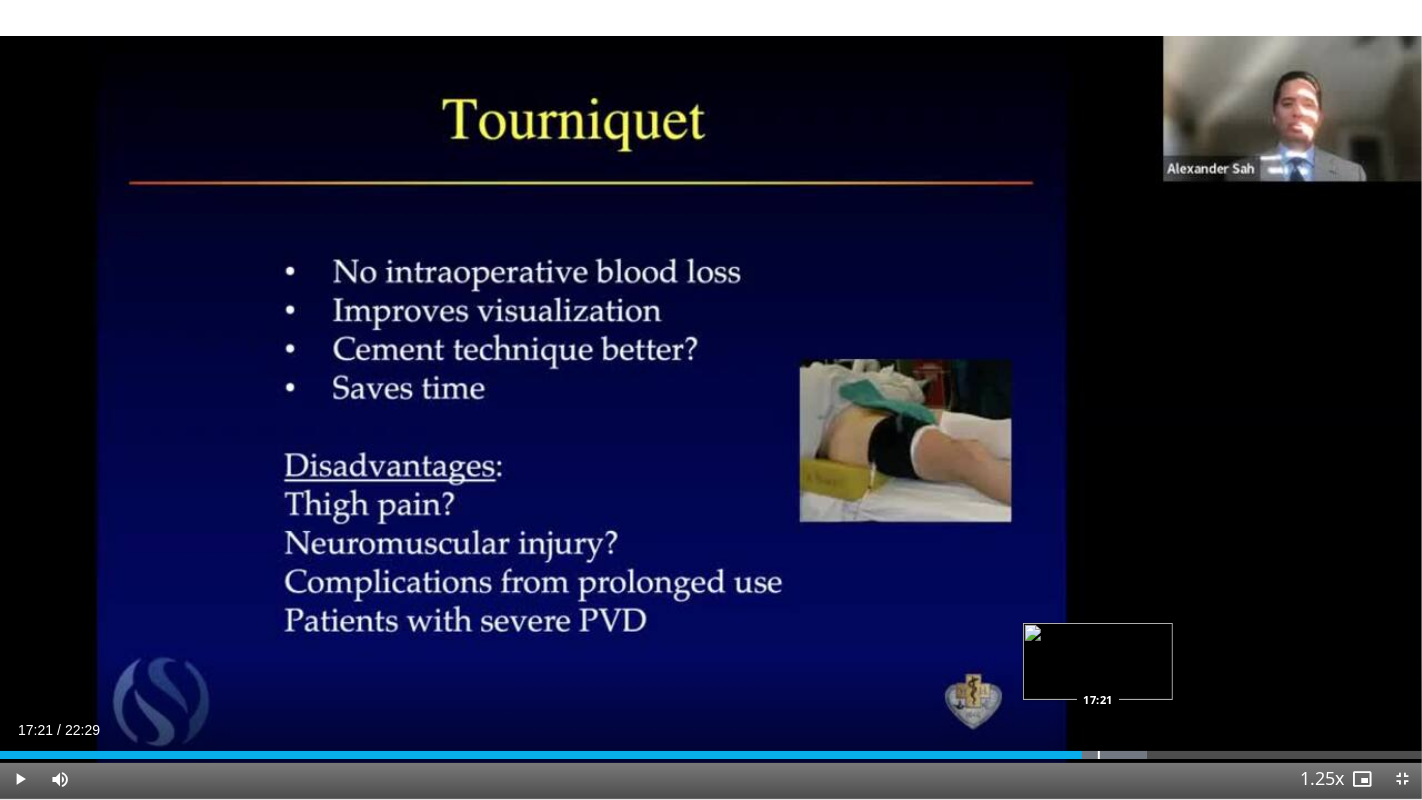 click at bounding box center (1099, 755) 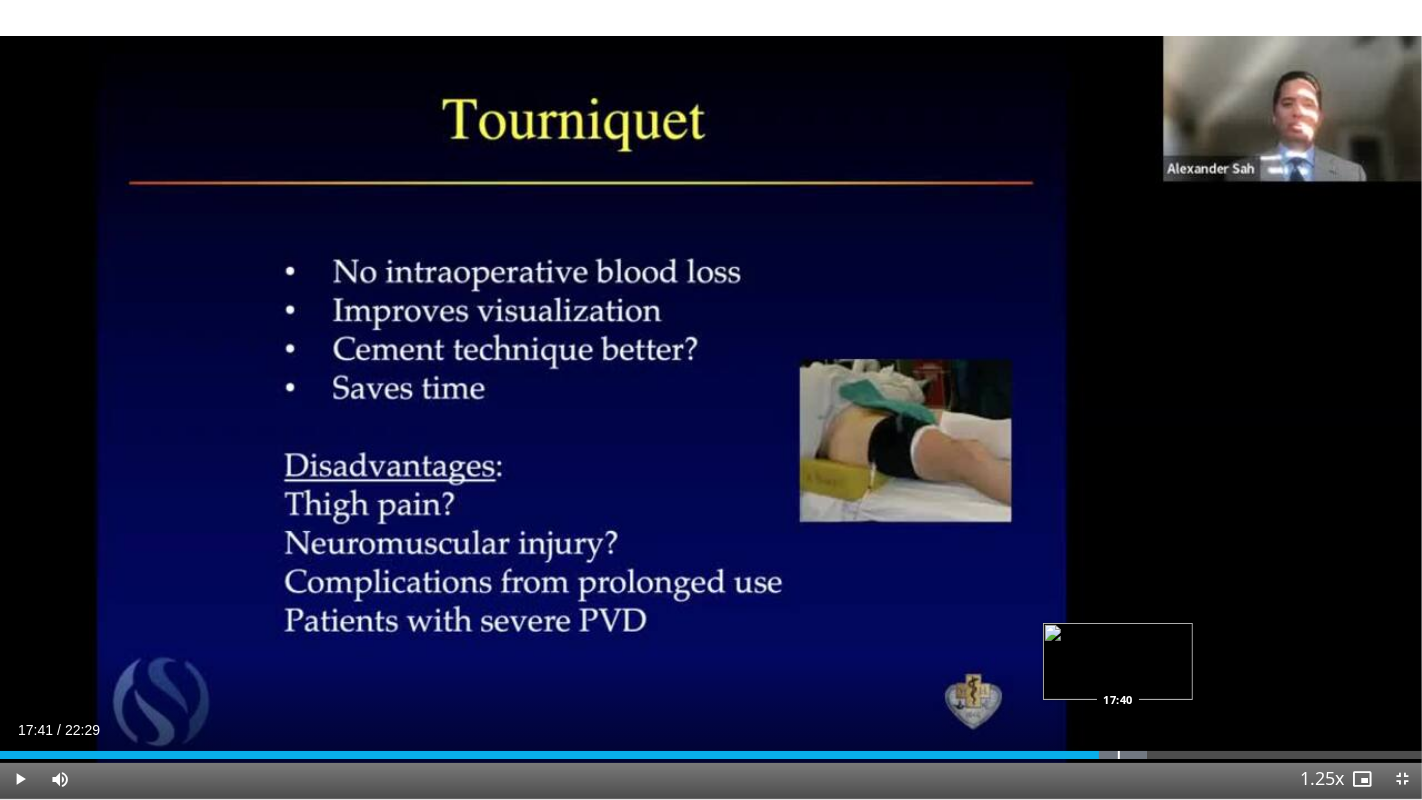 click at bounding box center (1119, 755) 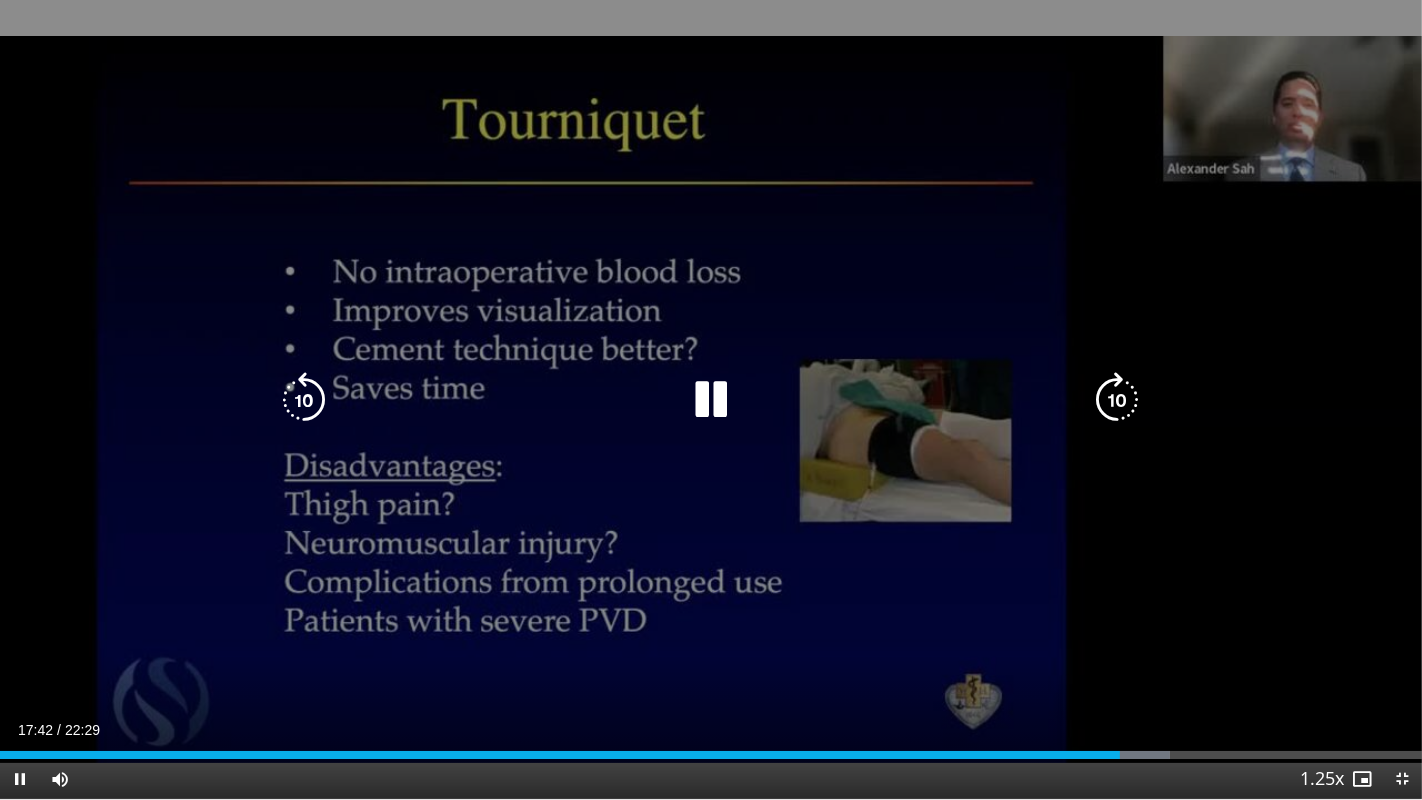click at bounding box center [1129, 755] 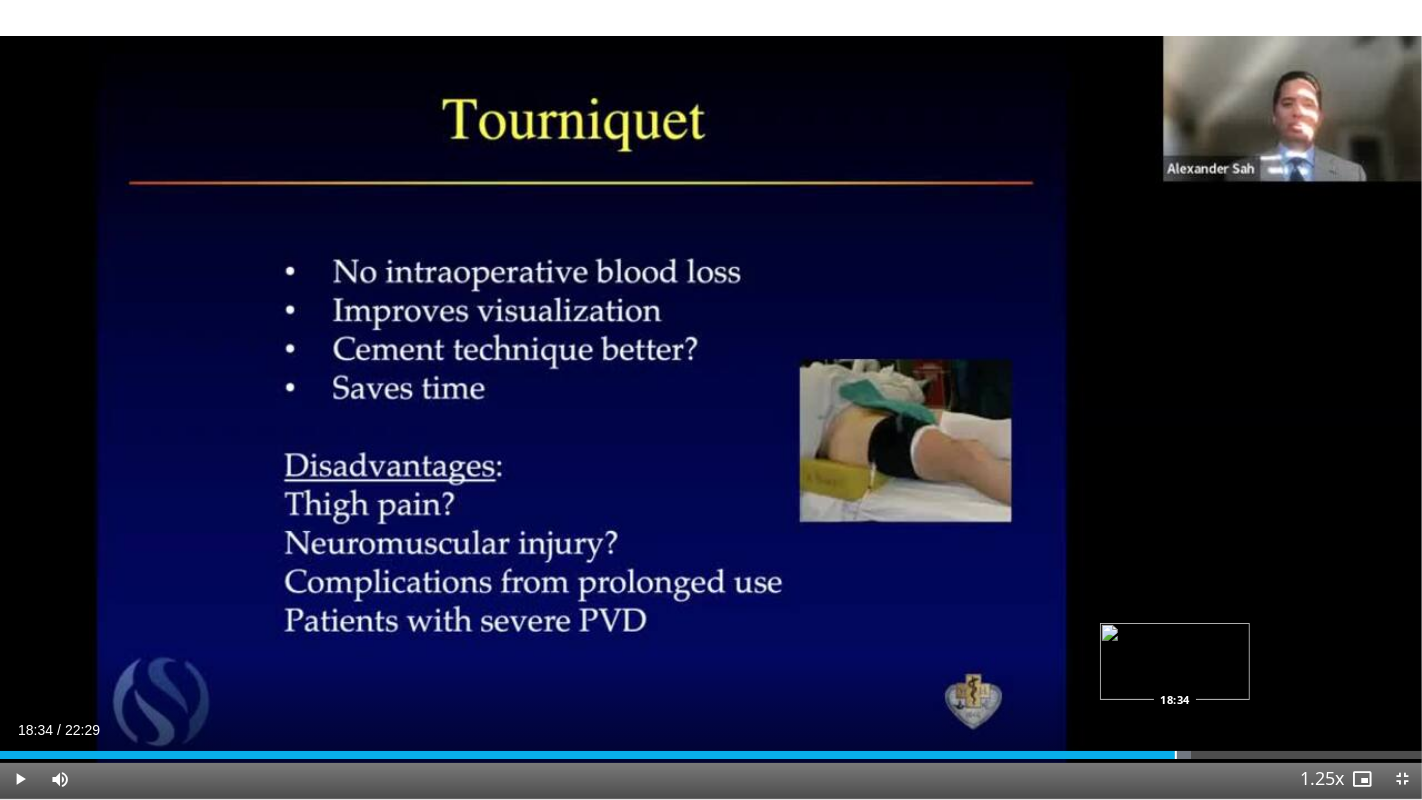 click at bounding box center (1176, 755) 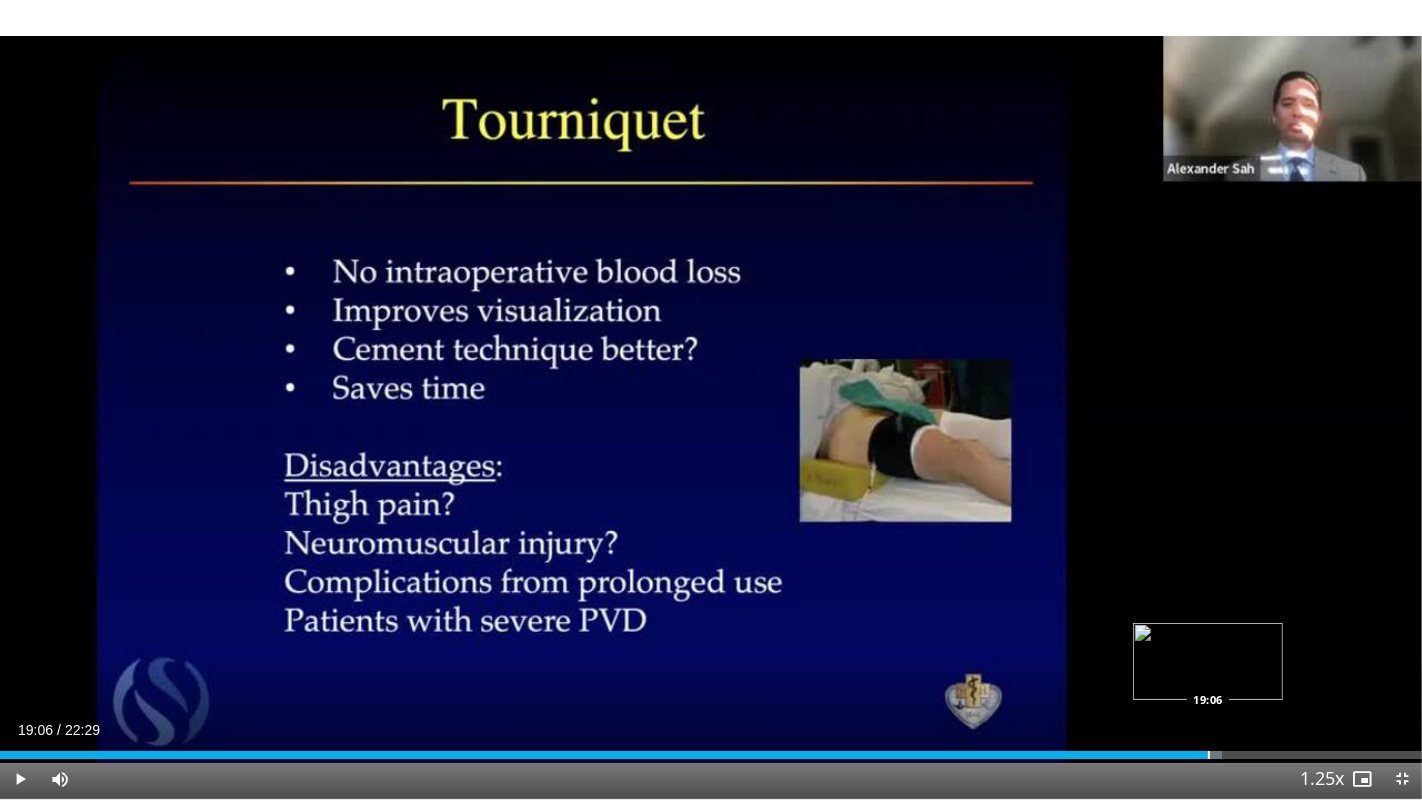 click at bounding box center [1209, 755] 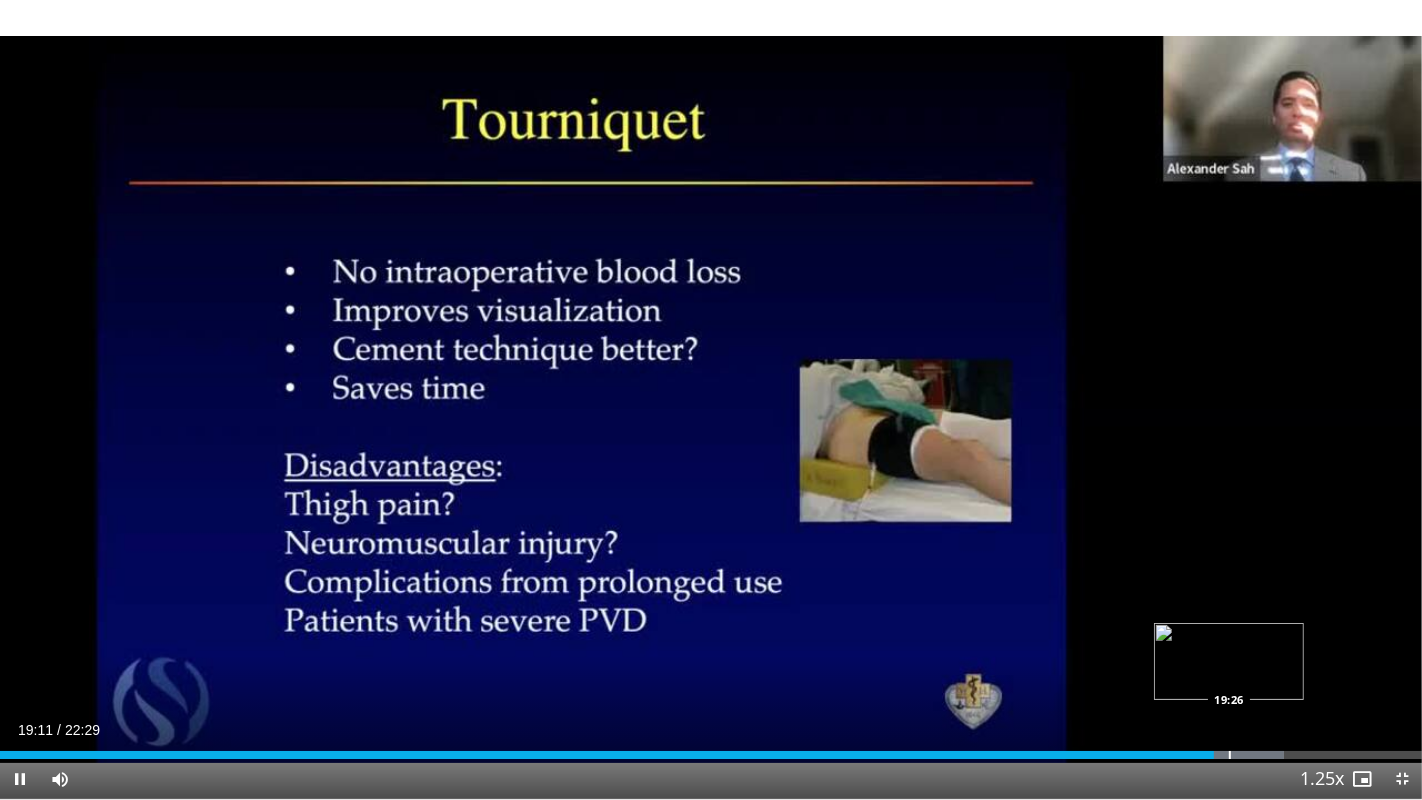 click on "Loaded :  90.28% 19:11 19:26" at bounding box center (711, 755) 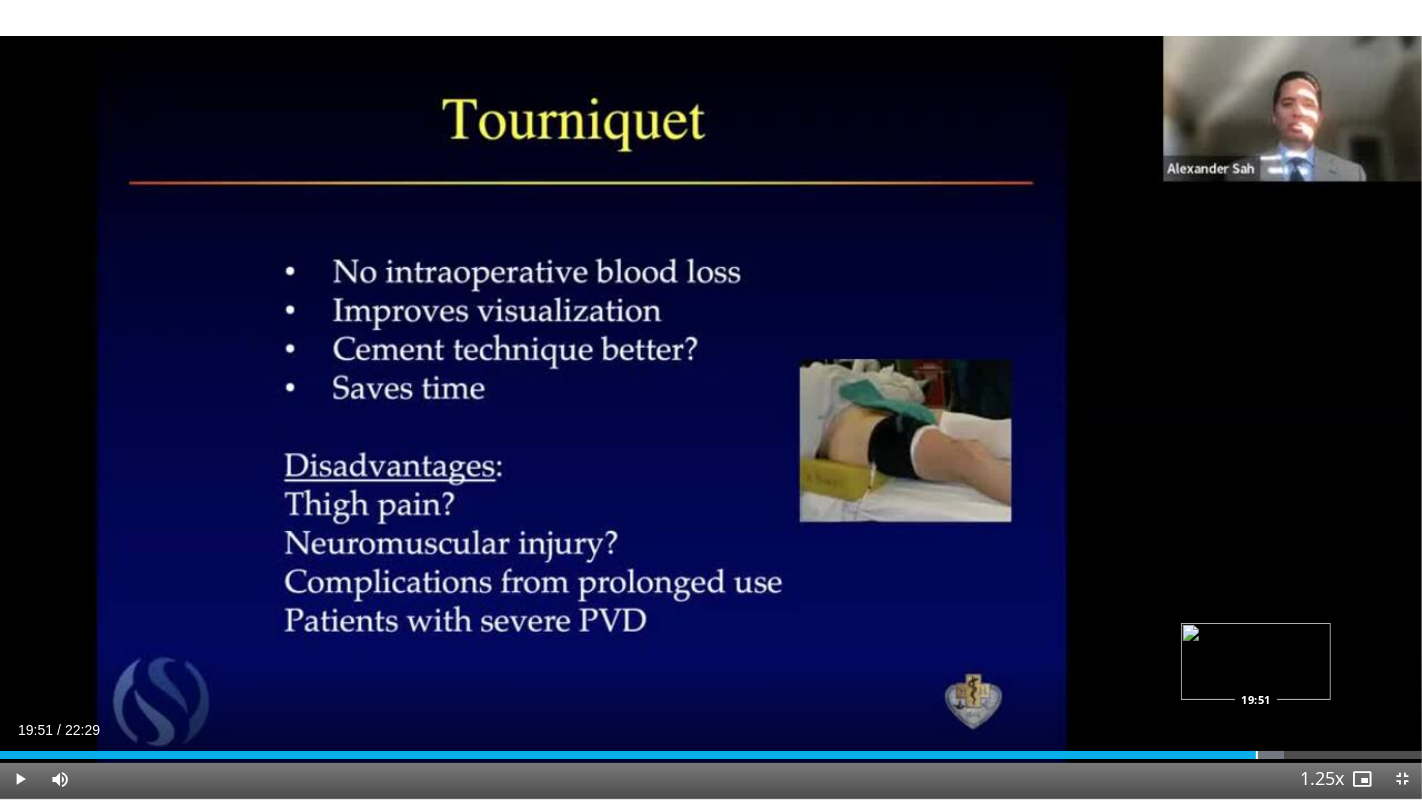 click at bounding box center (1257, 755) 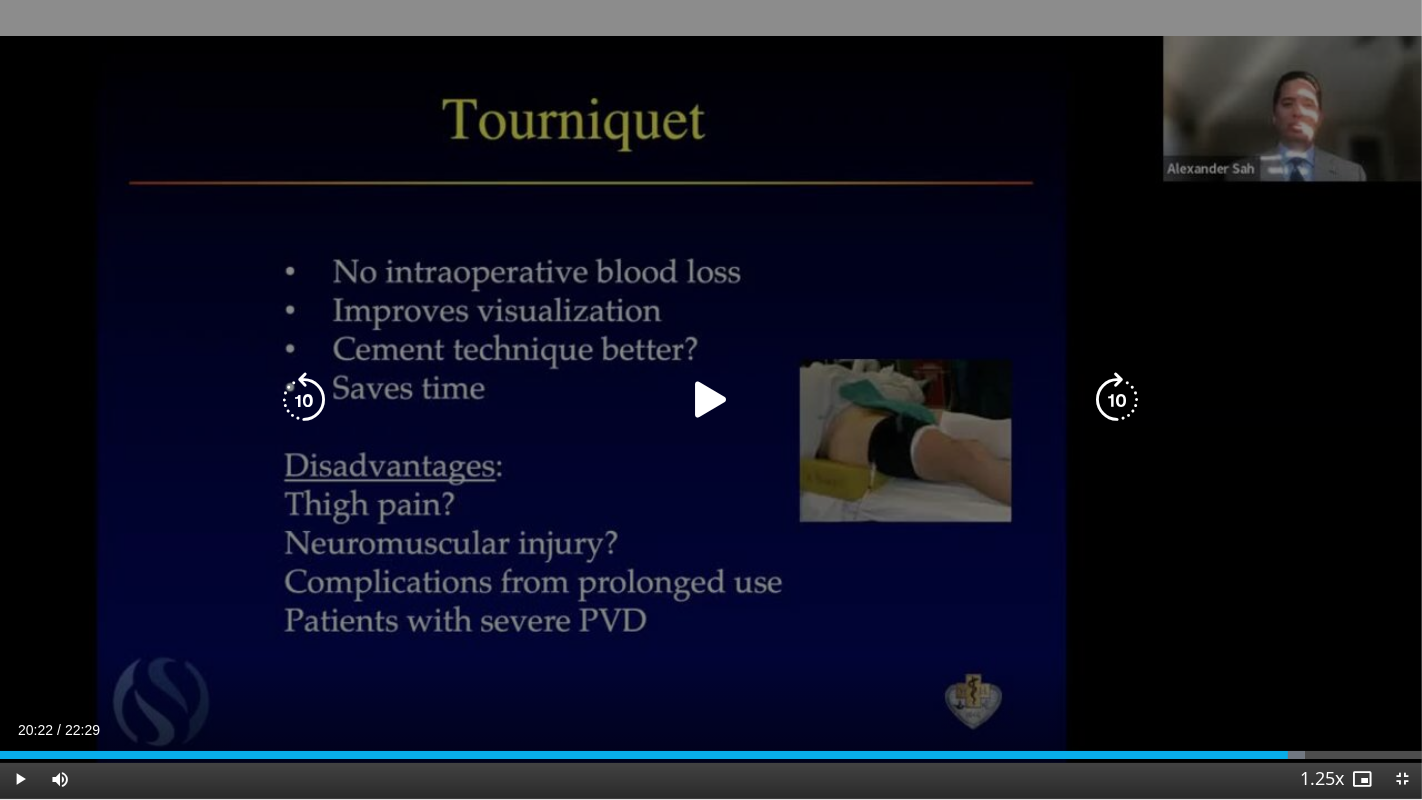 click on "Loaded :  91.76% 20:22 19:51" at bounding box center (711, 755) 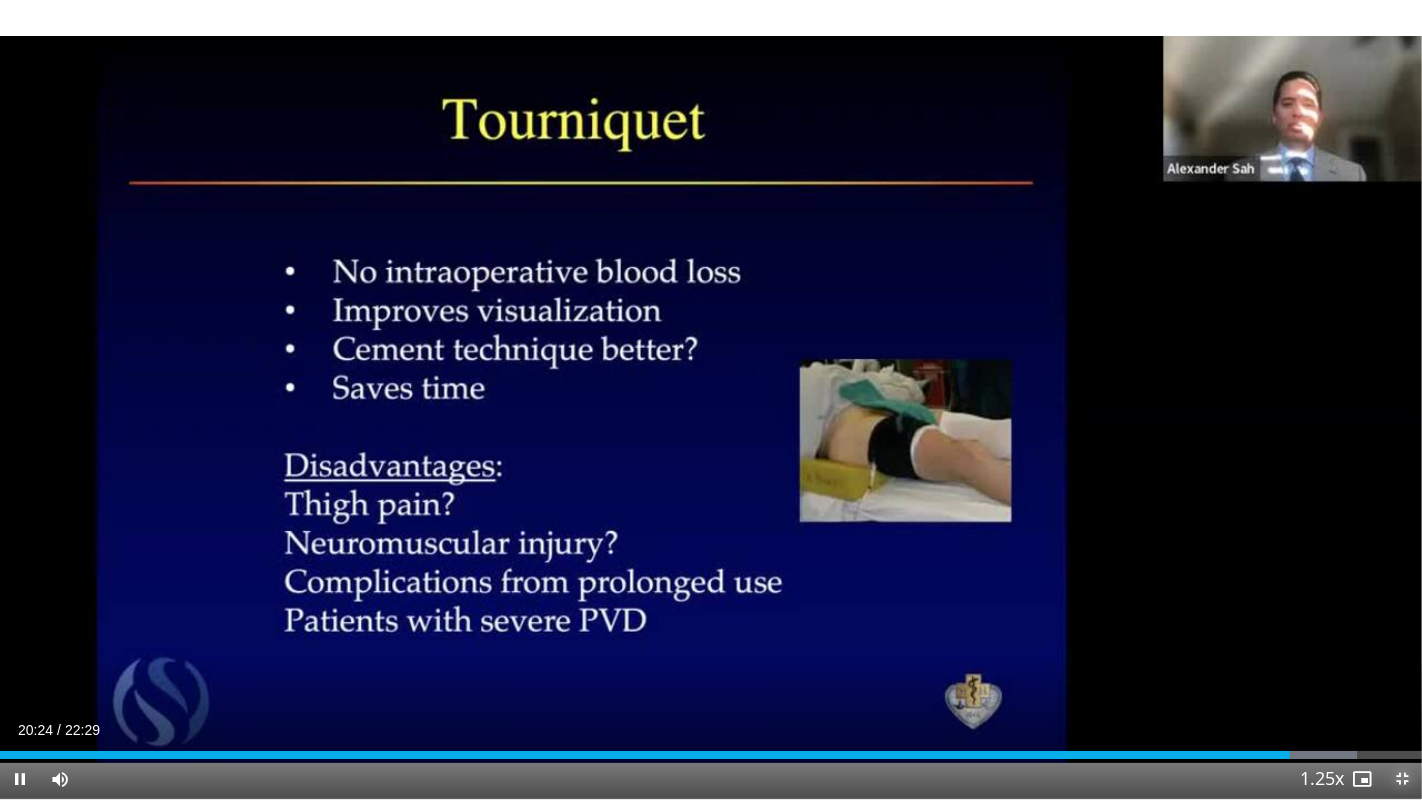 click at bounding box center [1402, 779] 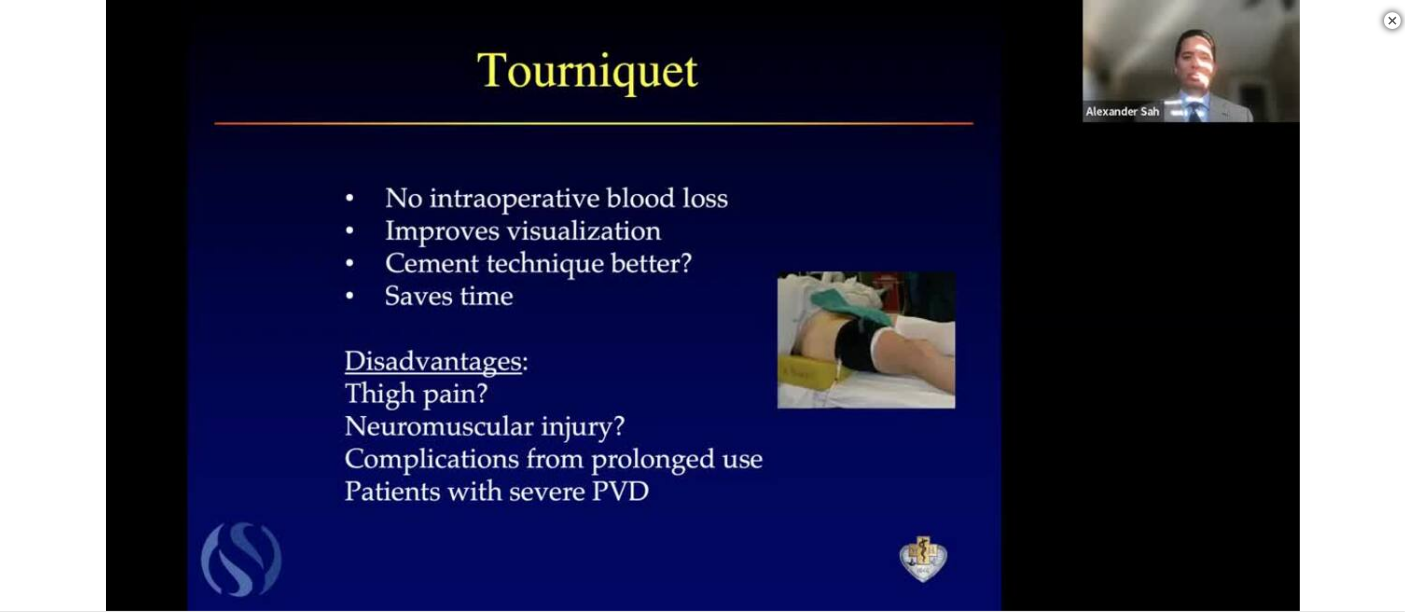 scroll, scrollTop: 1606, scrollLeft: 0, axis: vertical 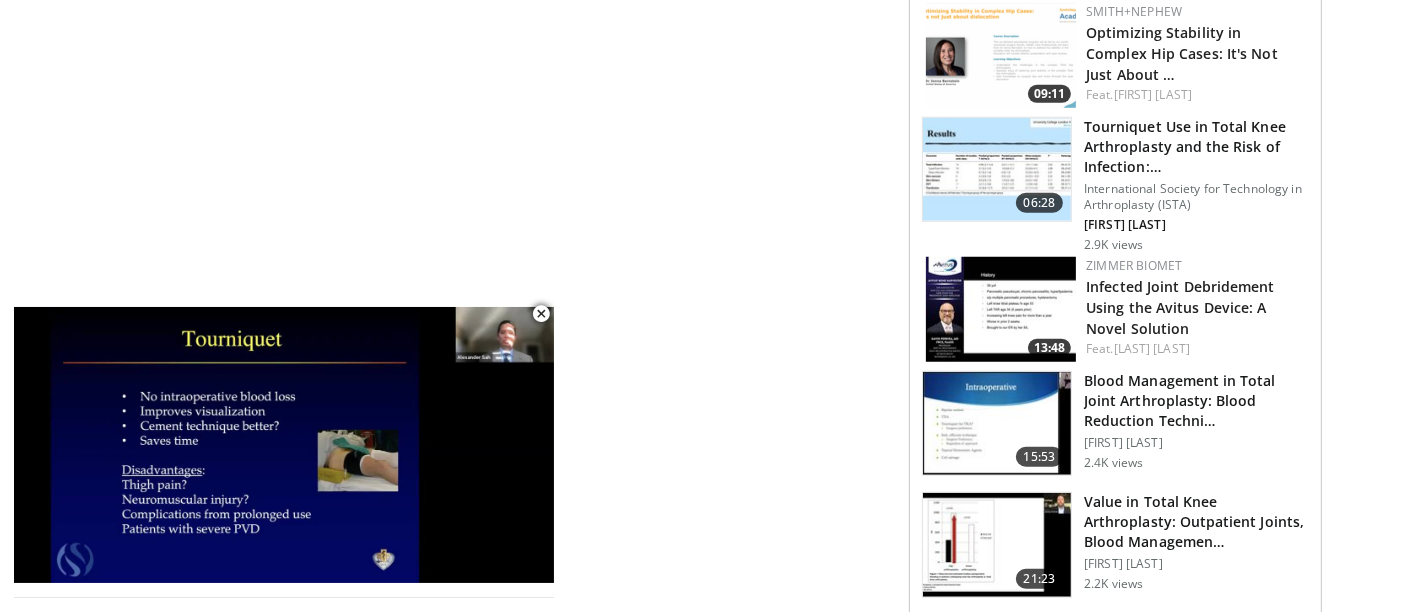 click at bounding box center [997, 424] 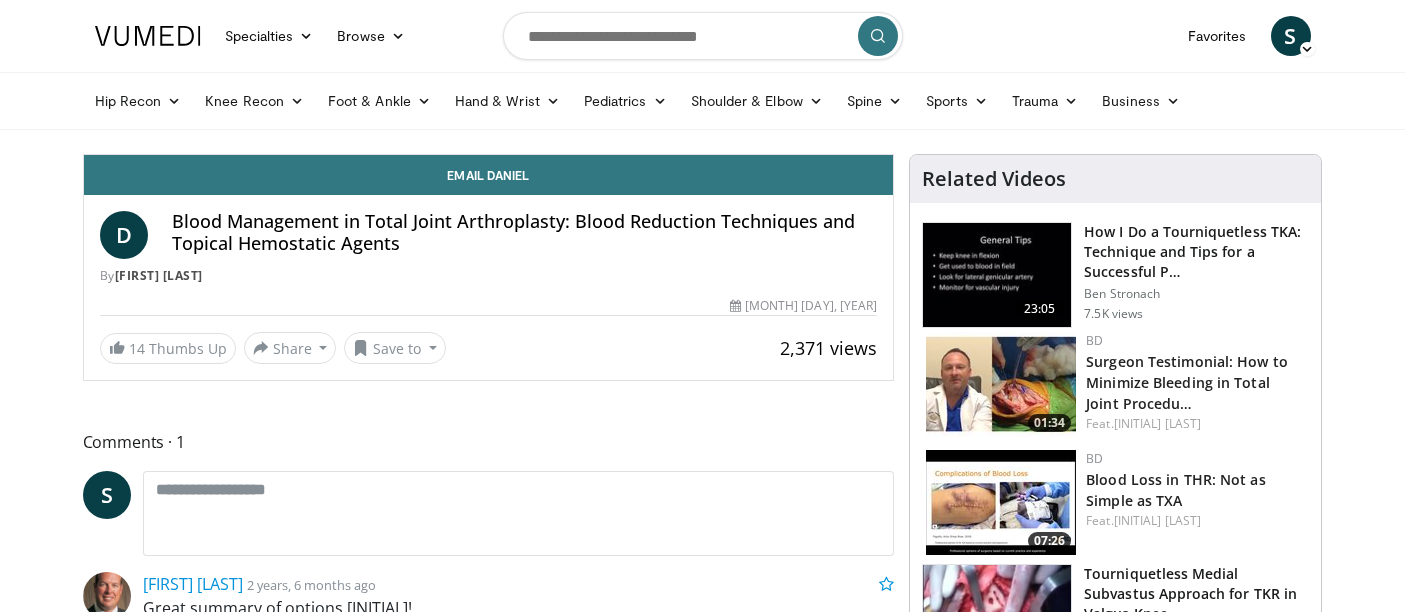 scroll, scrollTop: 0, scrollLeft: 0, axis: both 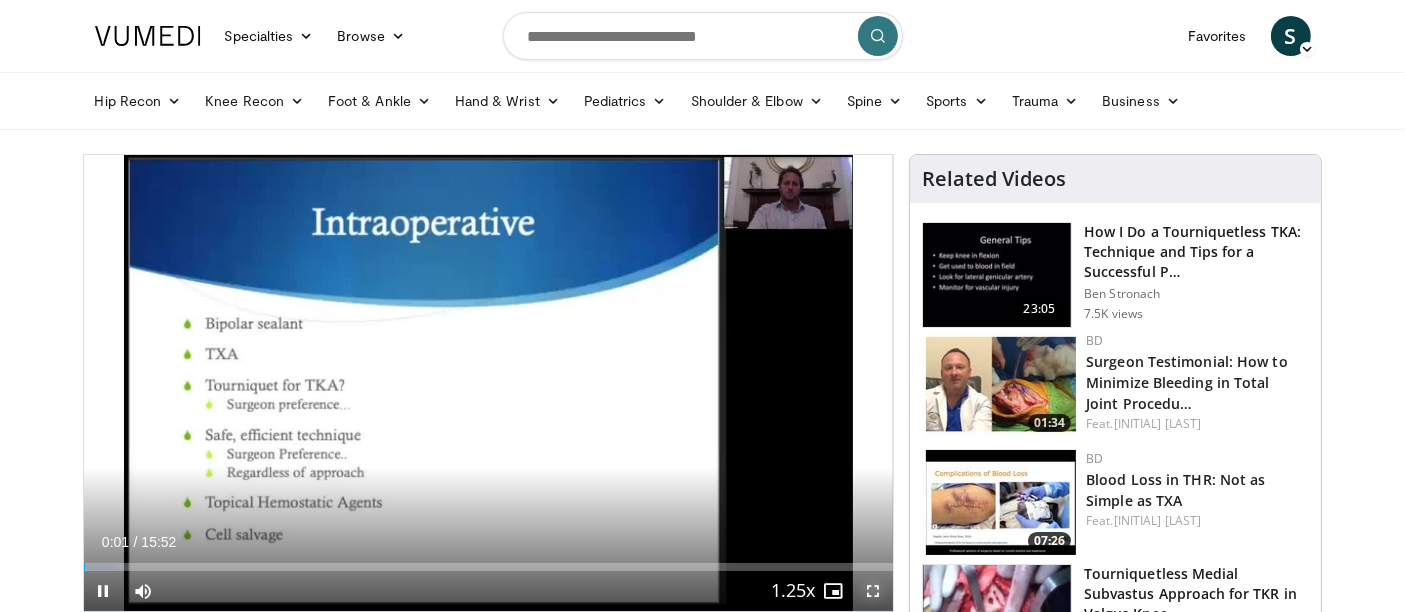 click at bounding box center [873, 591] 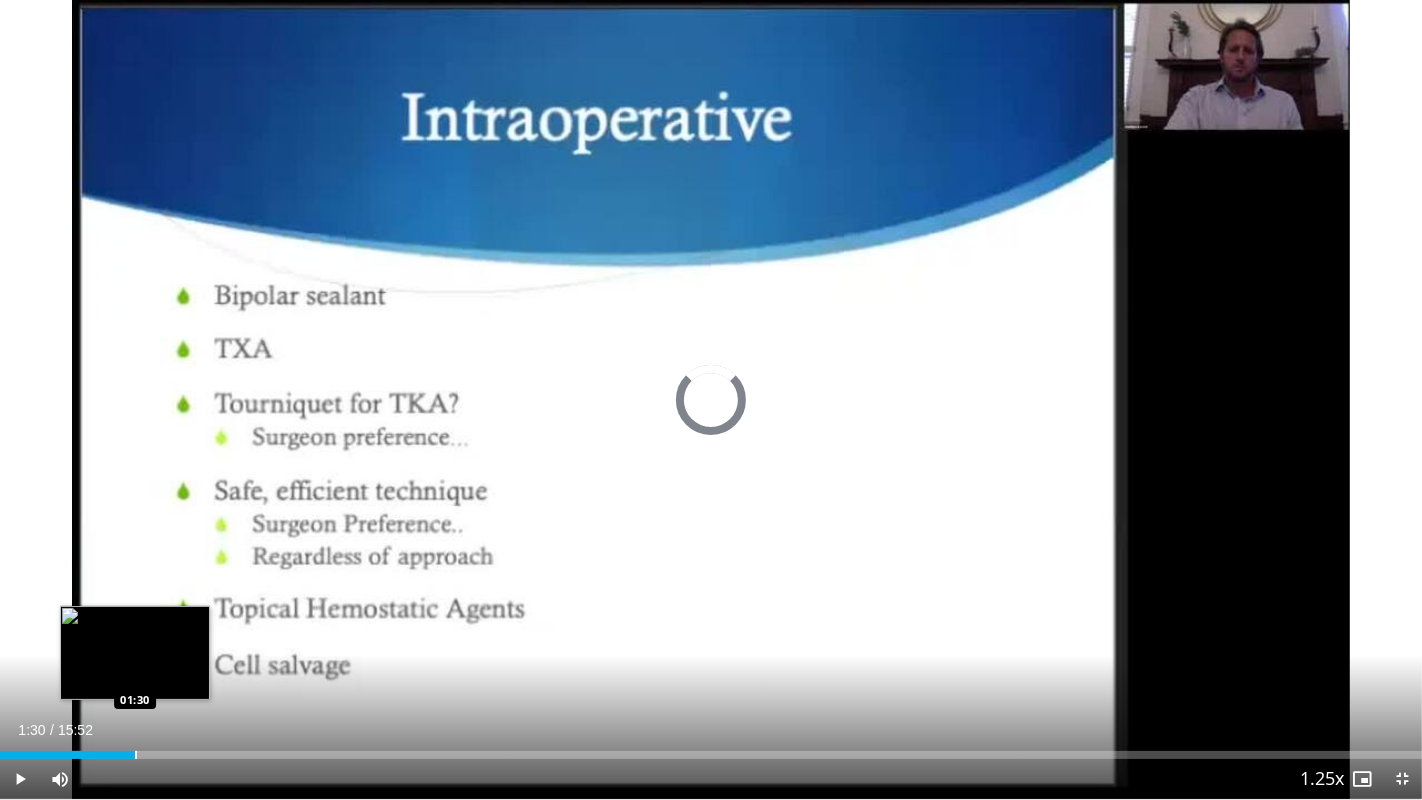click at bounding box center (136, 755) 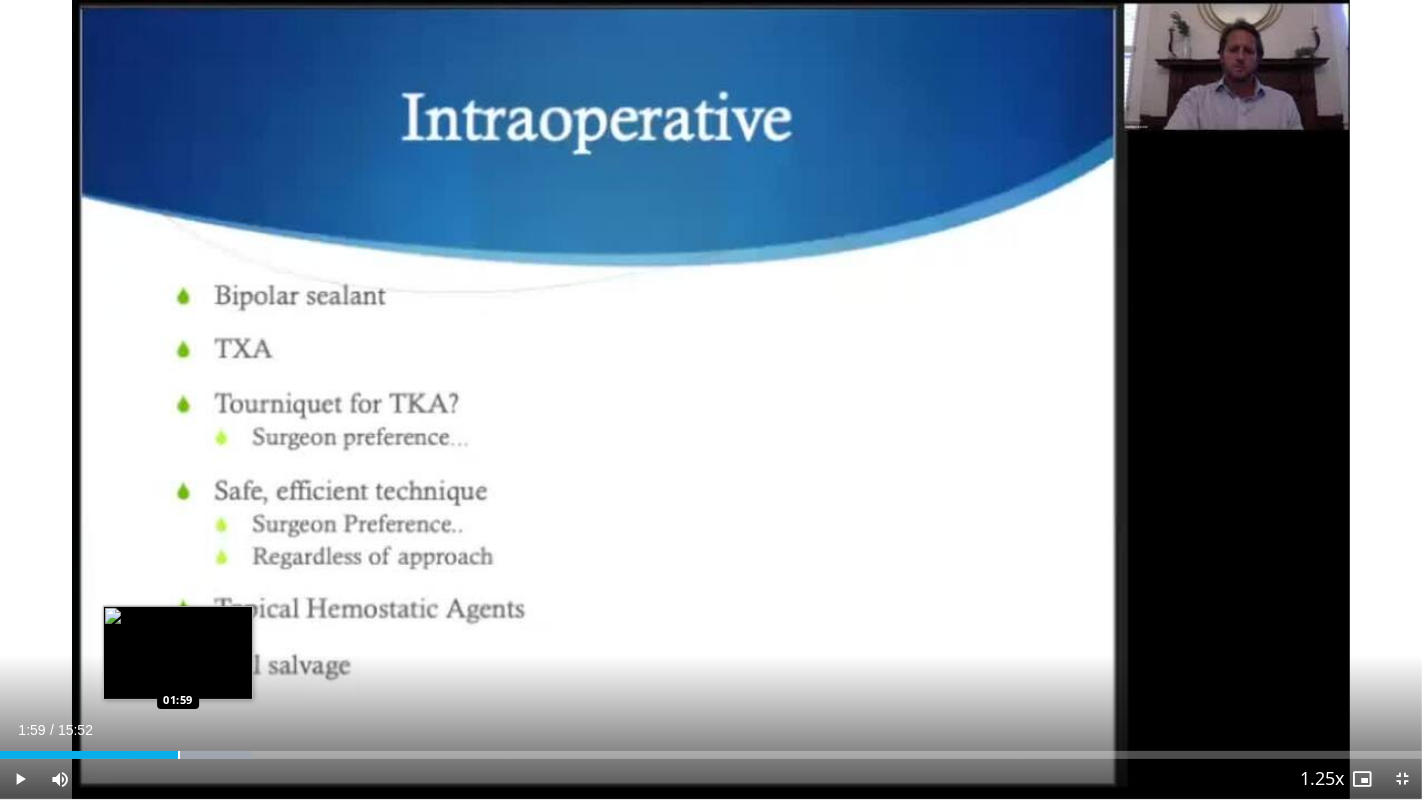 click at bounding box center [179, 755] 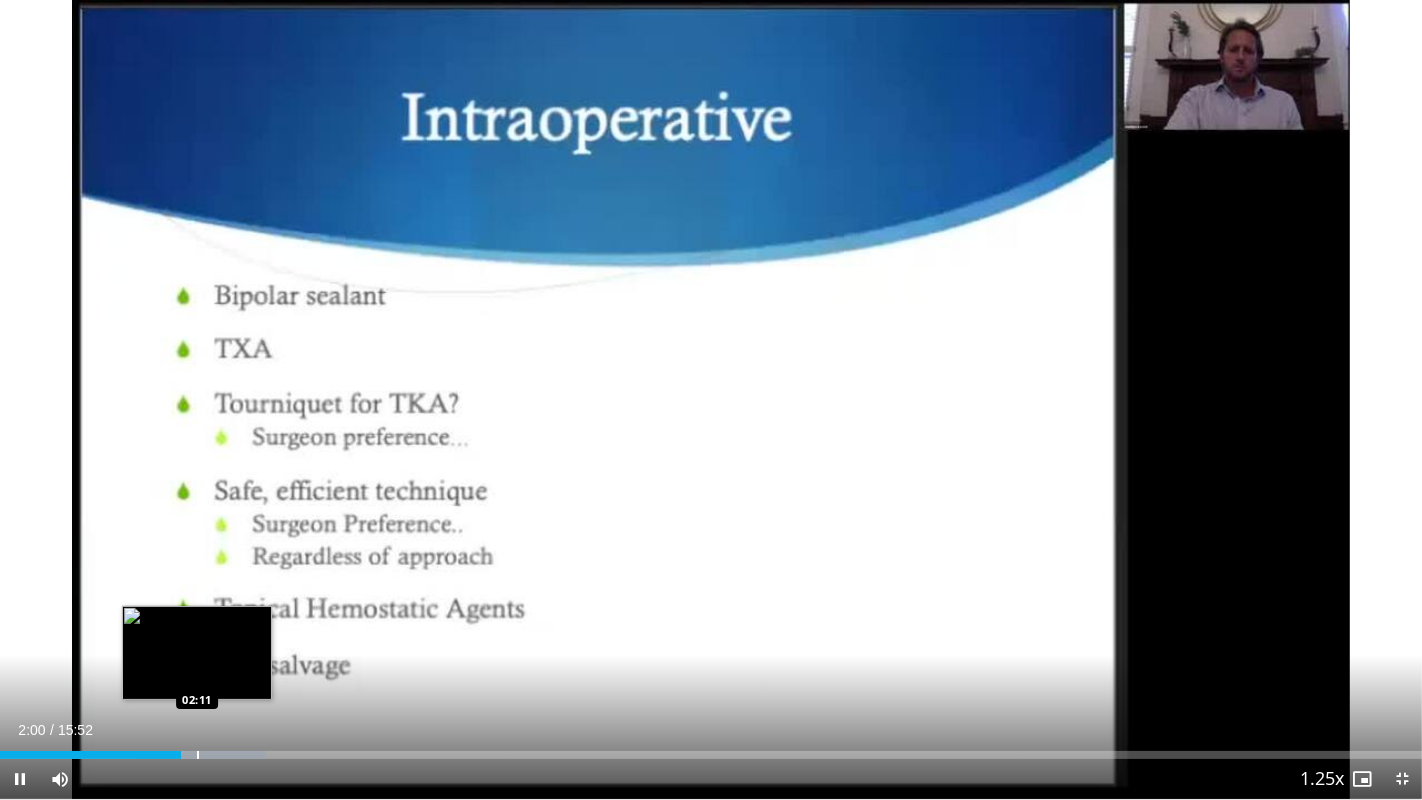 click at bounding box center [198, 755] 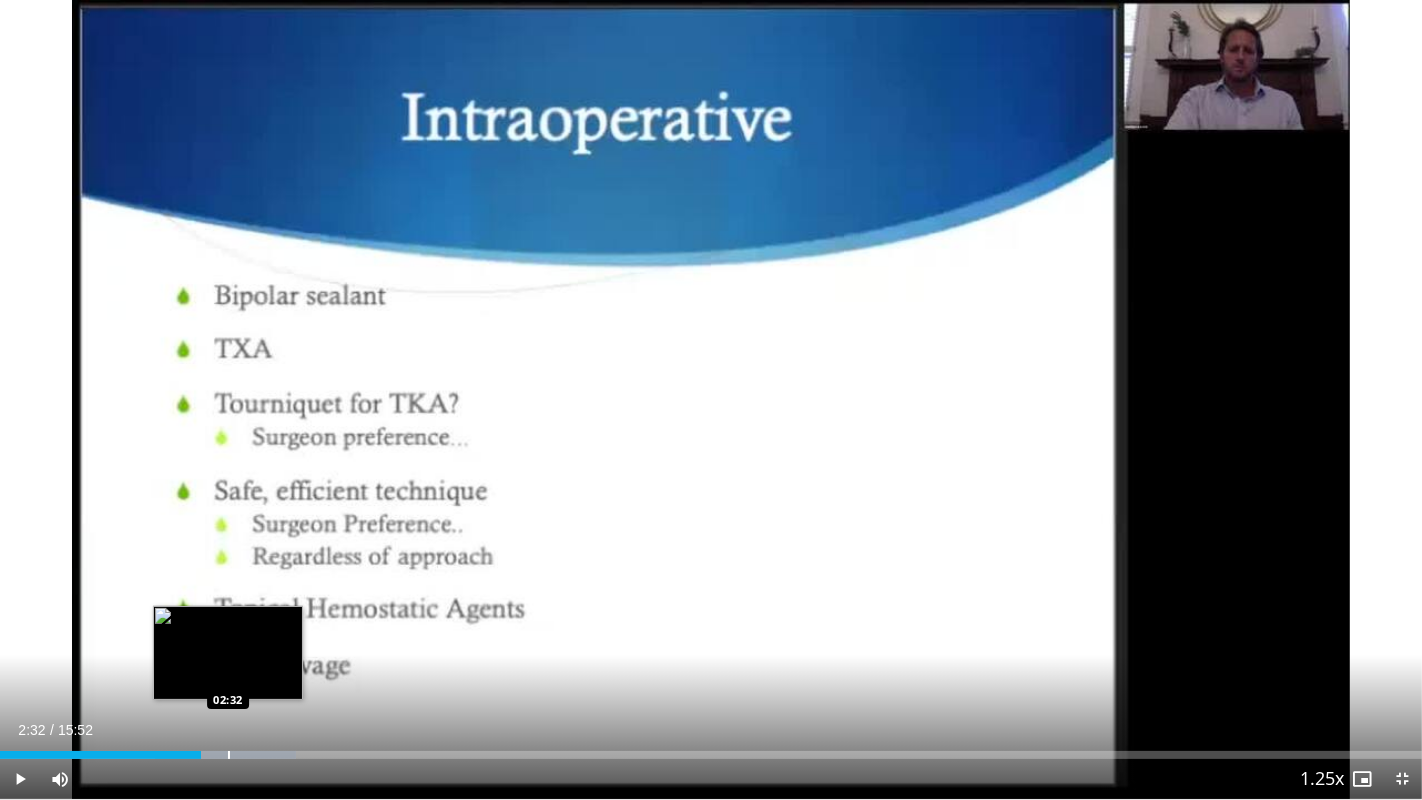 click at bounding box center [229, 755] 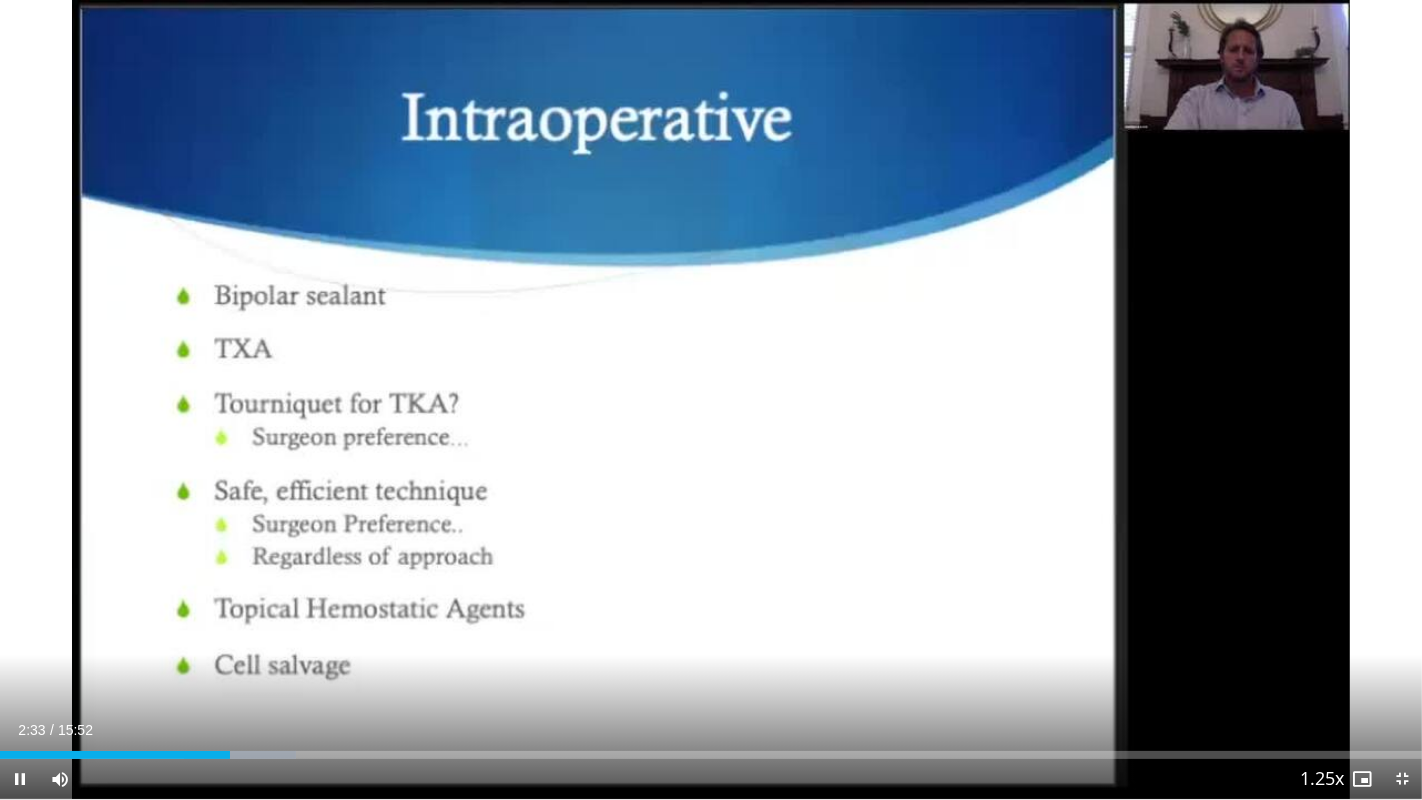 click on "Current Time  2:33 / Duration  15:52 Pause Skip Backward Skip Forward Mute Loaded :  20.82% 02:33 02:50 Stream Type  LIVE Seek to live, currently behind live LIVE   1.25x Playback Rate 0.5x 0.75x 1x 1.25x , selected 1.5x 1.75x 2x Chapters Chapters Descriptions descriptions off , selected Captions captions settings , opens captions settings dialog captions off , selected Audio Track en (Main) , selected Exit Fullscreen Enable picture-in-picture mode" at bounding box center (711, 779) 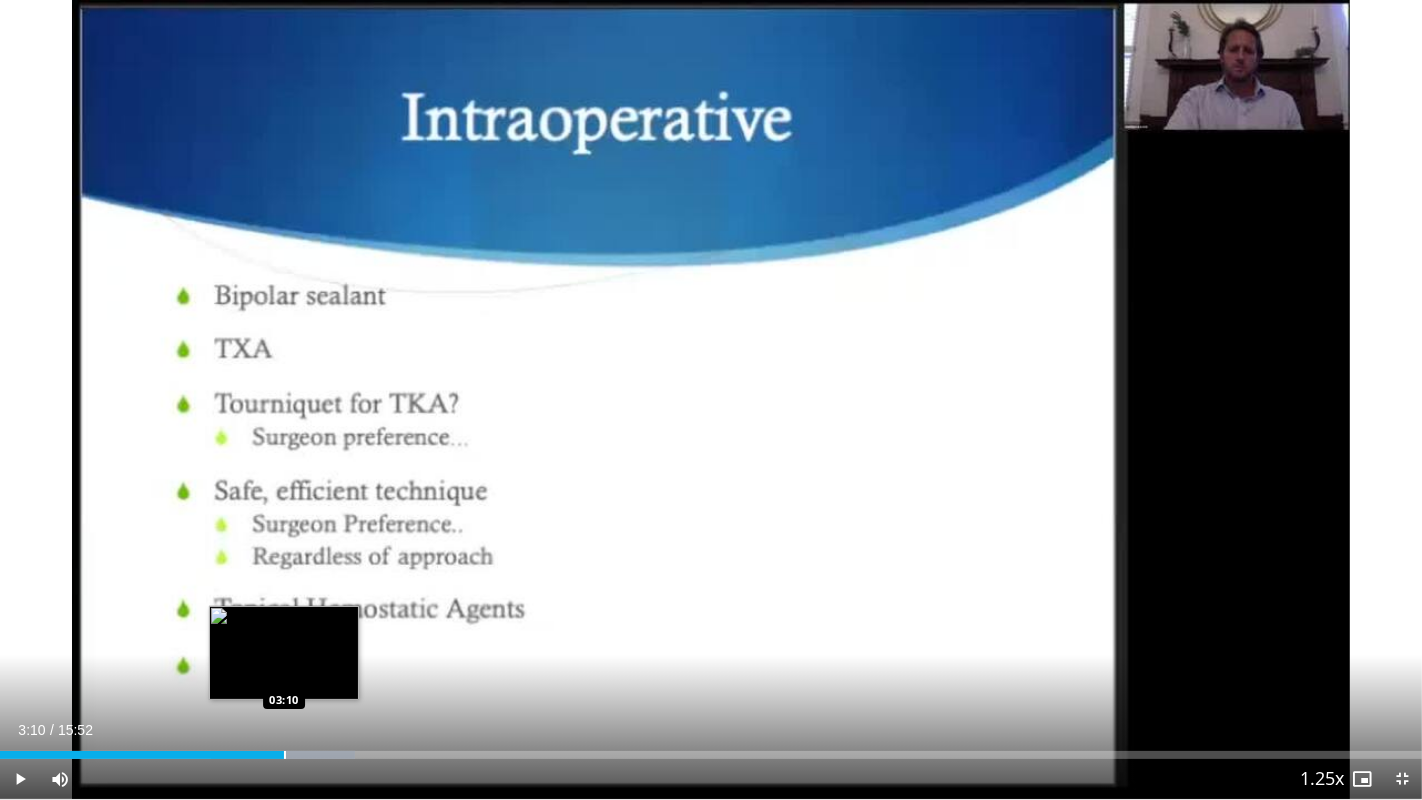 click on "Loaded :  24.99% 03:10 03:10" at bounding box center [711, 749] 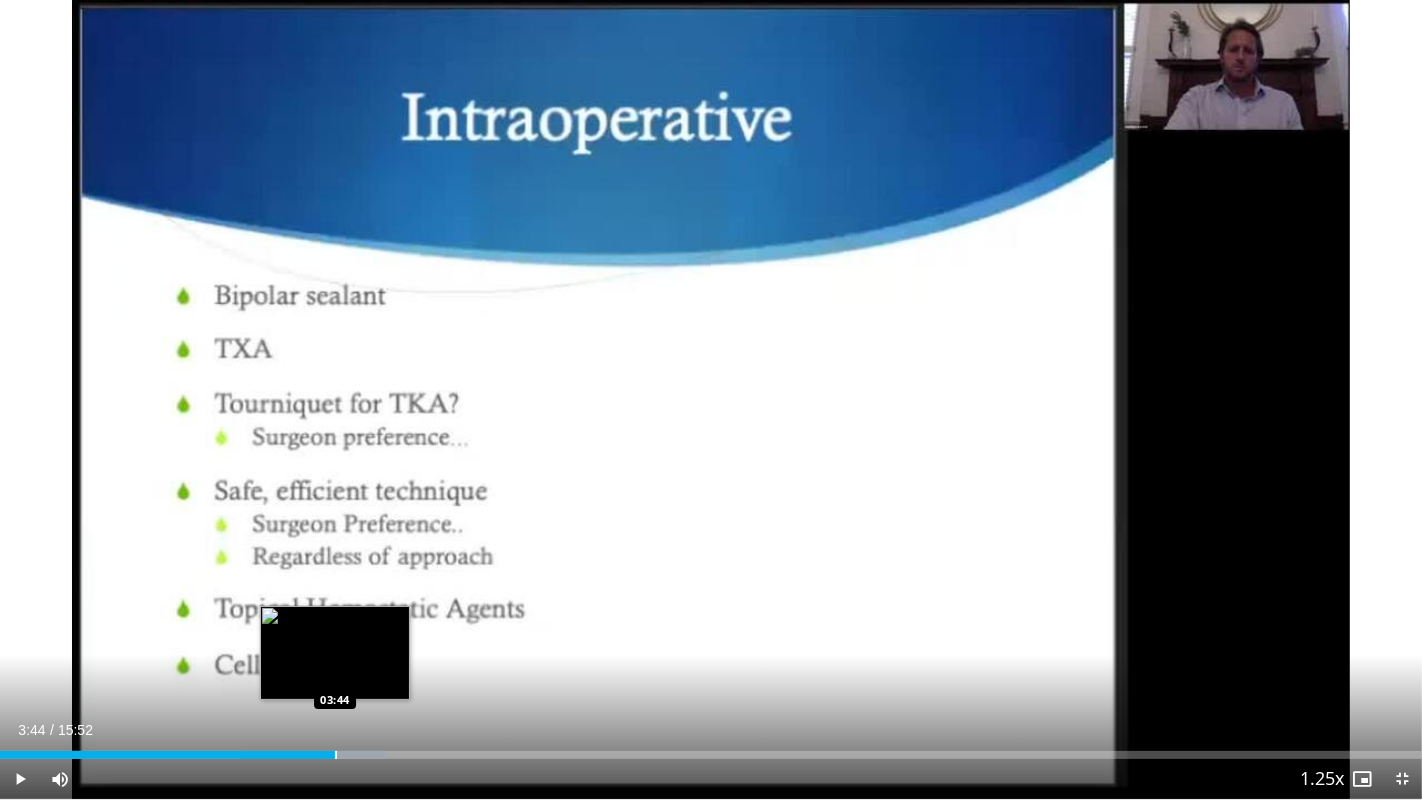 click at bounding box center (336, 755) 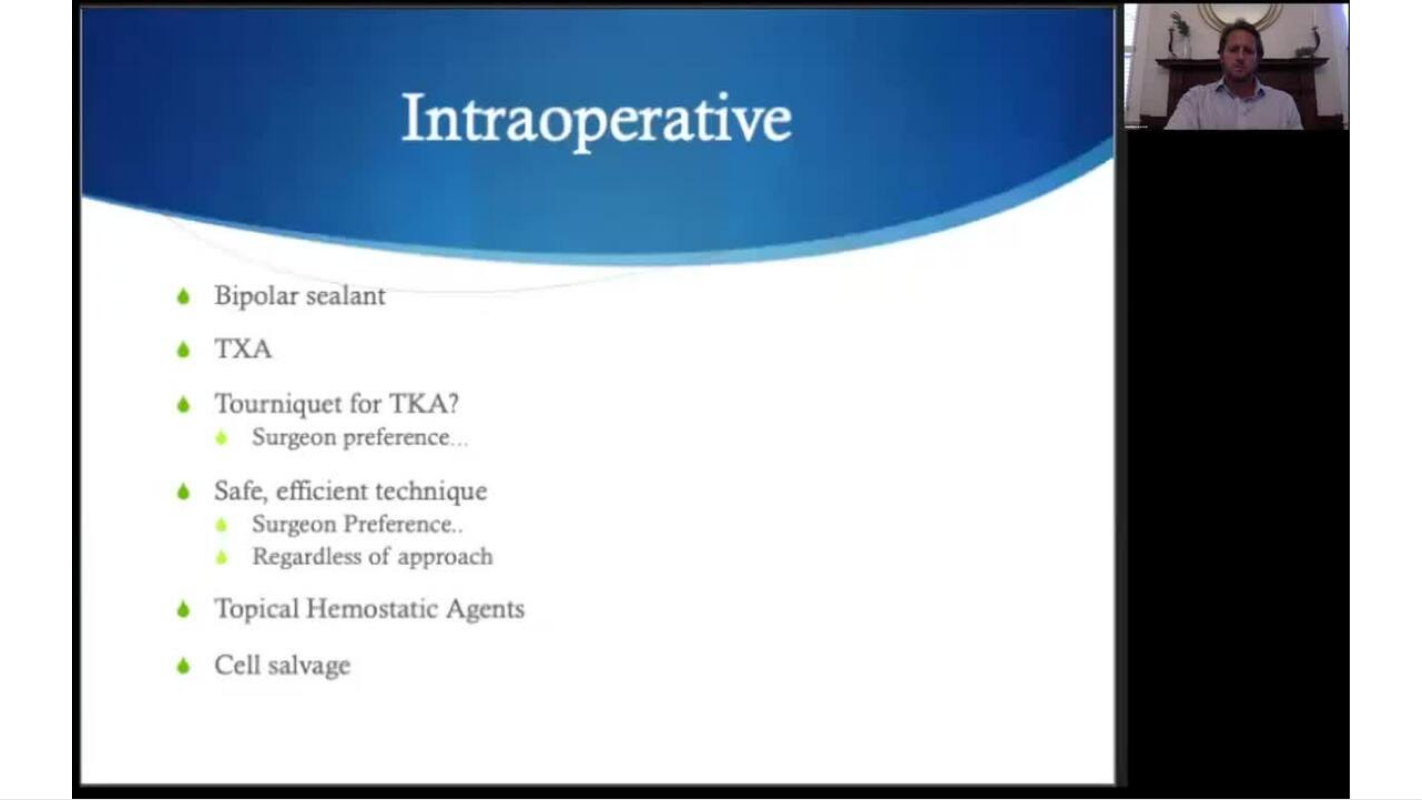 click on "10 seconds
Tap to unmute" at bounding box center [711, 399] 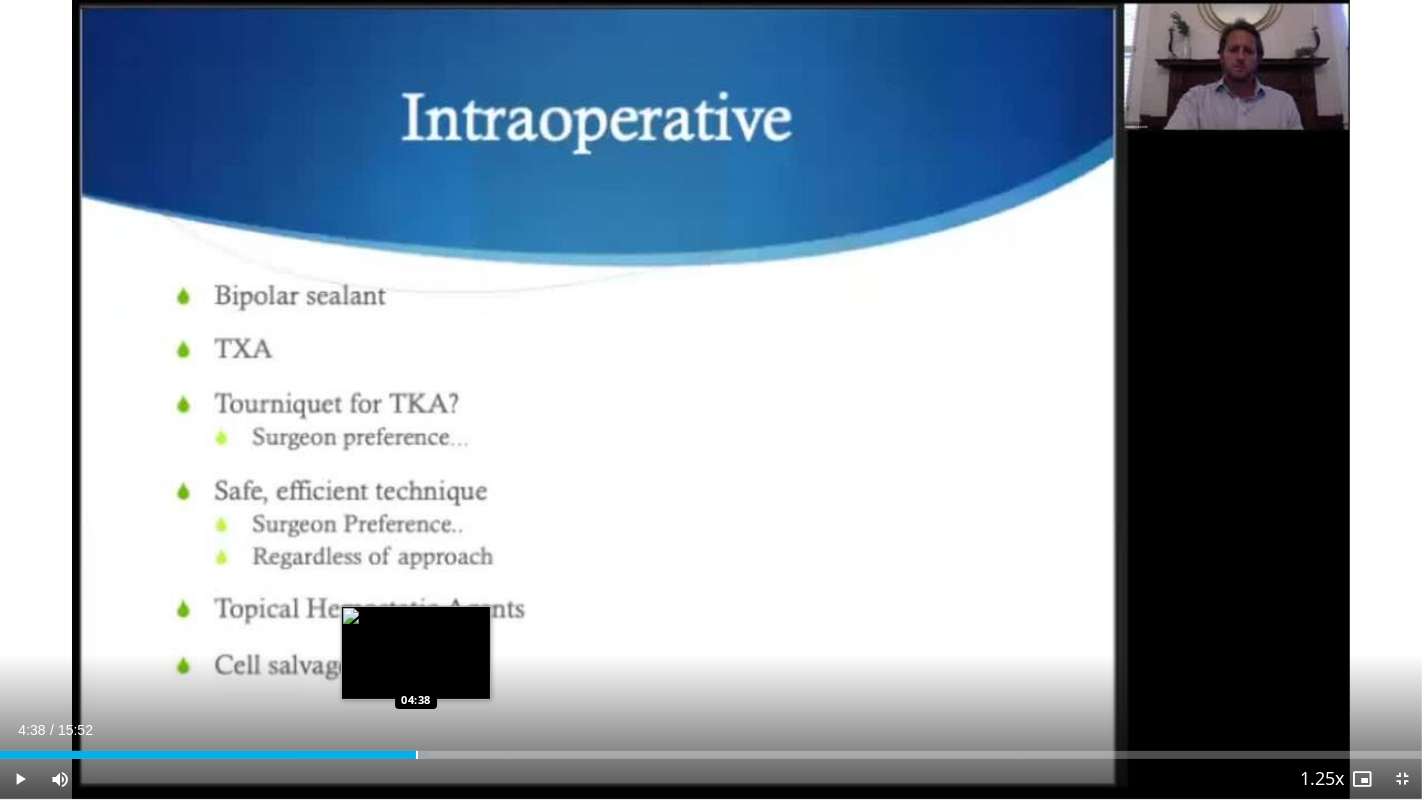 click at bounding box center [417, 755] 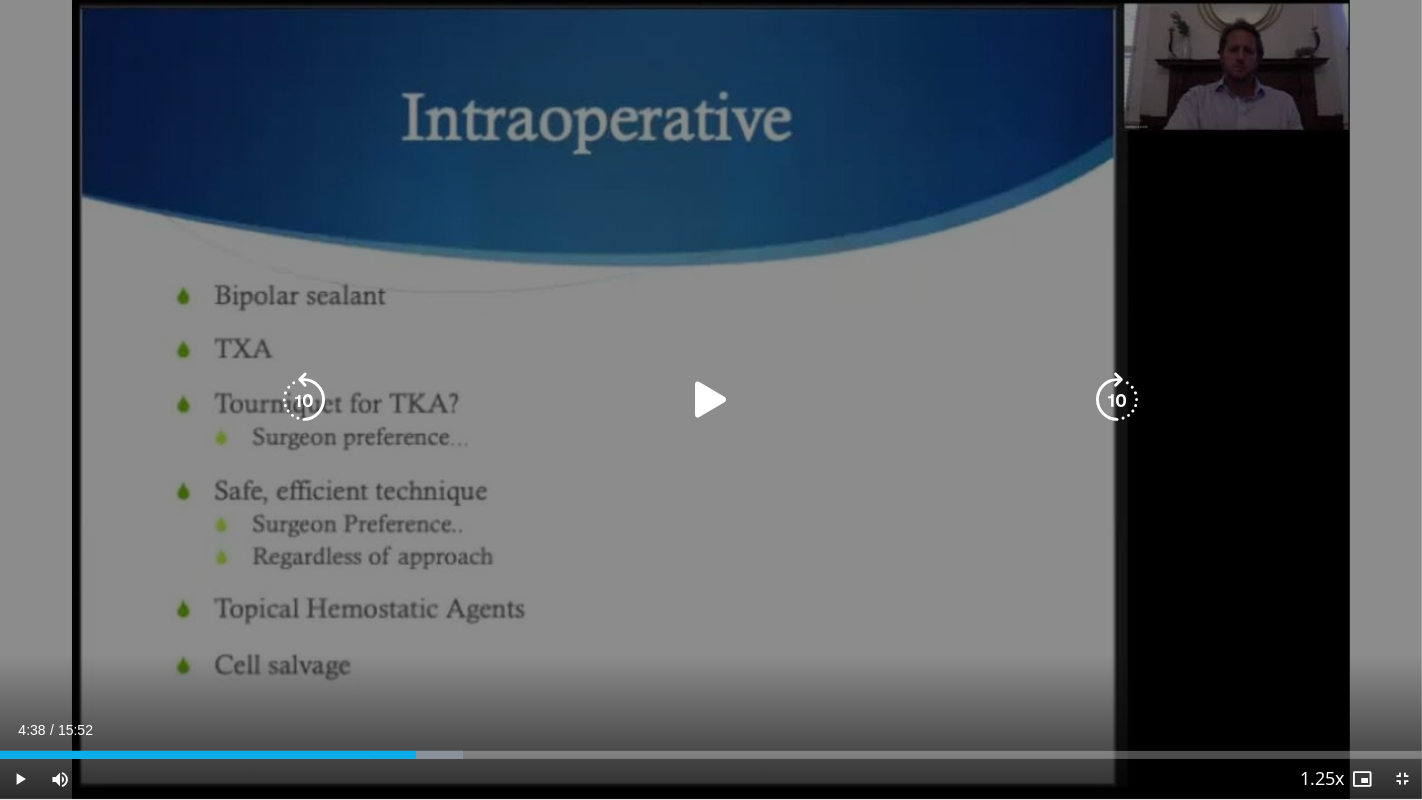click on "10 seconds
Tap to unmute" at bounding box center [711, 399] 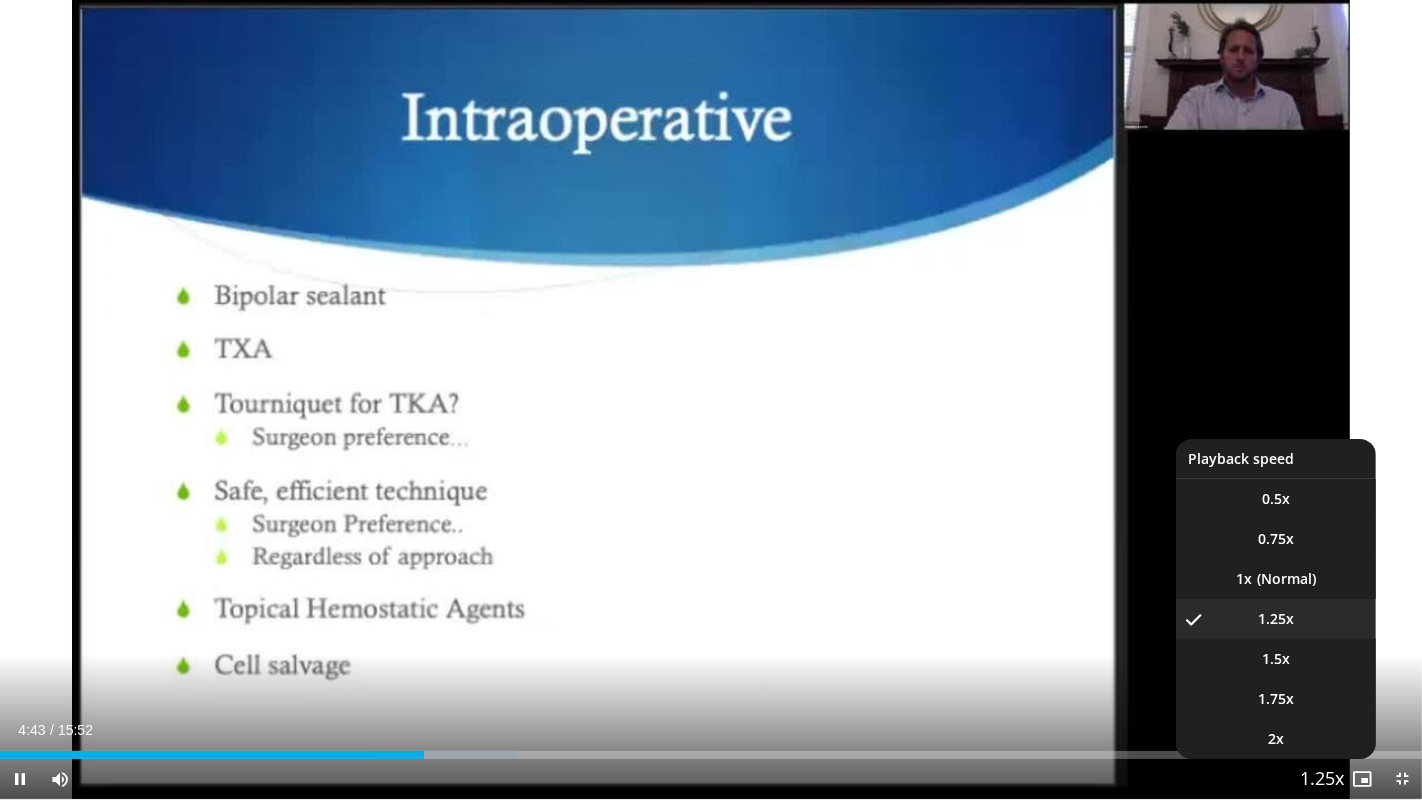 click at bounding box center [1322, 780] 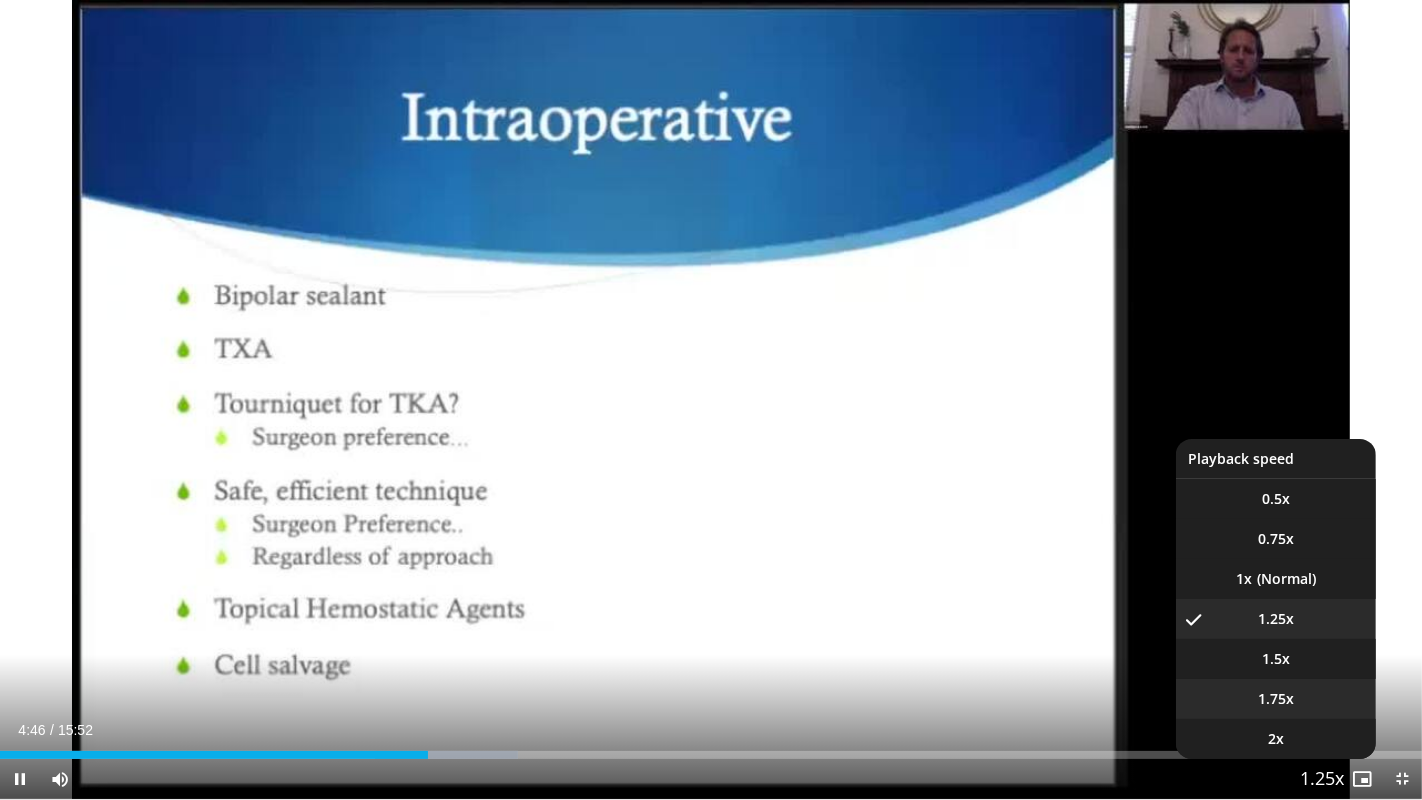 click on "1.75x" at bounding box center (1276, 699) 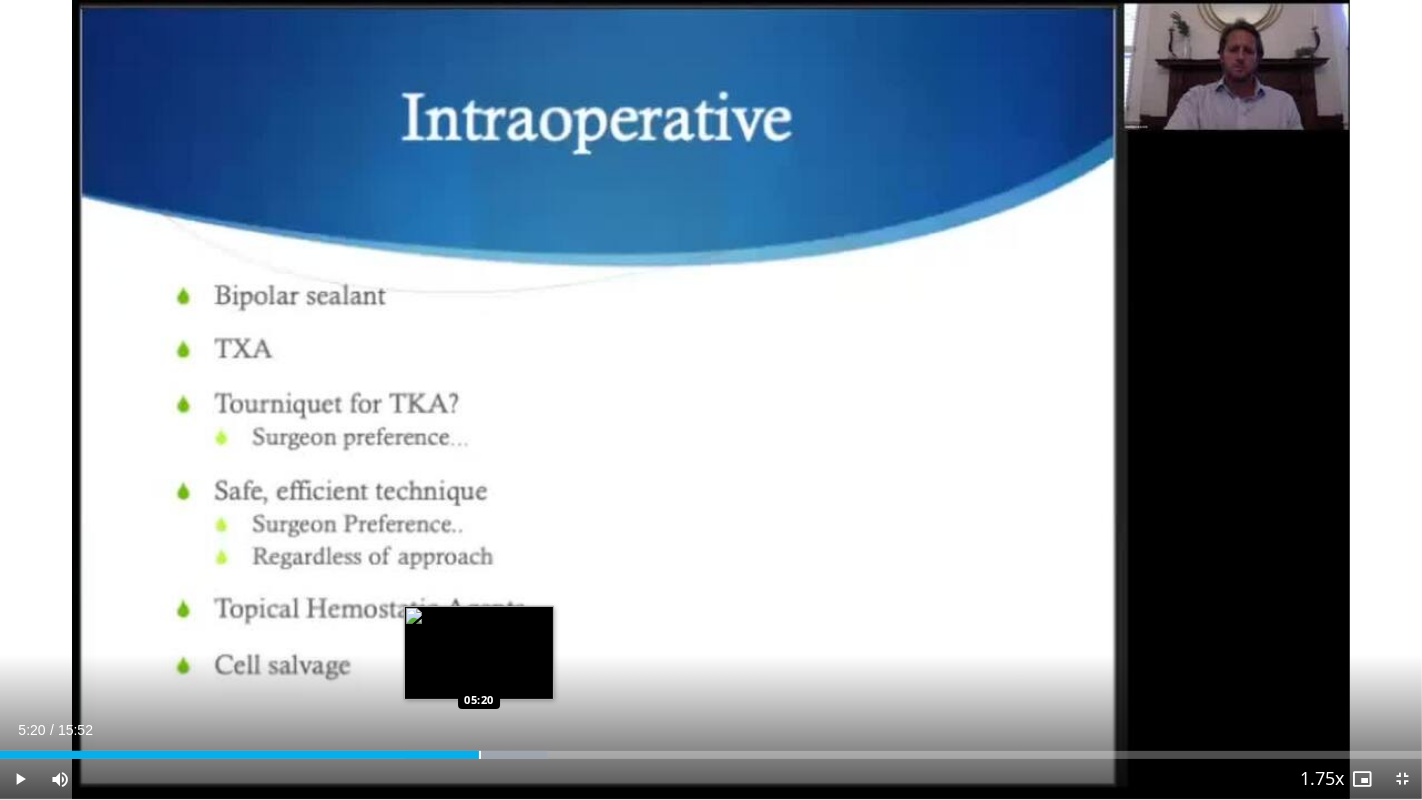 click at bounding box center (480, 755) 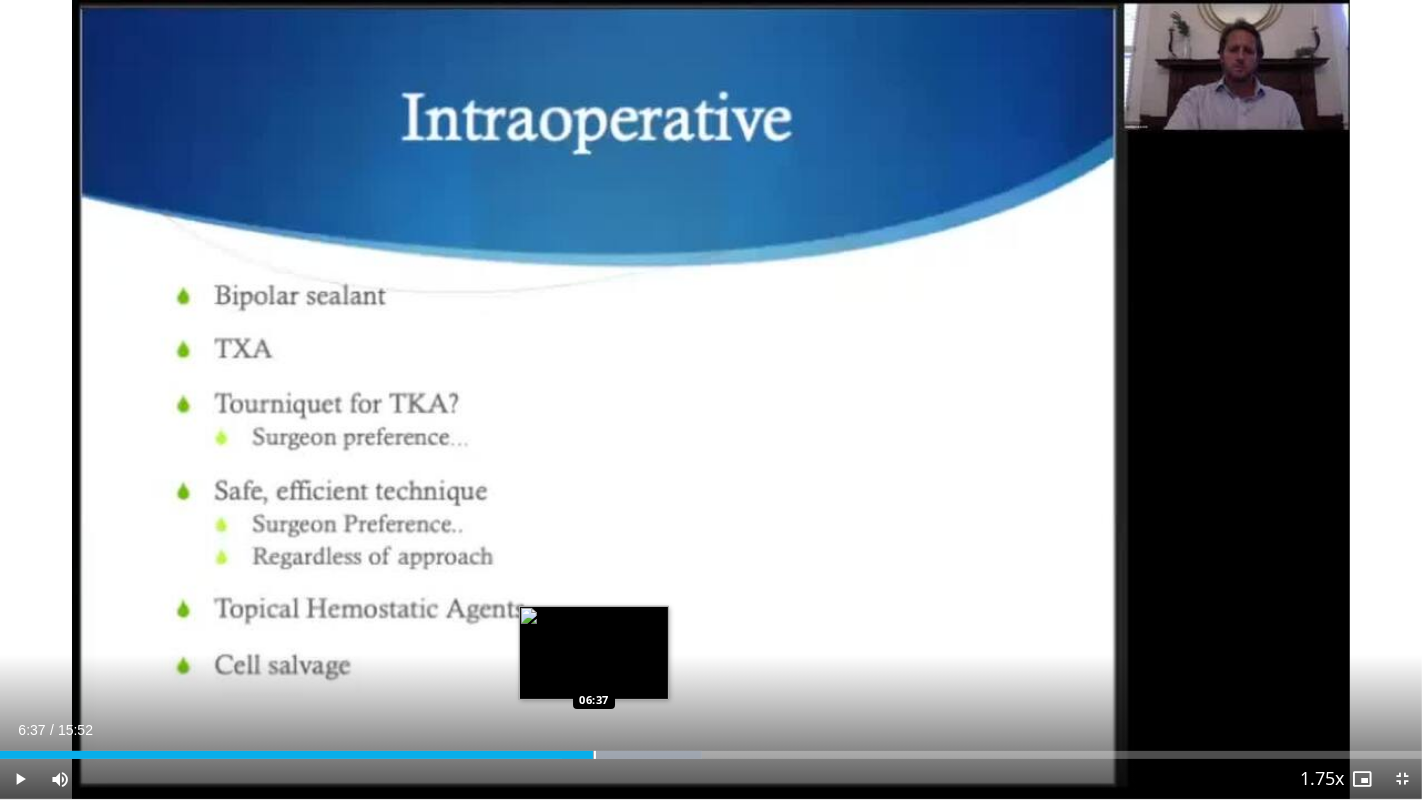 click on "Loaded :  49.34% 06:37 06:37" at bounding box center (711, 749) 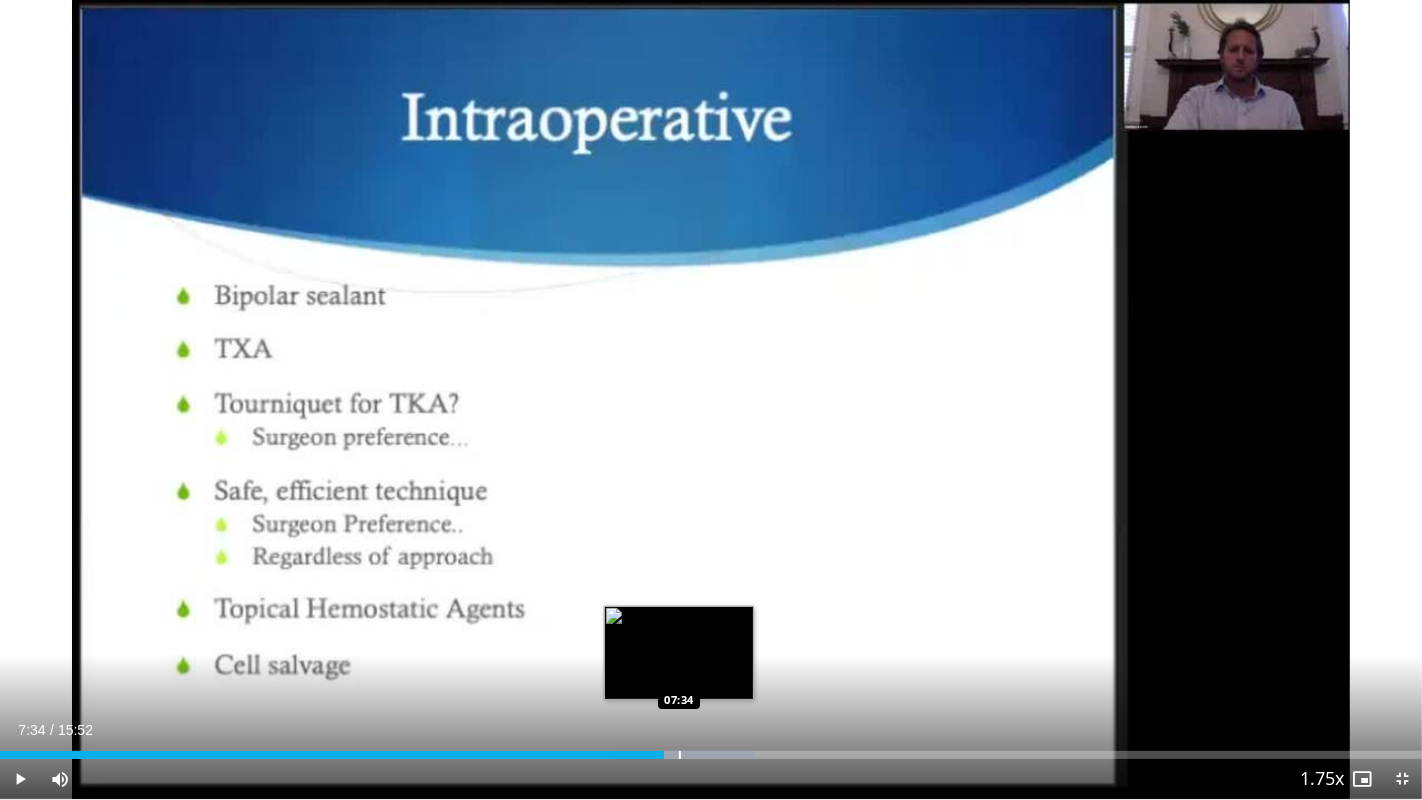 click on "Loaded :  53.11% 07:24 07:34" at bounding box center [711, 749] 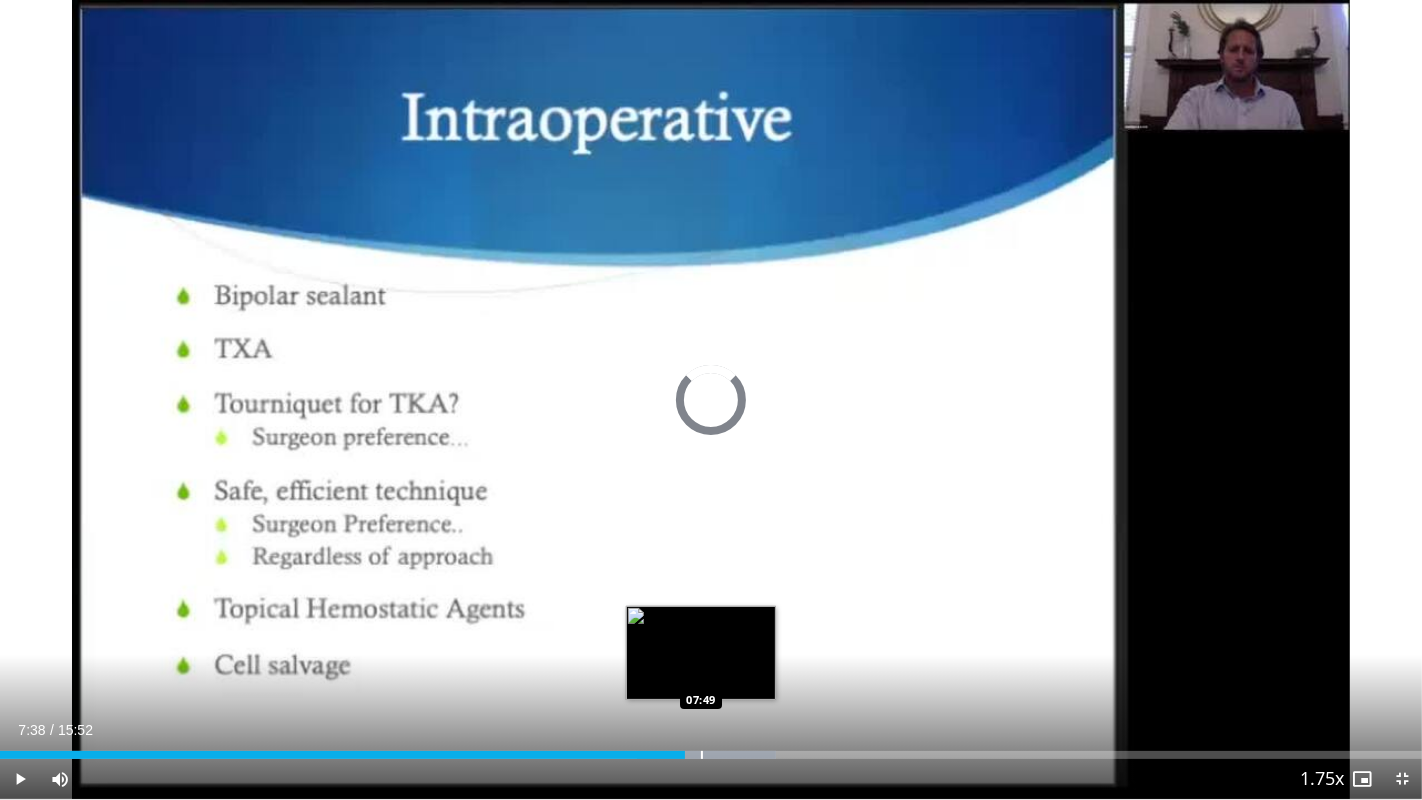 click at bounding box center [702, 755] 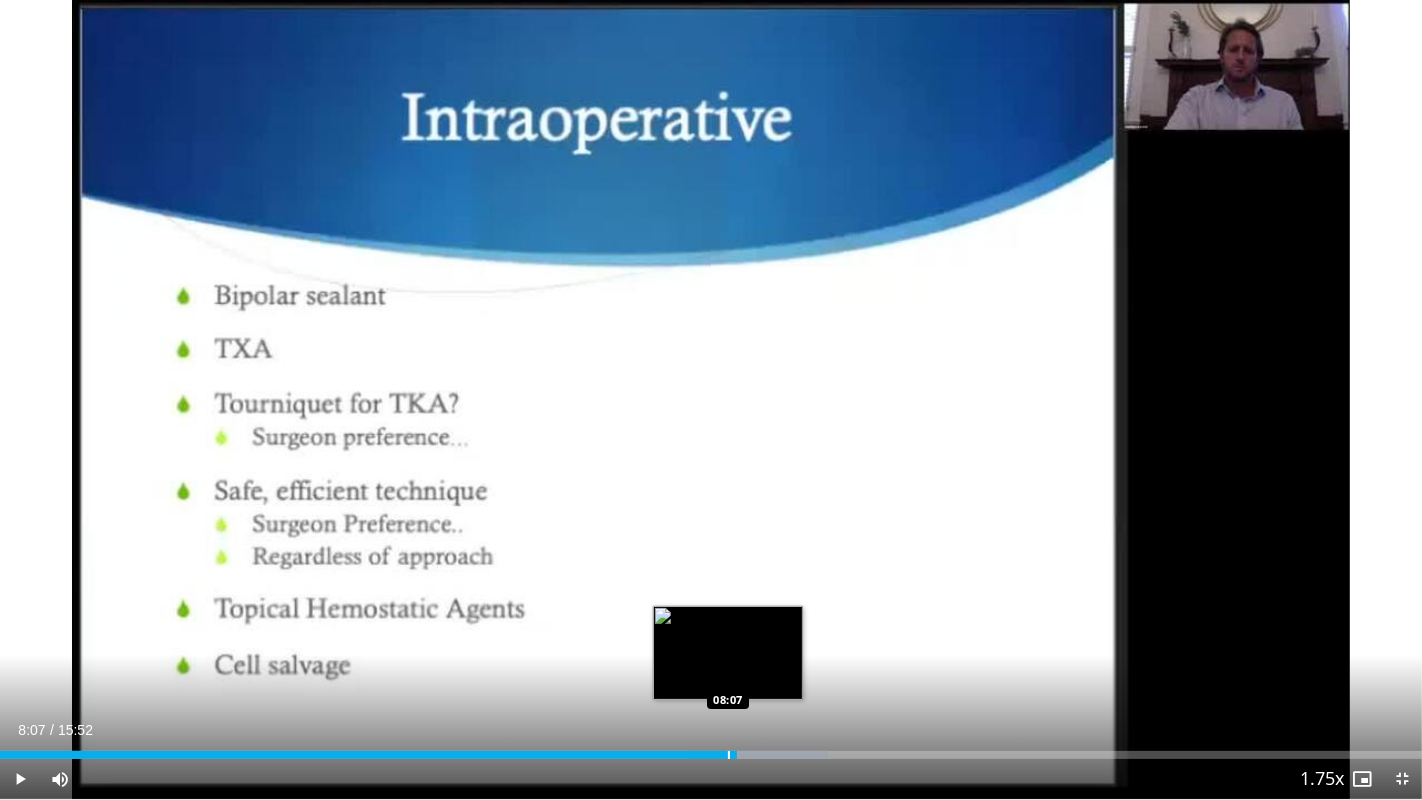 click at bounding box center (729, 755) 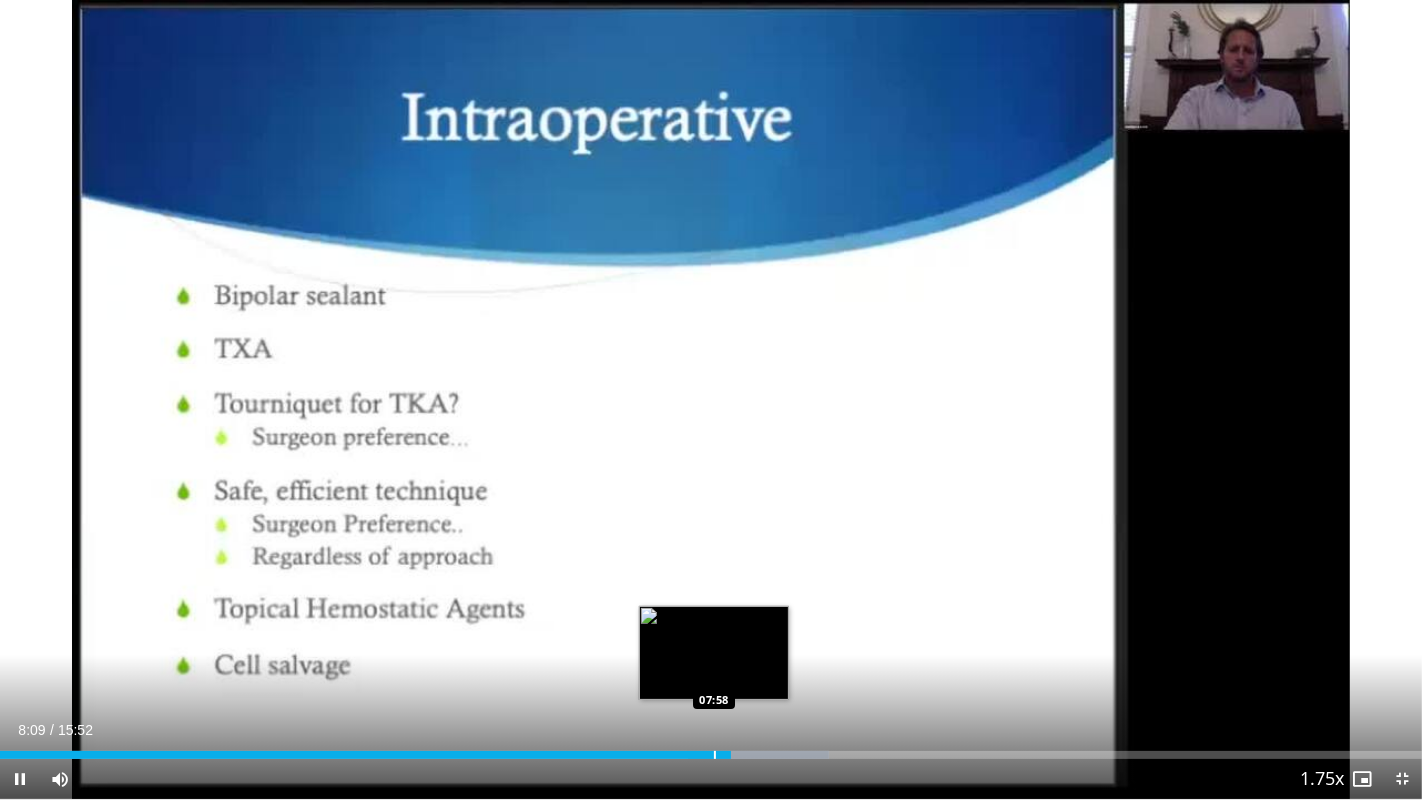 click at bounding box center [715, 755] 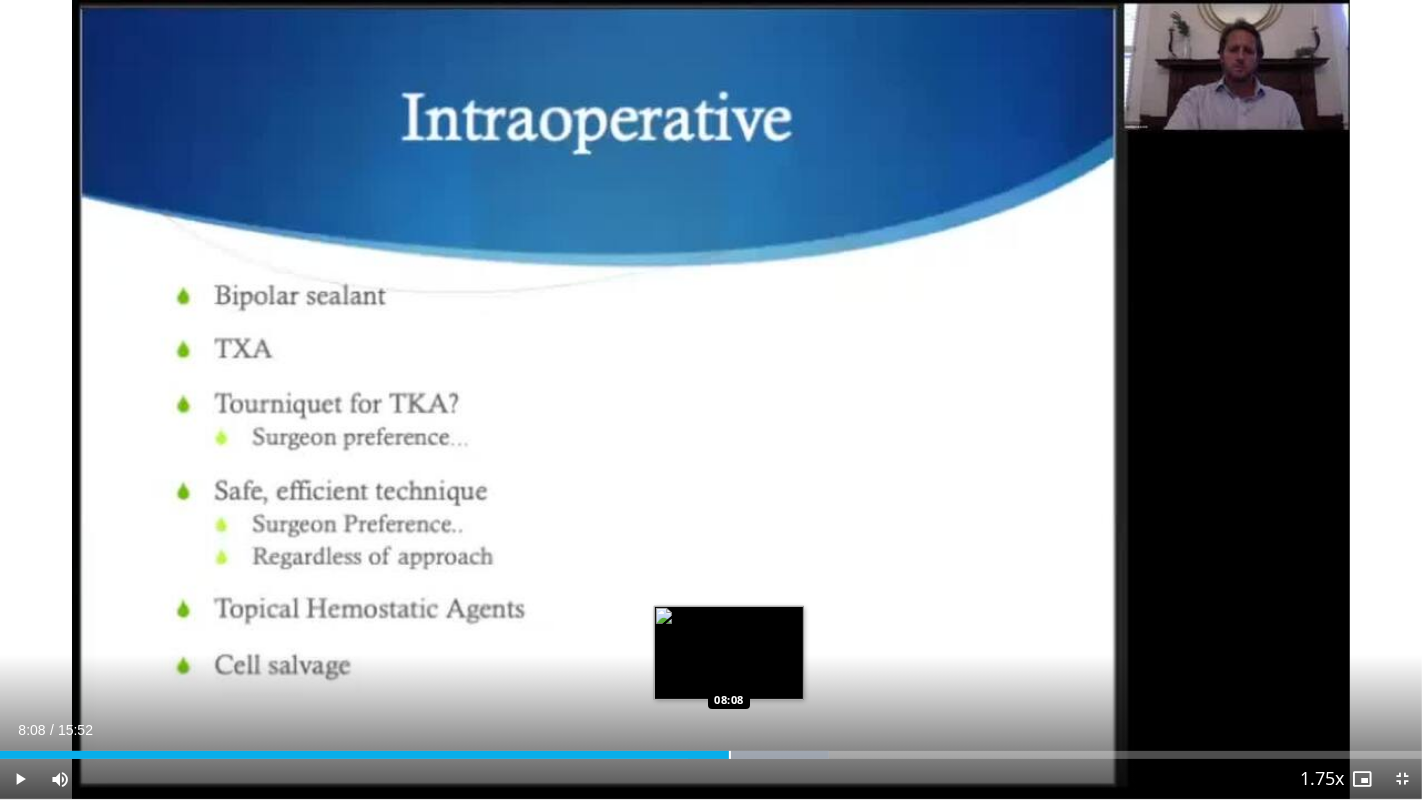click at bounding box center [730, 755] 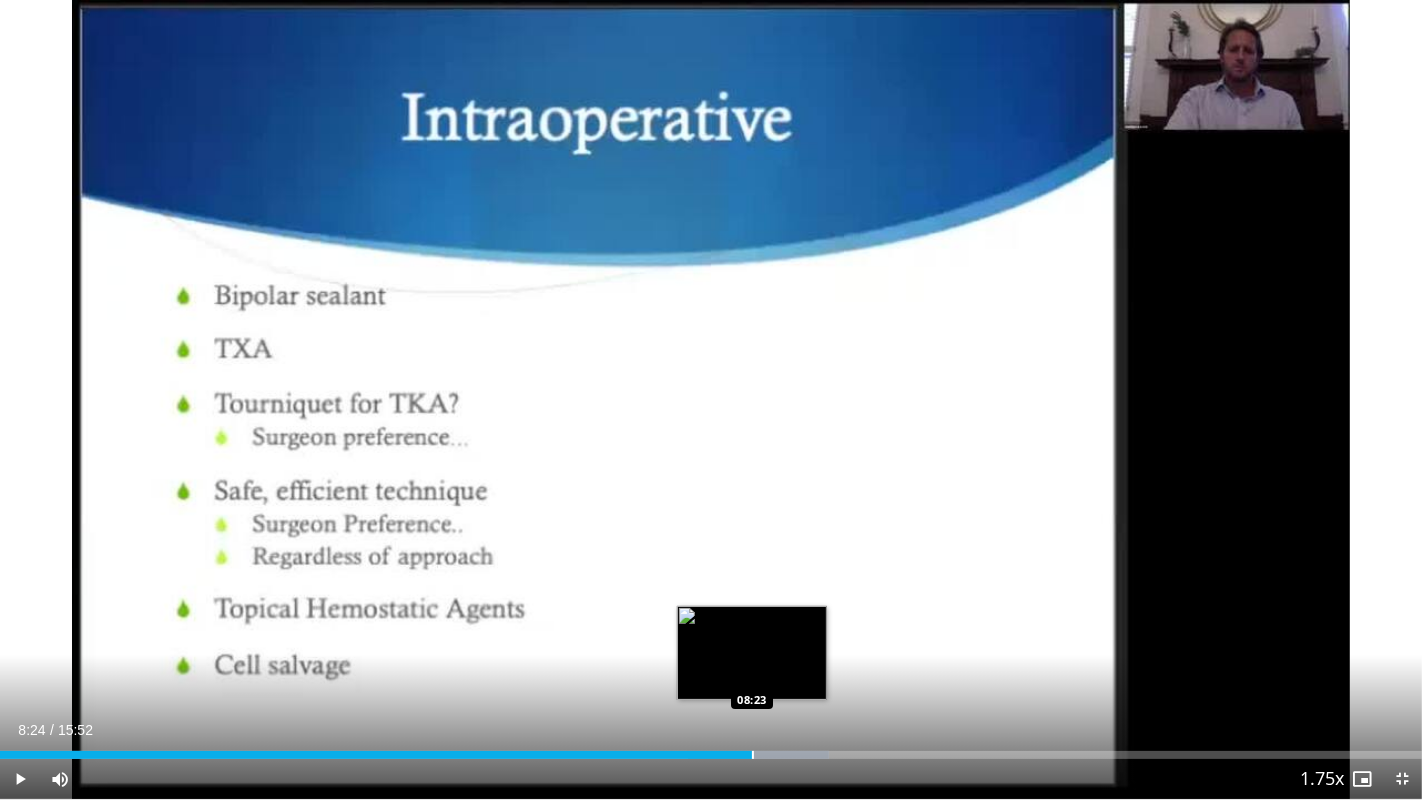 click at bounding box center [753, 755] 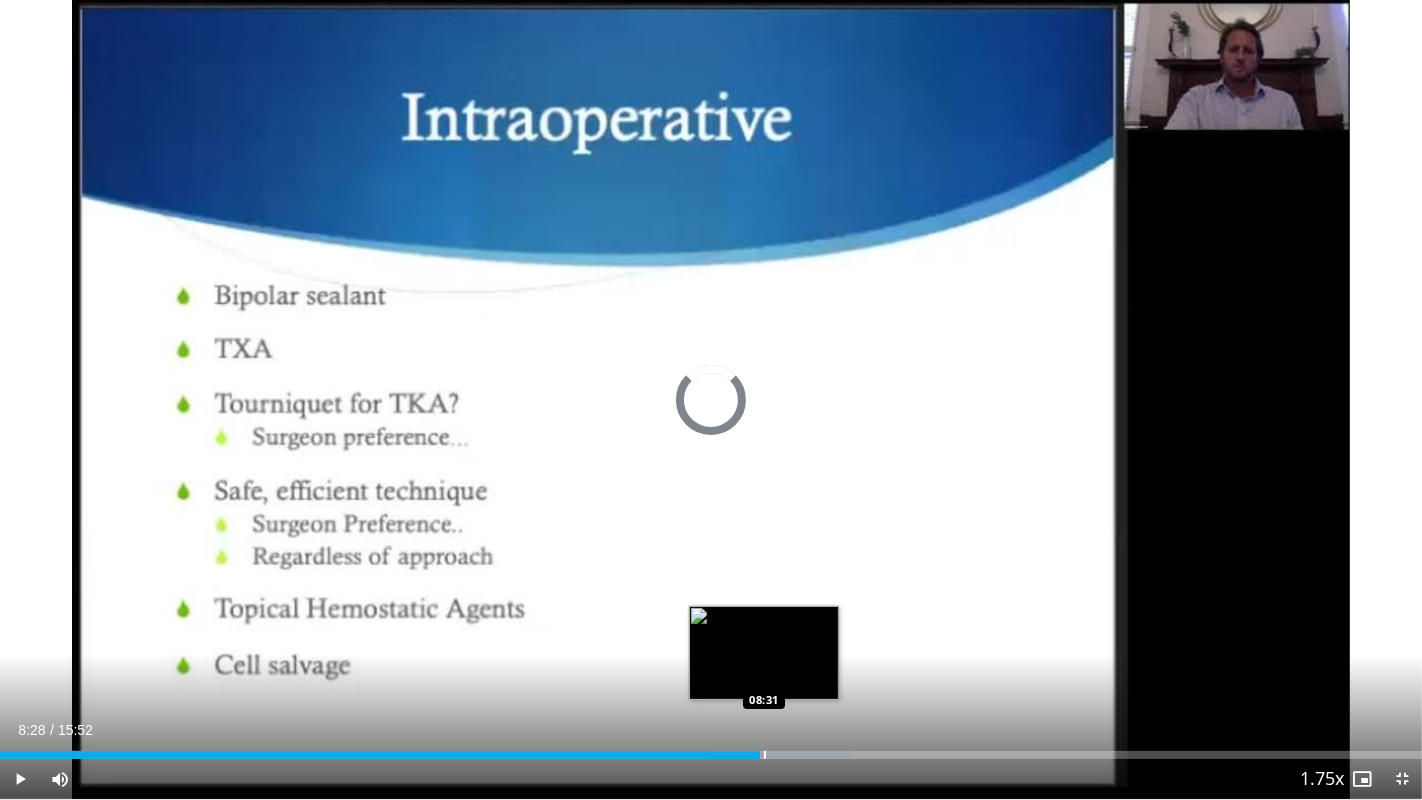 click at bounding box center (765, 755) 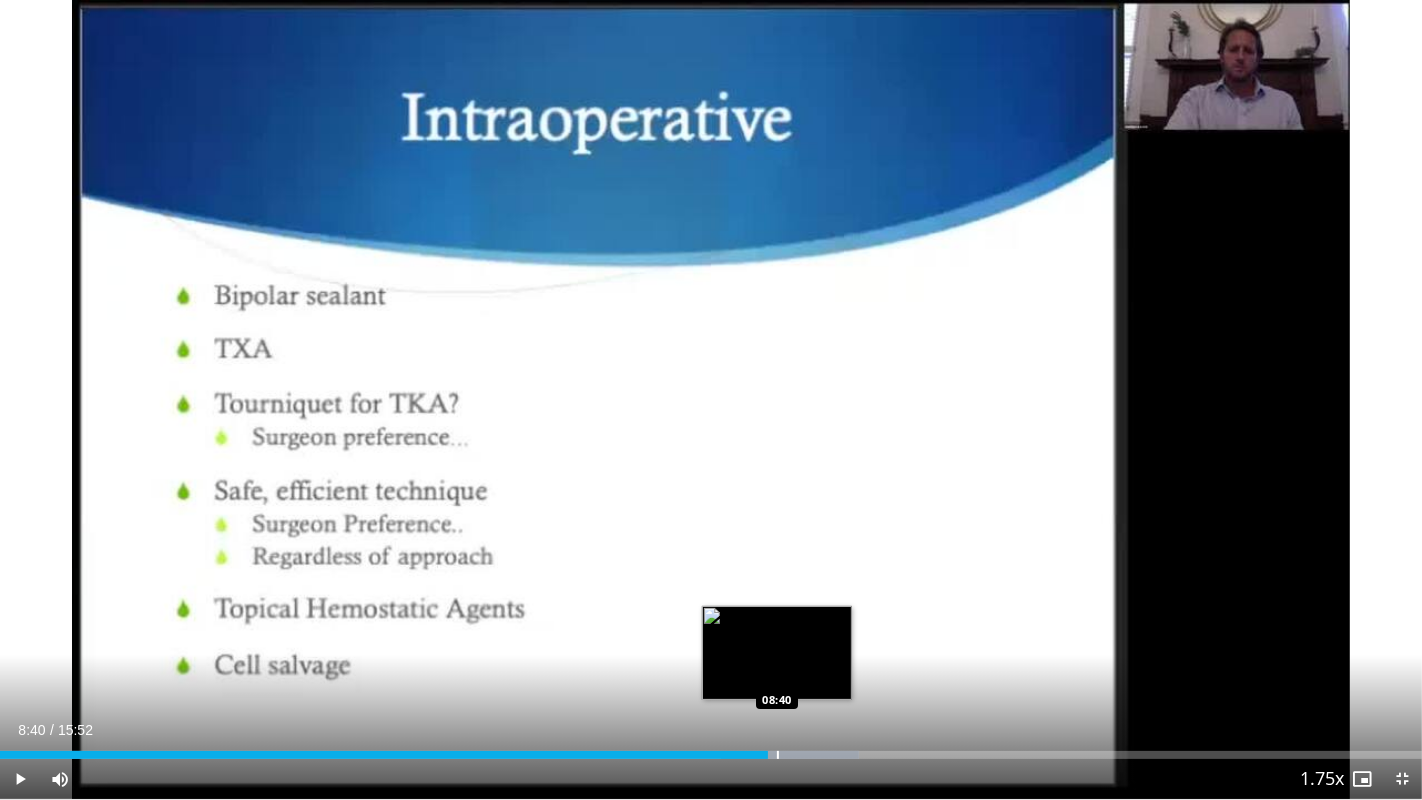 click at bounding box center (778, 755) 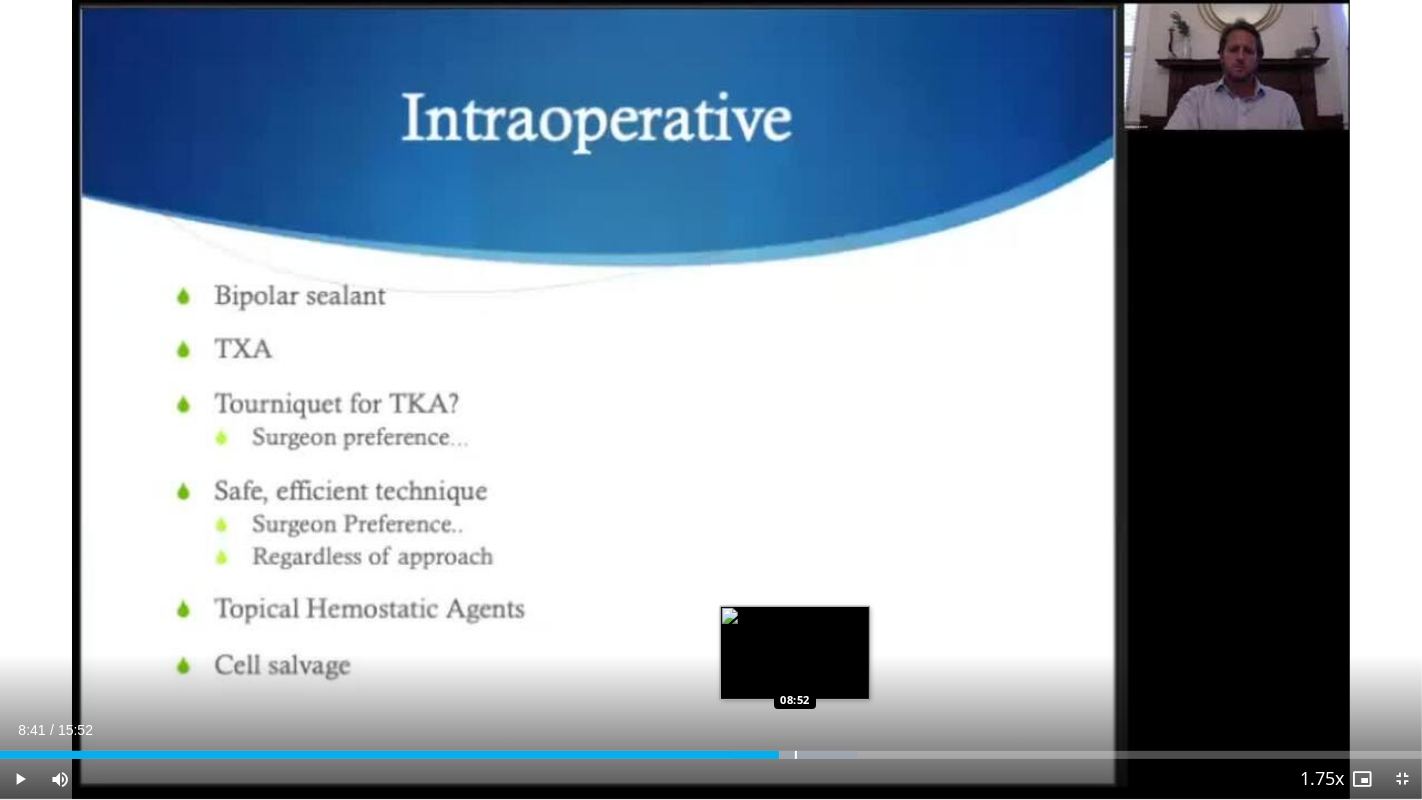 click at bounding box center (796, 755) 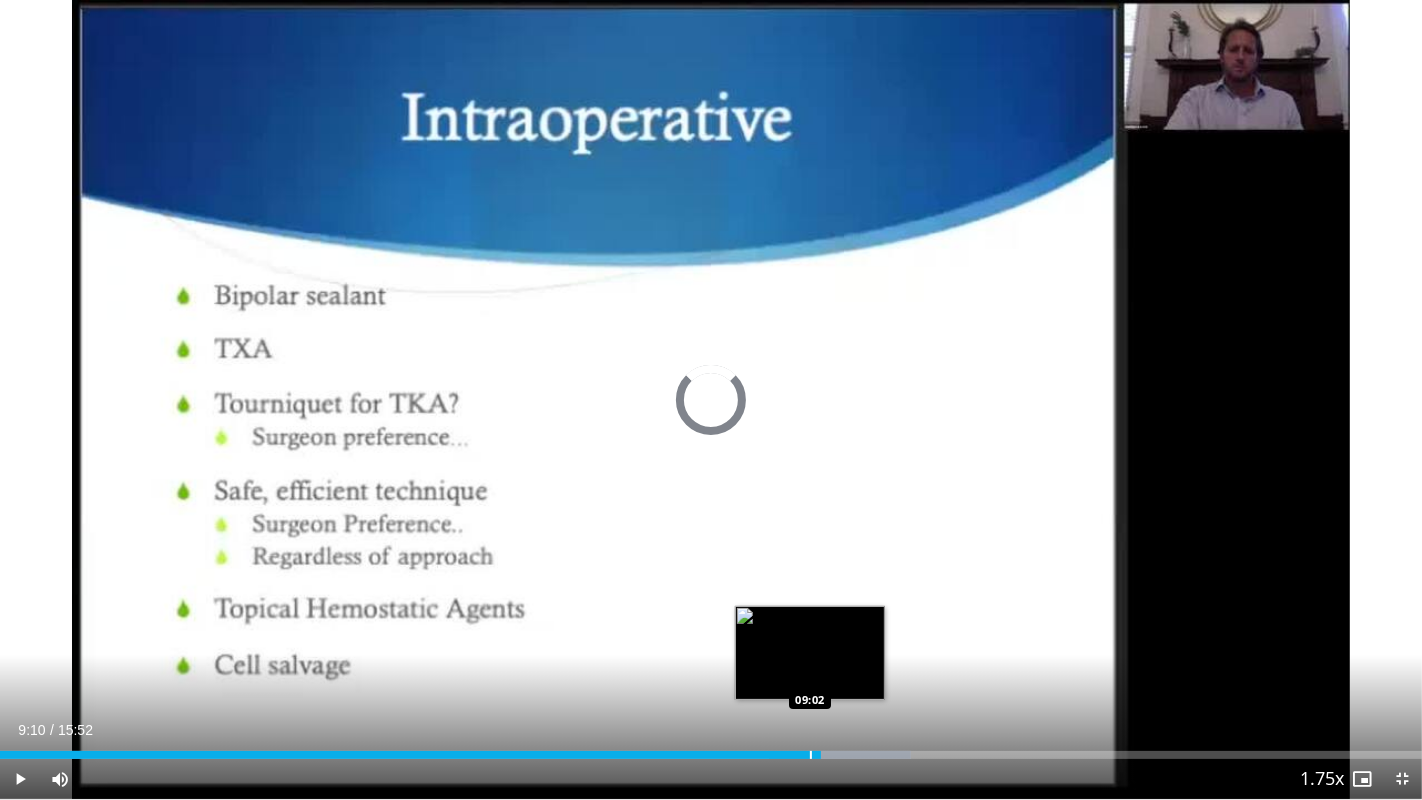 click on "Loaded :  64.04% 09:10 09:02" at bounding box center (711, 749) 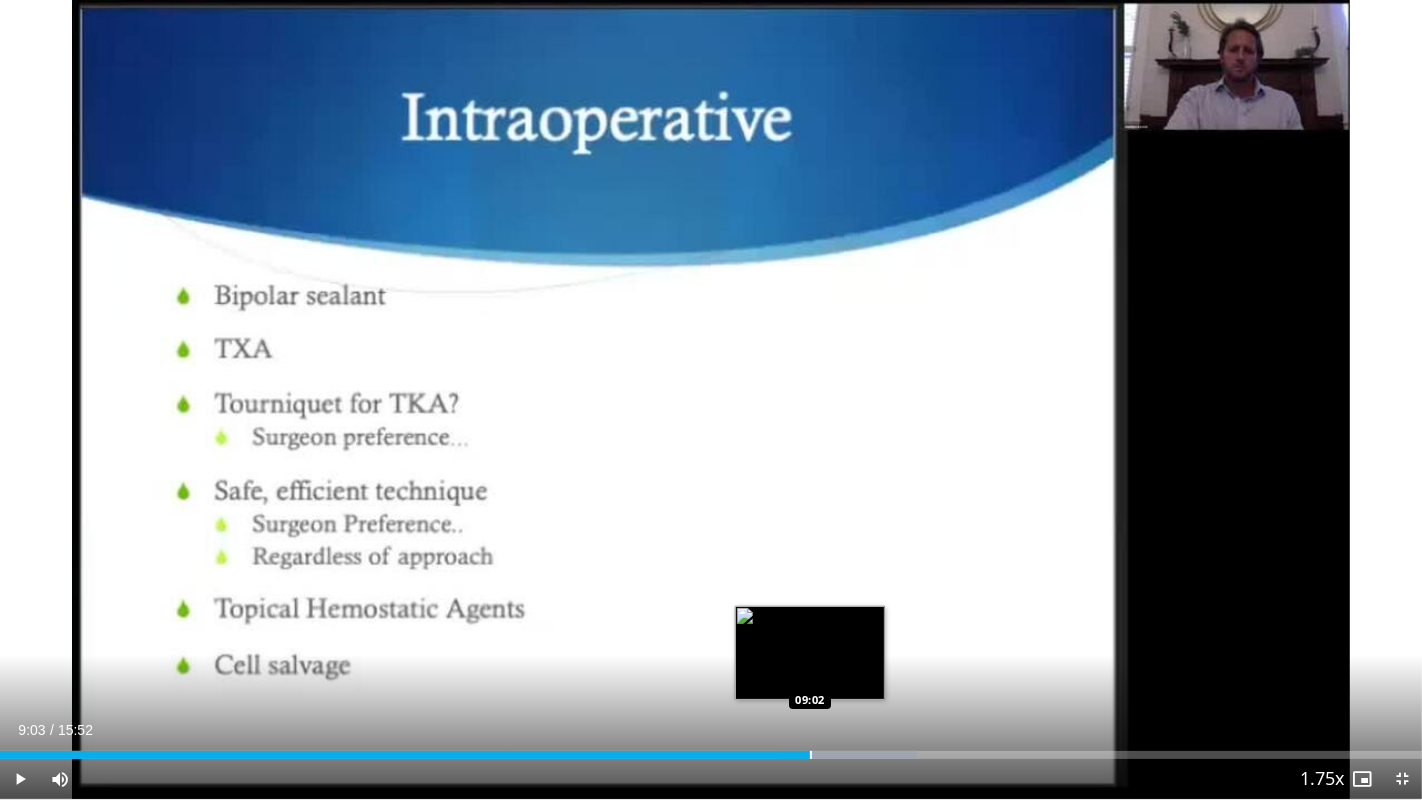 click on "Loaded :  64.56% 09:15 09:02" at bounding box center [711, 749] 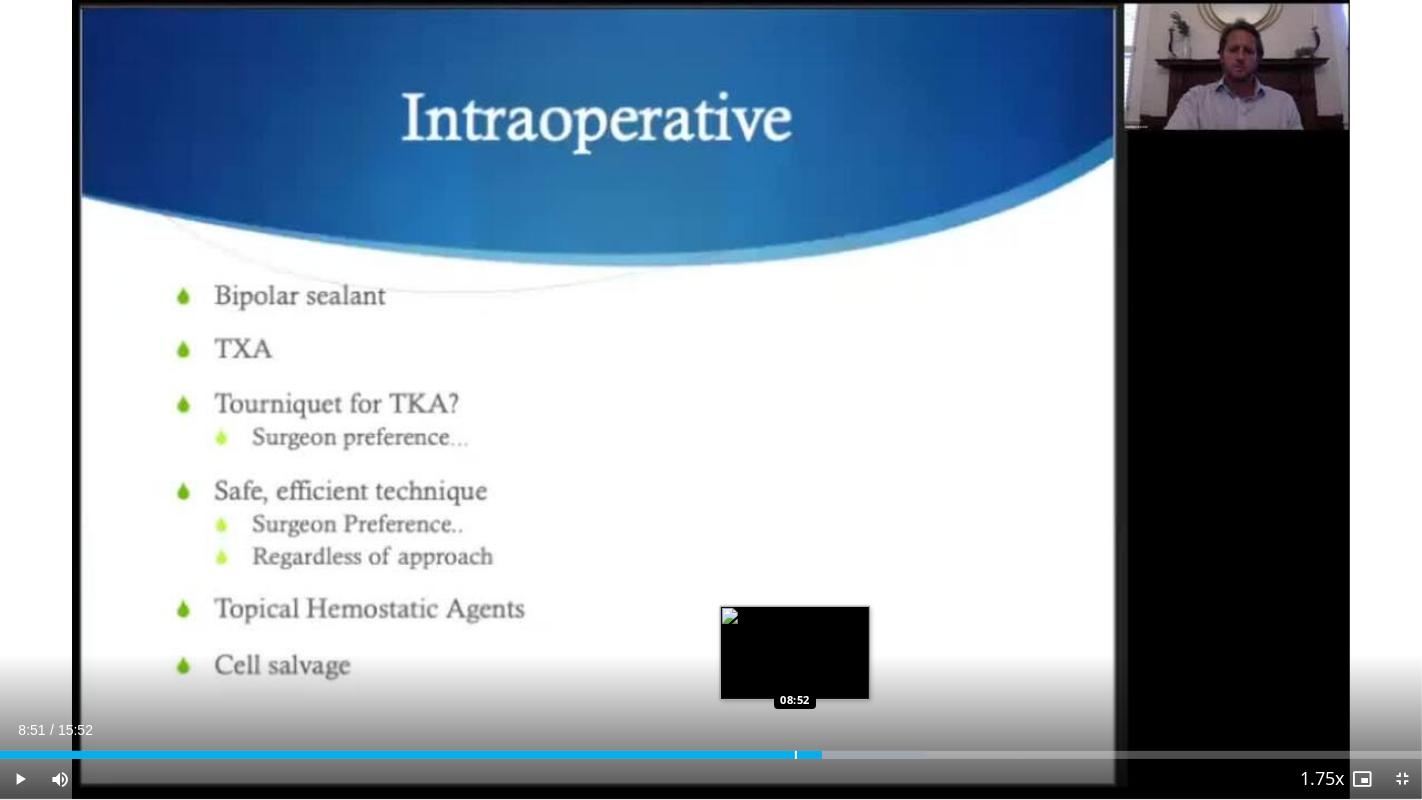 click on "08:51" at bounding box center (411, 755) 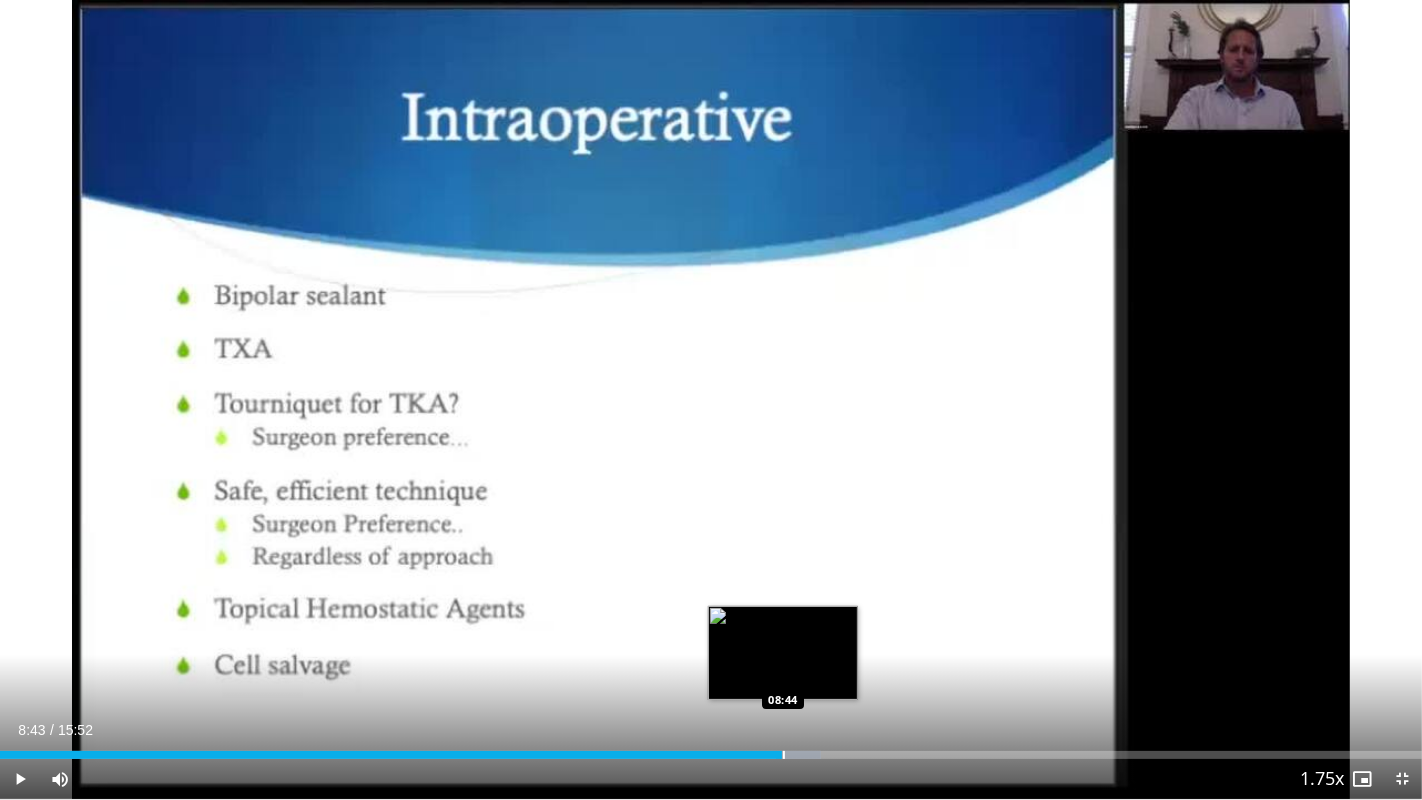 click on "Loaded :  57.74% 08:43 08:44" at bounding box center (711, 755) 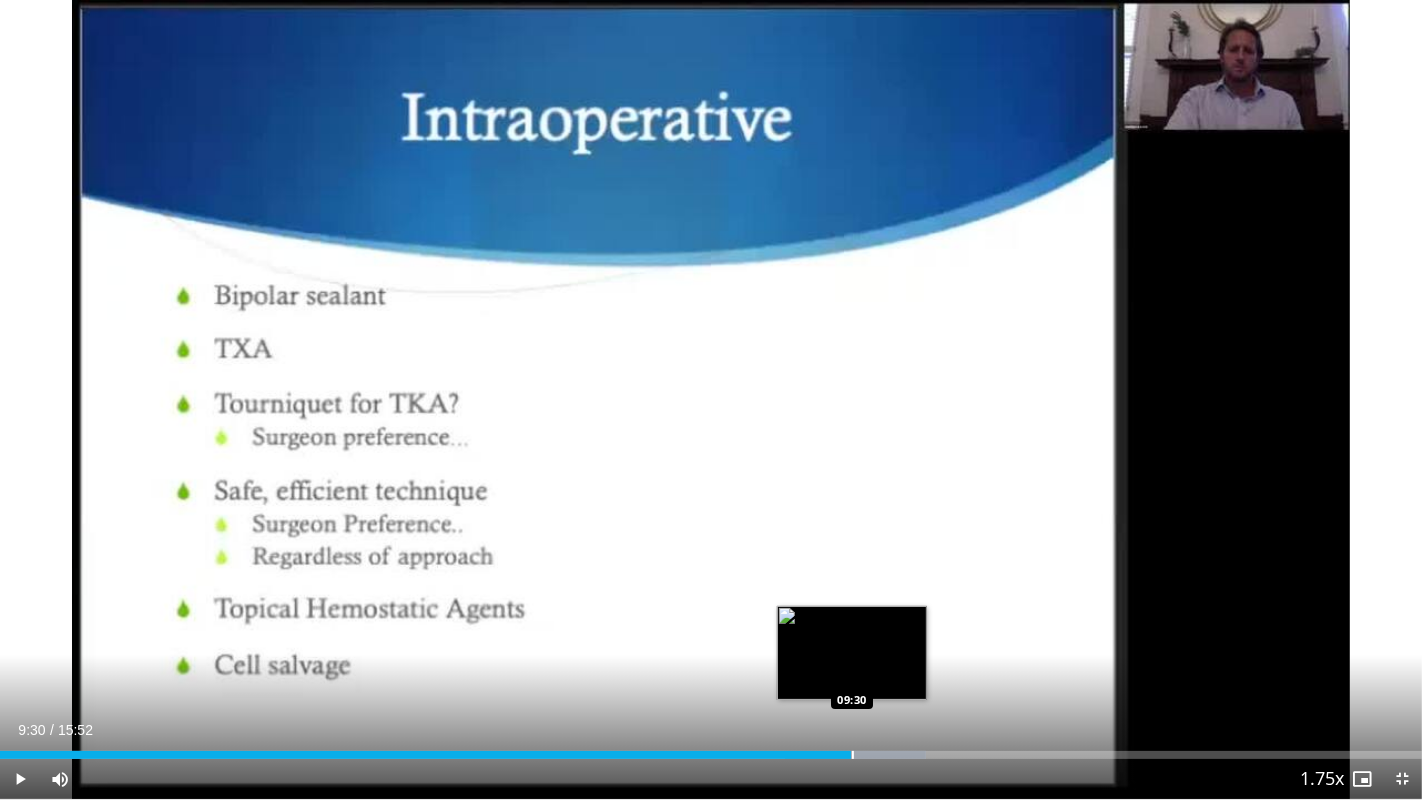 click on "Loaded :  65.09% 09:17 09:30" at bounding box center (711, 749) 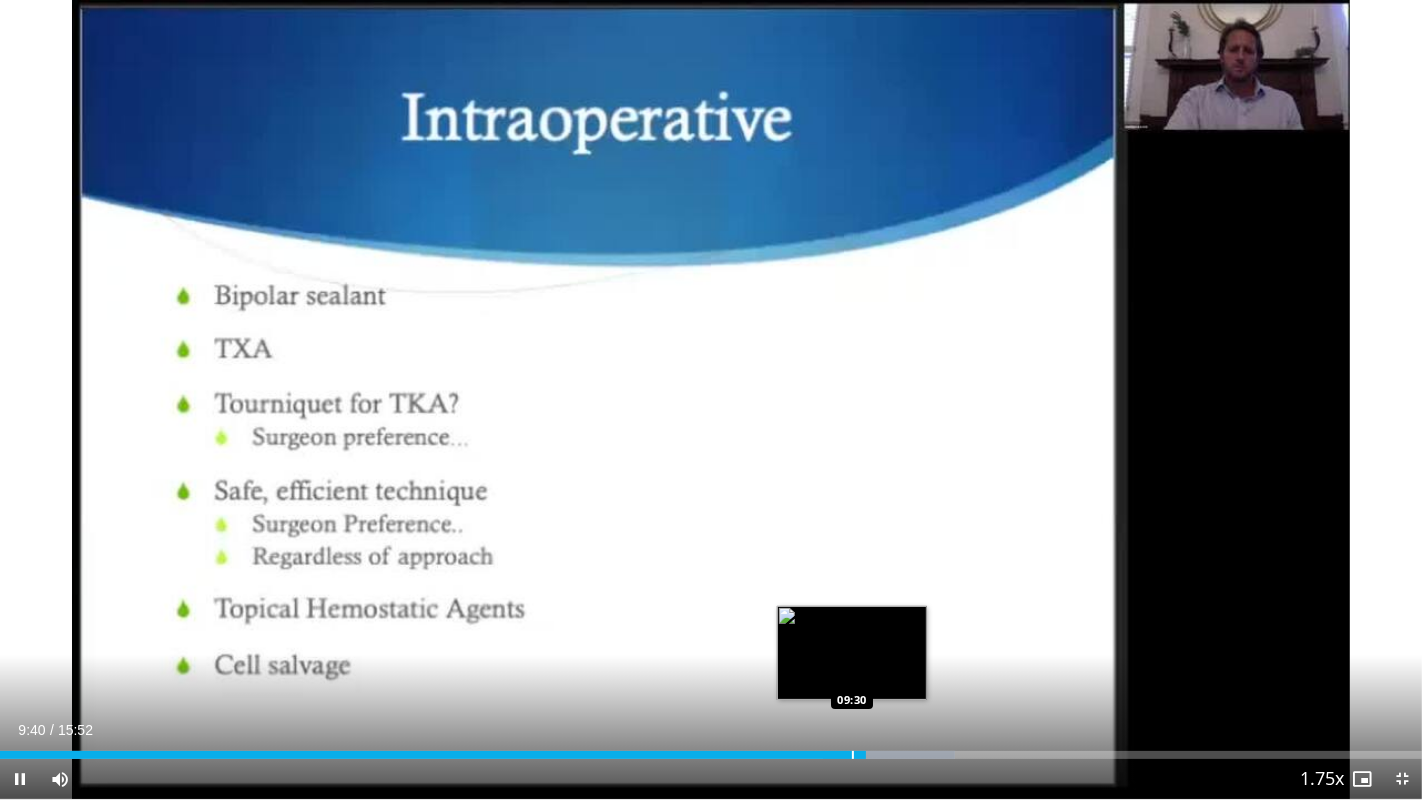 click on "**********" at bounding box center (711, 400) 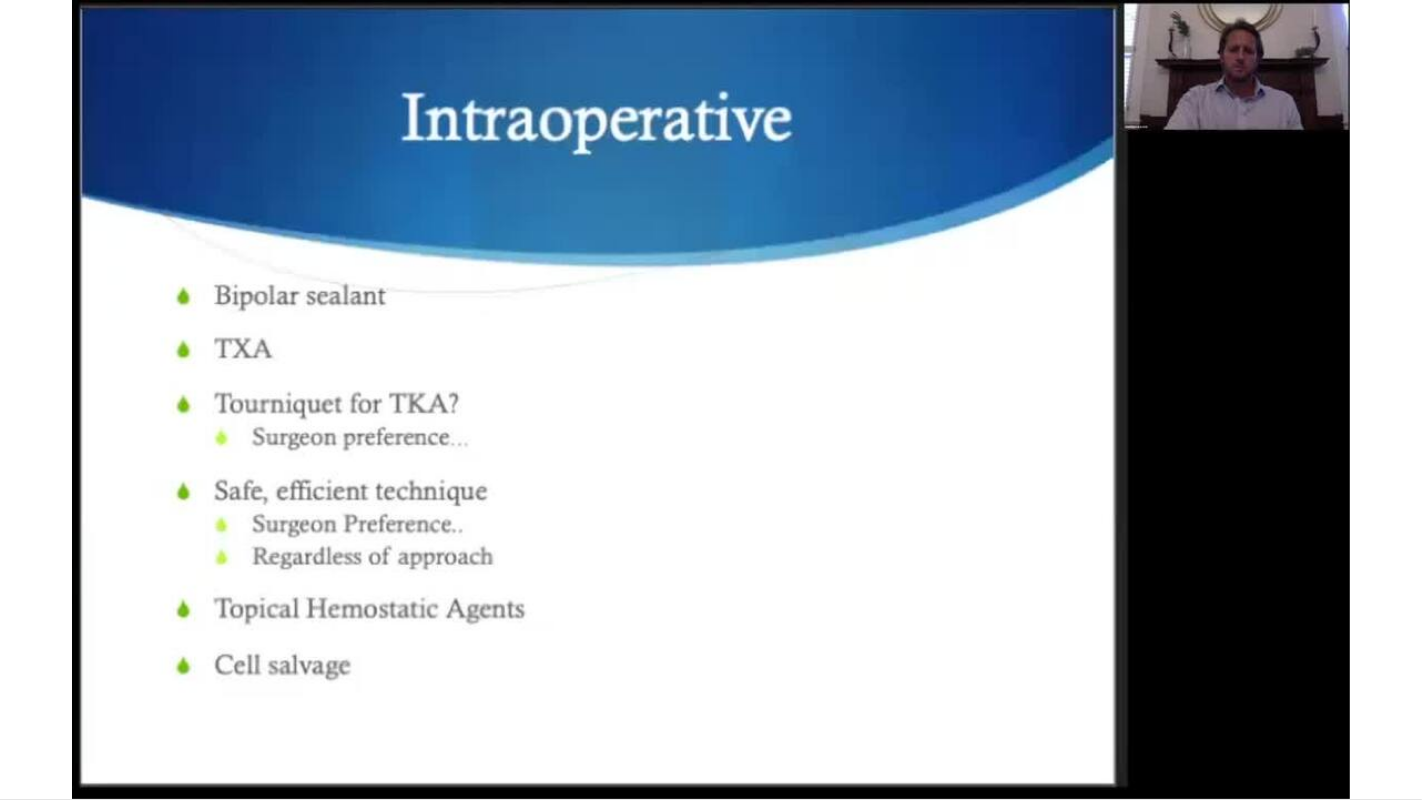click on "**********" at bounding box center [711, 400] 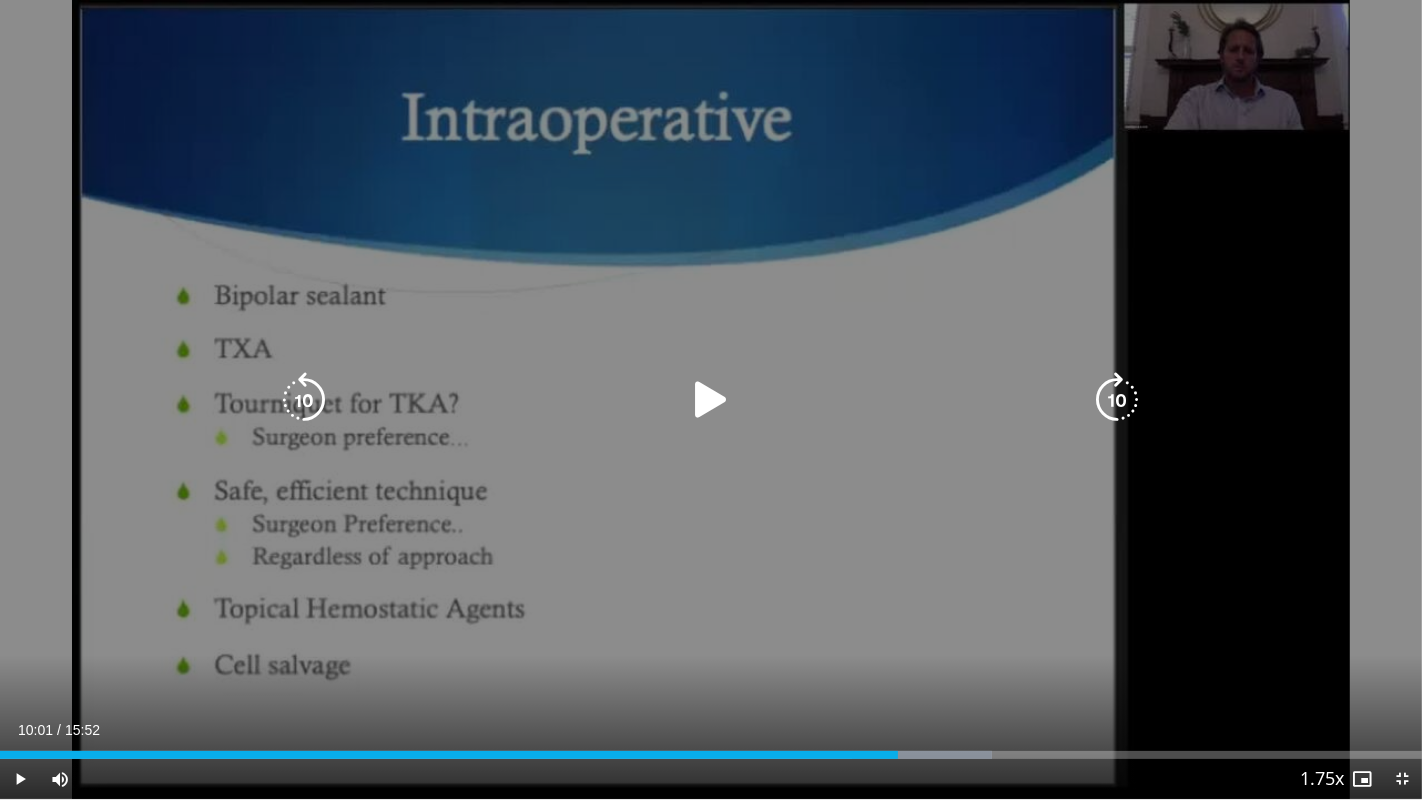 click at bounding box center (711, 400) 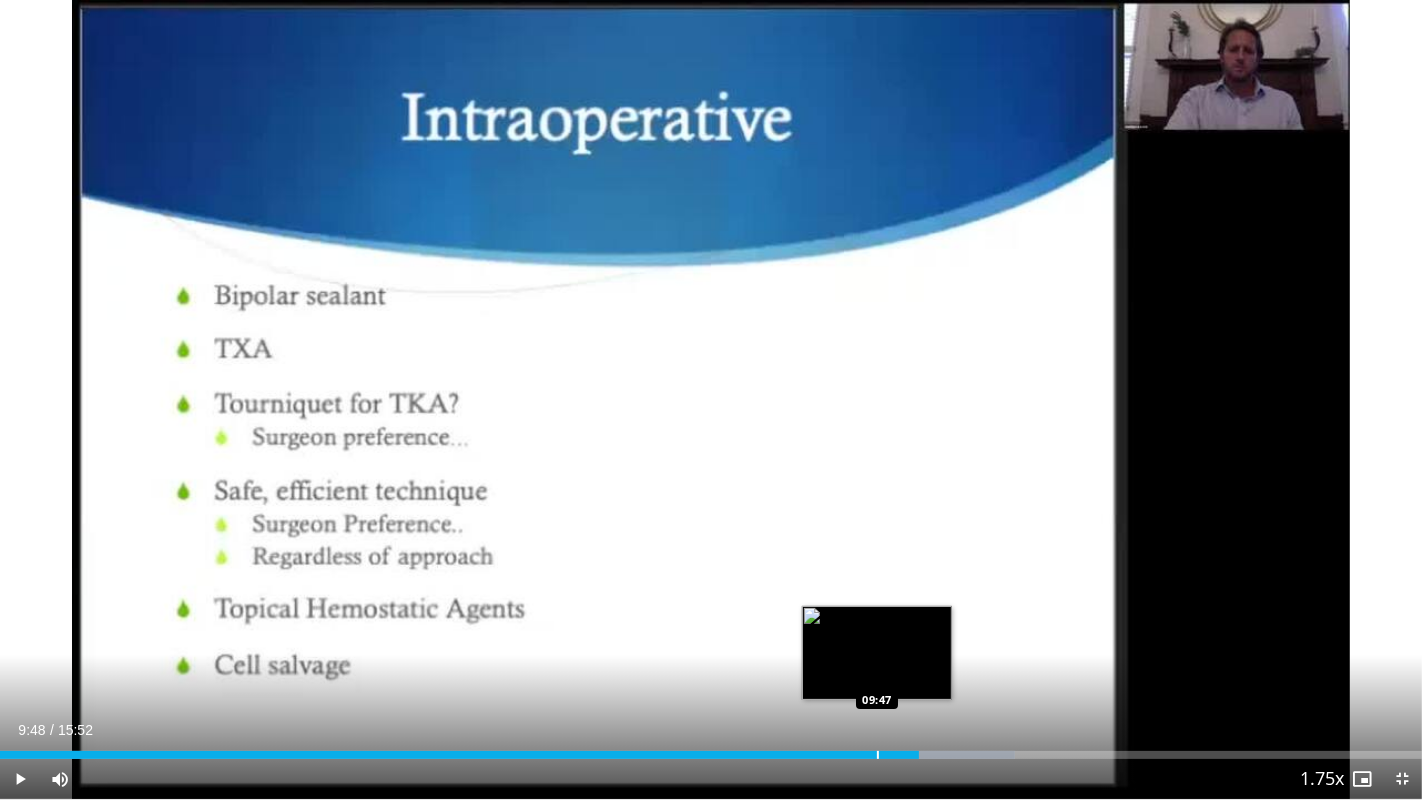click on "Loaded :  71.39% 09:48 09:47" at bounding box center [711, 749] 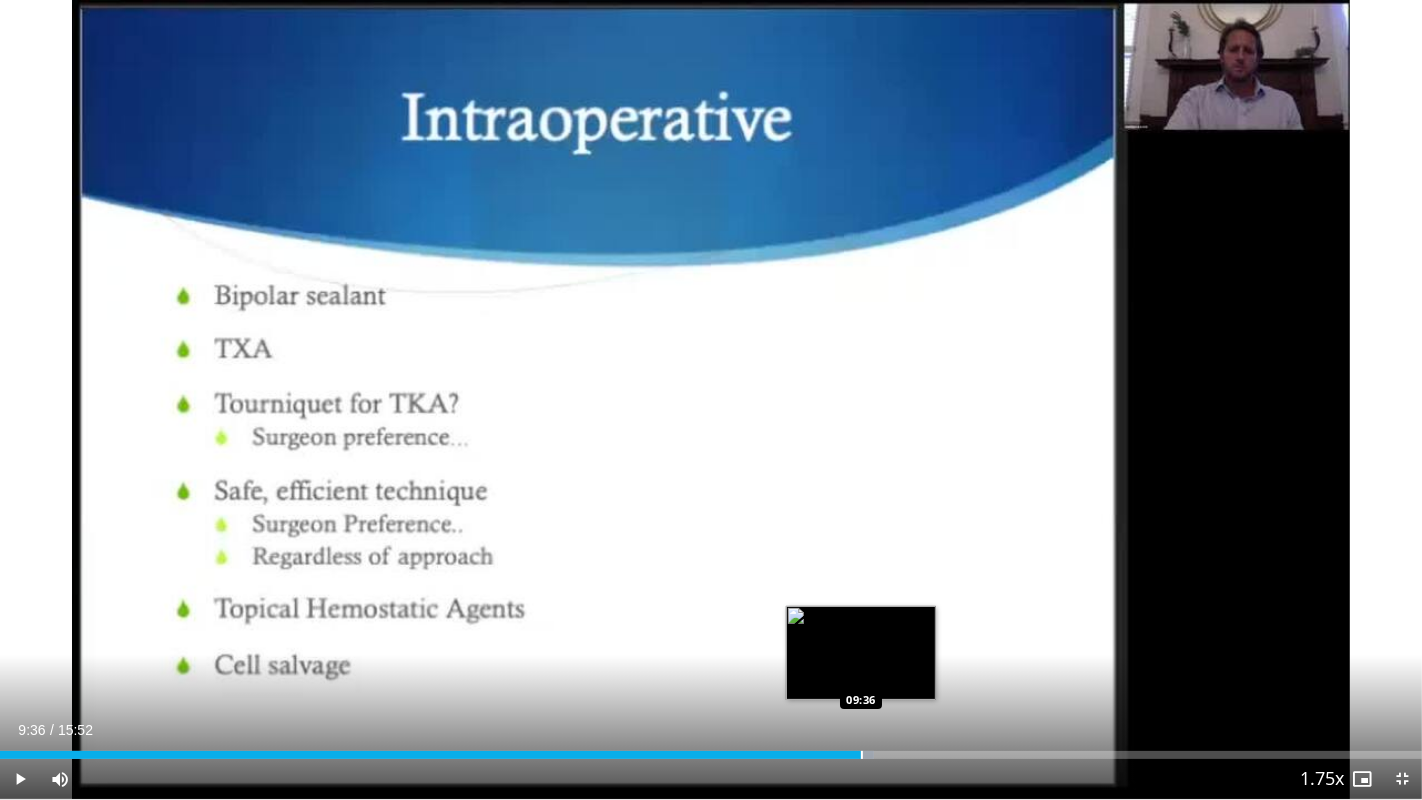click on "Loaded :  61.44% 09:36 09:36" at bounding box center (711, 749) 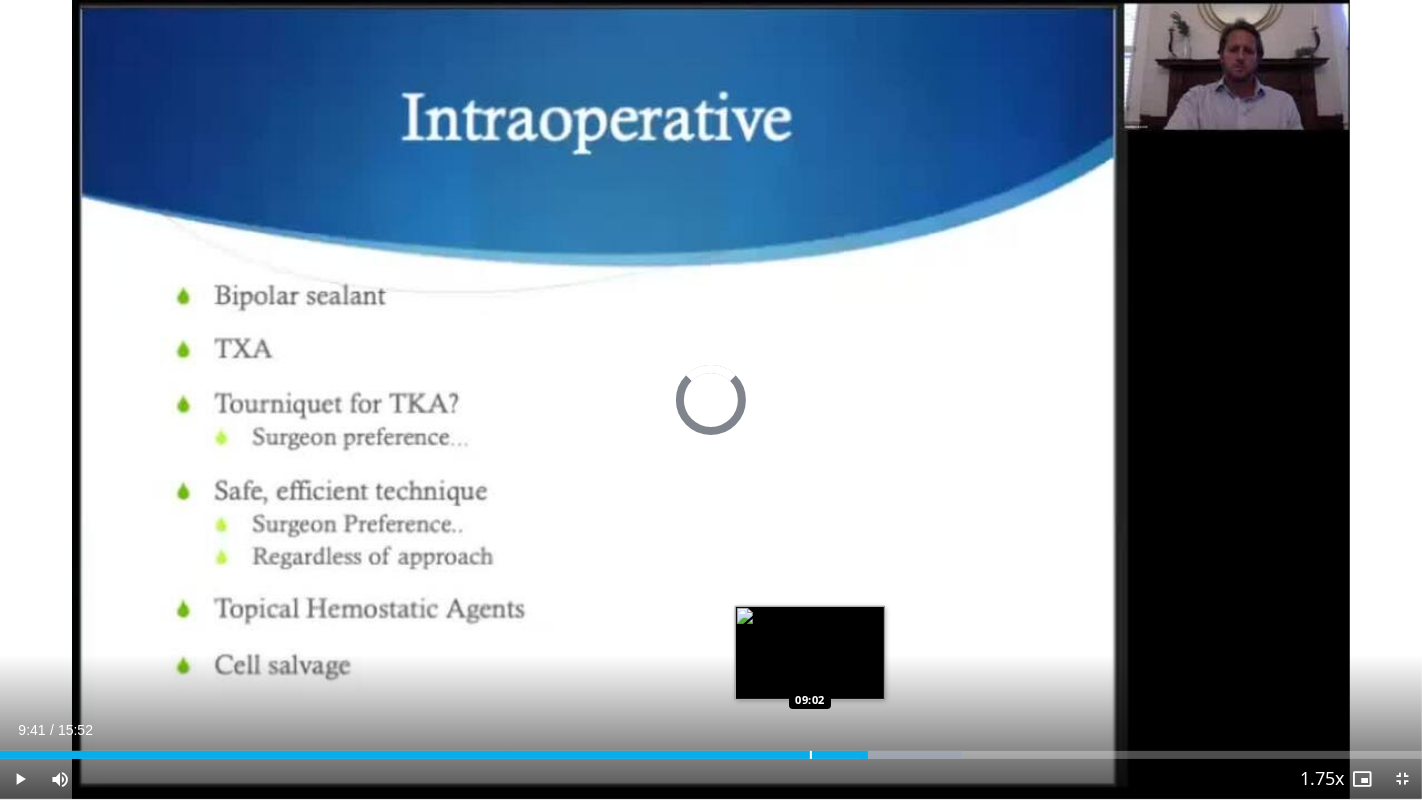 click on "Loaded :  67.69% 09:41 09:02" at bounding box center (711, 749) 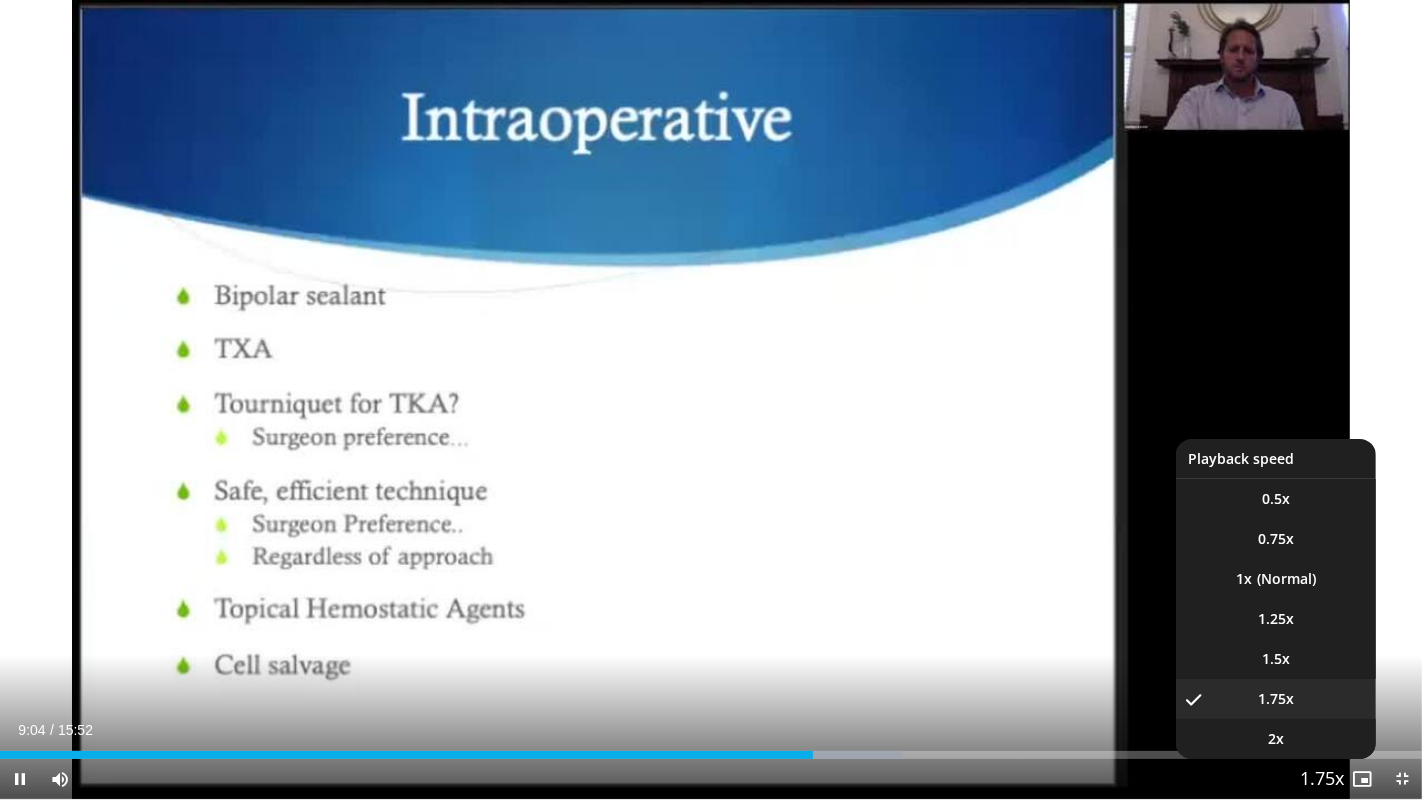 click on "Playback Rate" at bounding box center (1322, 779) 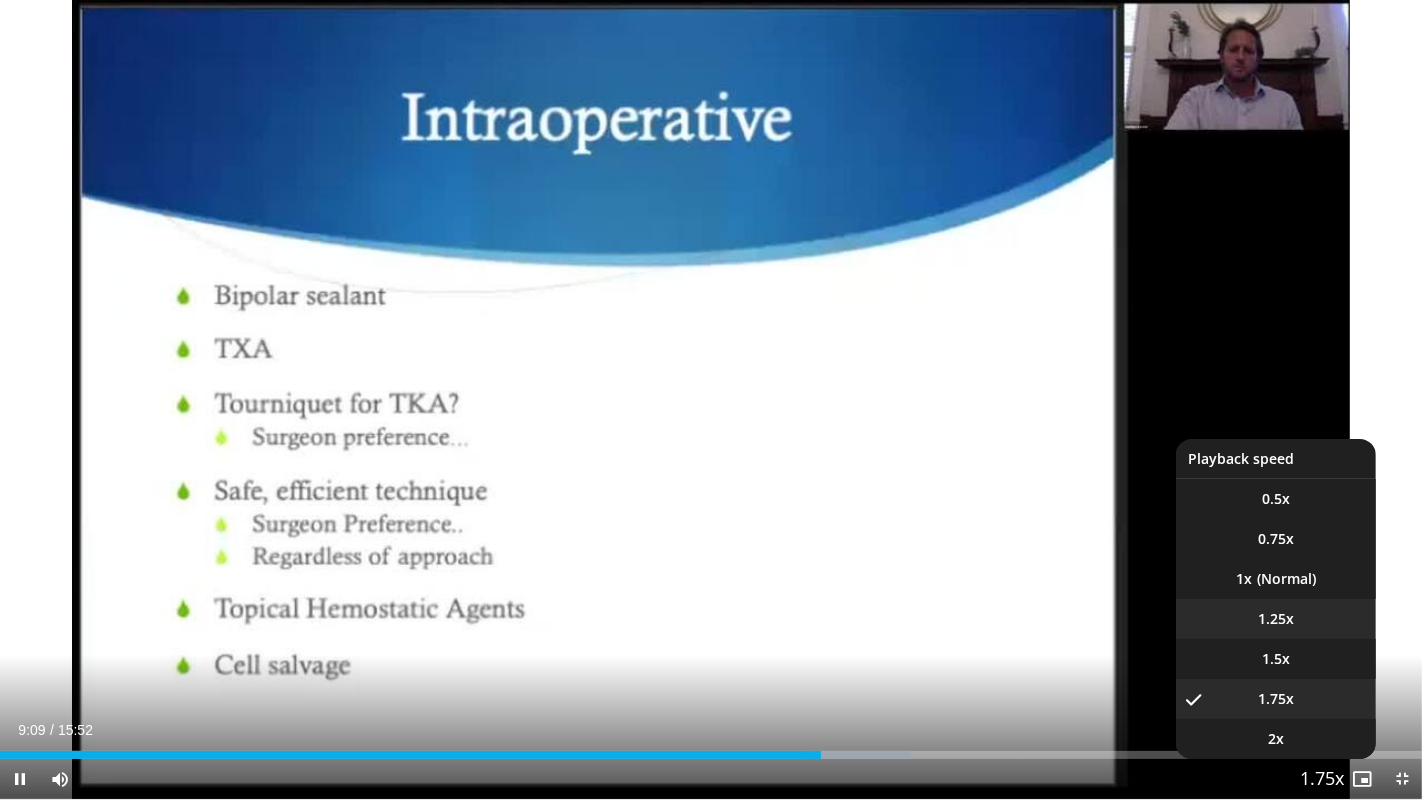 click on "1.25x" at bounding box center [1276, 619] 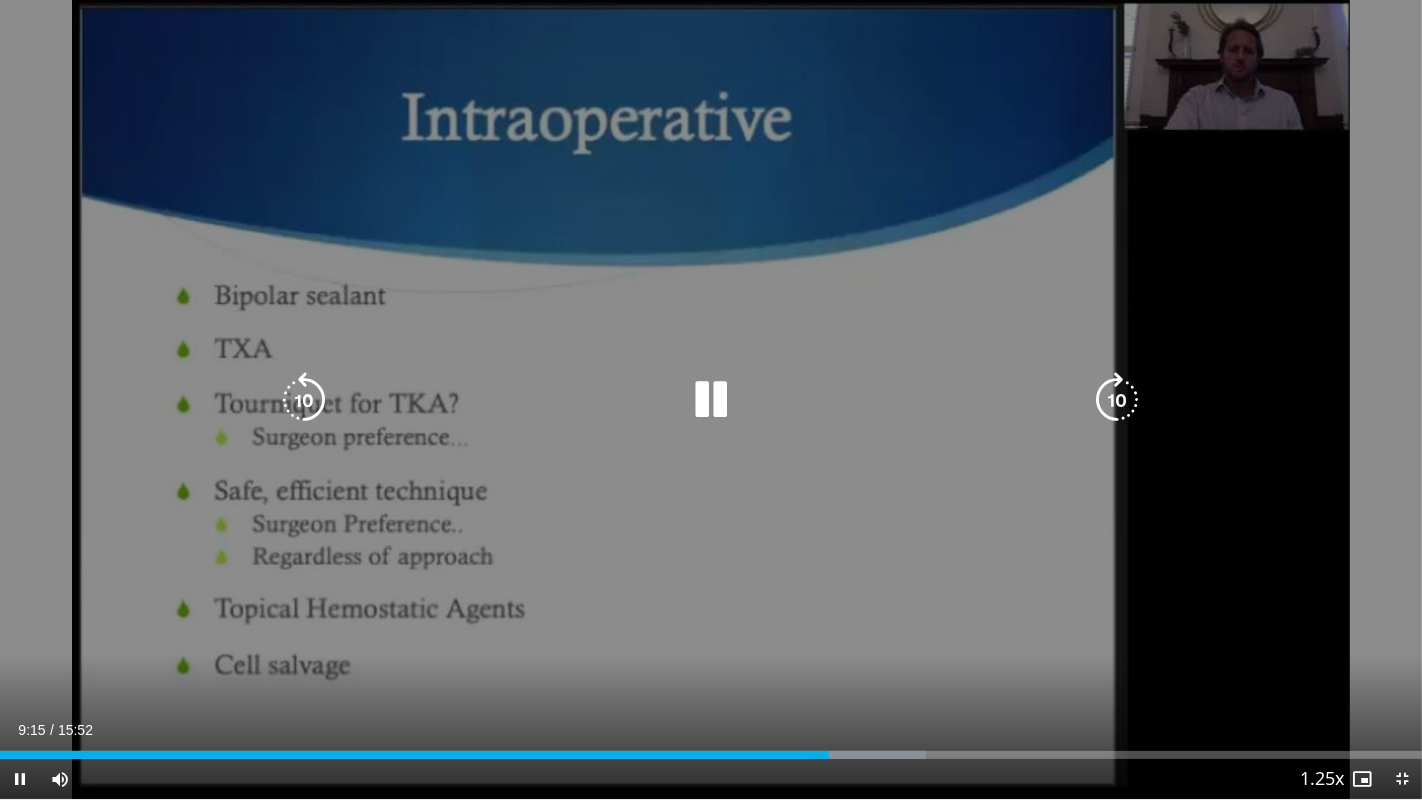 click at bounding box center [304, 400] 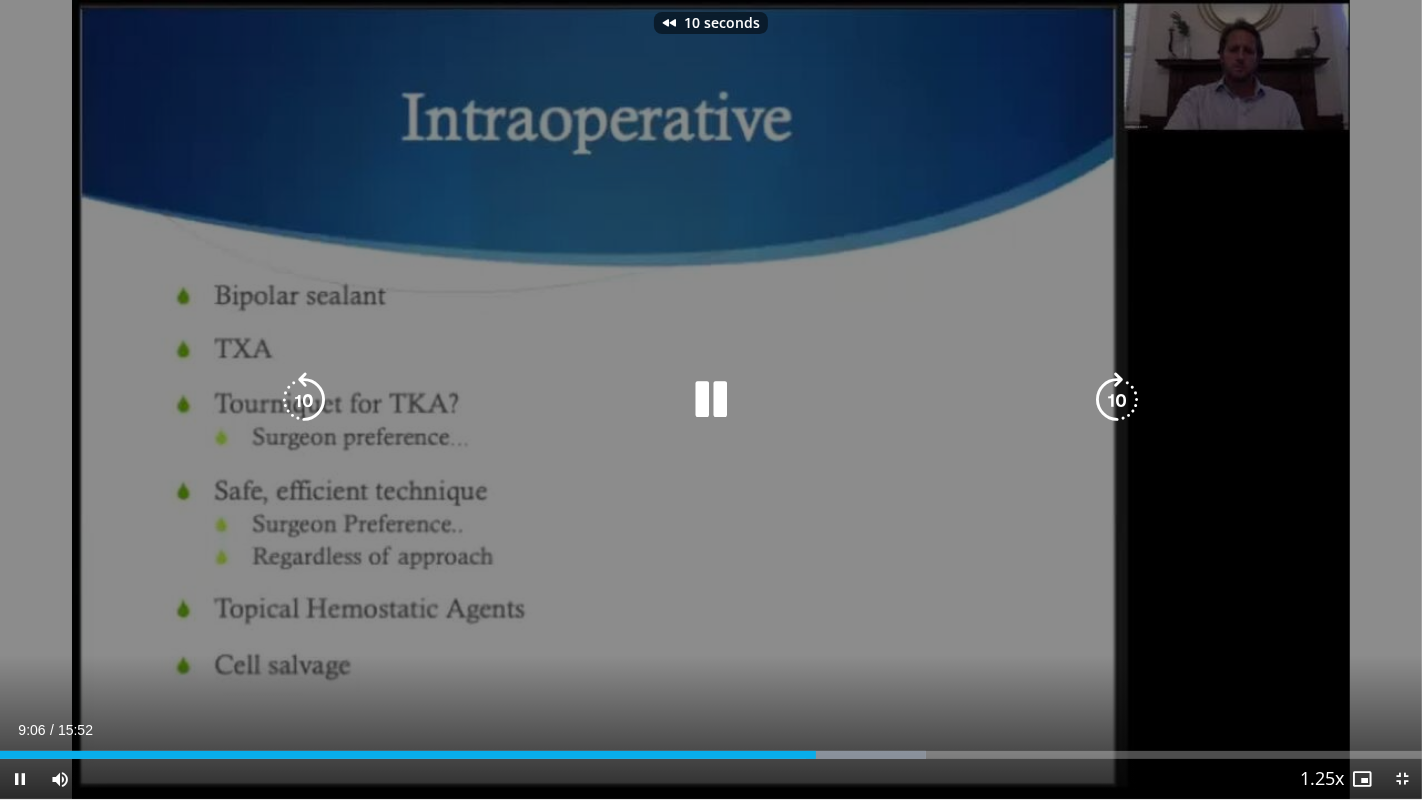 click at bounding box center (304, 400) 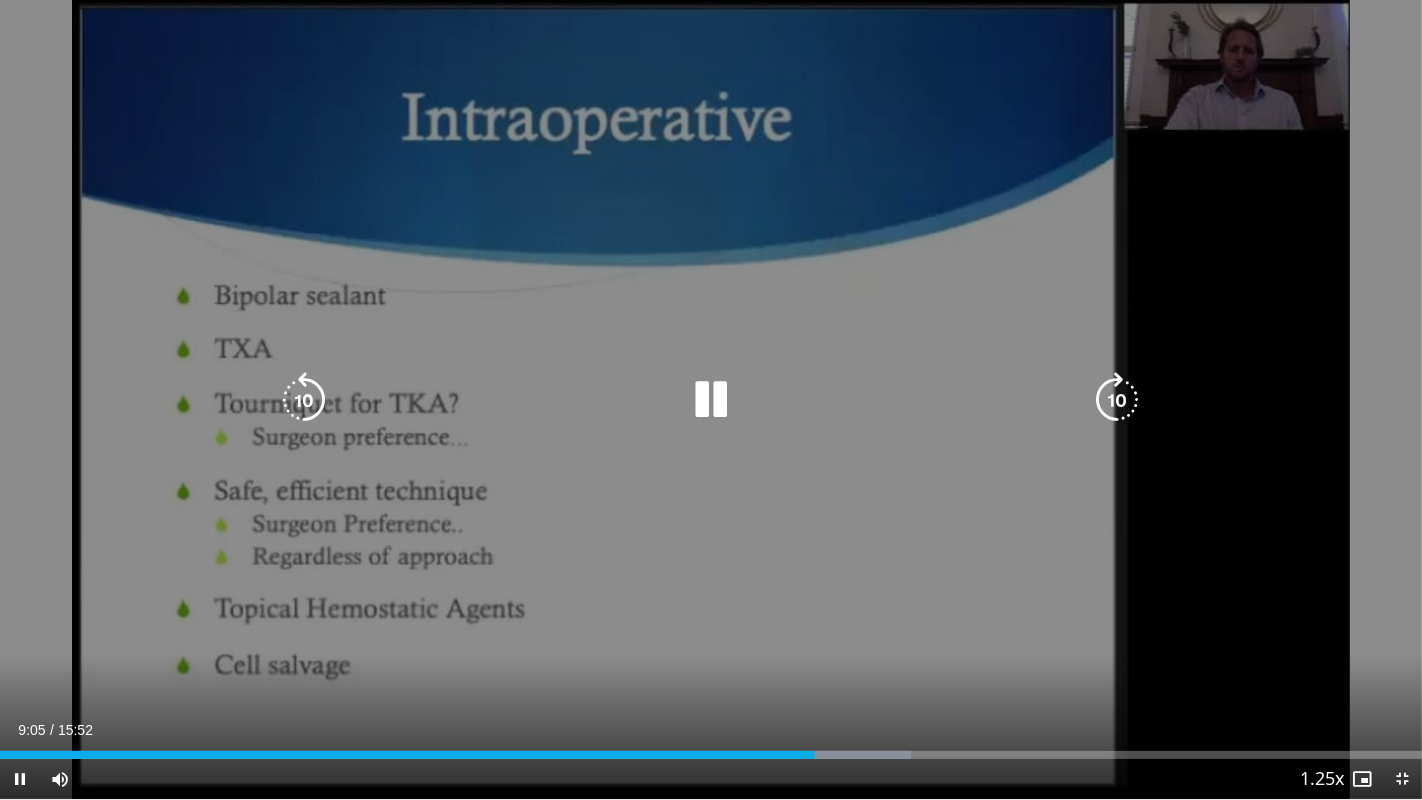 click at bounding box center (304, 400) 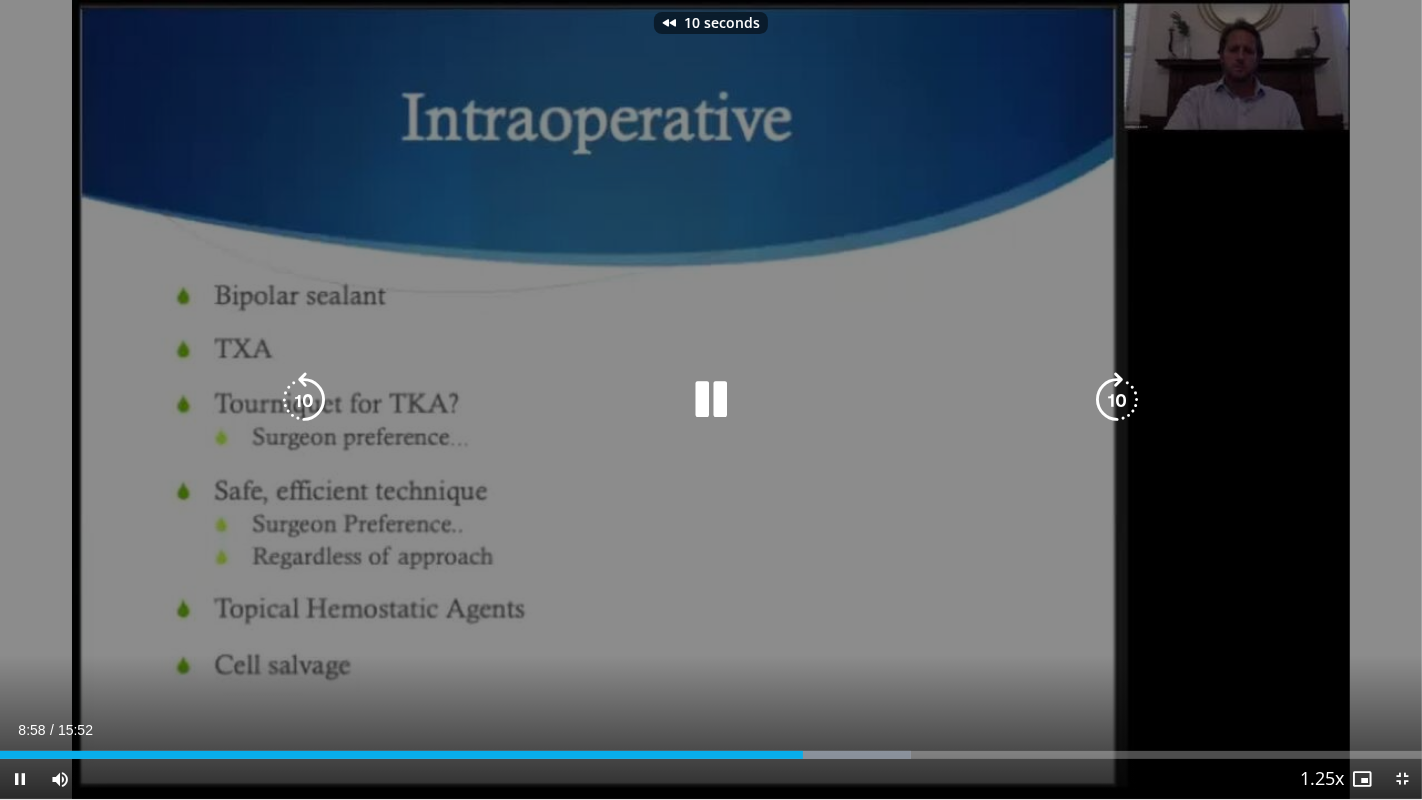 click at bounding box center [304, 400] 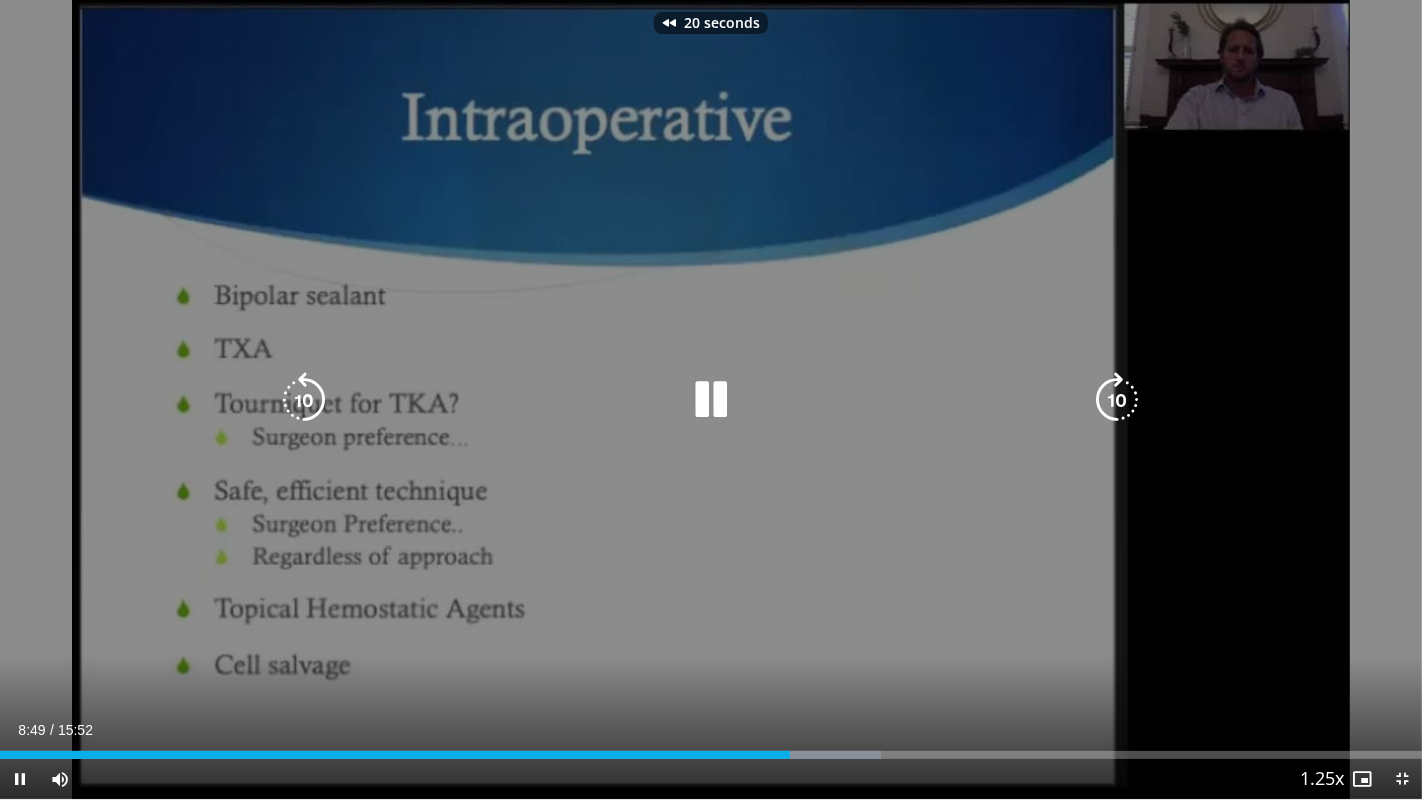 click at bounding box center (304, 400) 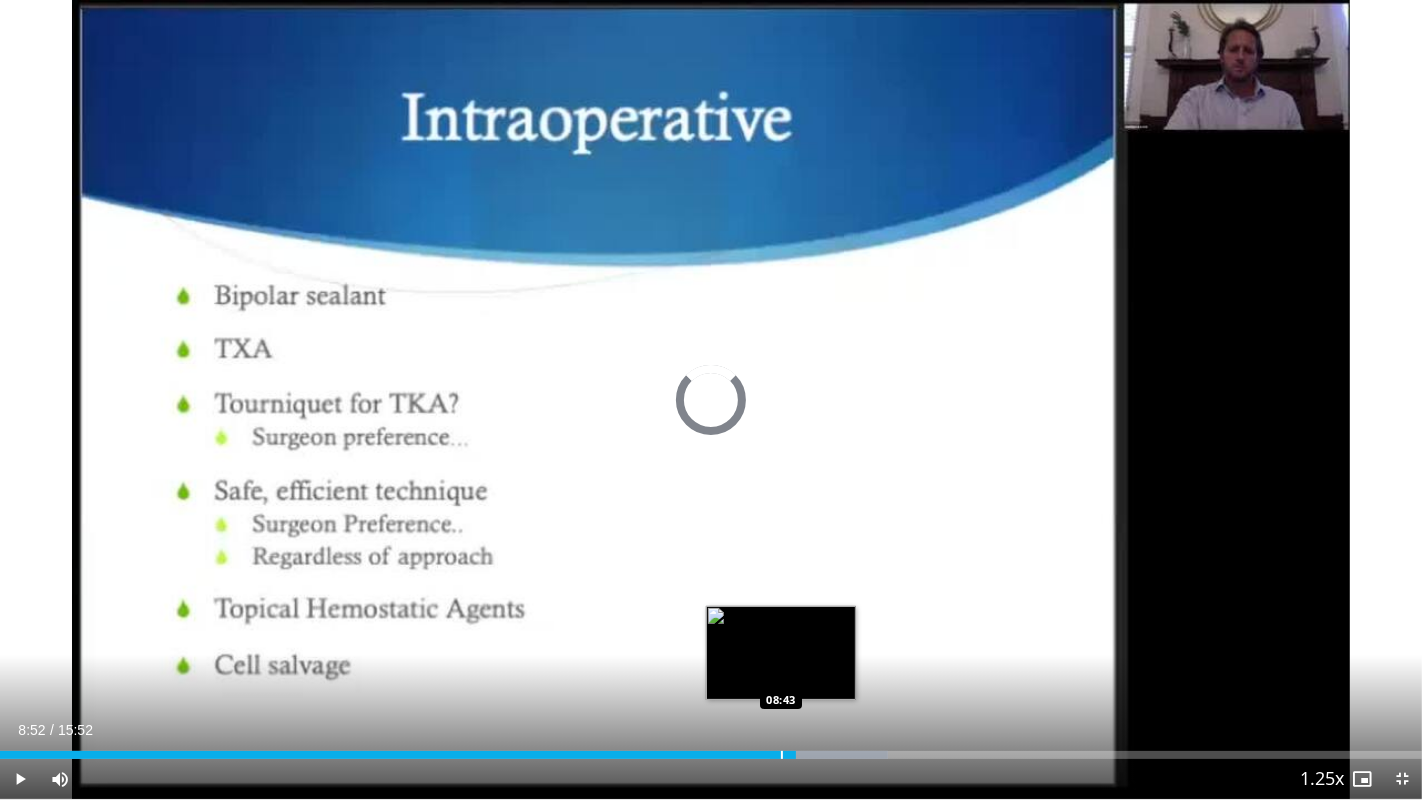 click at bounding box center (782, 755) 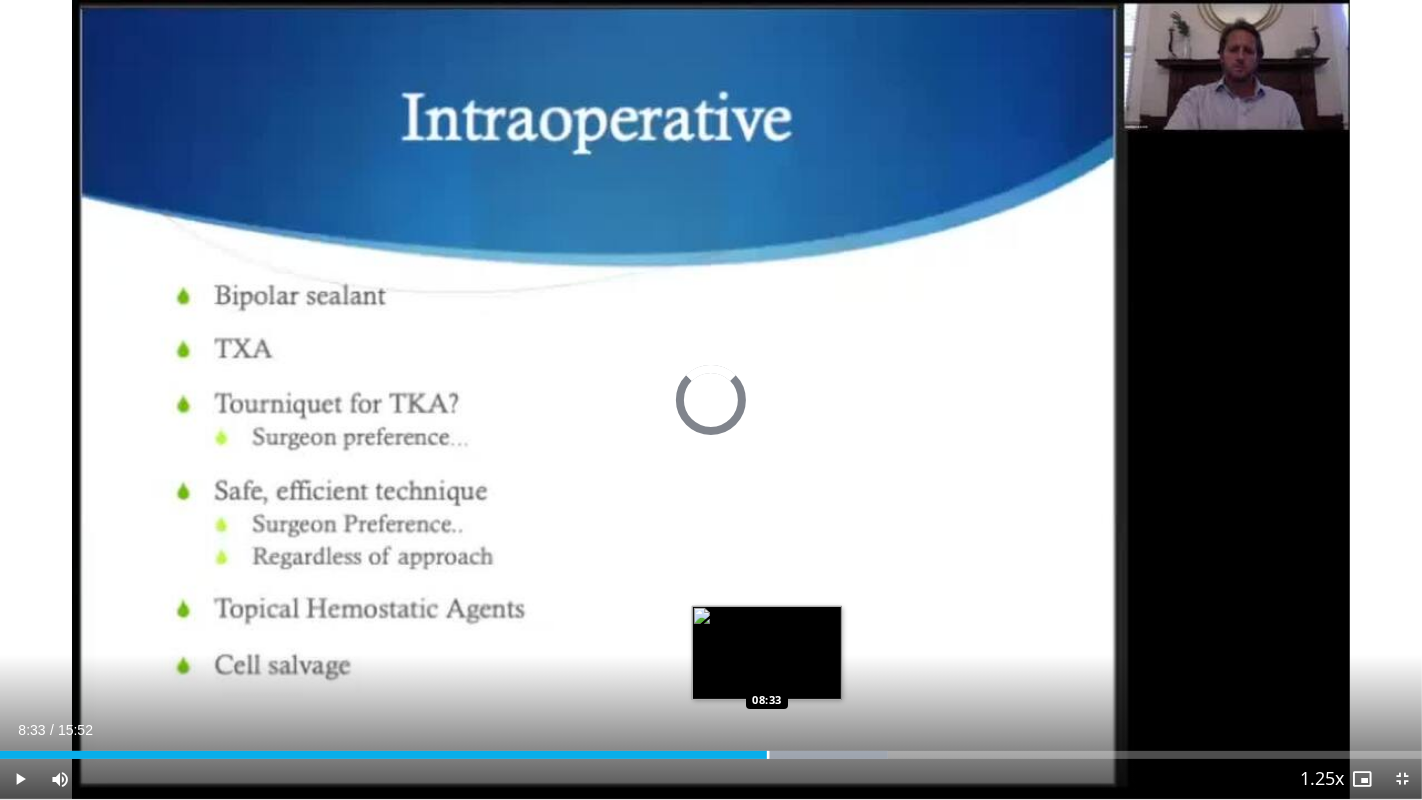 click on "Loaded :  62.48% 08:33 08:33" at bounding box center (711, 749) 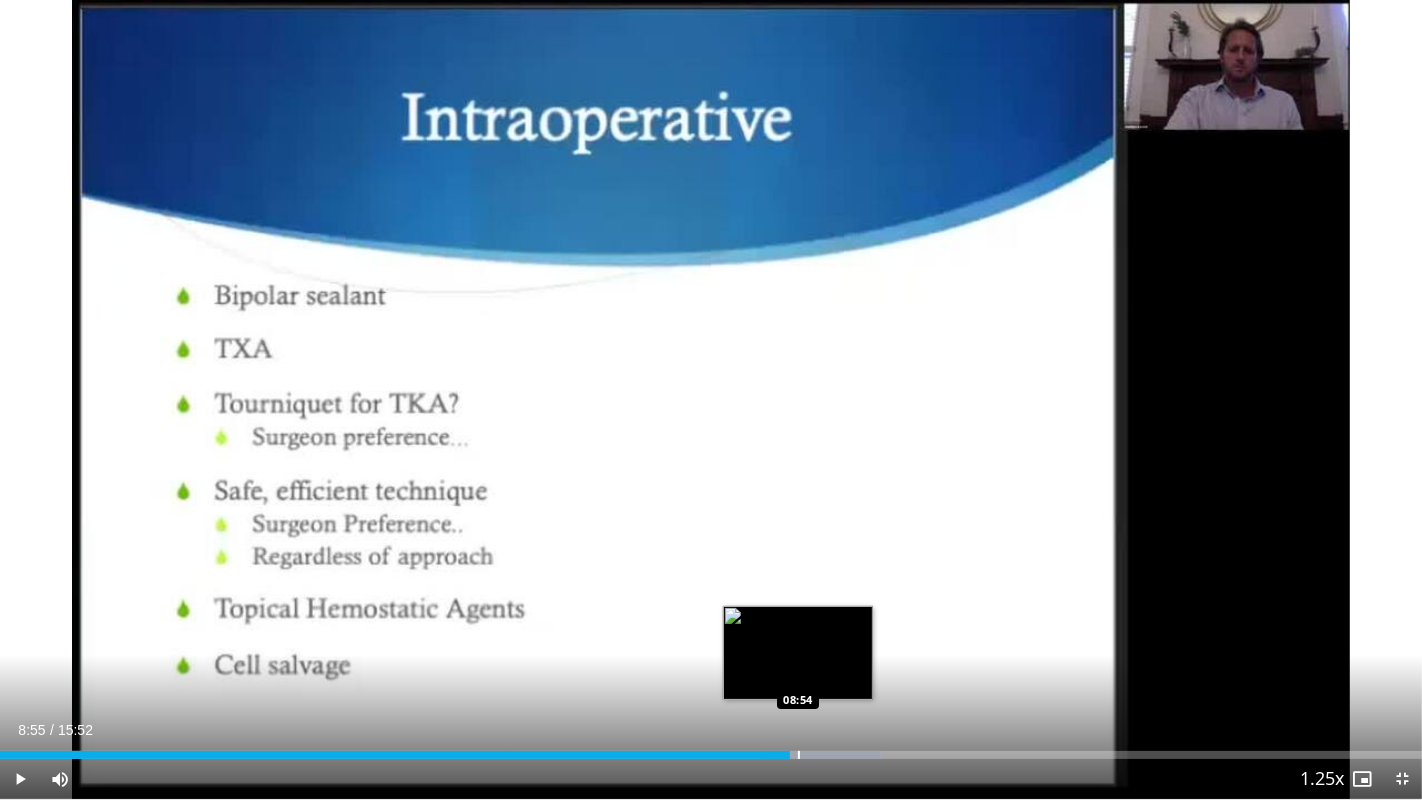 click at bounding box center [799, 755] 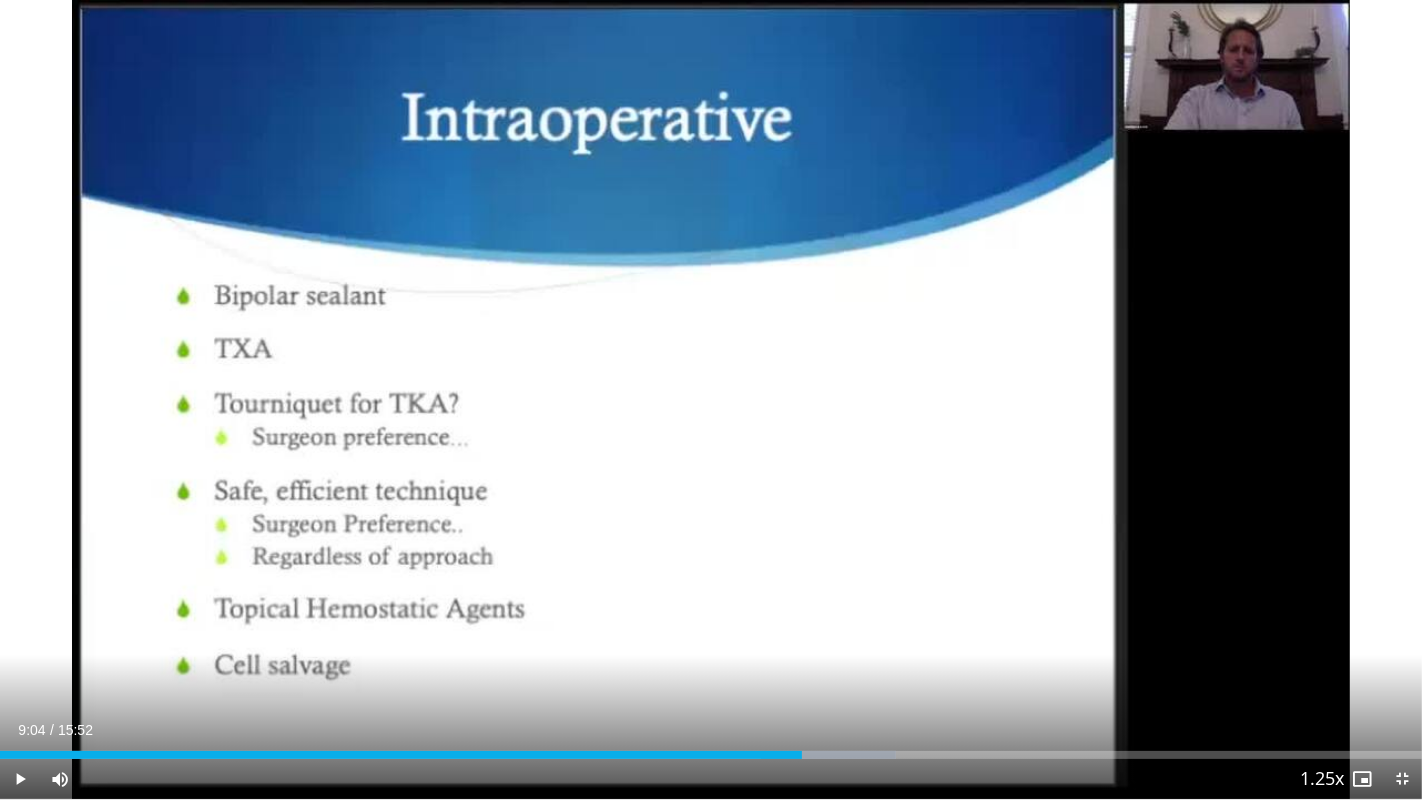 click at bounding box center [813, 755] 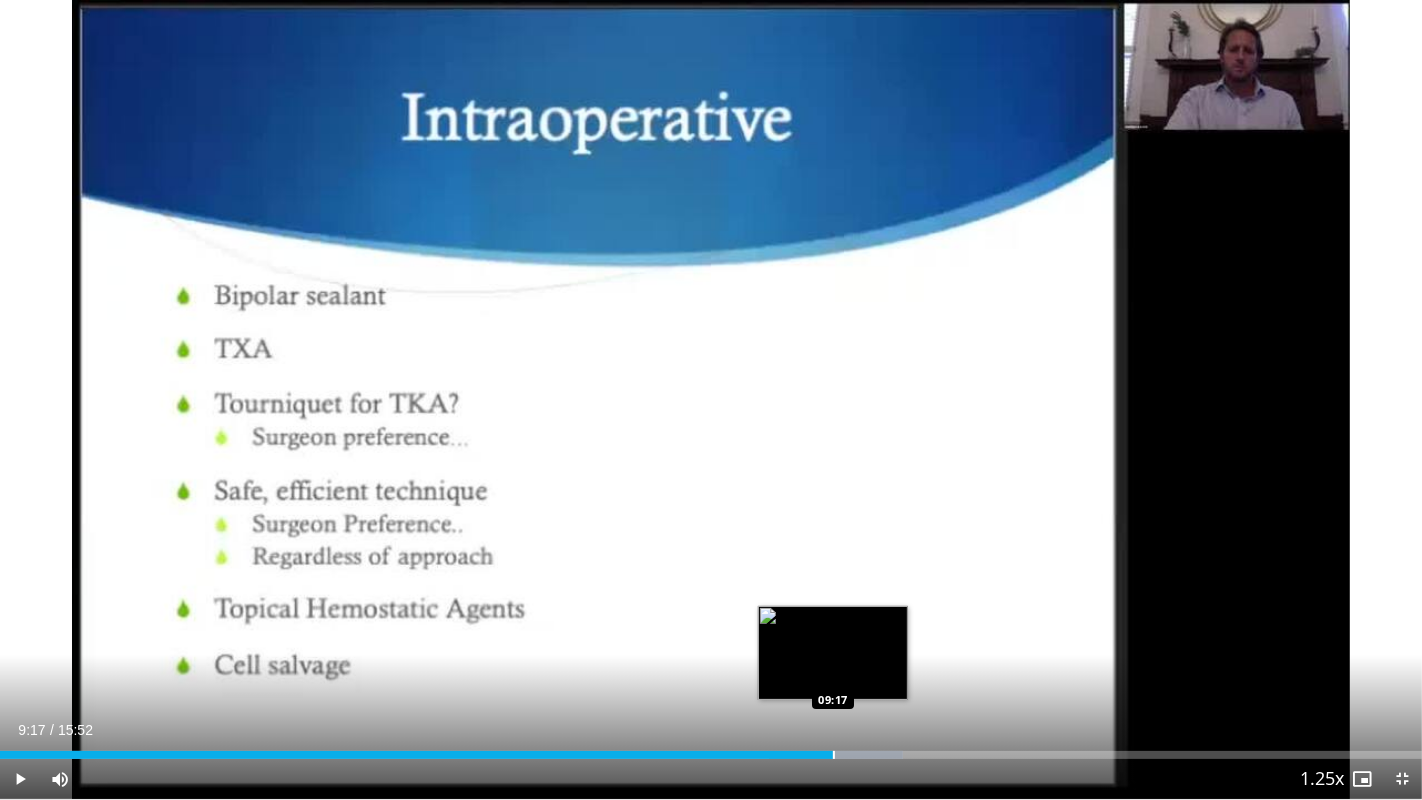 click at bounding box center (834, 755) 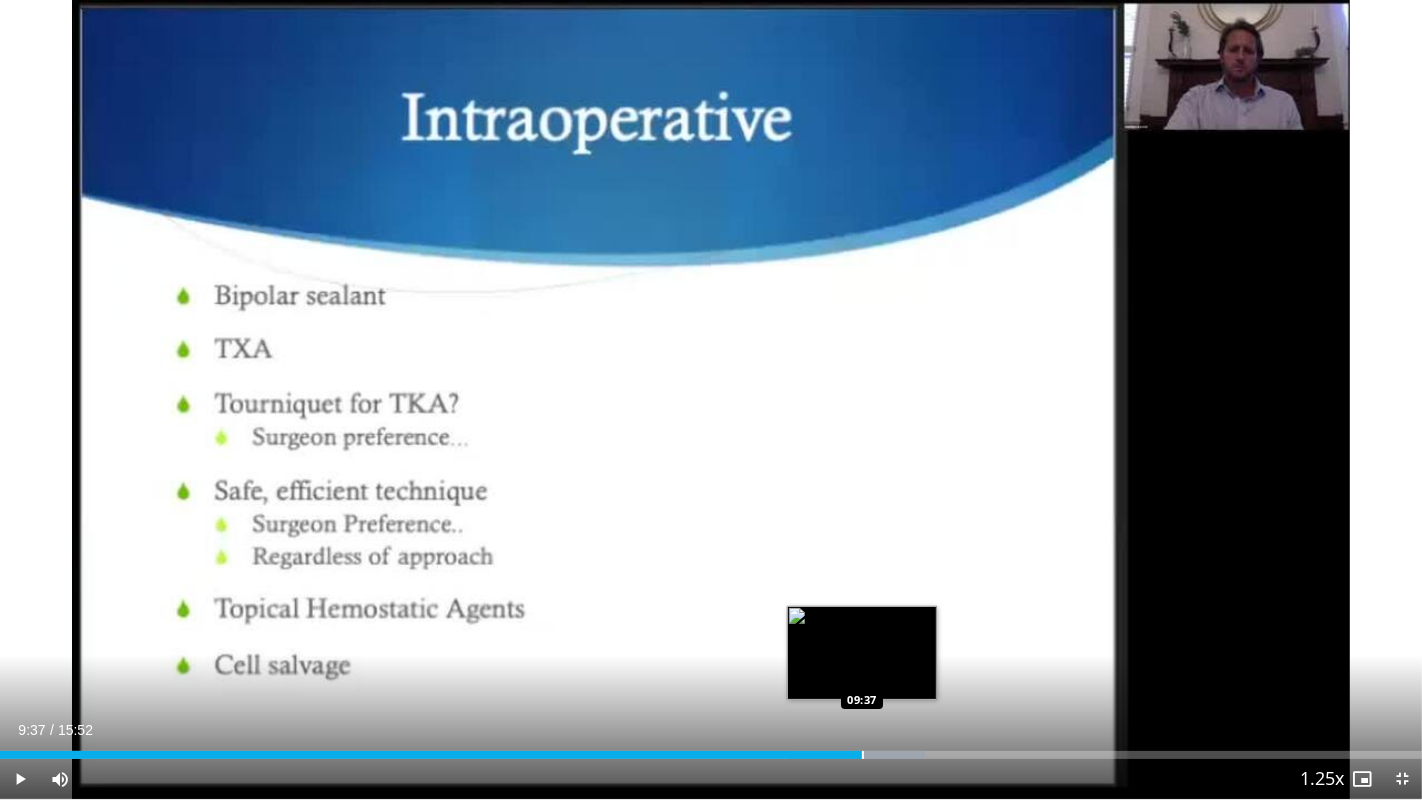 click at bounding box center (863, 755) 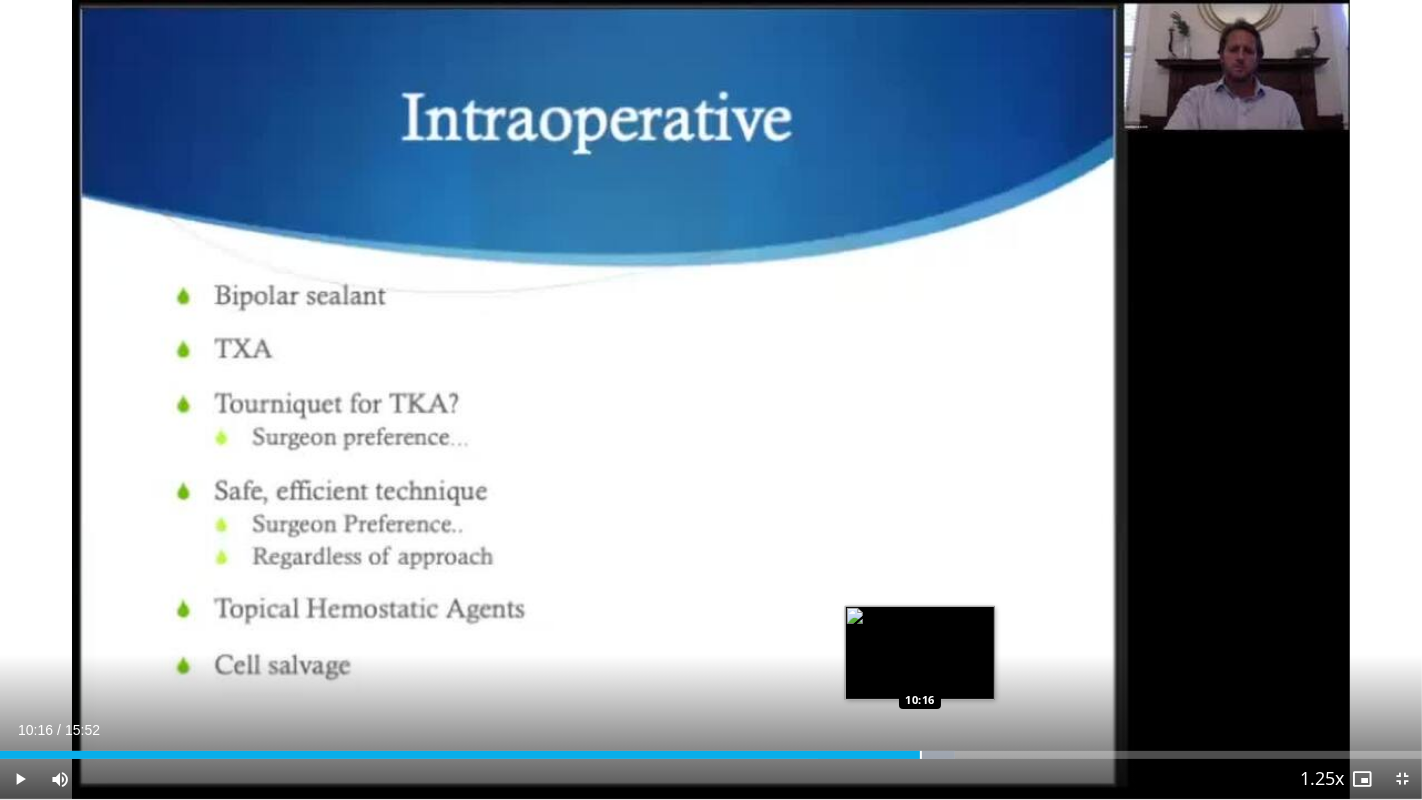 click at bounding box center [921, 755] 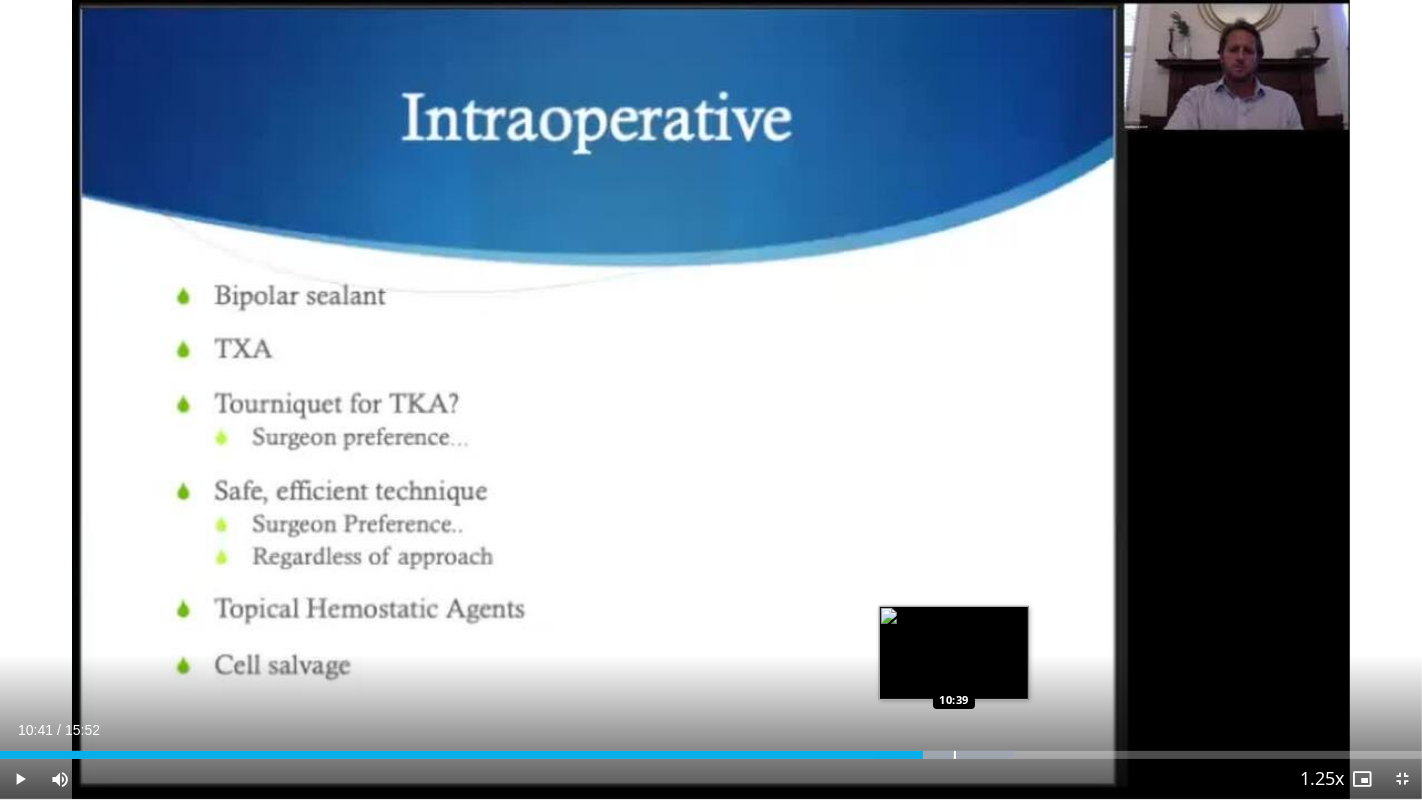 click at bounding box center (945, 755) 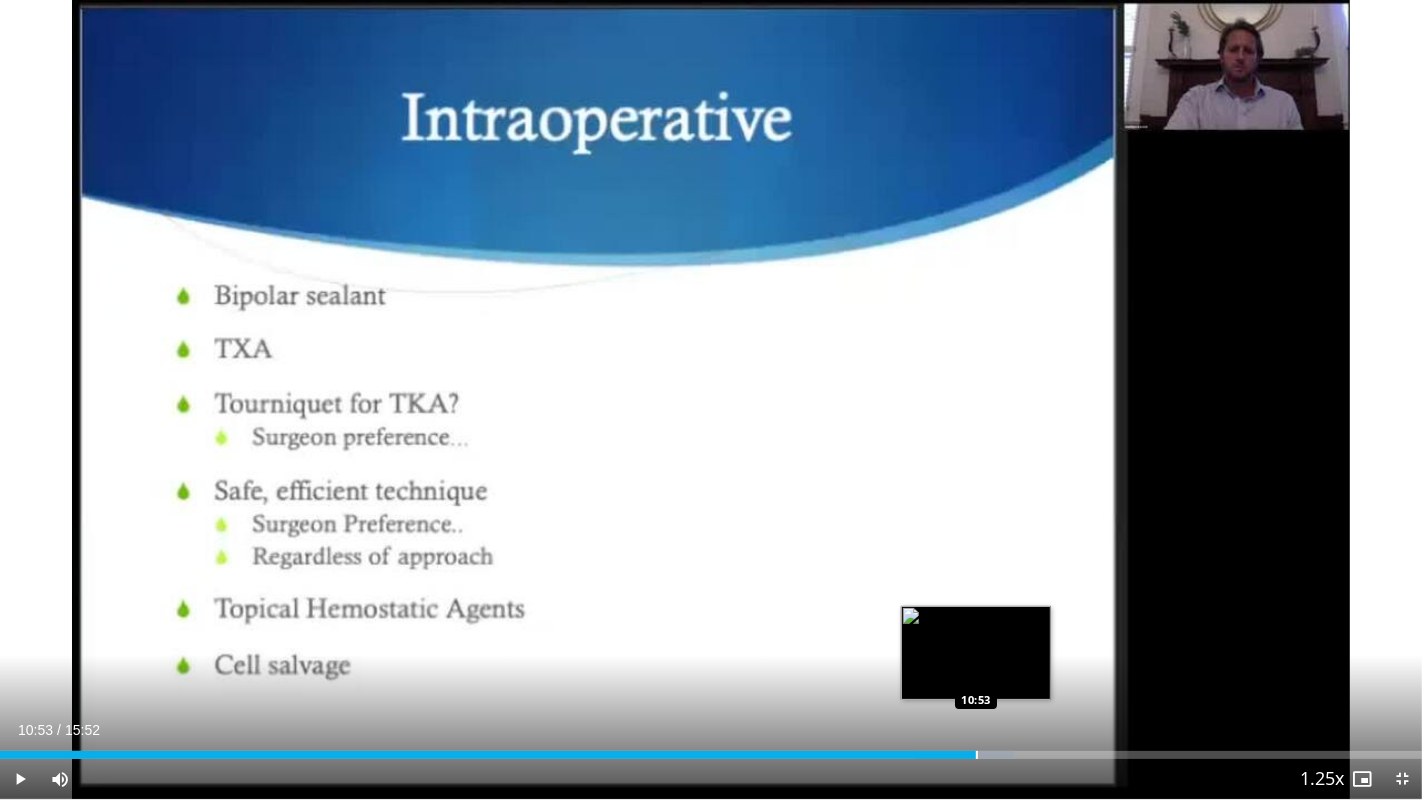 click at bounding box center [977, 755] 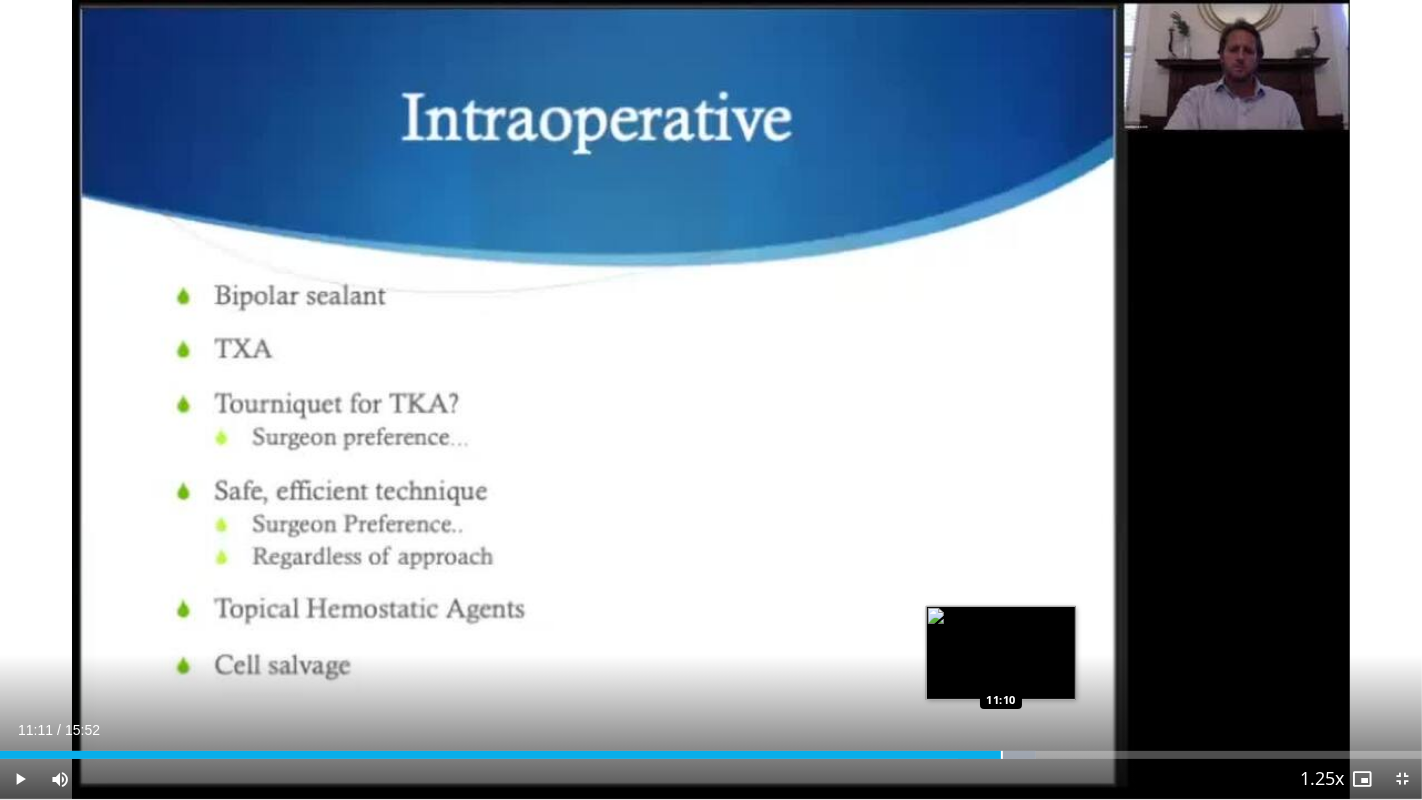 click on "Loaded :  72.89% 11:11 11:10" at bounding box center [711, 749] 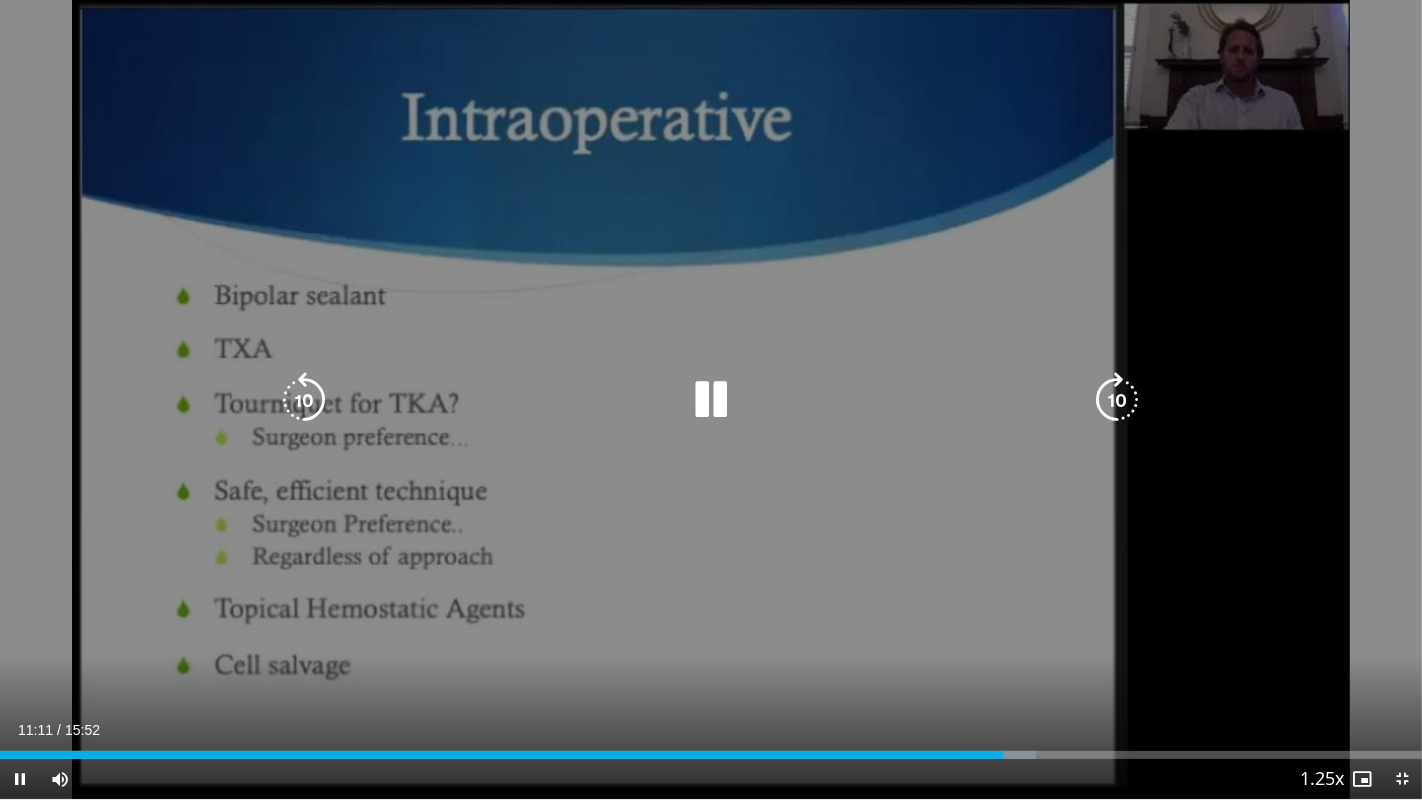 click on "Loaded :  72.89% 11:11 11:10" at bounding box center (711, 749) 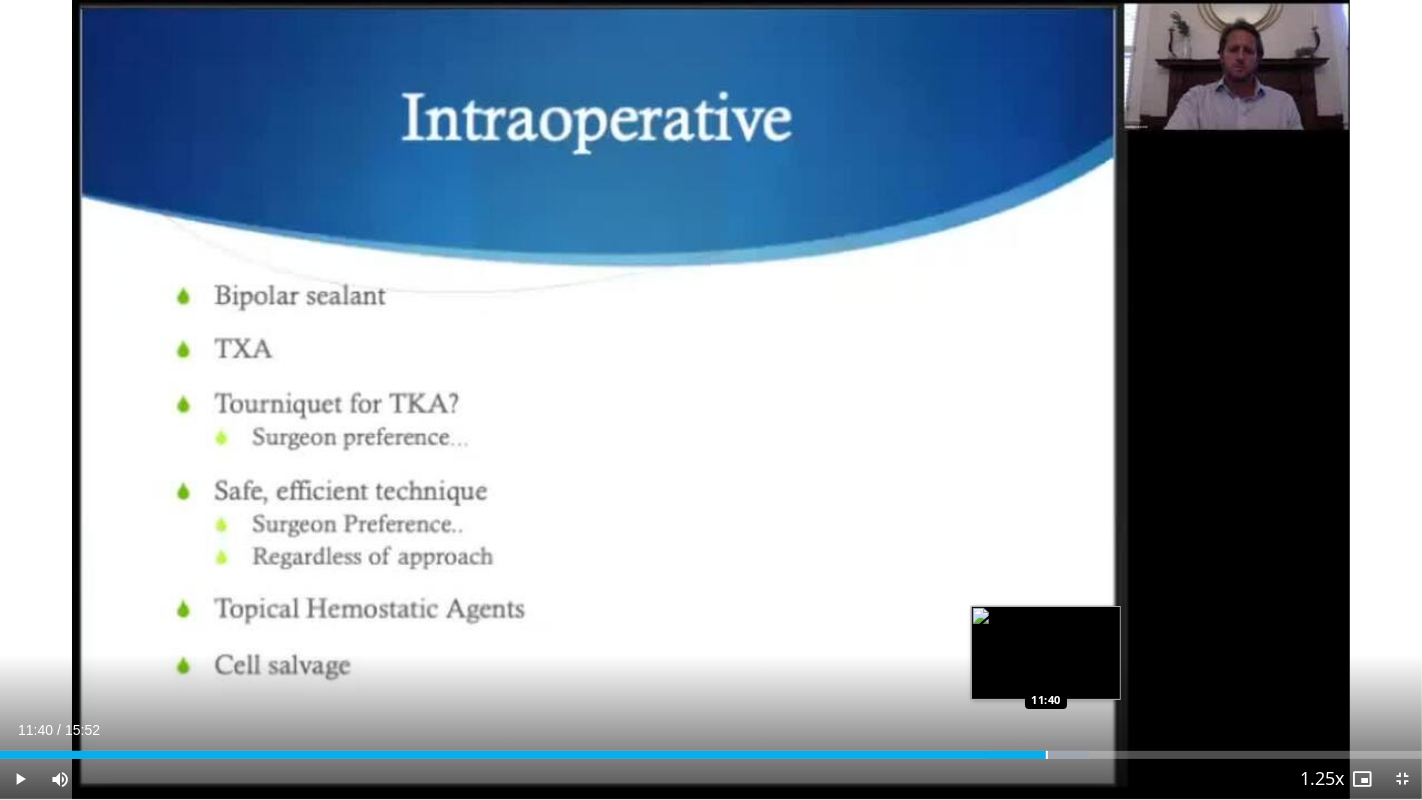 click at bounding box center (1047, 755) 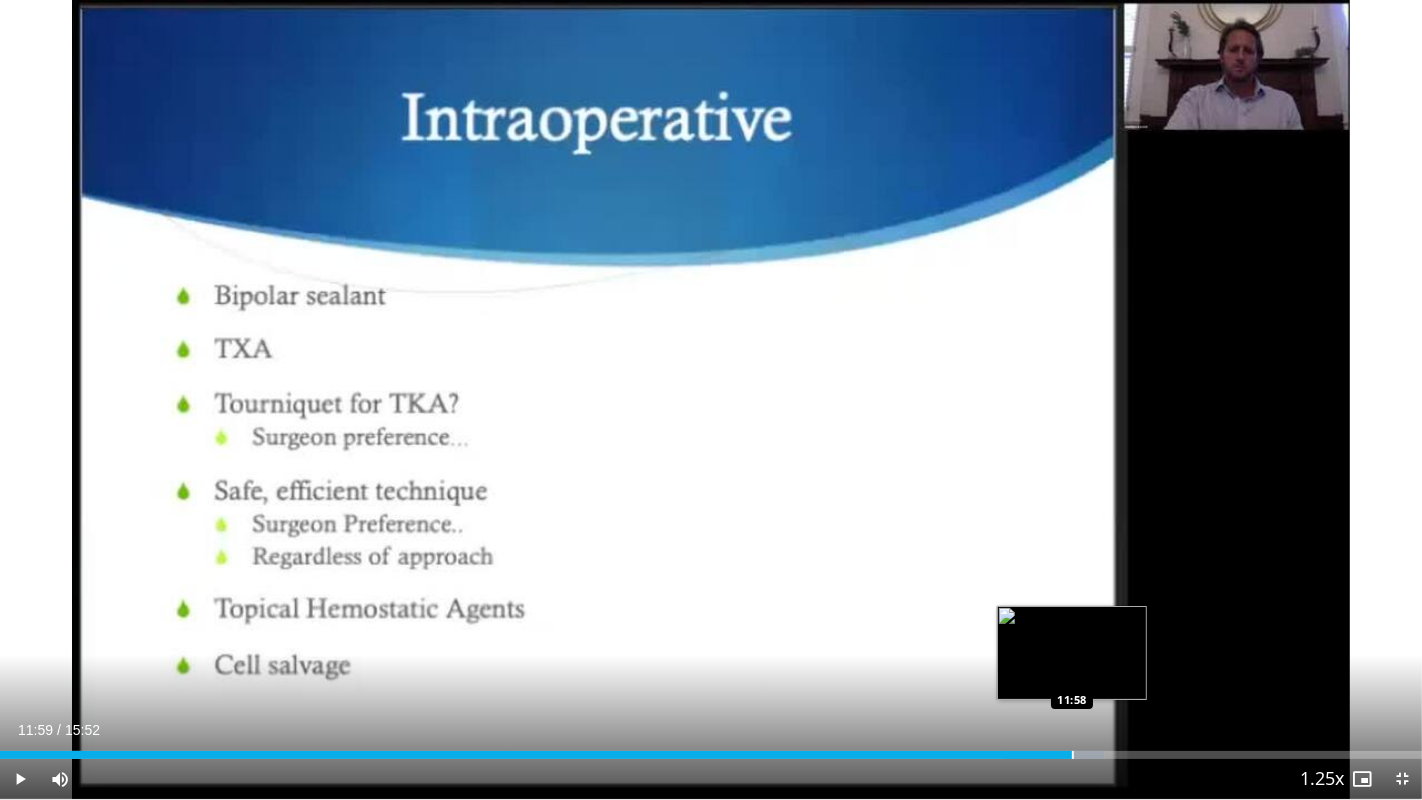 click on "Loaded :  77.69% 11:59 11:58" at bounding box center (711, 755) 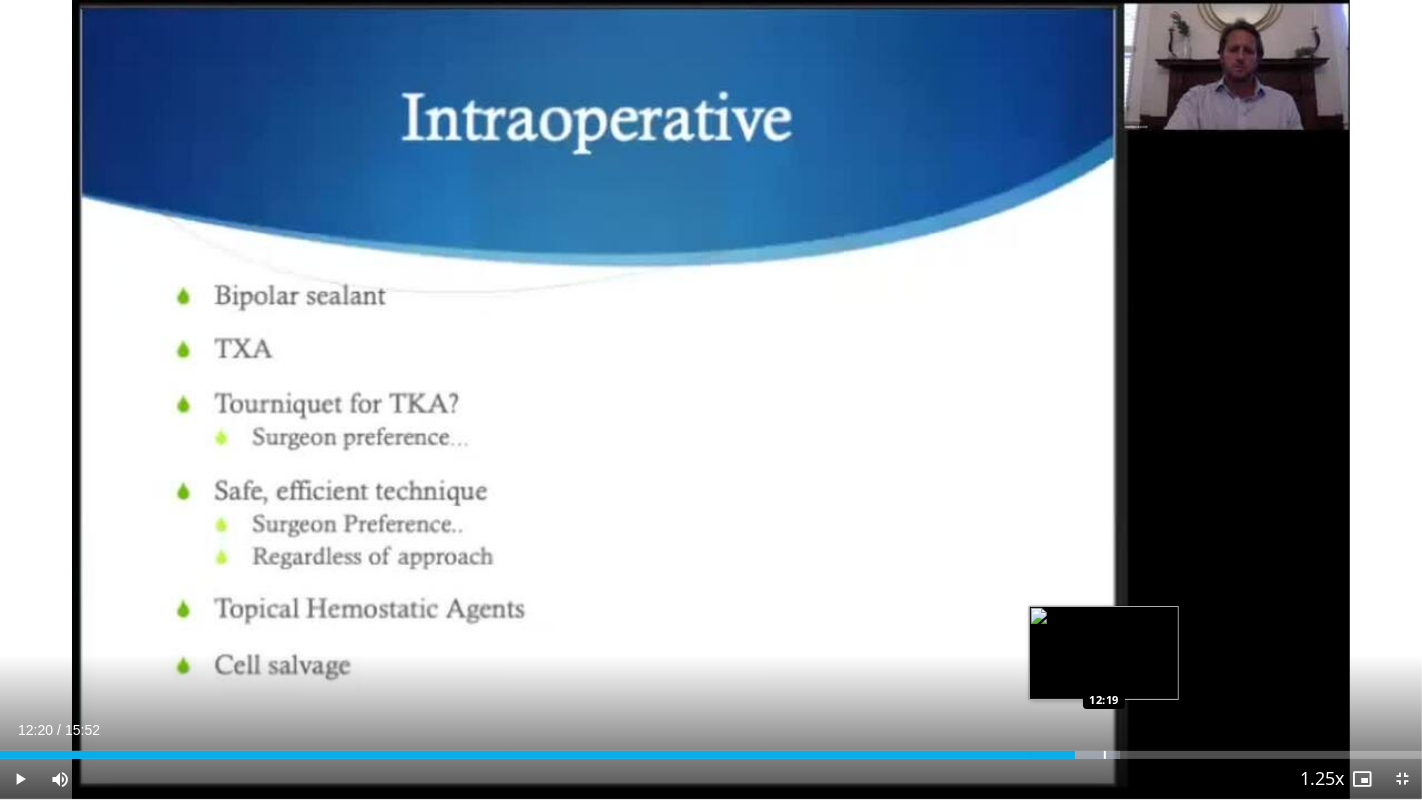 click at bounding box center (1105, 755) 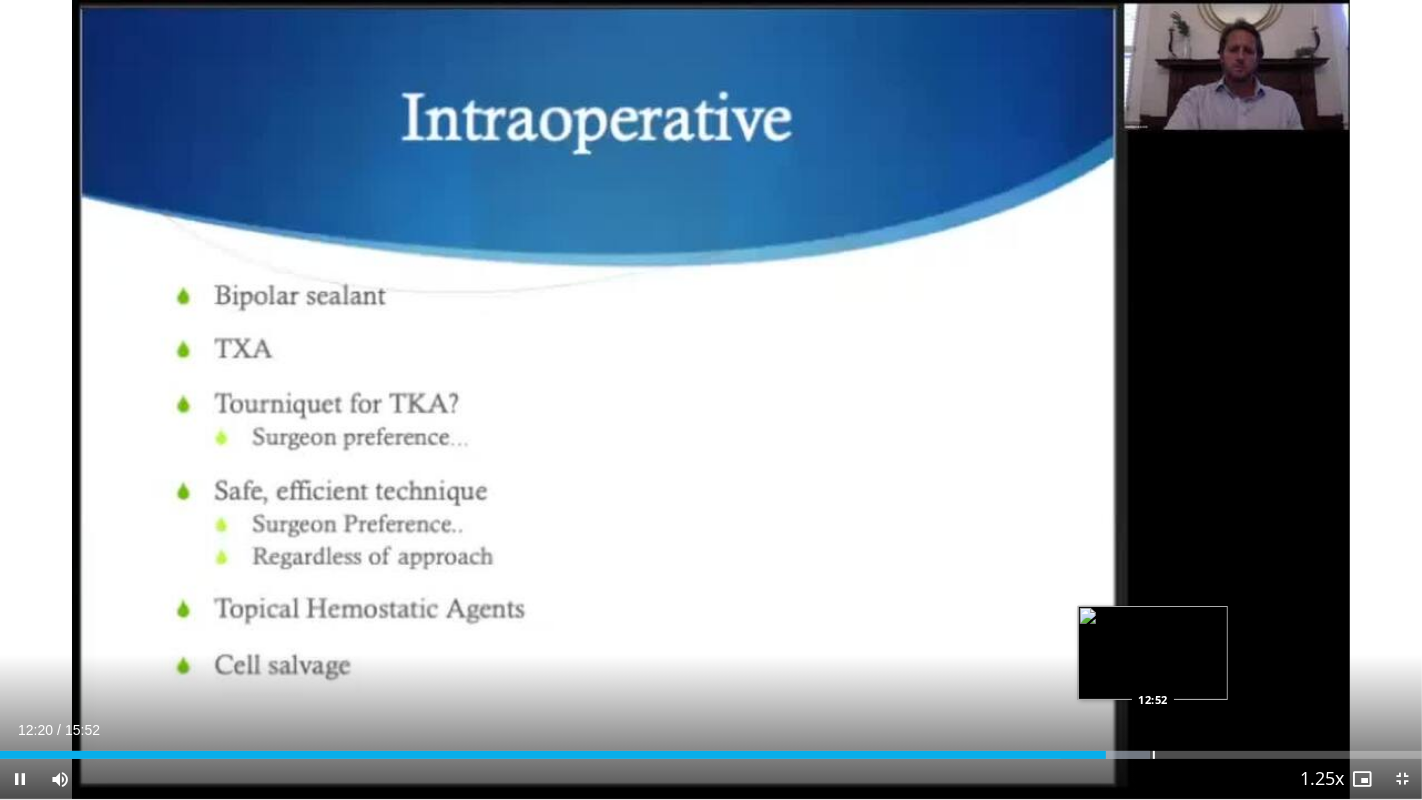 click on "**********" at bounding box center [711, 400] 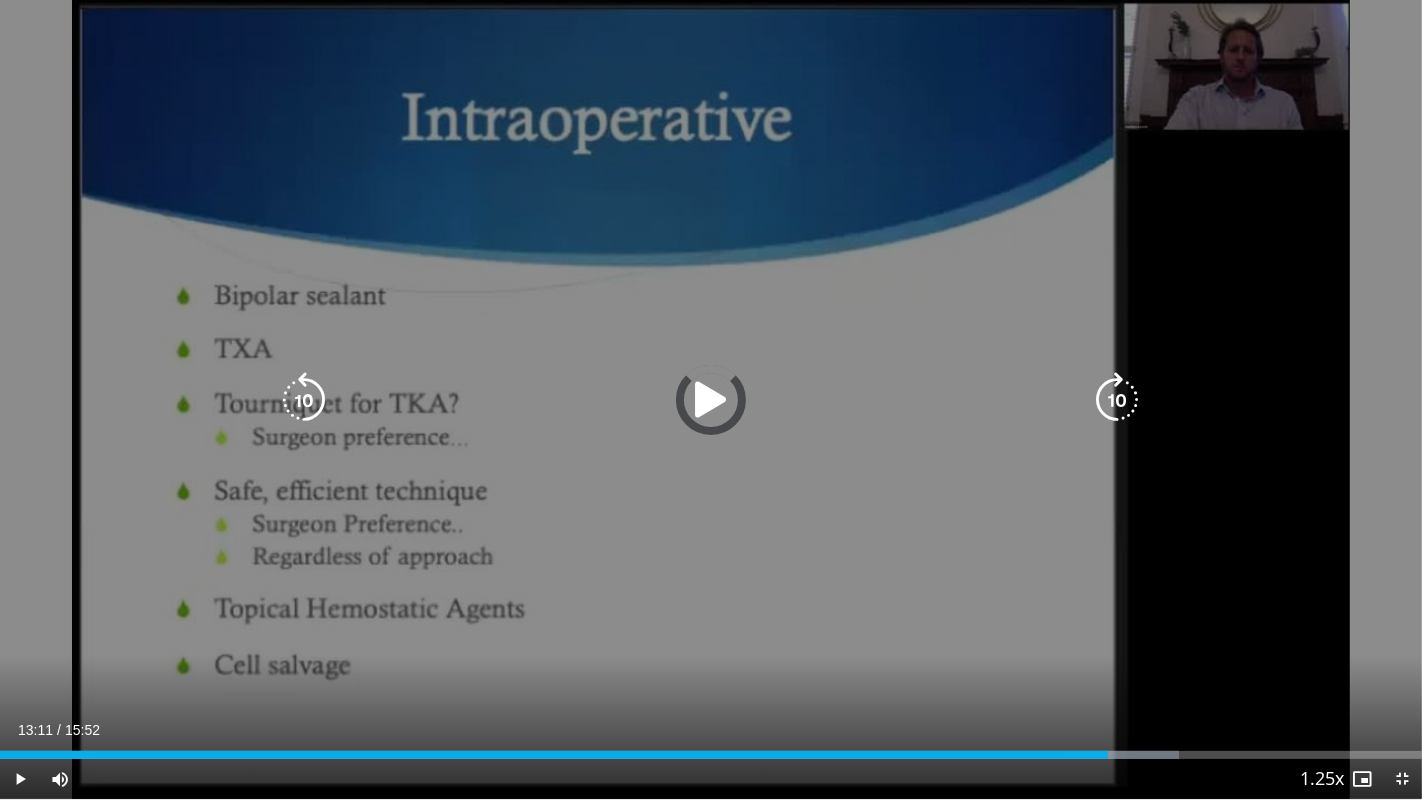 click on "Loaded :  82.94% 12:22 12:52" at bounding box center [711, 755] 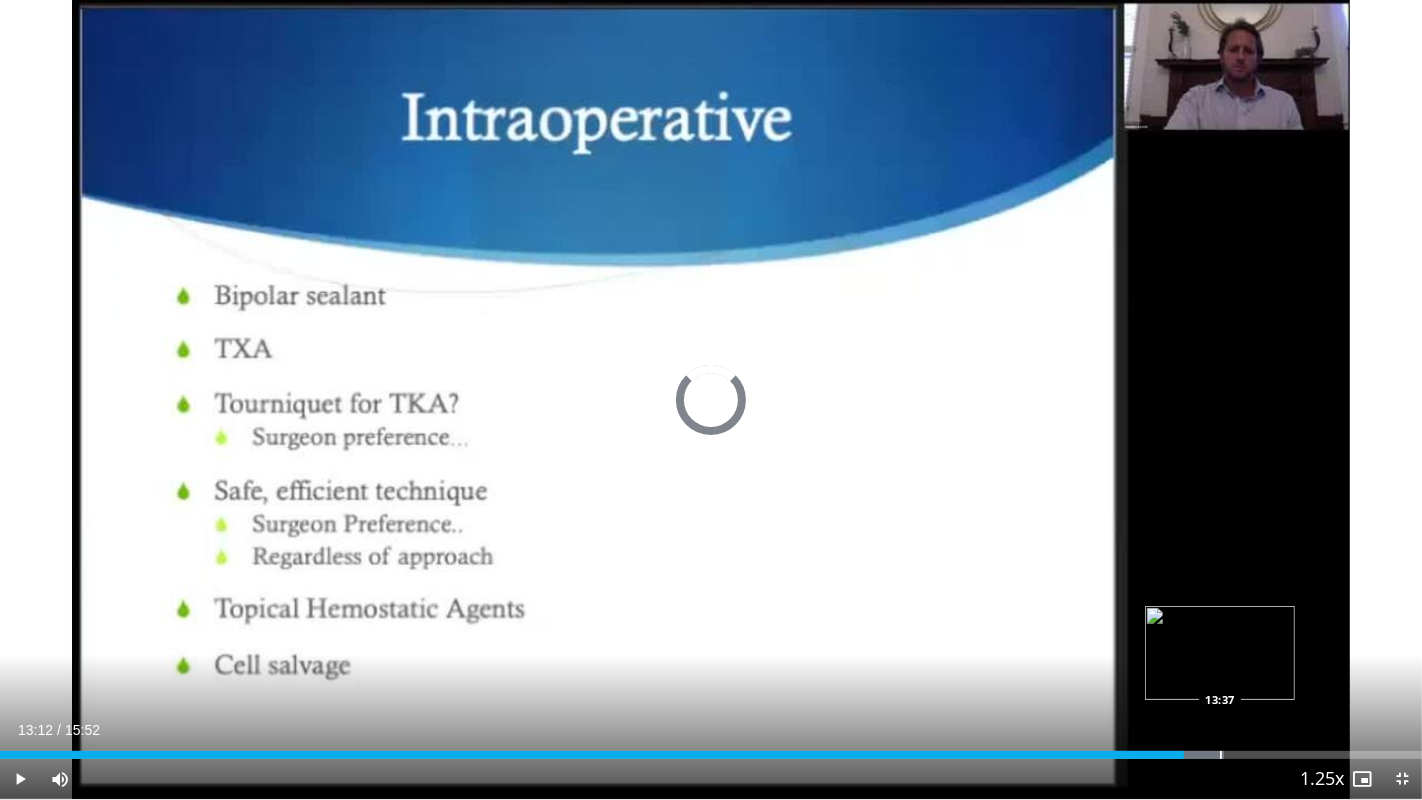 click at bounding box center [1221, 755] 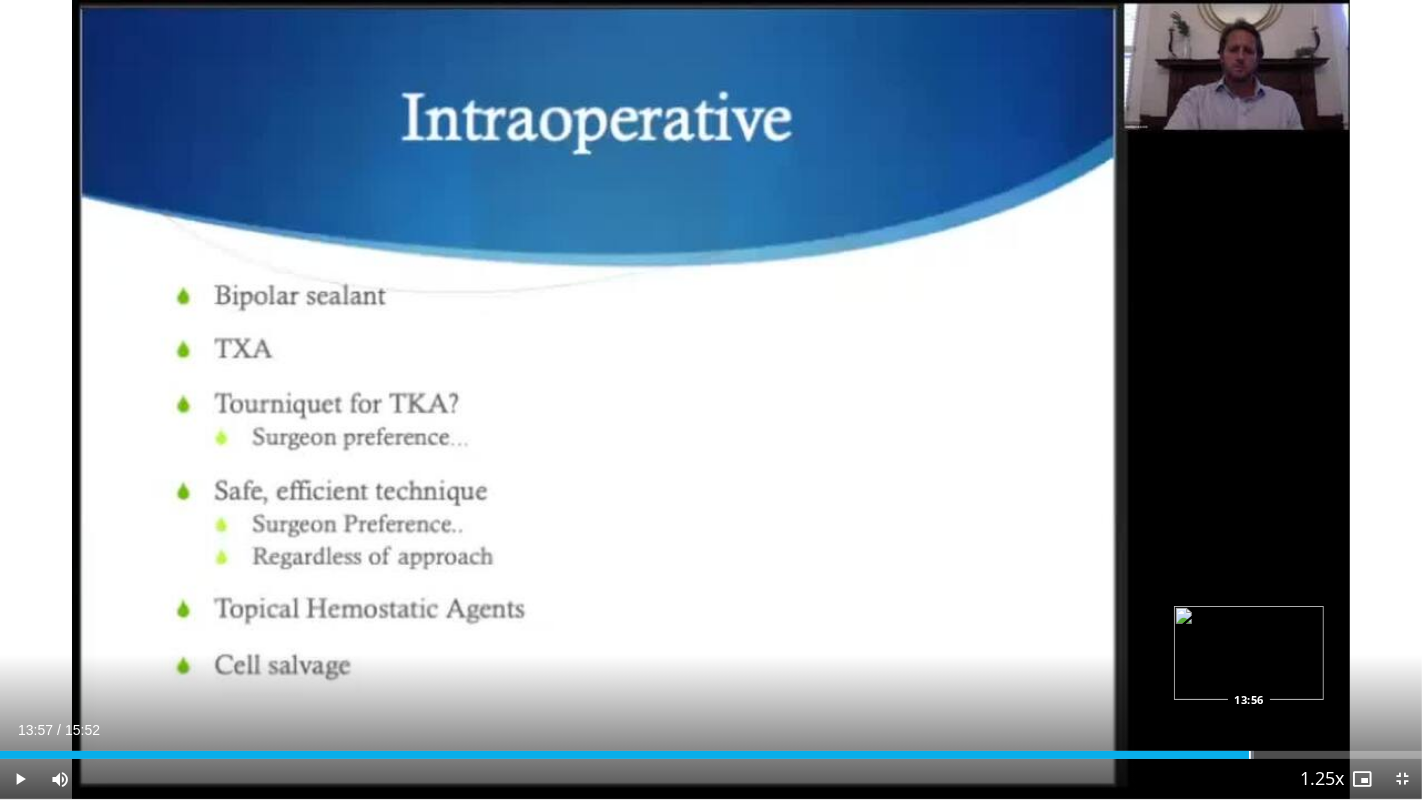 click on "Loaded :  88.19% 13:57 13:56" at bounding box center (711, 749) 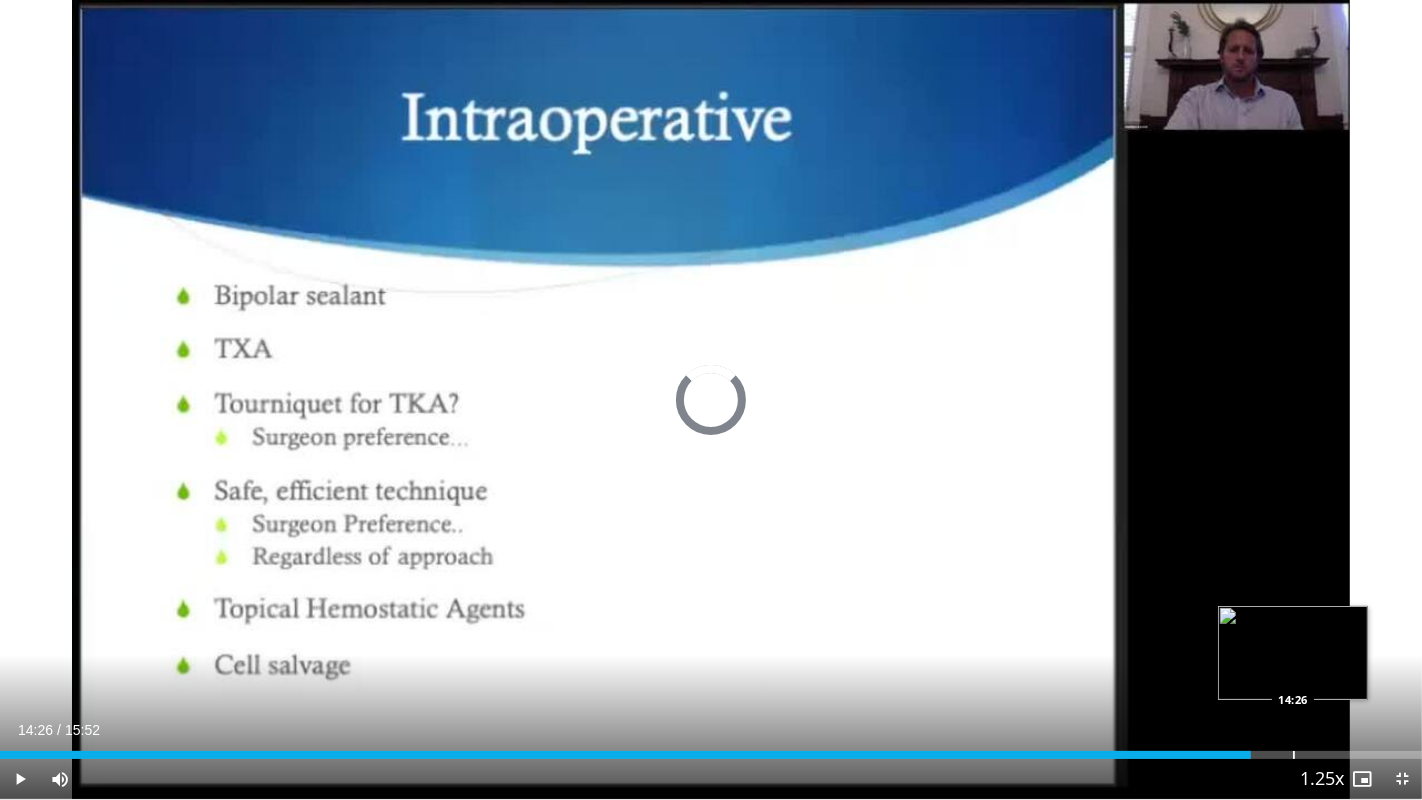 click on "Loaded :  0.00% 13:58 14:26" at bounding box center [711, 749] 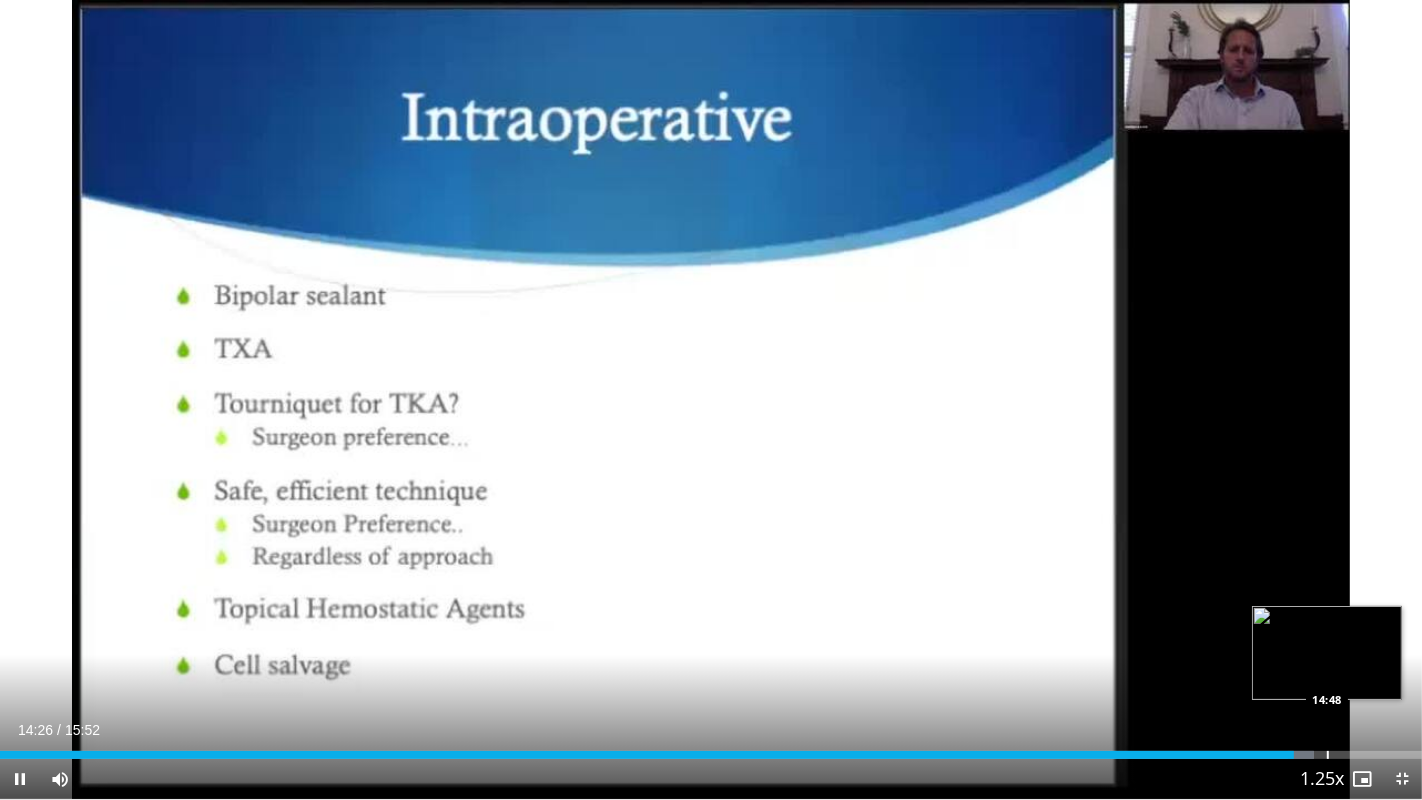 click on "Loaded :  92.39% 14:26 14:48" at bounding box center [711, 749] 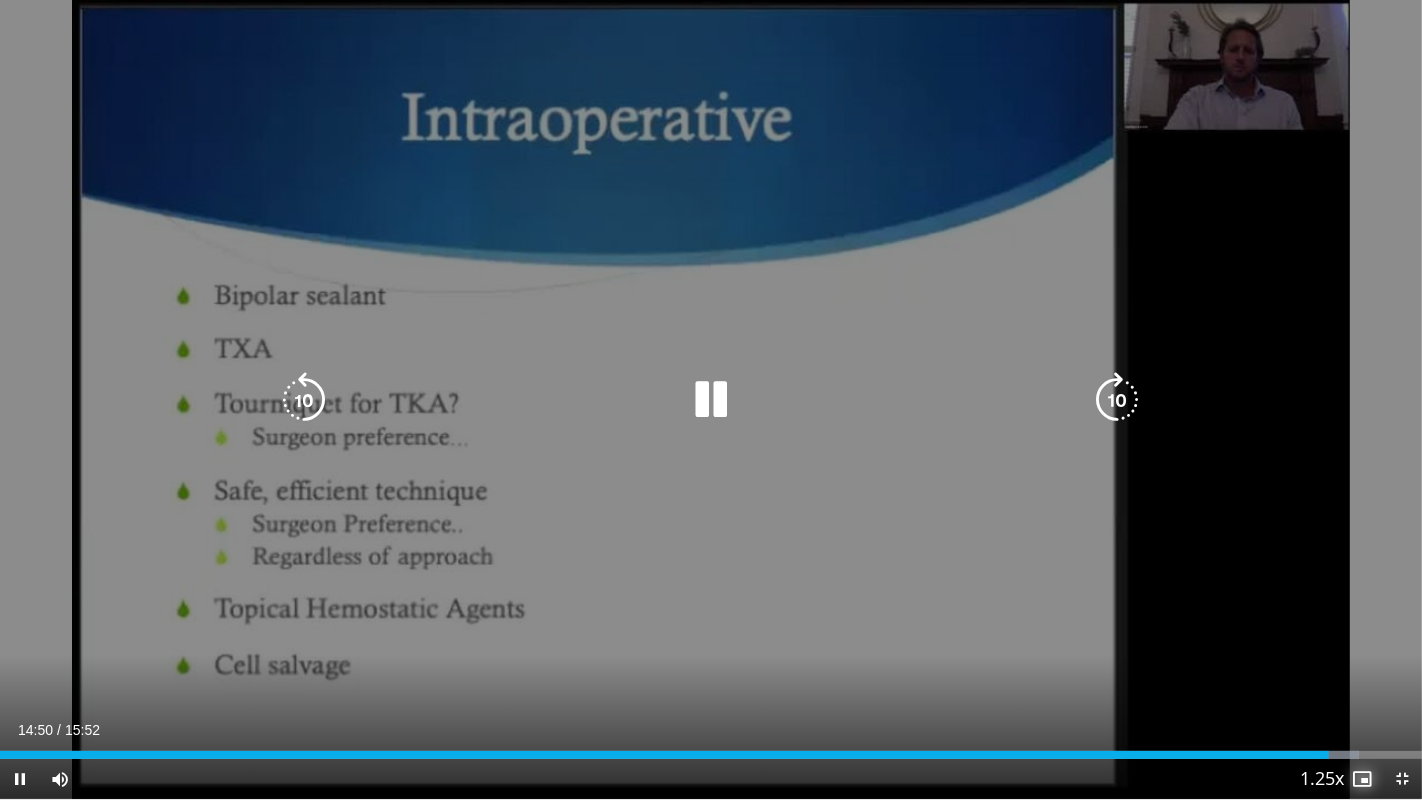 click at bounding box center (1362, 779) 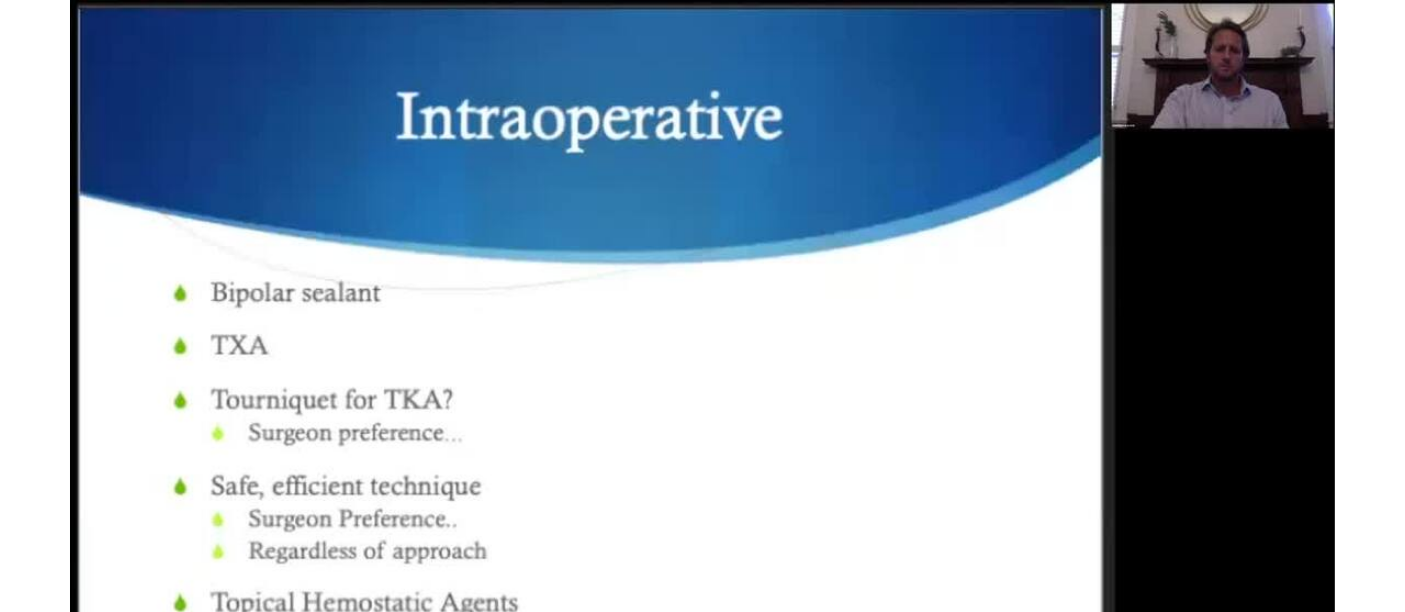 scroll, scrollTop: 0, scrollLeft: 0, axis: both 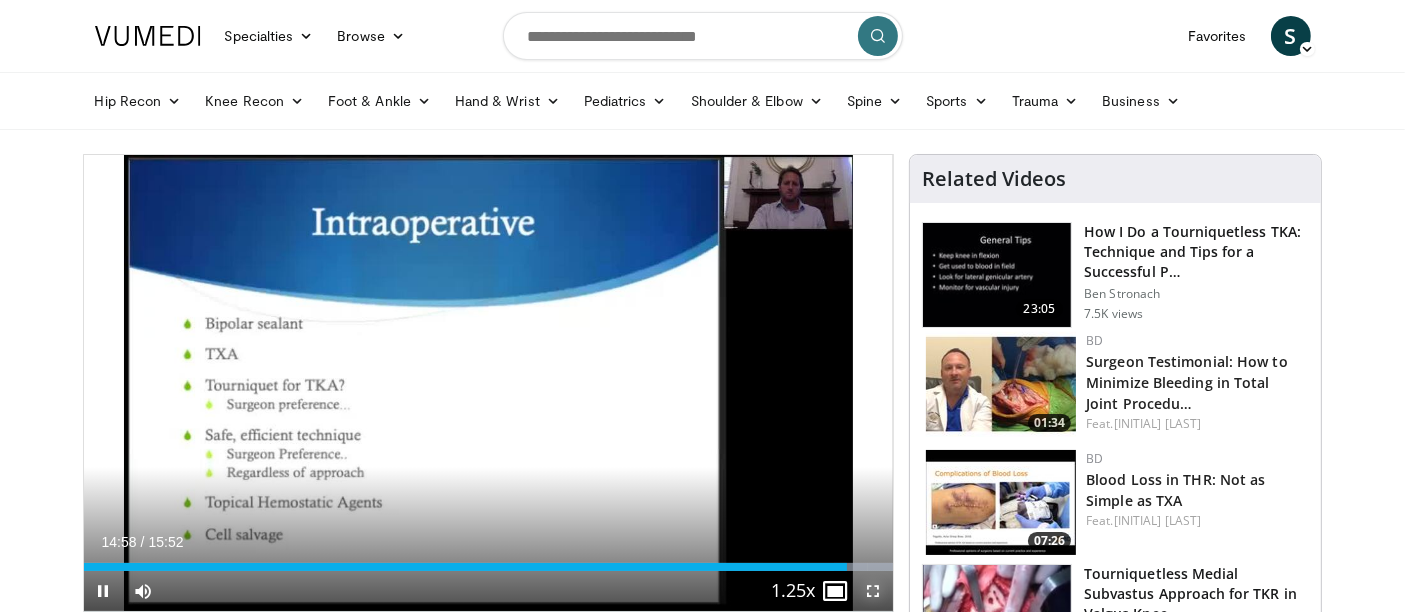 click at bounding box center (873, 591) 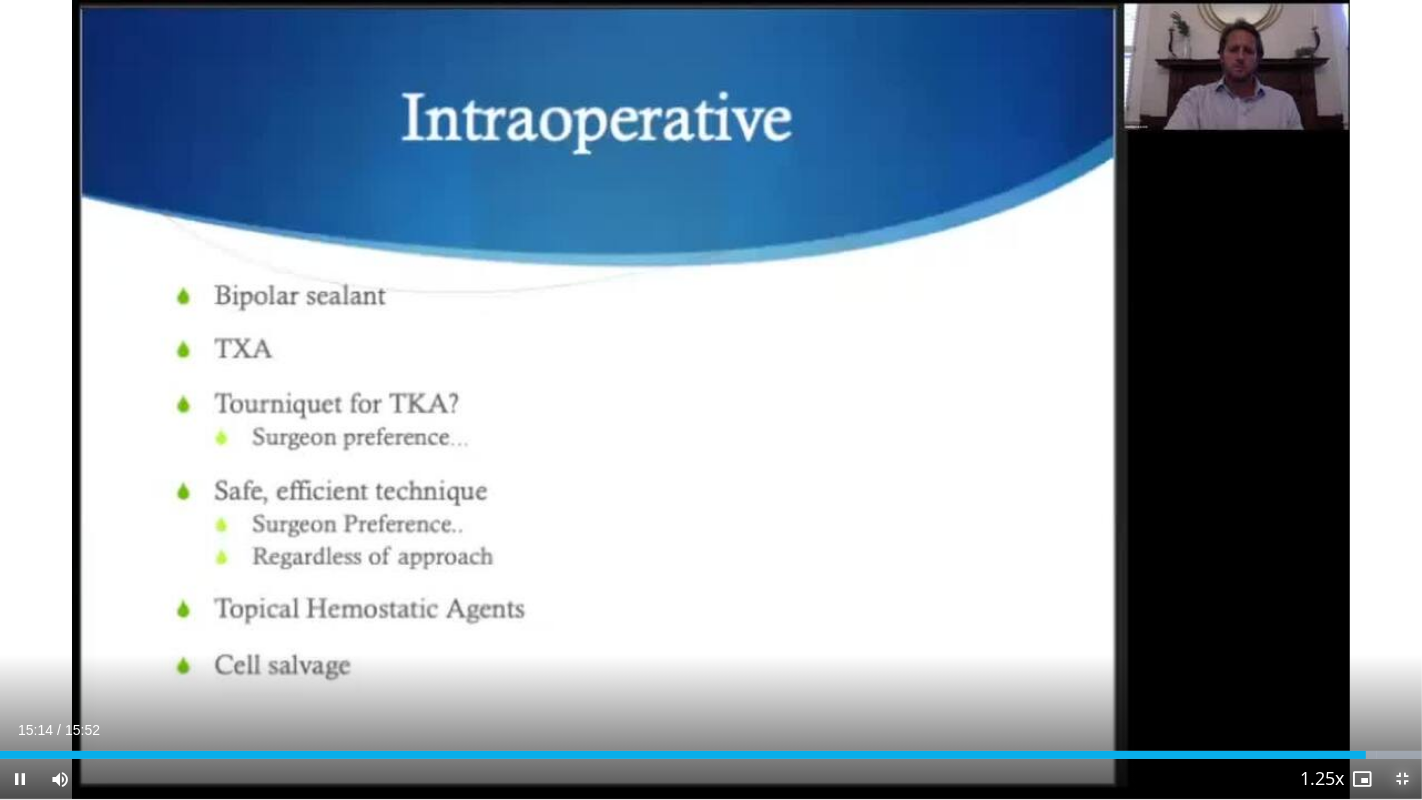 click at bounding box center [1402, 779] 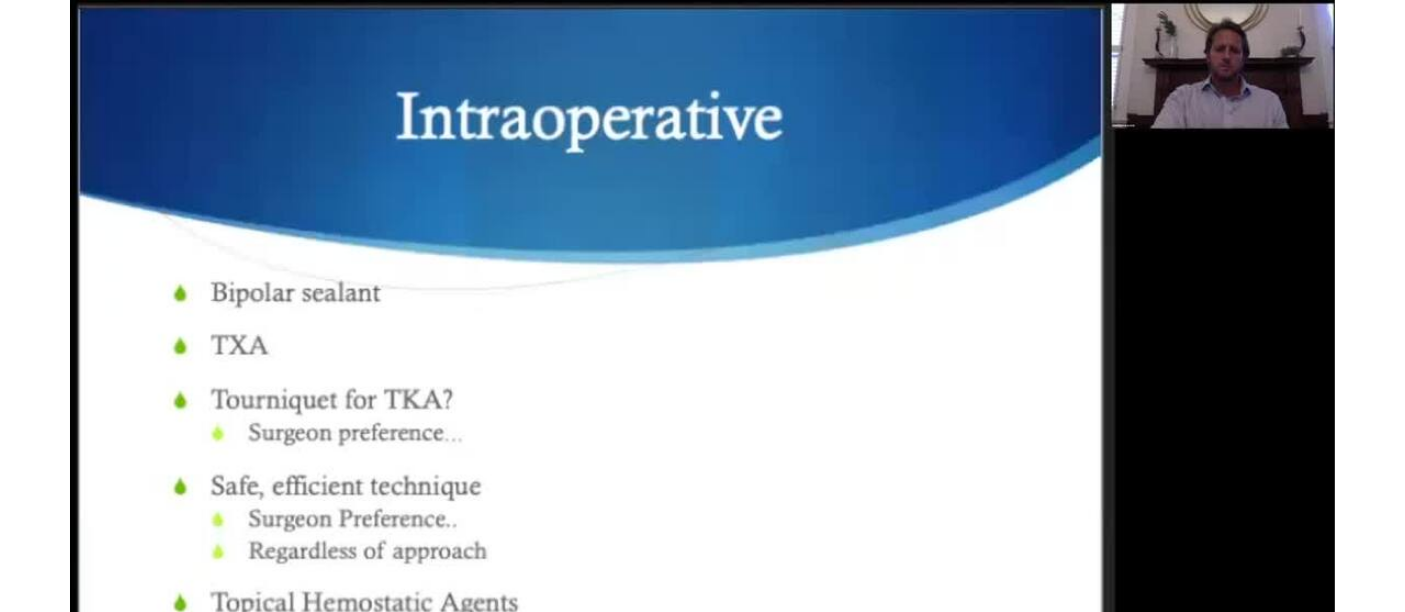scroll, scrollTop: 20, scrollLeft: 0, axis: vertical 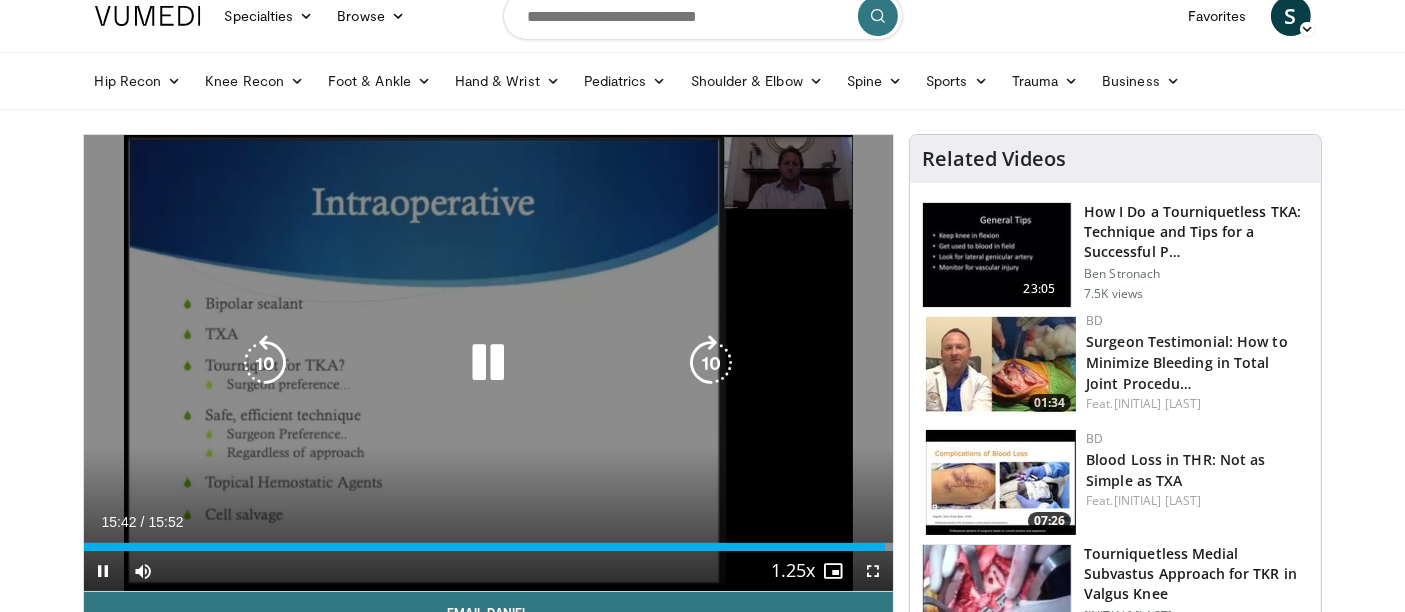 click on "30 seconds
Tap to unmute" at bounding box center [489, 363] 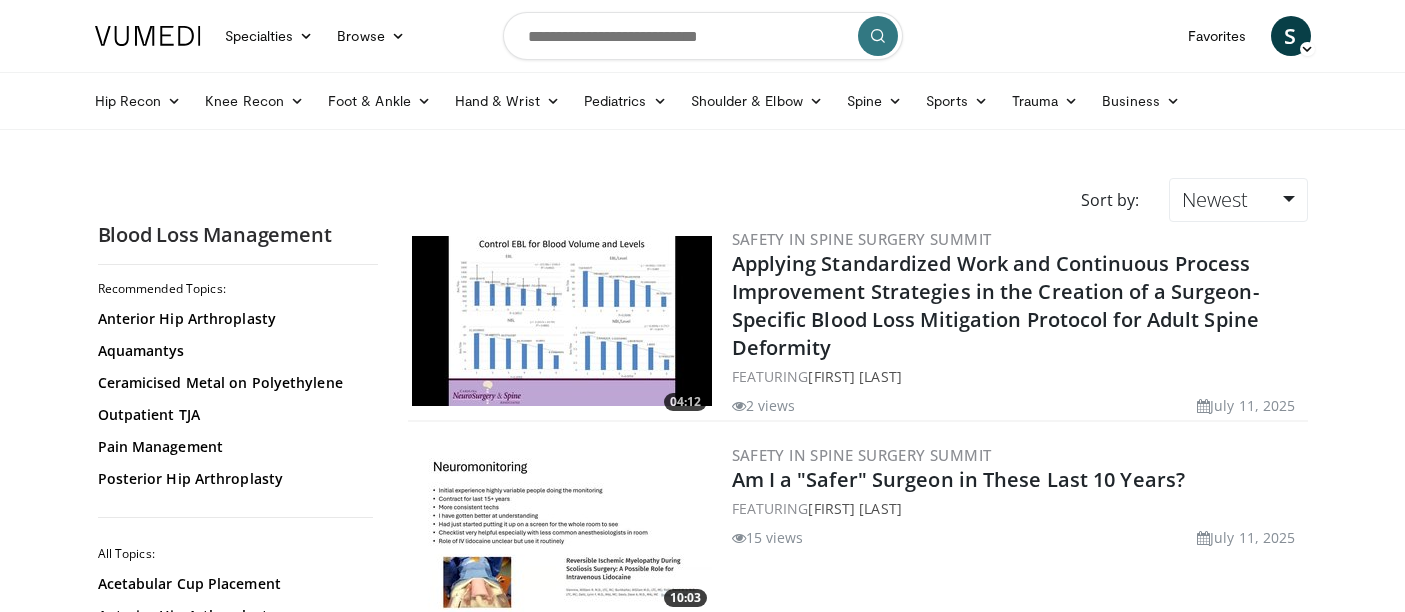 scroll, scrollTop: 4675, scrollLeft: 0, axis: vertical 